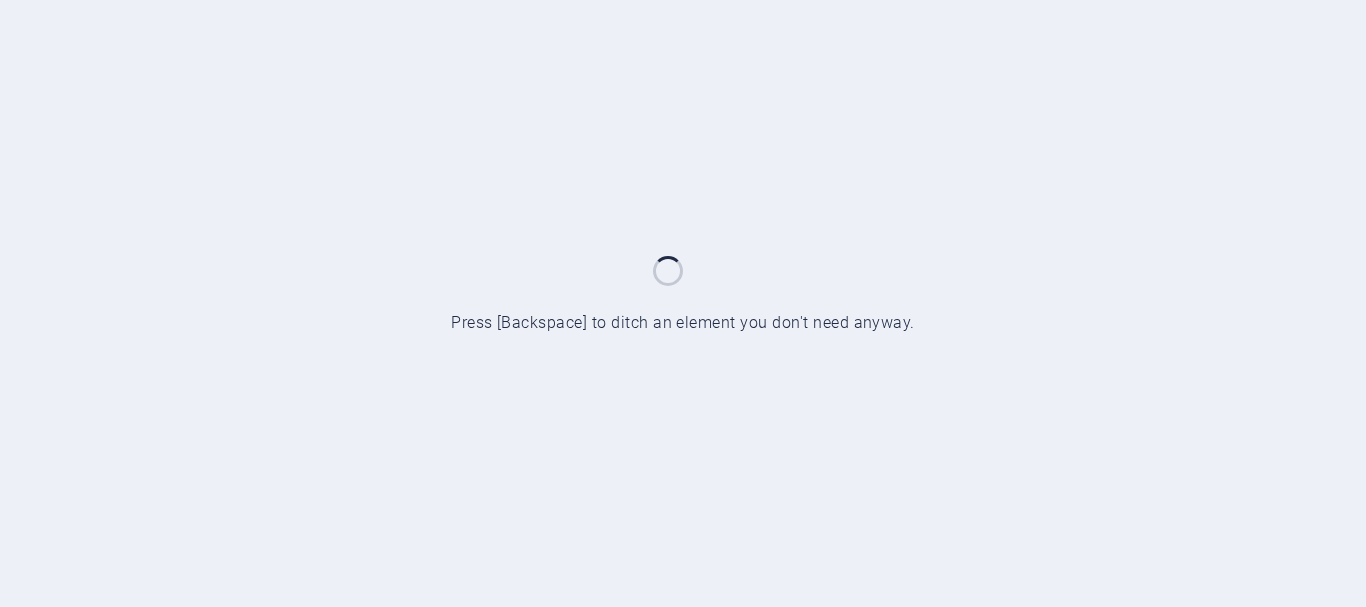 scroll, scrollTop: 0, scrollLeft: 0, axis: both 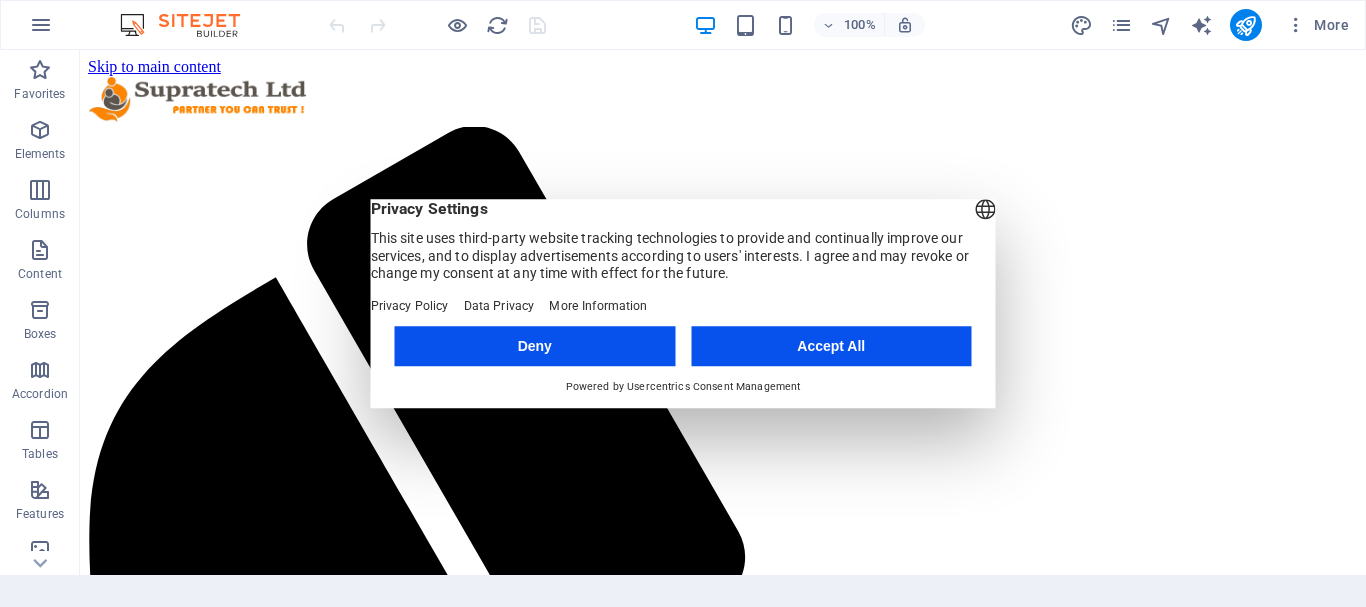click on "Accept All" at bounding box center [831, 346] 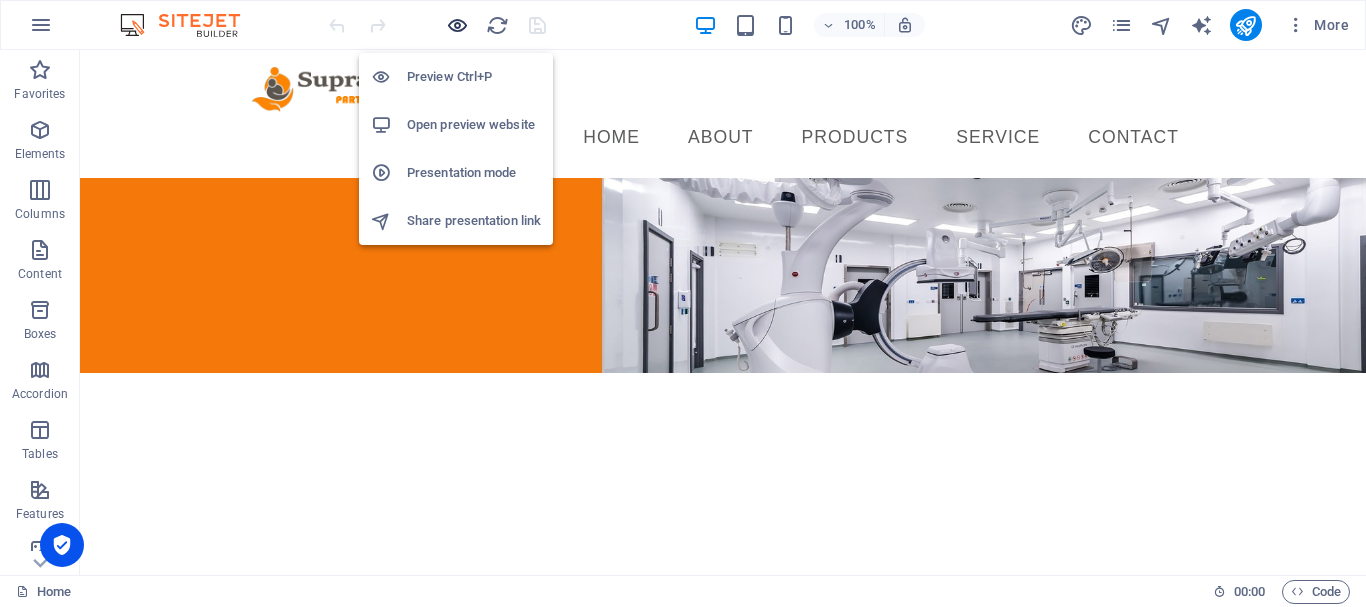 click at bounding box center [457, 25] 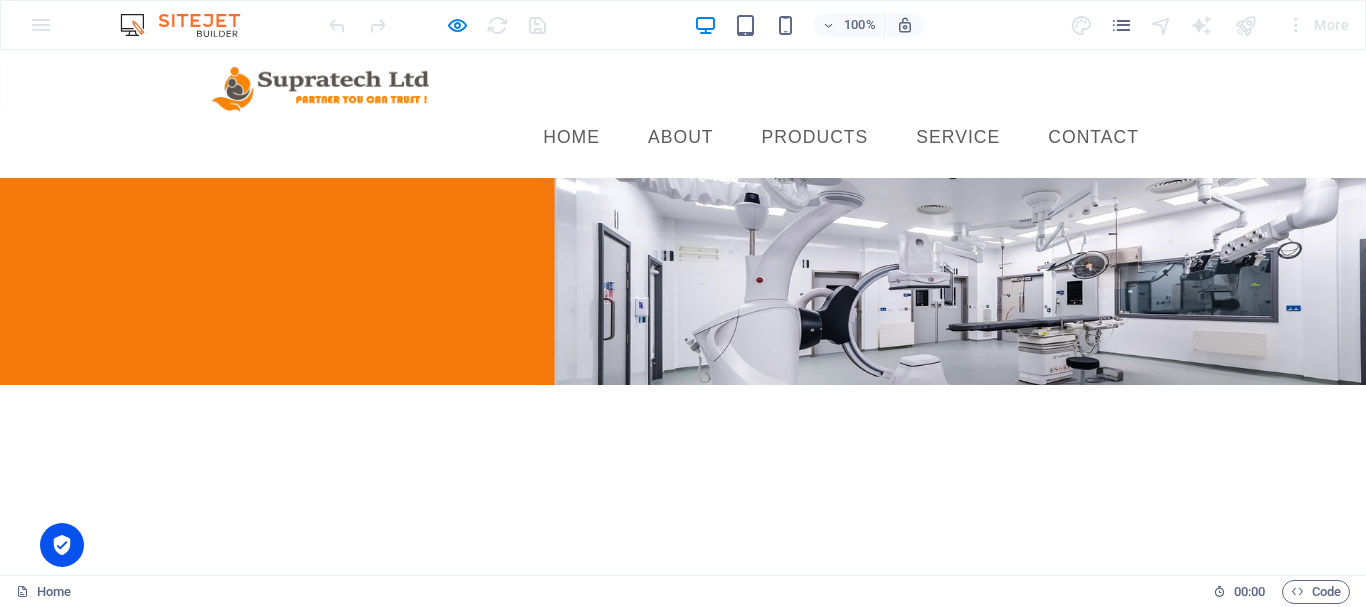 click on "PRODUCTS" at bounding box center [815, 138] 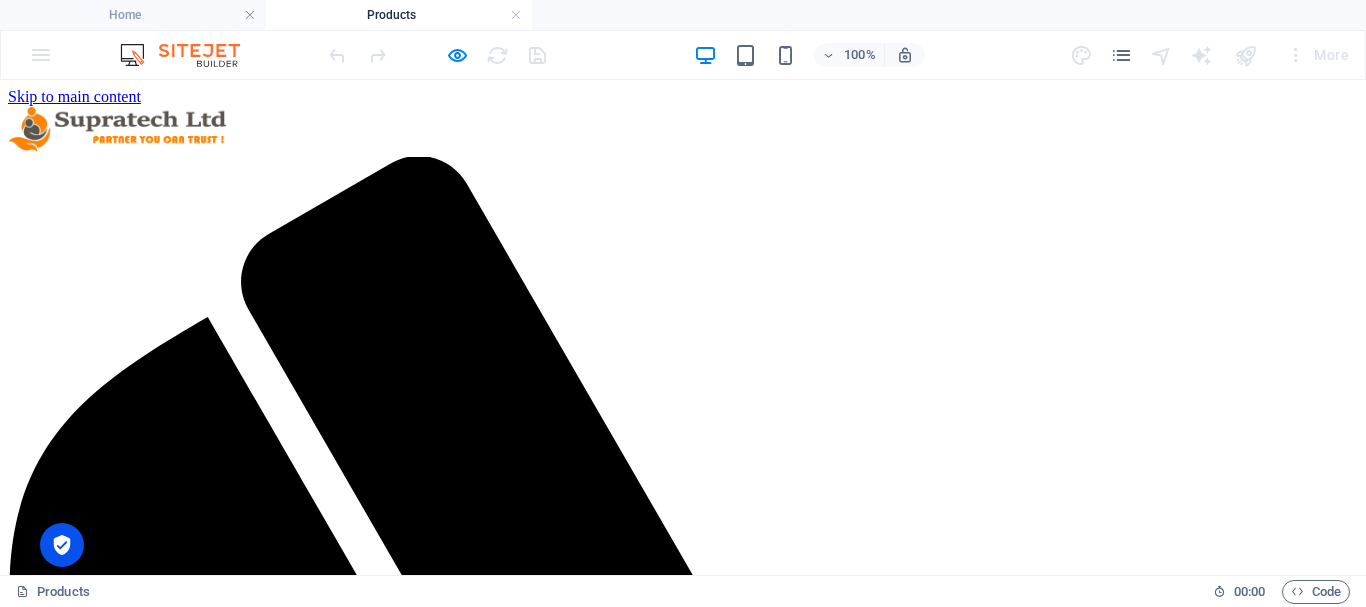 scroll, scrollTop: 0, scrollLeft: 0, axis: both 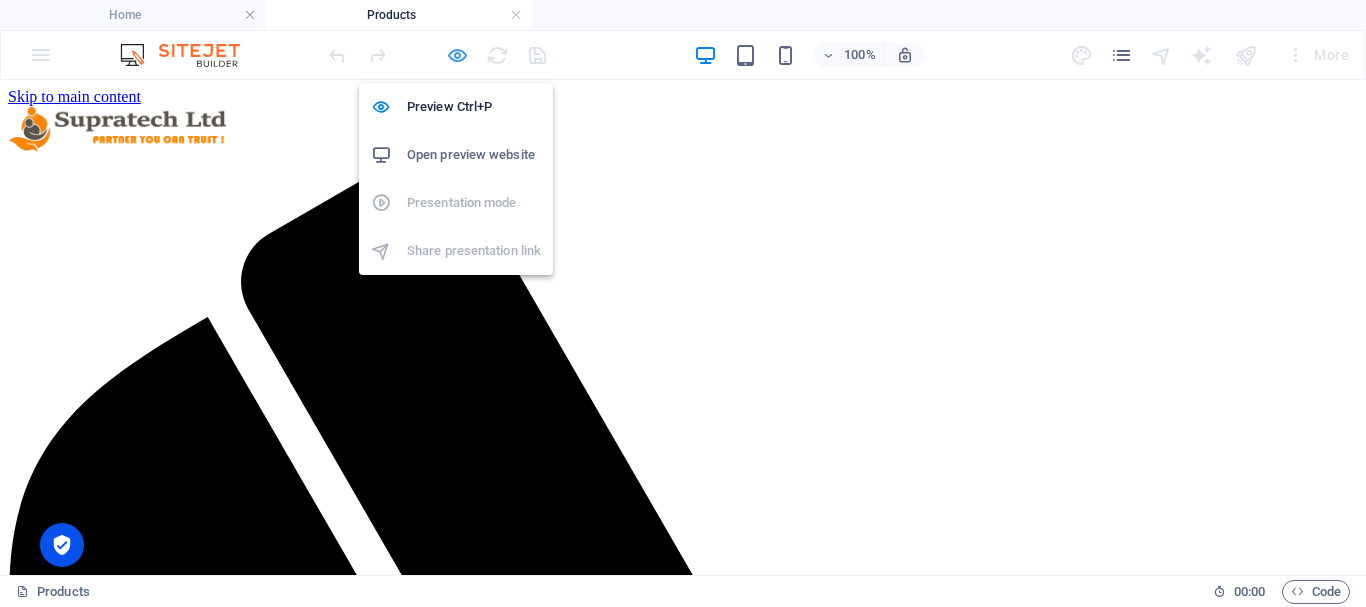 click at bounding box center (457, 55) 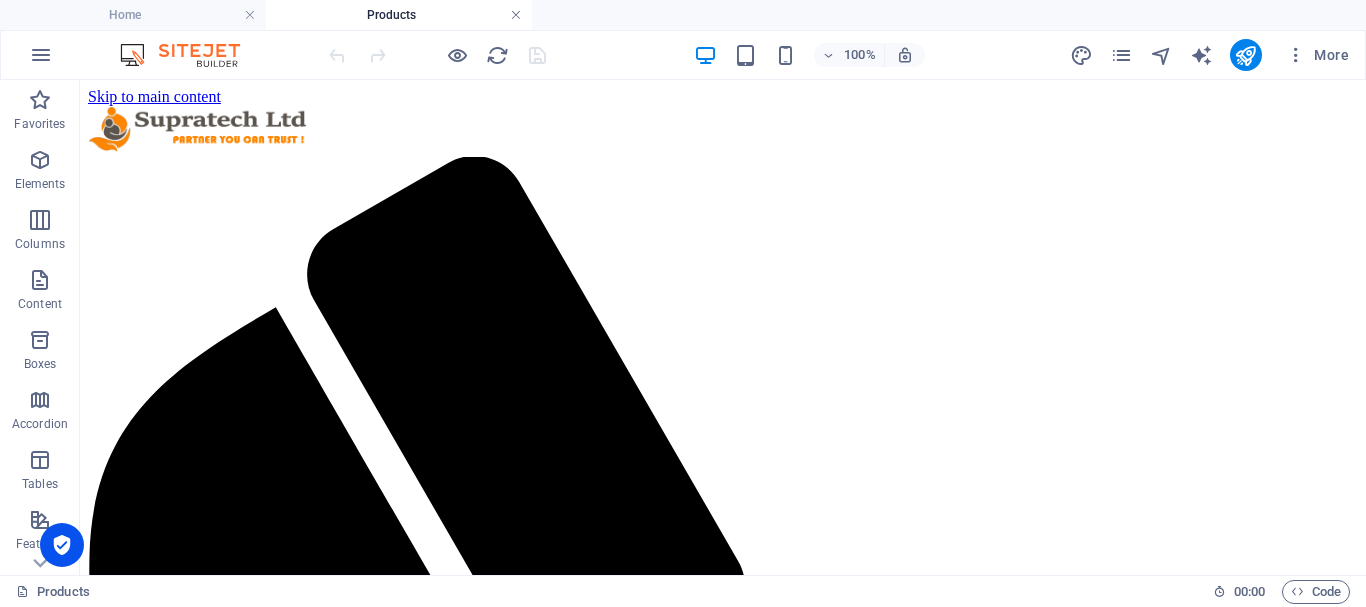 click at bounding box center (516, 15) 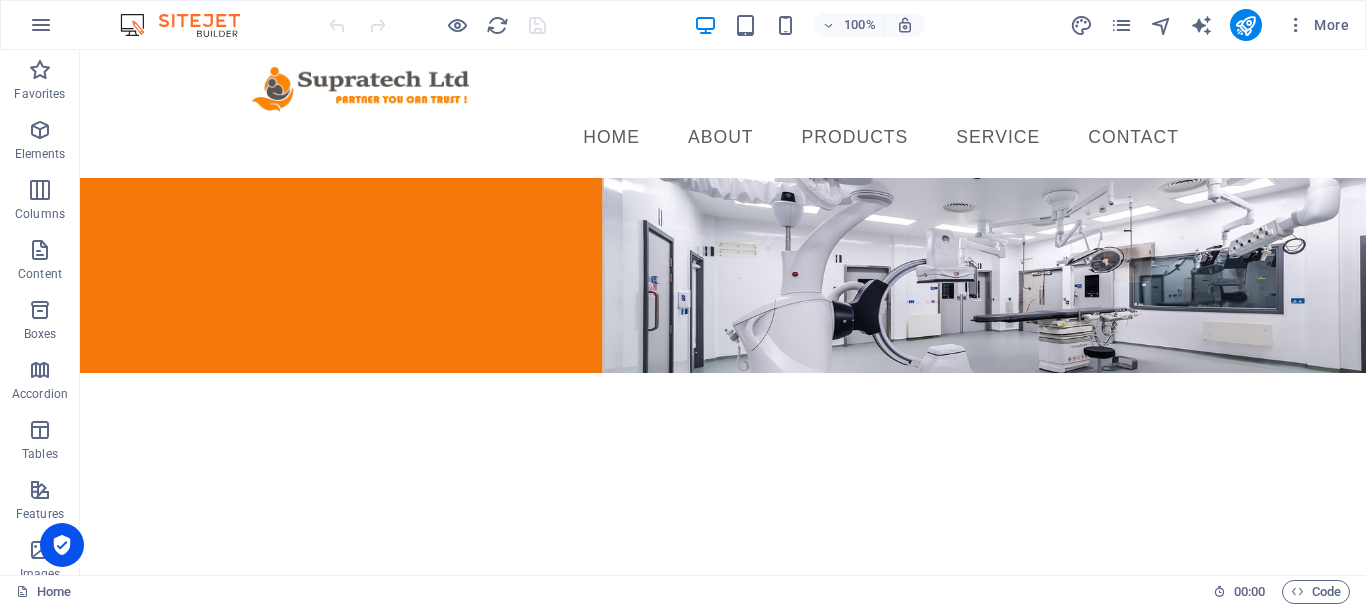 click on "Skip to main content
Menu Home About PRODUCTS Service Contact" at bounding box center (723, 211) 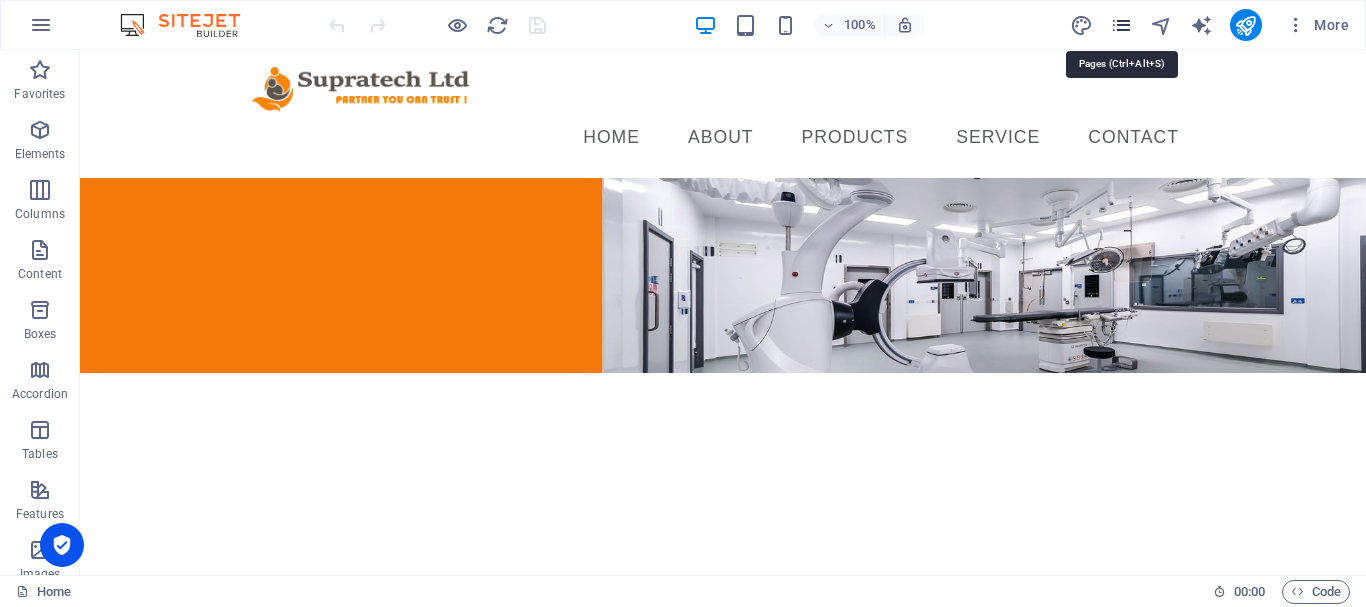 click at bounding box center (1121, 25) 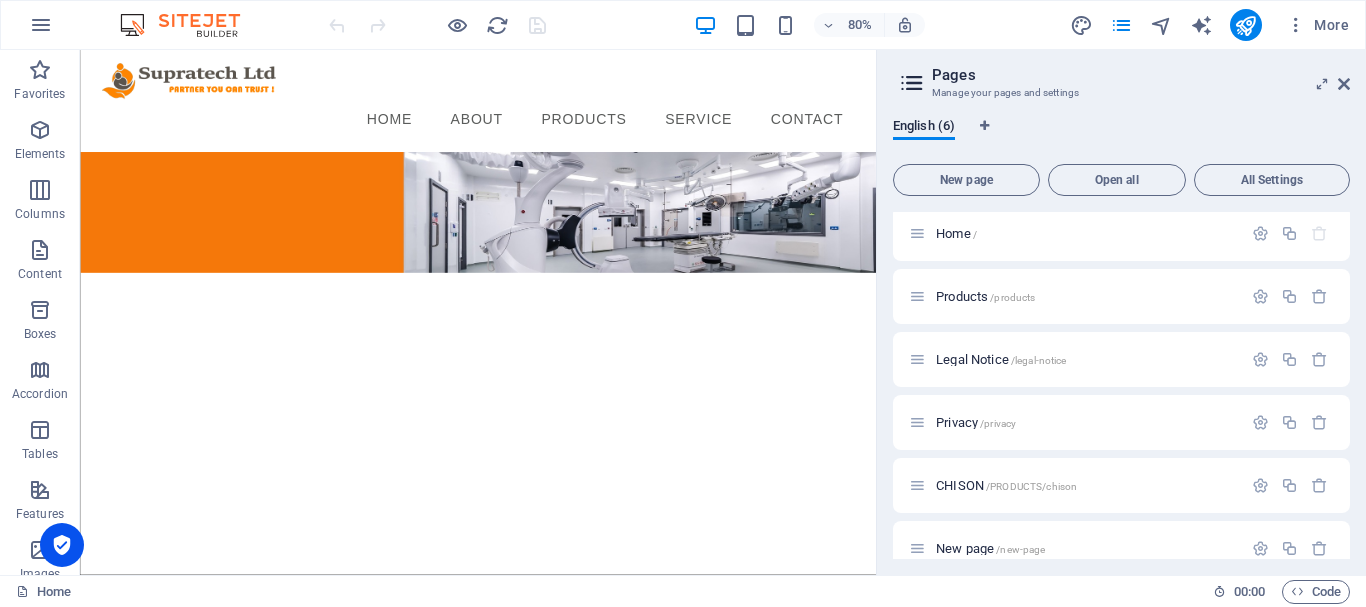 scroll, scrollTop: 0, scrollLeft: 0, axis: both 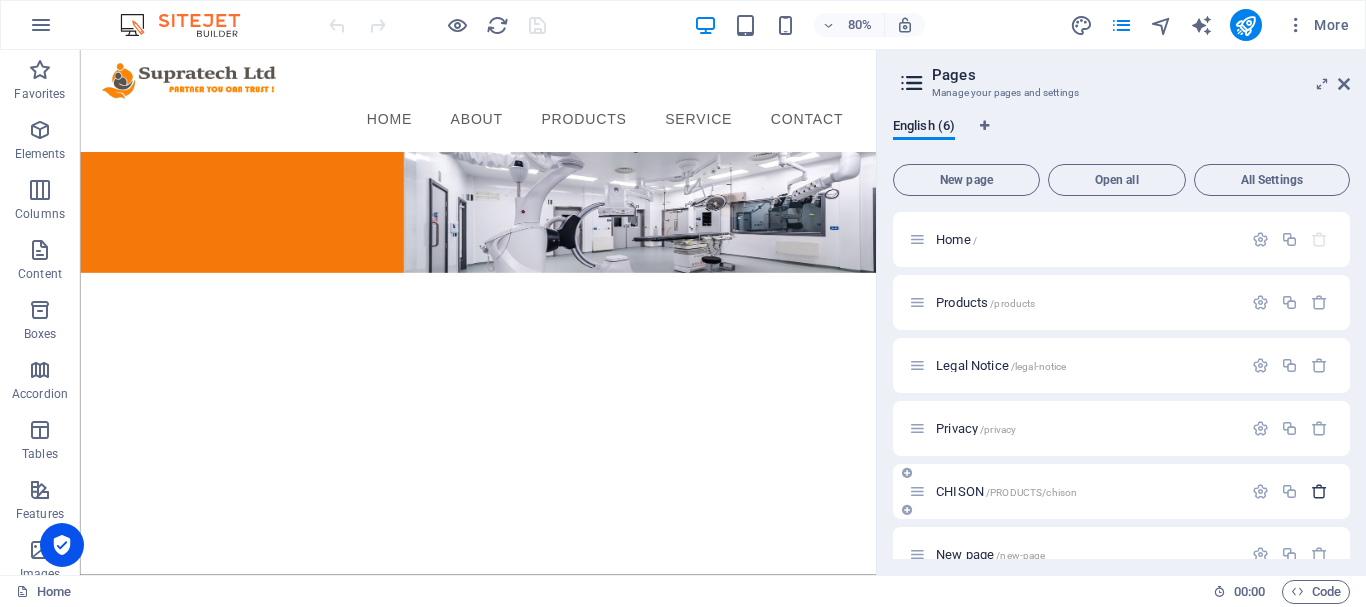 click at bounding box center (1319, 491) 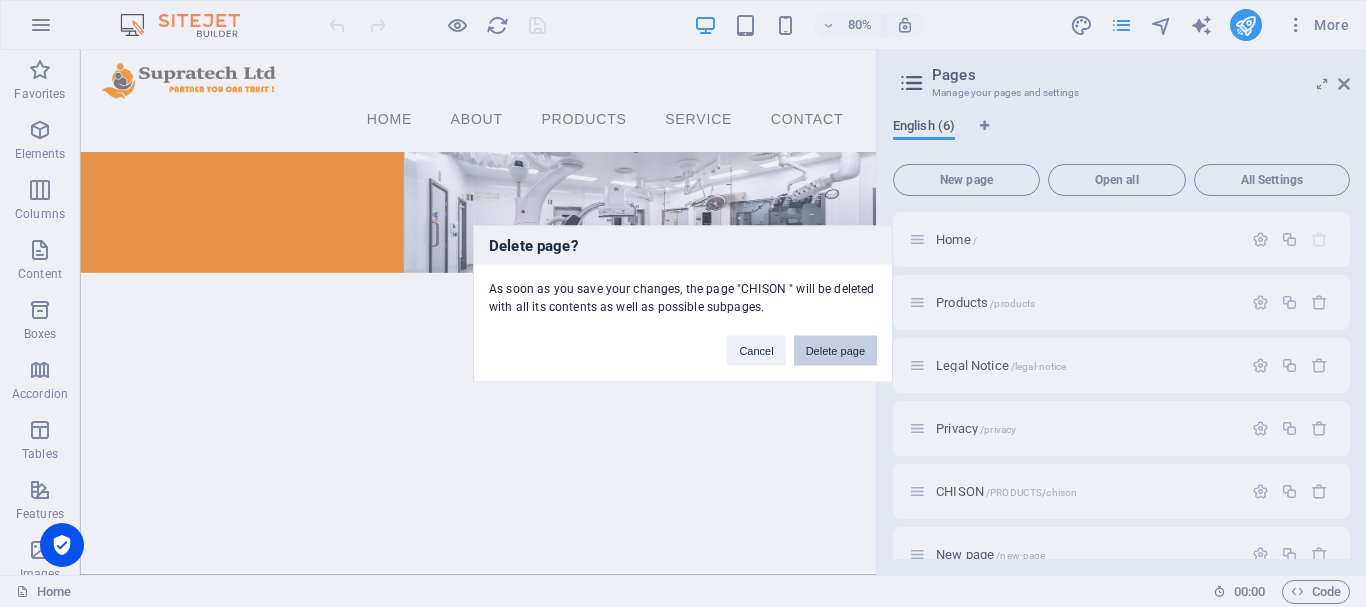 click on "Delete page" at bounding box center (835, 350) 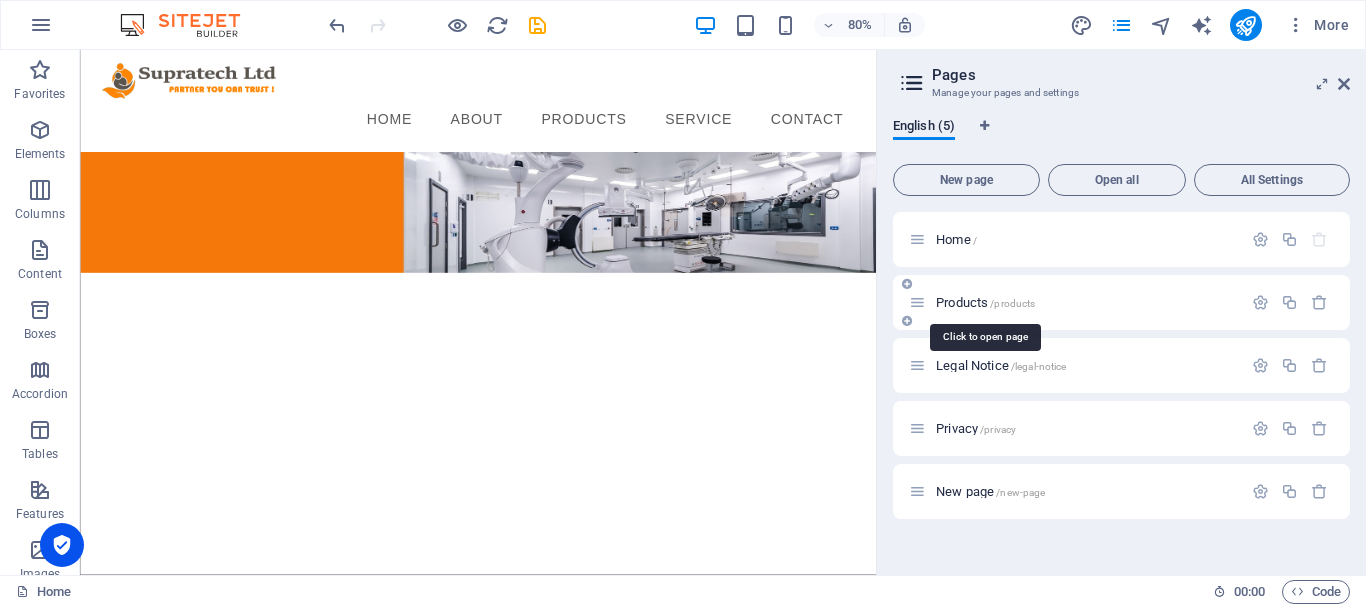 click on "Products /products" at bounding box center [985, 302] 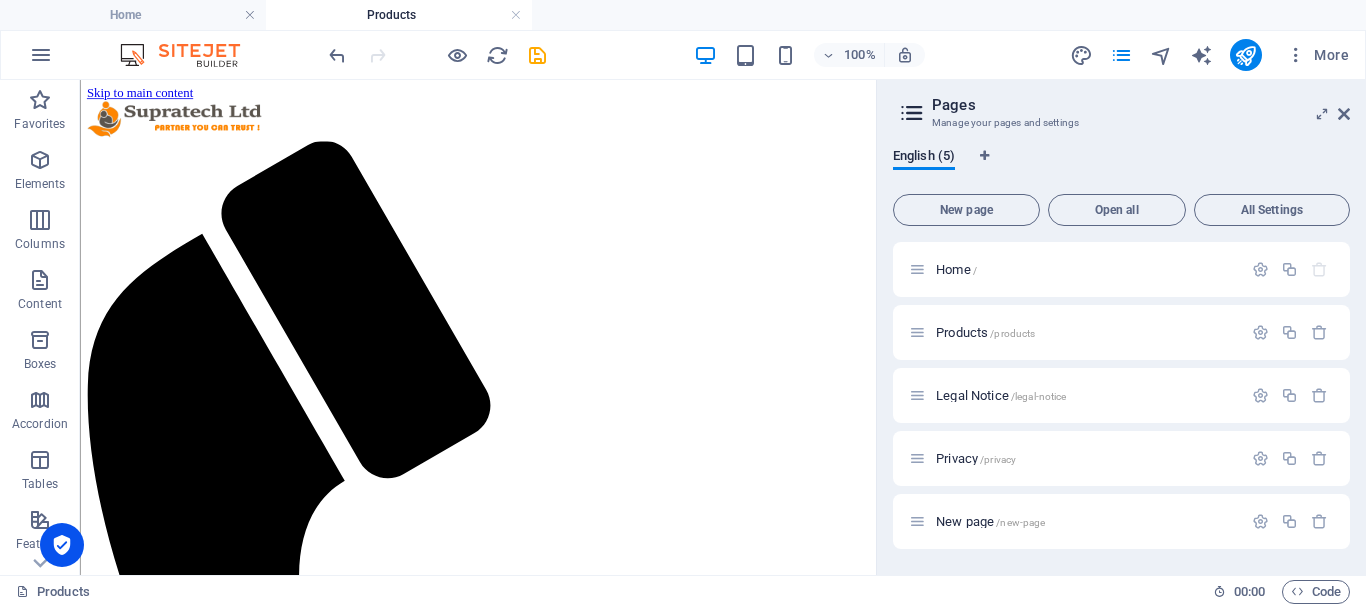 scroll, scrollTop: 0, scrollLeft: 0, axis: both 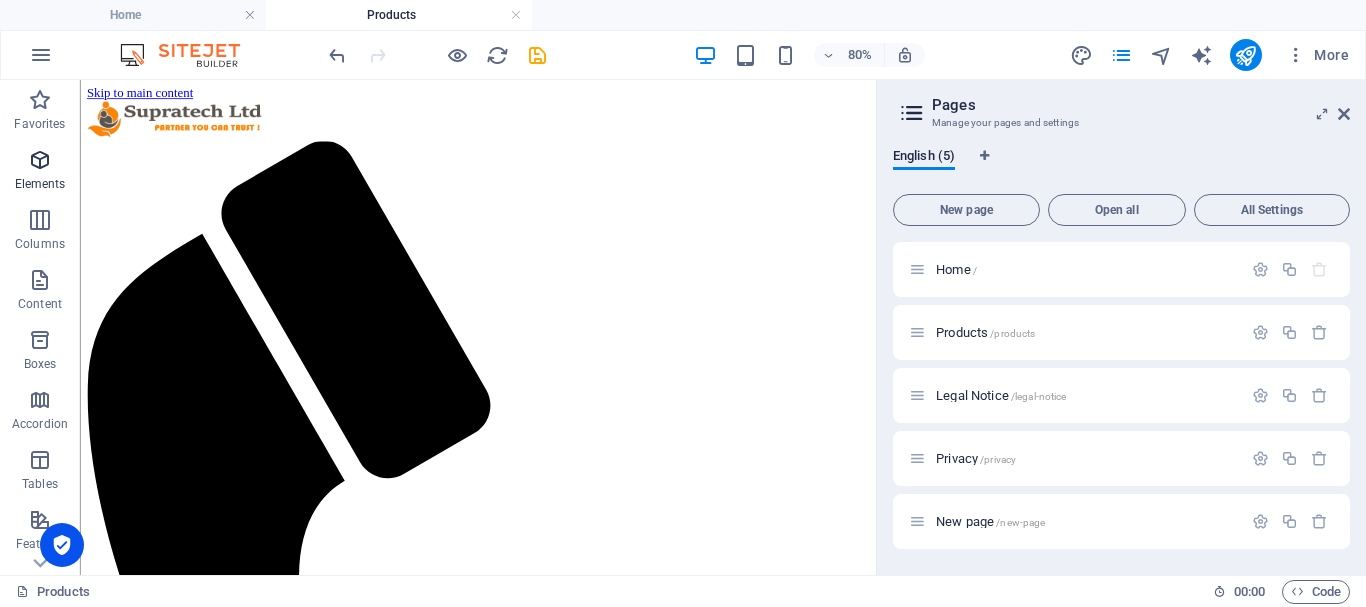 click at bounding box center (40, 160) 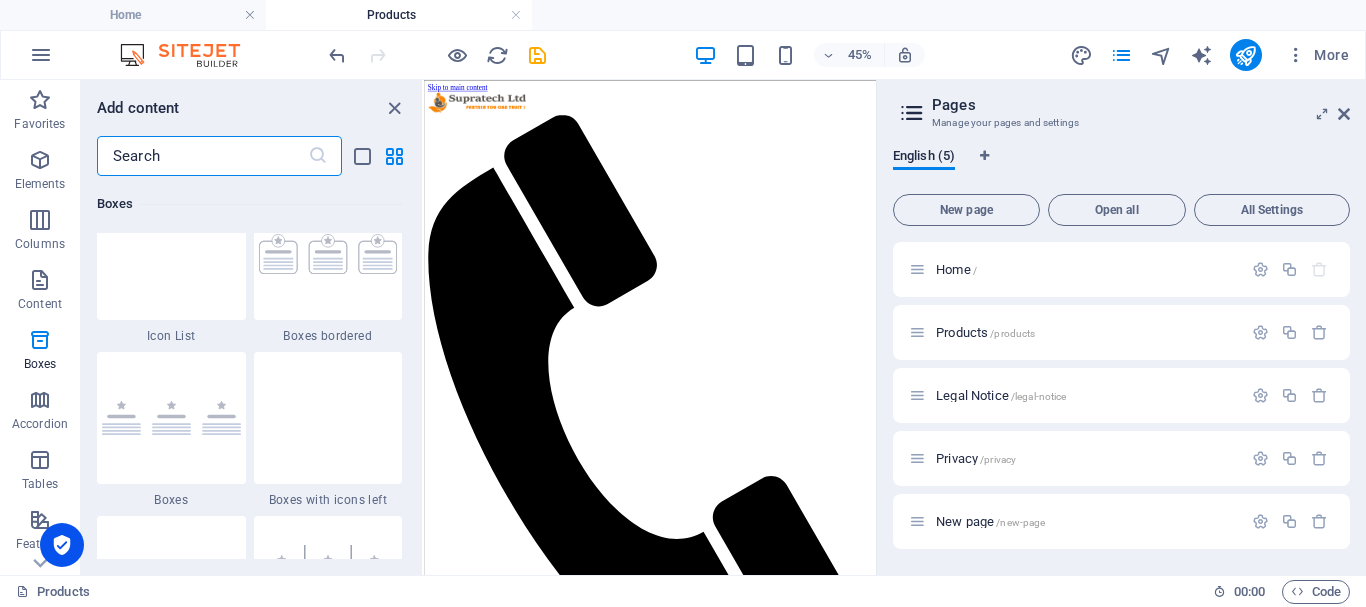 scroll, scrollTop: 5413, scrollLeft: 0, axis: vertical 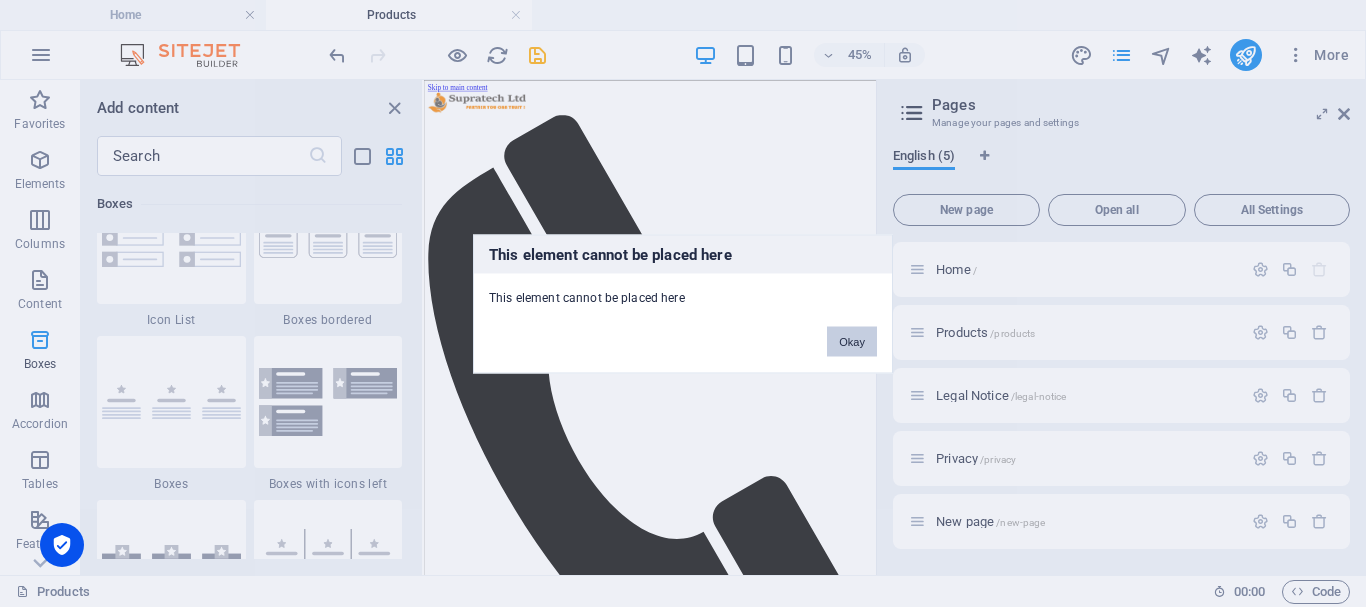 drag, startPoint x: 854, startPoint y: 336, endPoint x: 939, endPoint y: 564, distance: 243.329 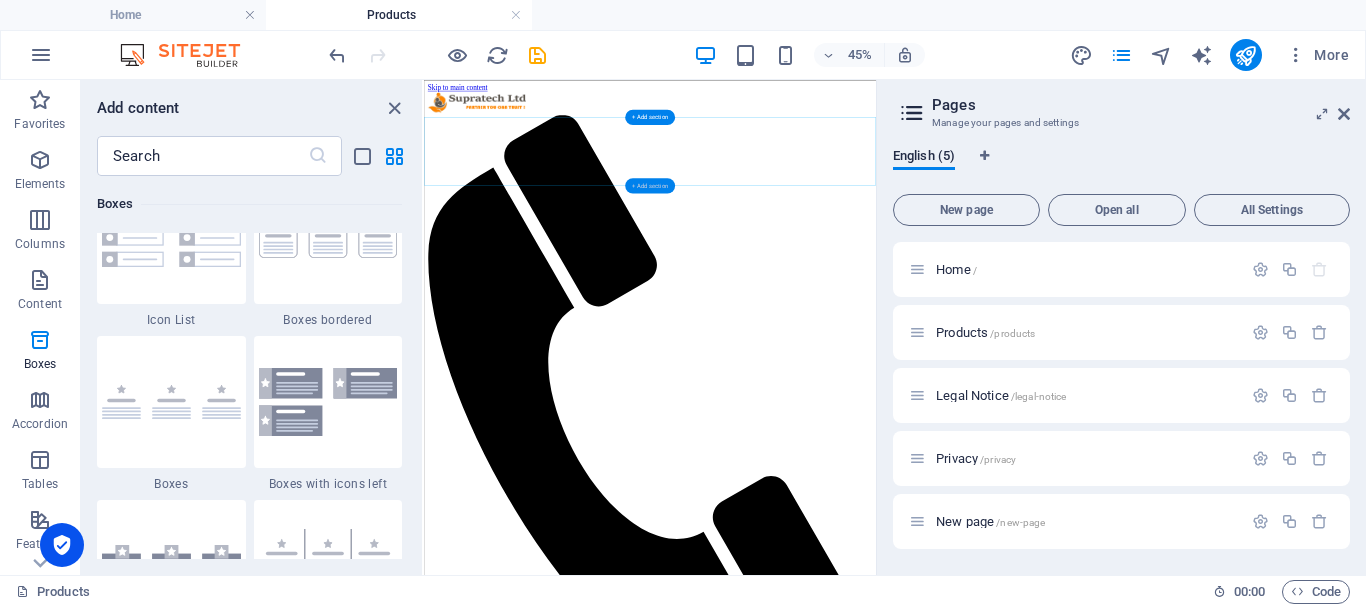 click on "+ Add section" at bounding box center [650, 185] 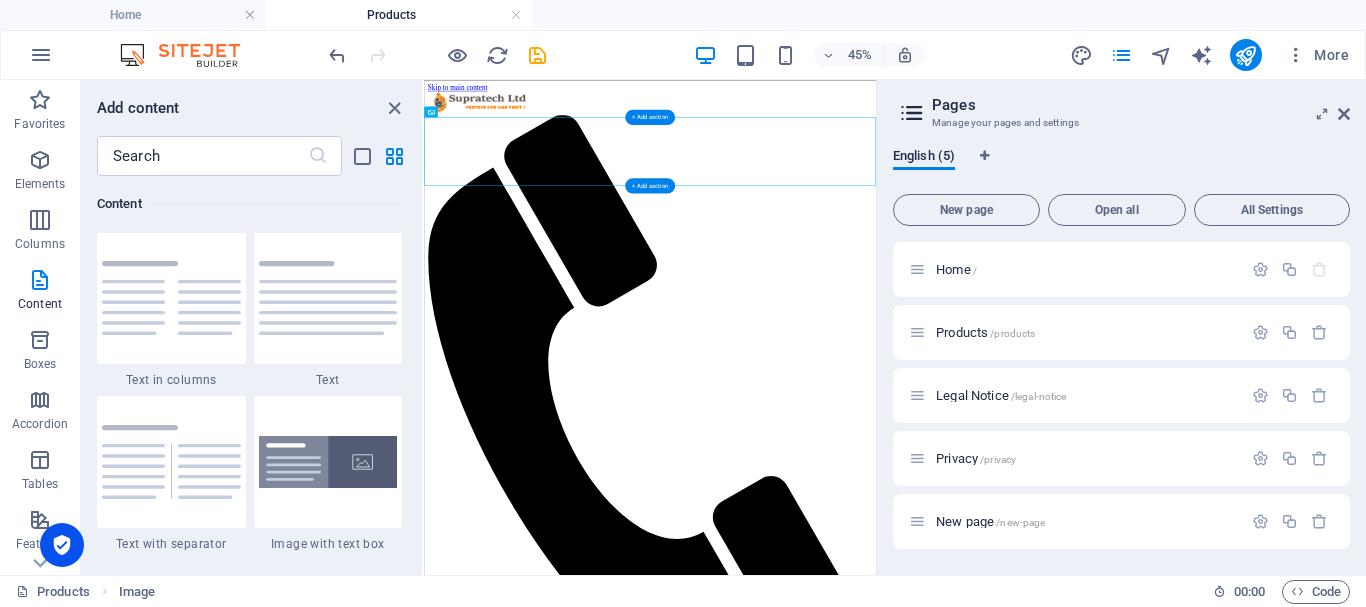 scroll, scrollTop: 3499, scrollLeft: 0, axis: vertical 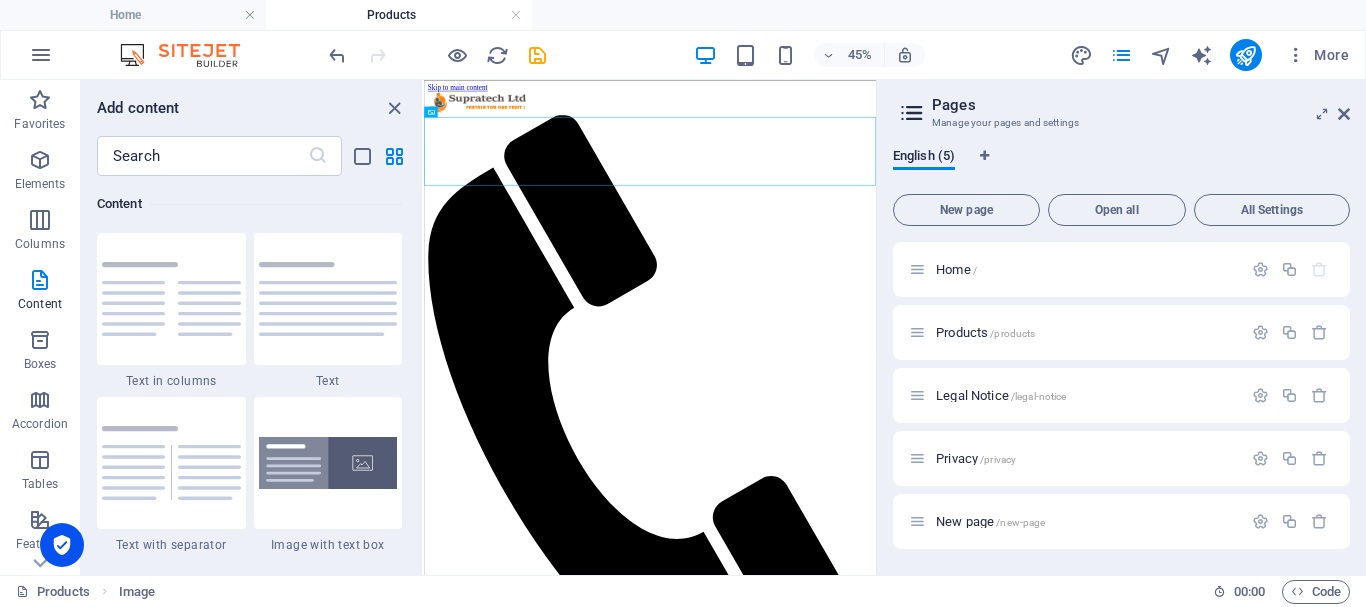 click on "Skip to main content
Menu Home About PRODUCTS Service Contact" at bounding box center (926, 919) 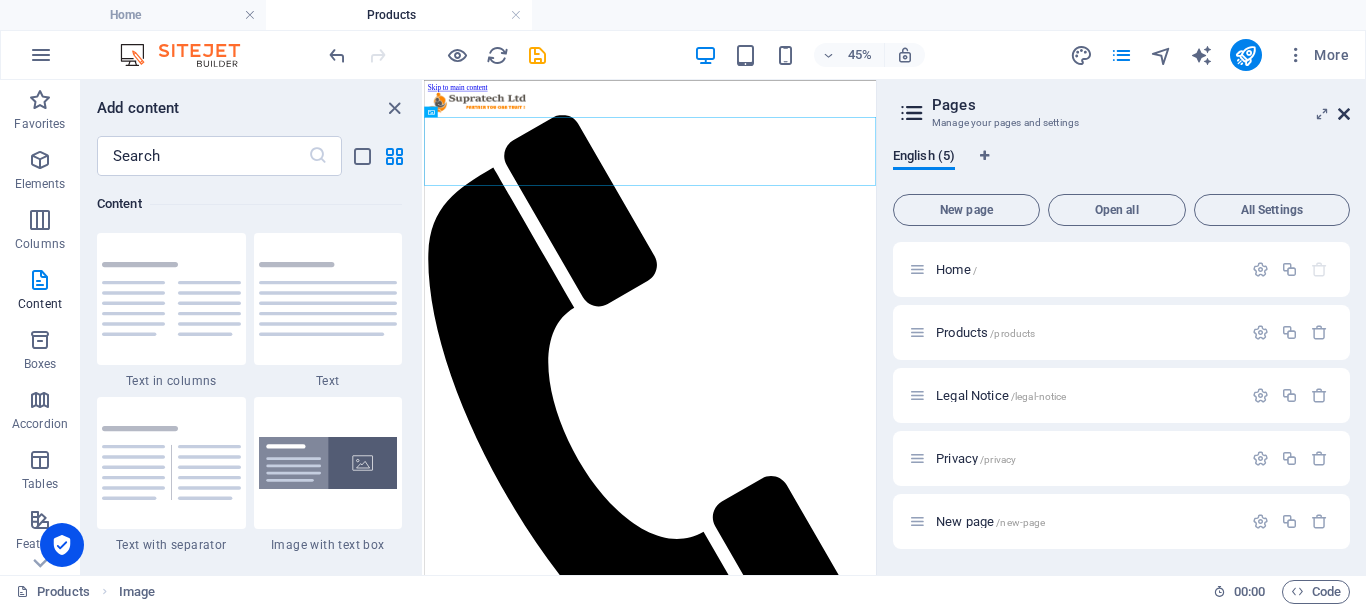 click at bounding box center [1344, 114] 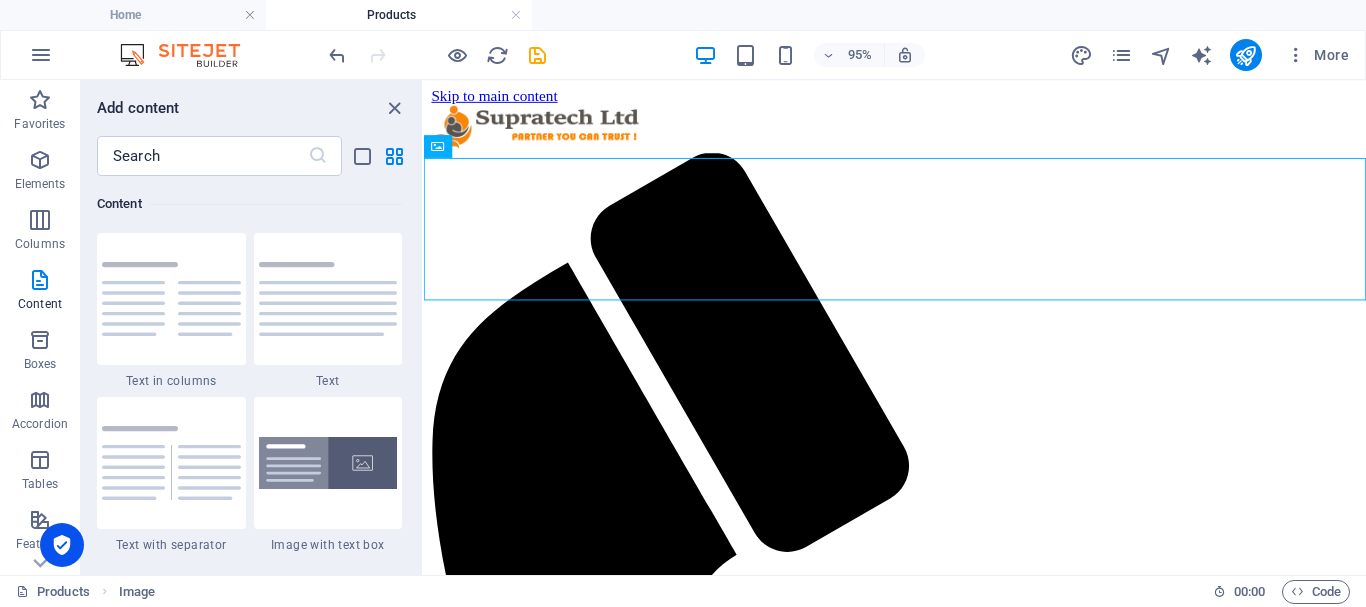 click on "Skip to main content
Menu Home About PRODUCTS Service Contact" at bounding box center (920, 910) 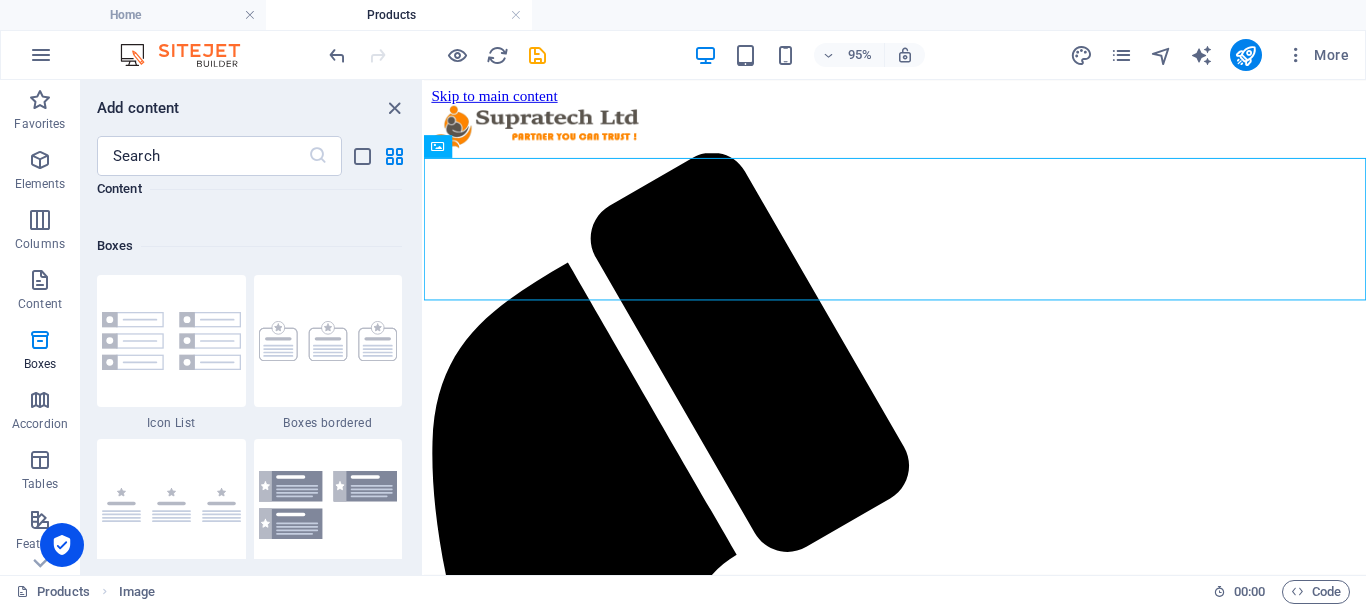 scroll, scrollTop: 5299, scrollLeft: 0, axis: vertical 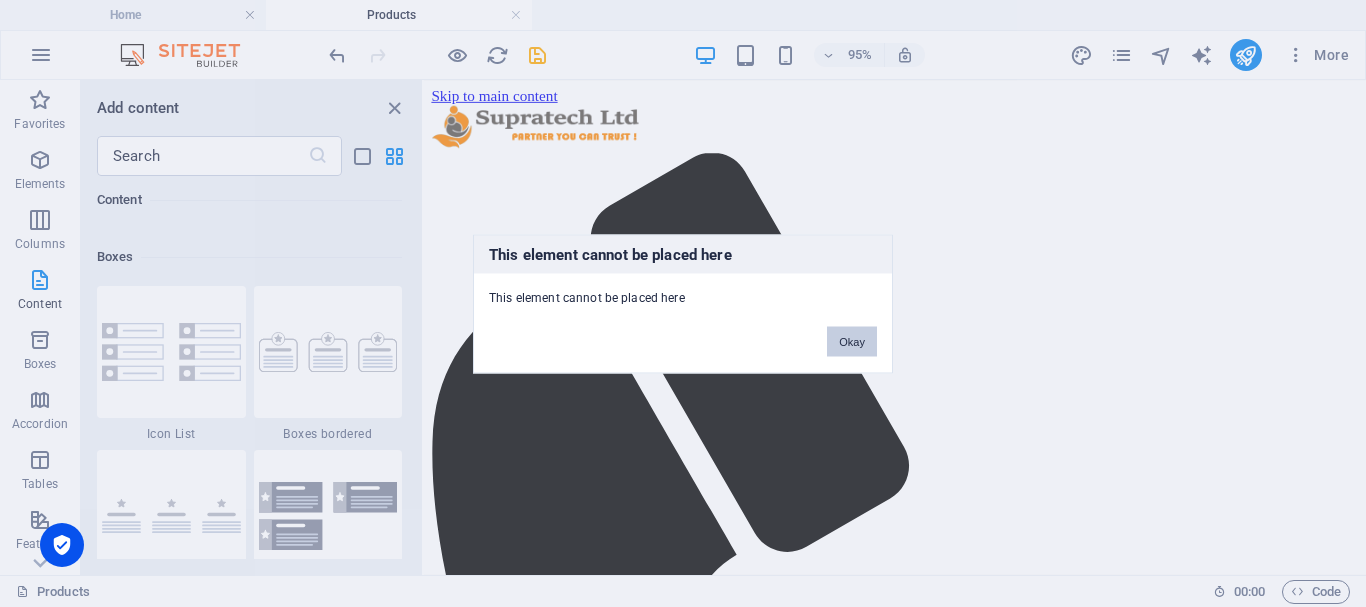 drag, startPoint x: 839, startPoint y: 339, endPoint x: 435, endPoint y: 272, distance: 409.518 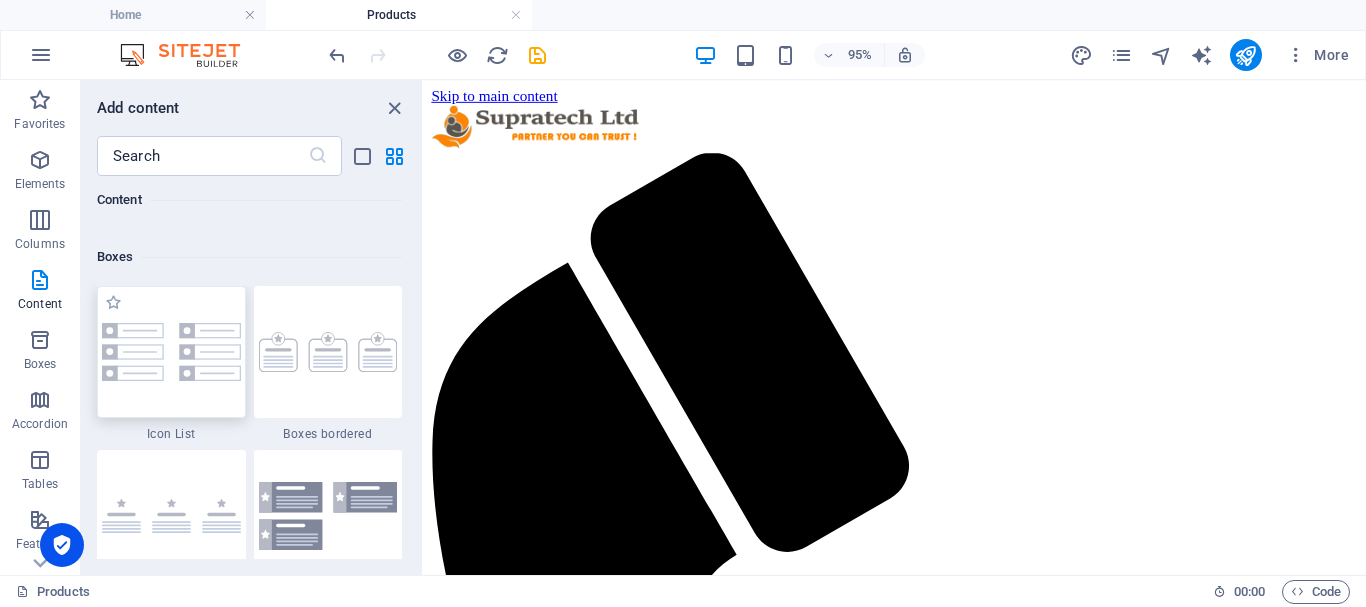 click at bounding box center [171, 352] 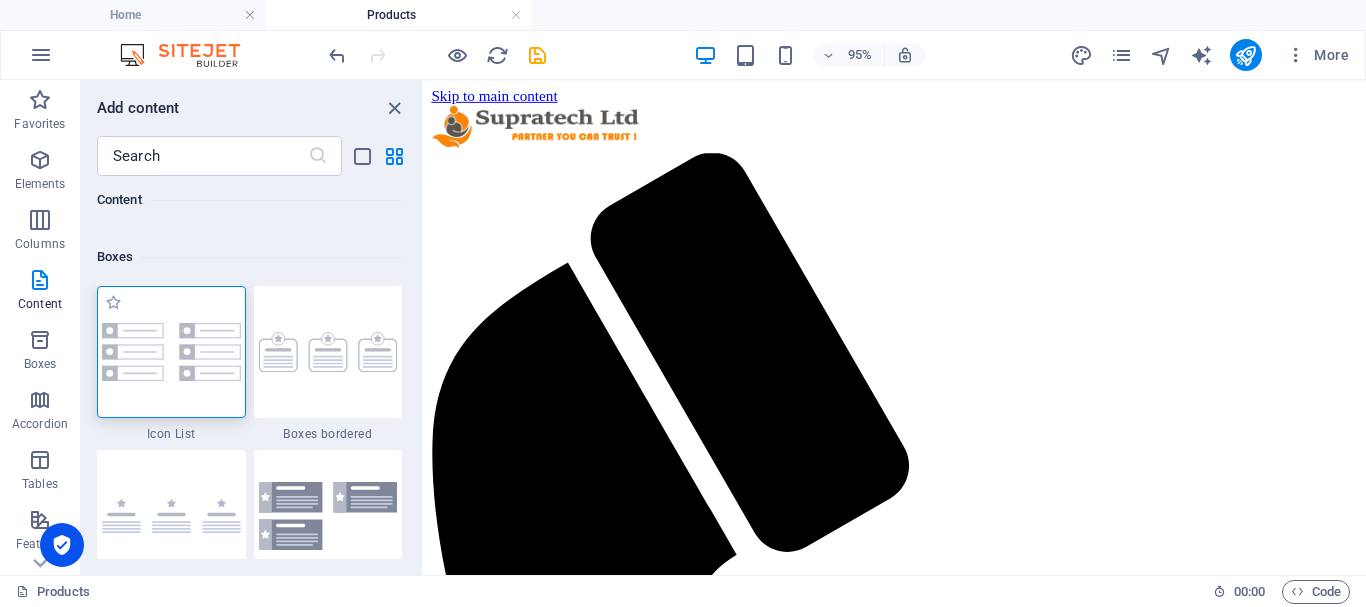 click at bounding box center (171, 352) 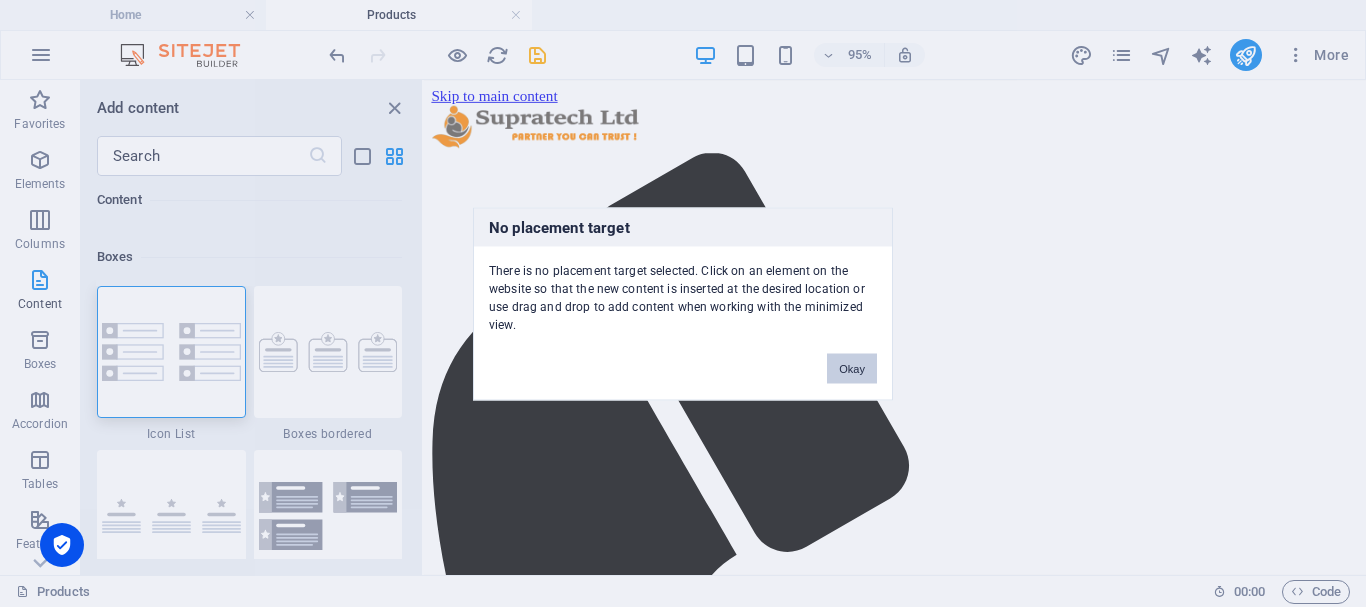 click on "Okay" at bounding box center (852, 368) 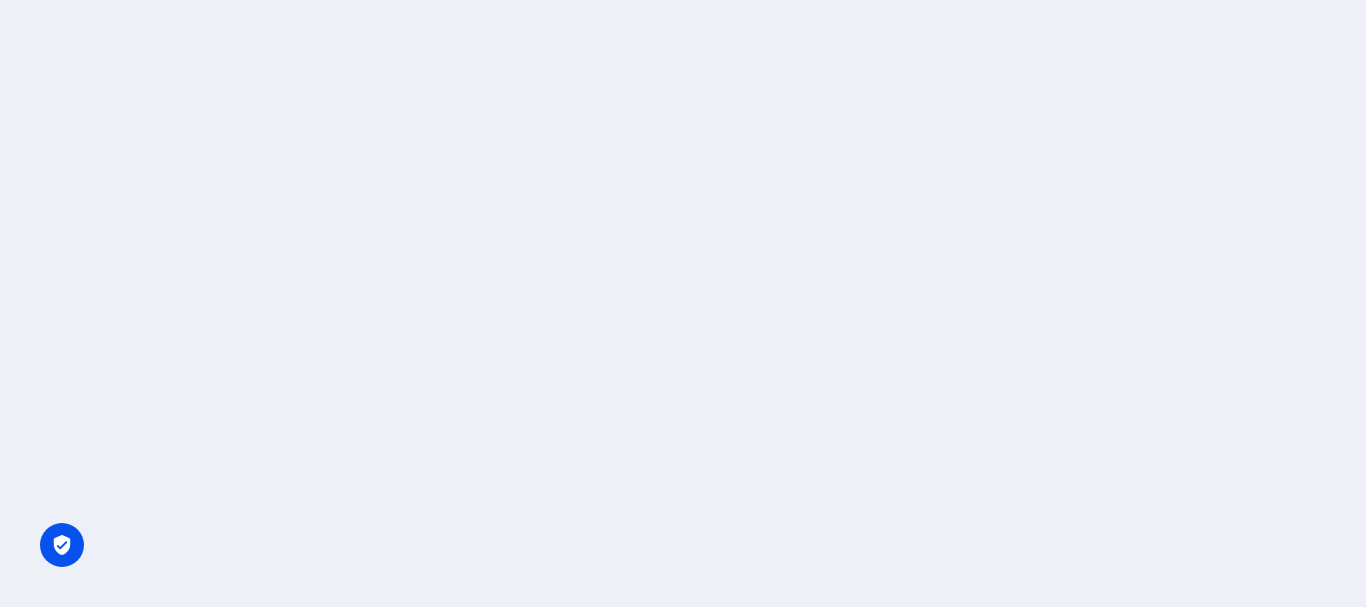 scroll, scrollTop: 0, scrollLeft: 0, axis: both 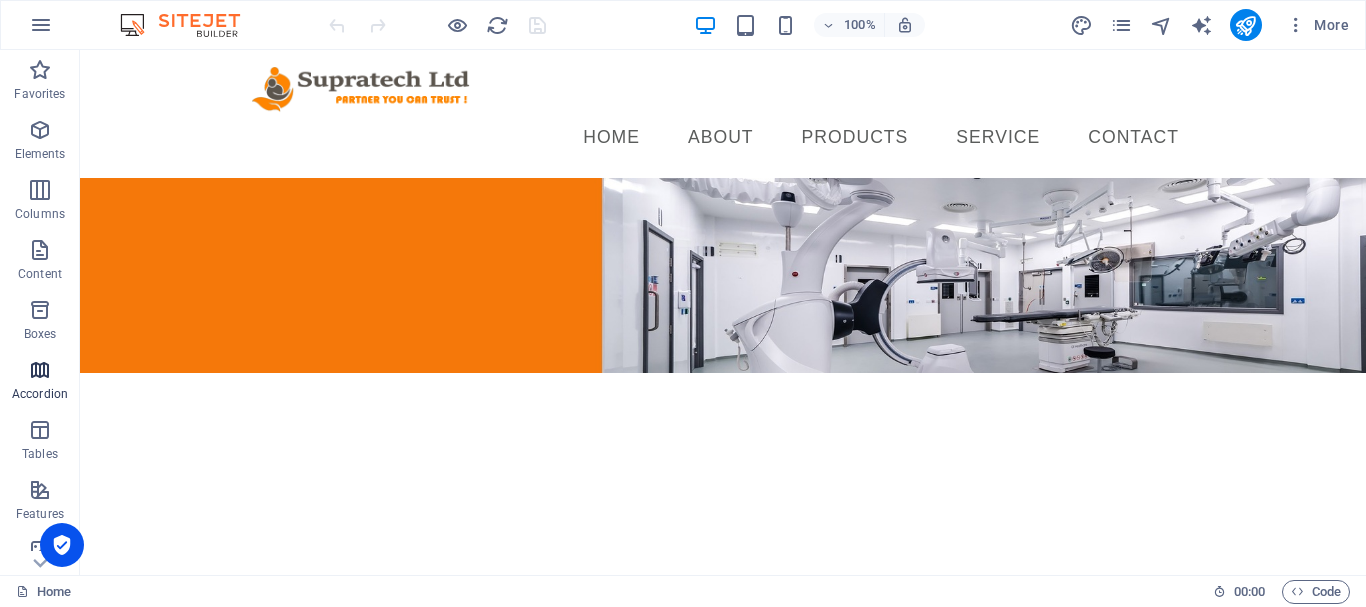 click on "Accordion" at bounding box center [40, 382] 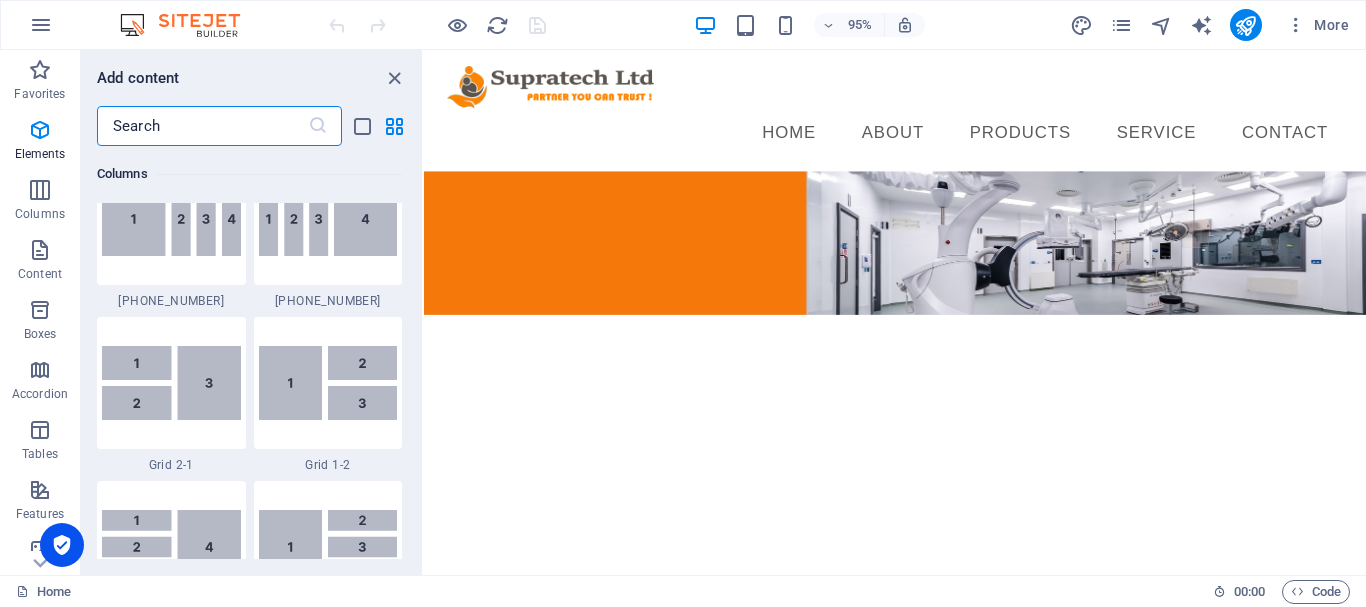 scroll, scrollTop: 6221, scrollLeft: 0, axis: vertical 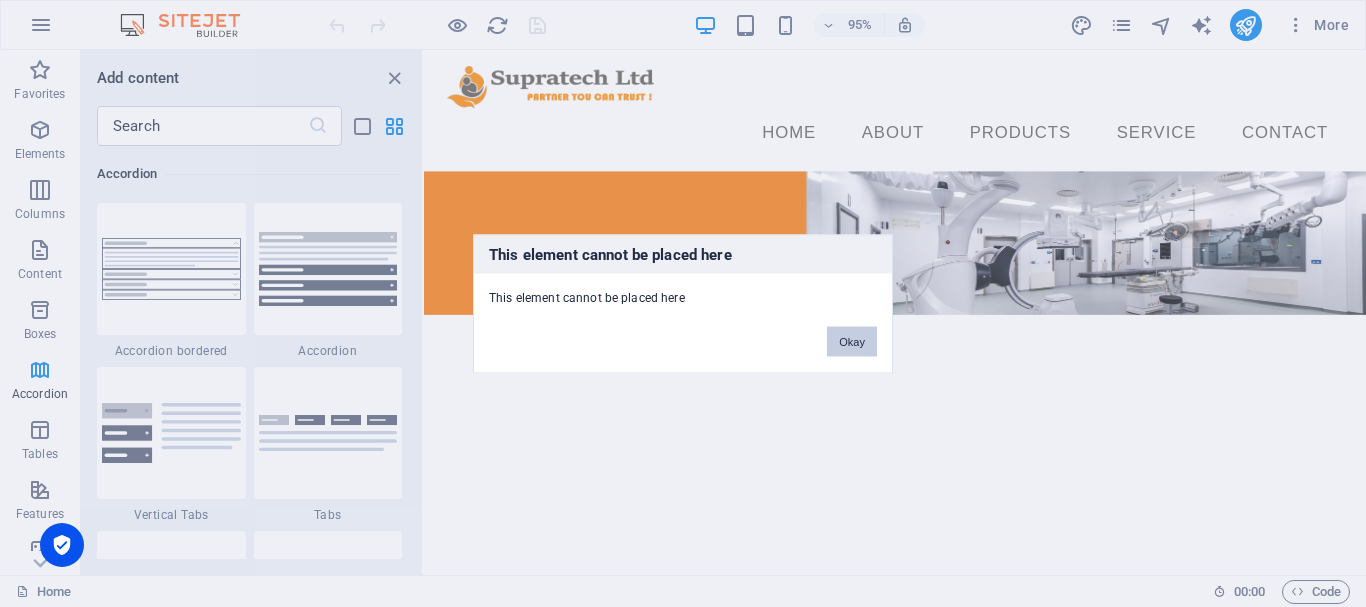 click on "Okay" at bounding box center [852, 341] 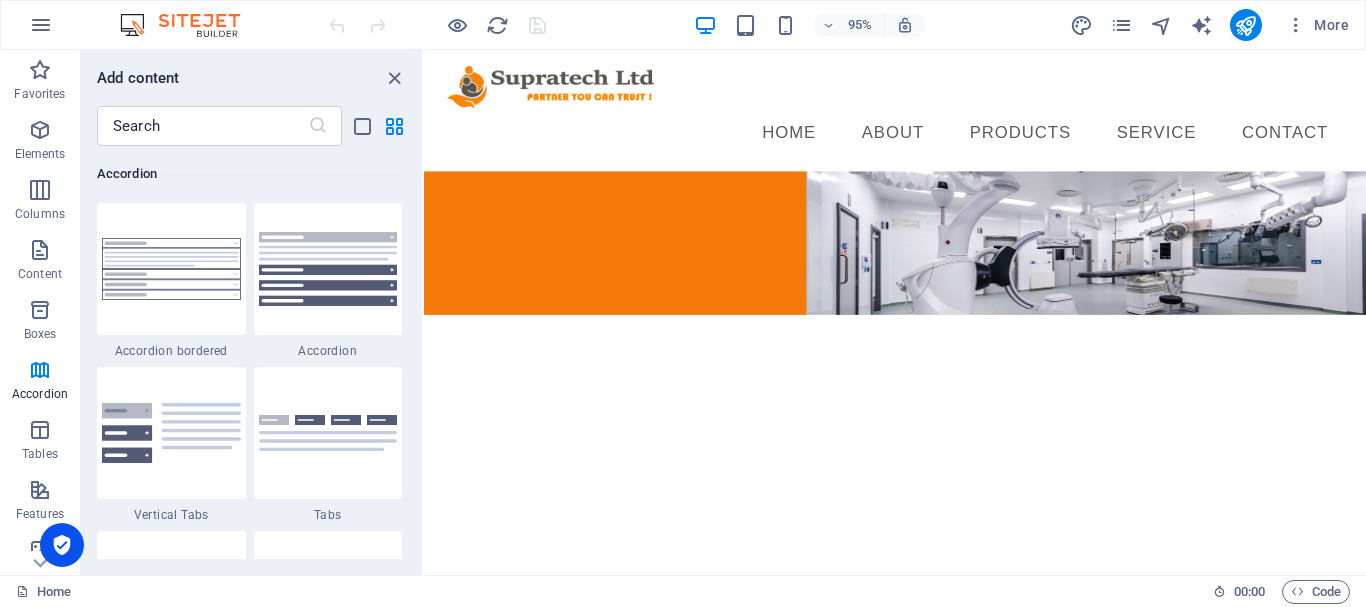 drag, startPoint x: 779, startPoint y: 351, endPoint x: 710, endPoint y: 349, distance: 69.02898 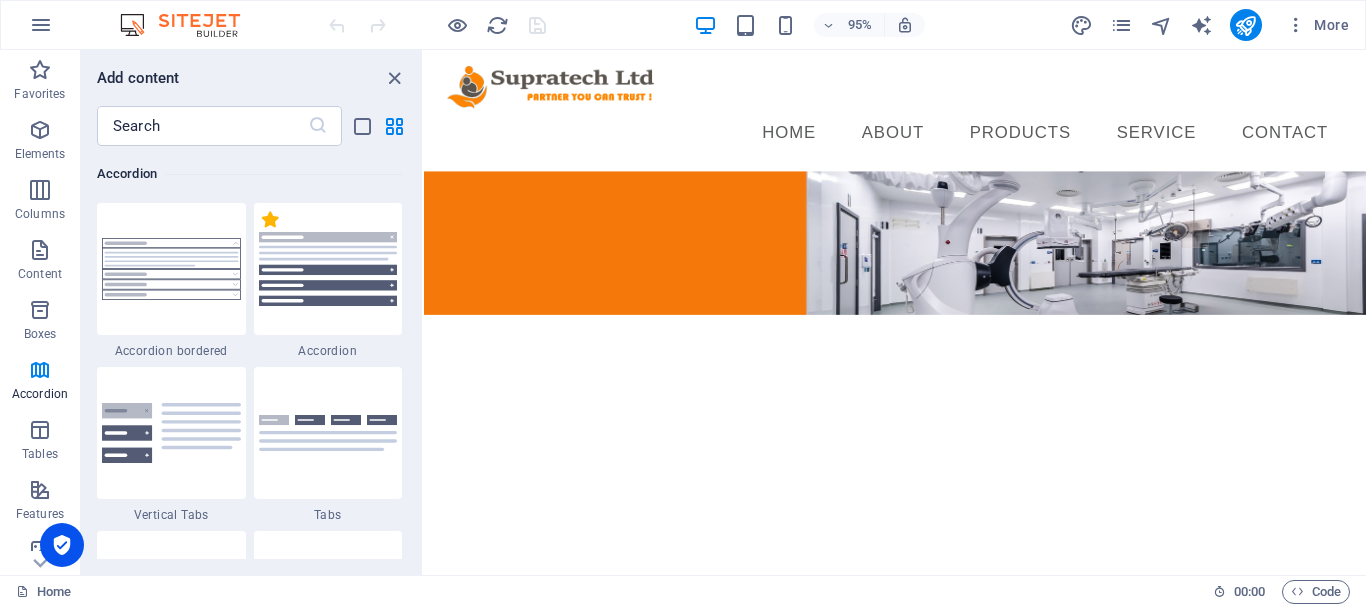 click on "1 Star" at bounding box center [270, 219] 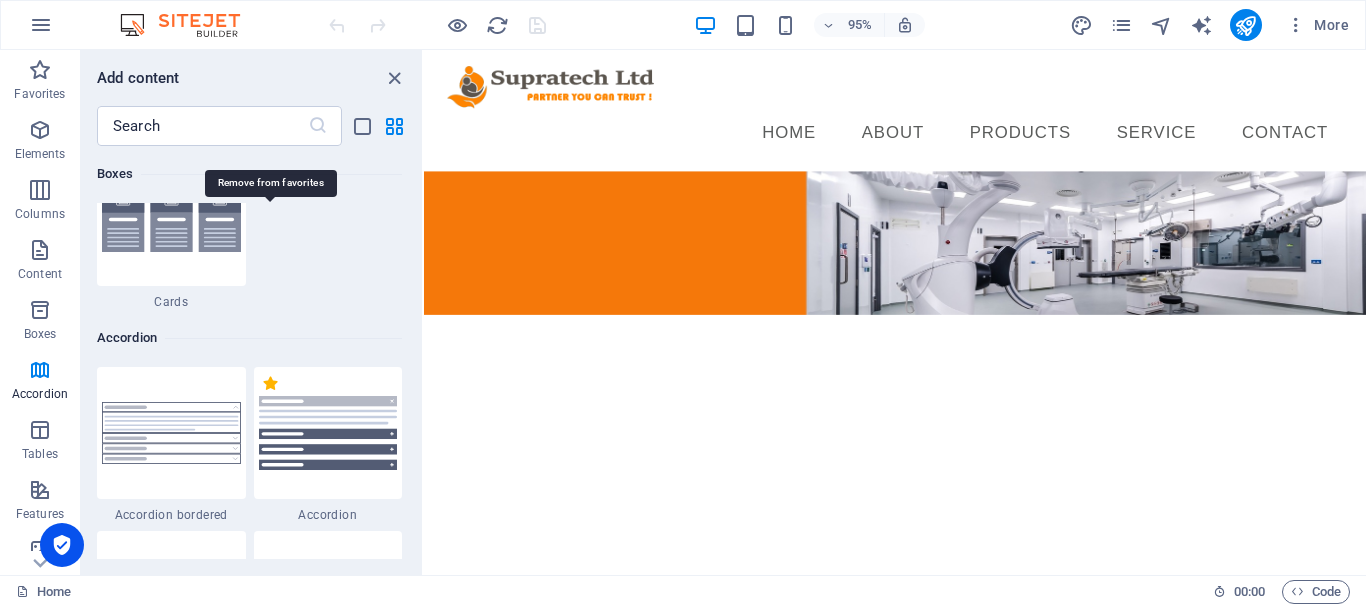 scroll, scrollTop: 6385, scrollLeft: 0, axis: vertical 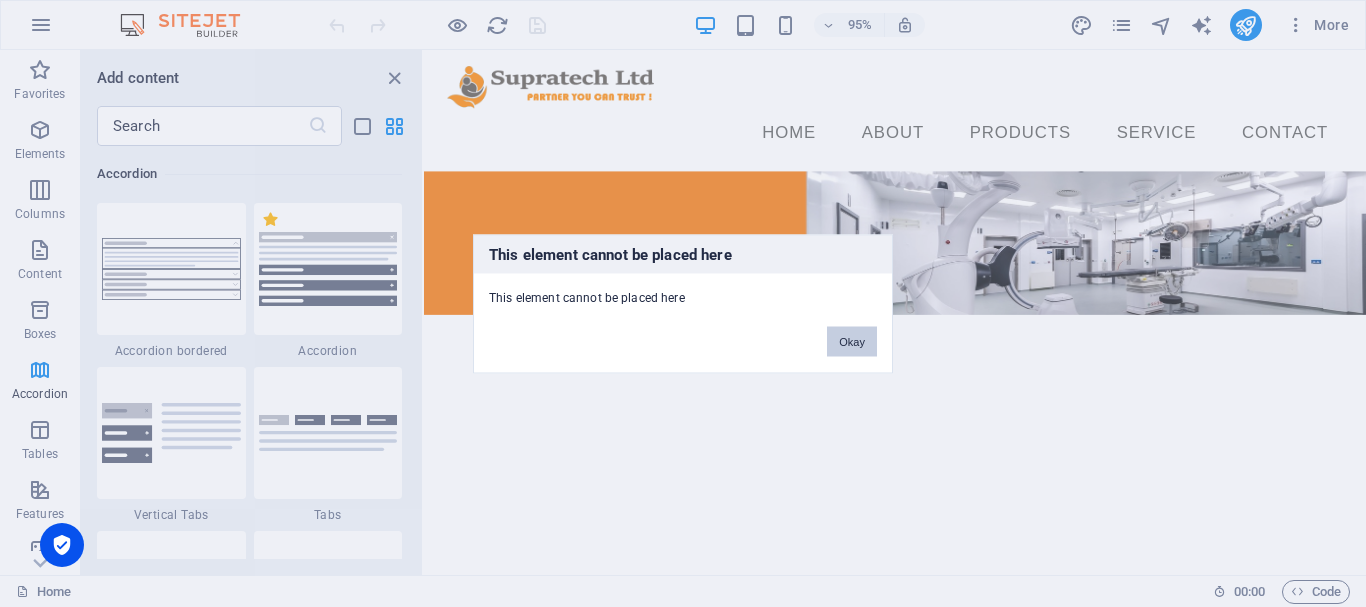 click on "Okay" at bounding box center [852, 341] 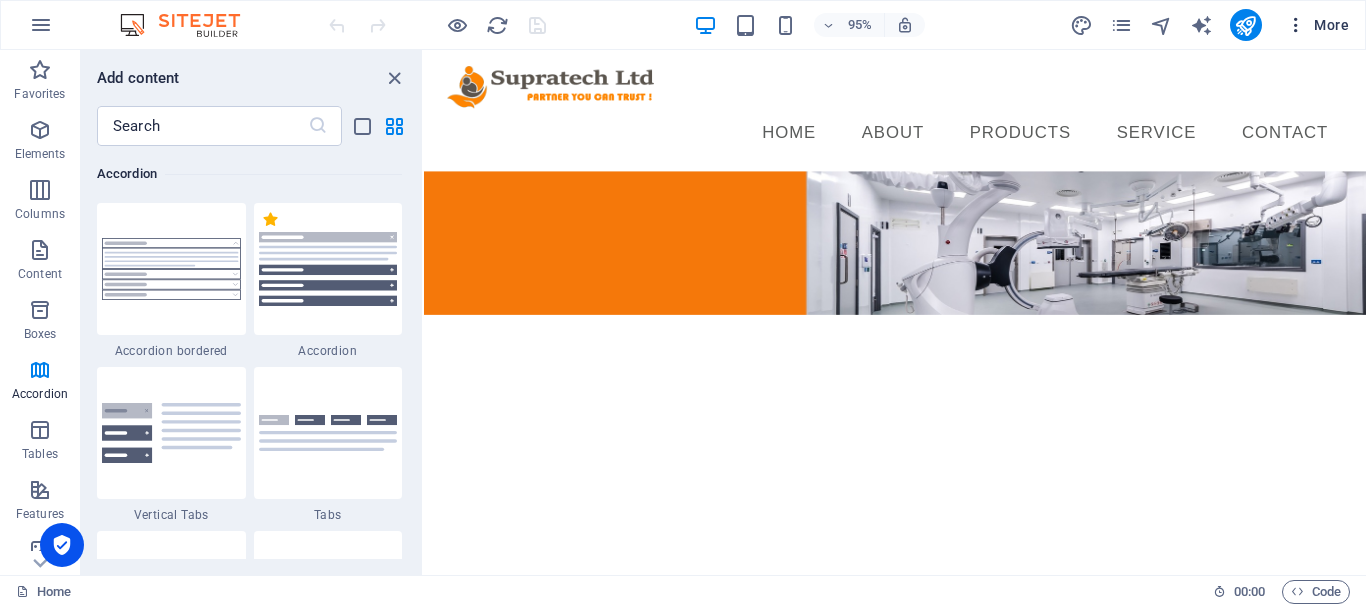 click on "More" at bounding box center [1317, 25] 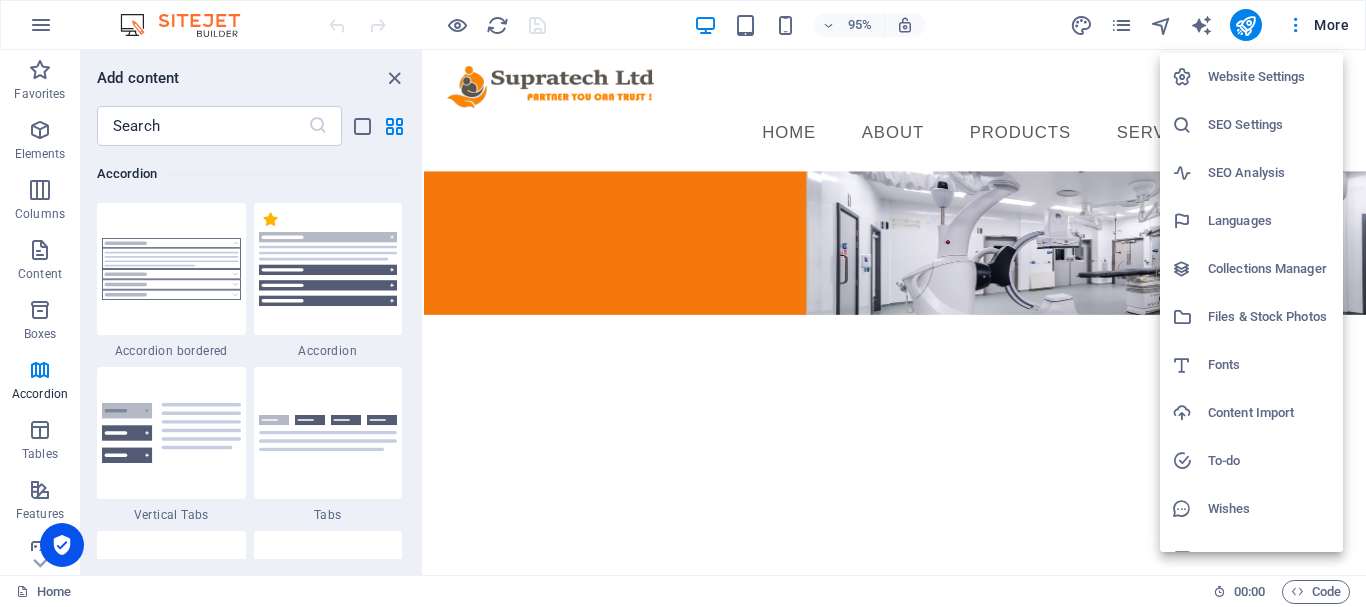 click on "Website Settings" at bounding box center [1269, 77] 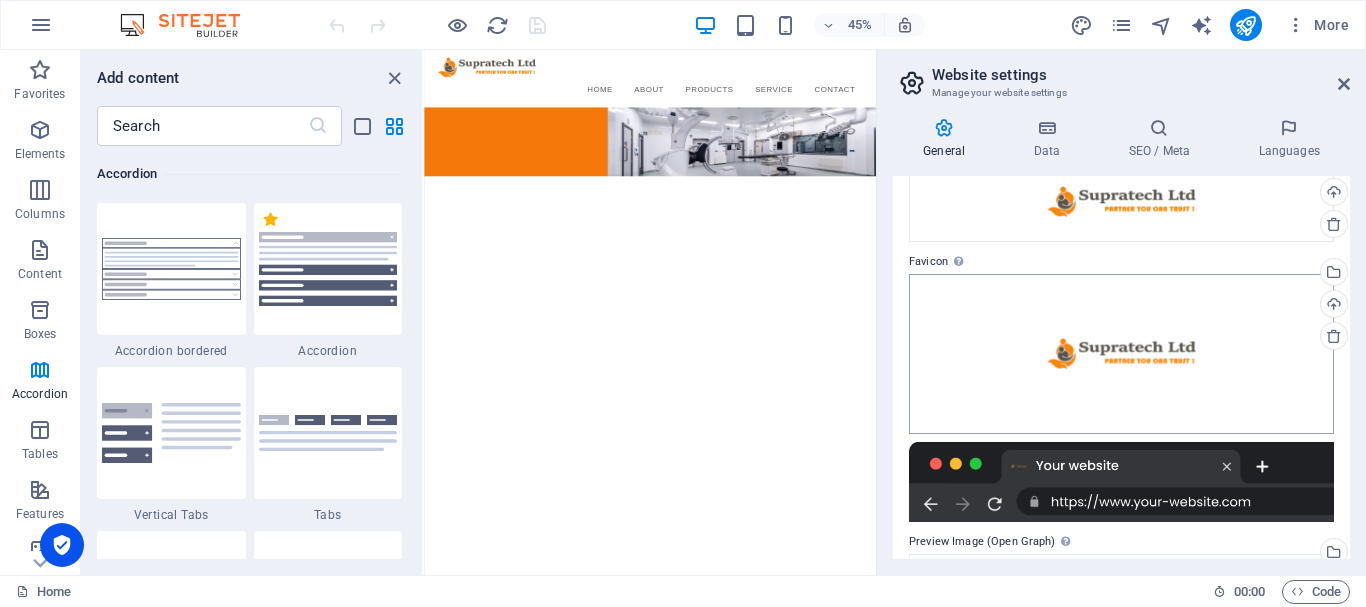 scroll, scrollTop: 0, scrollLeft: 0, axis: both 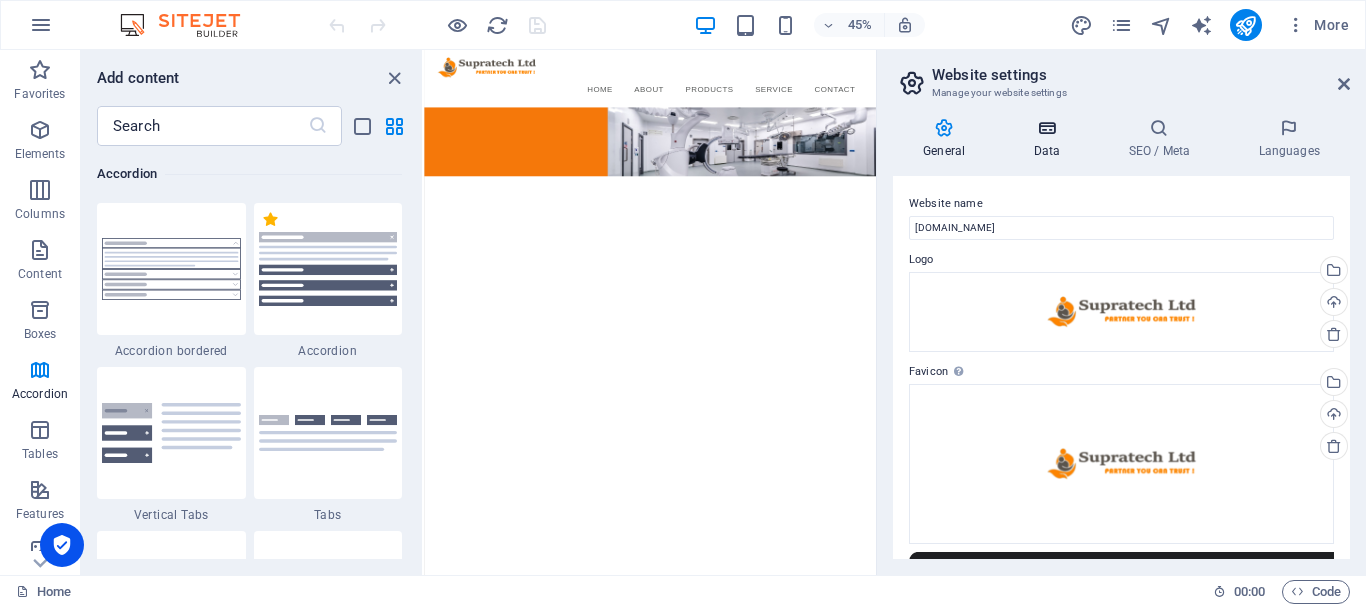 click on "Data" at bounding box center (1050, 139) 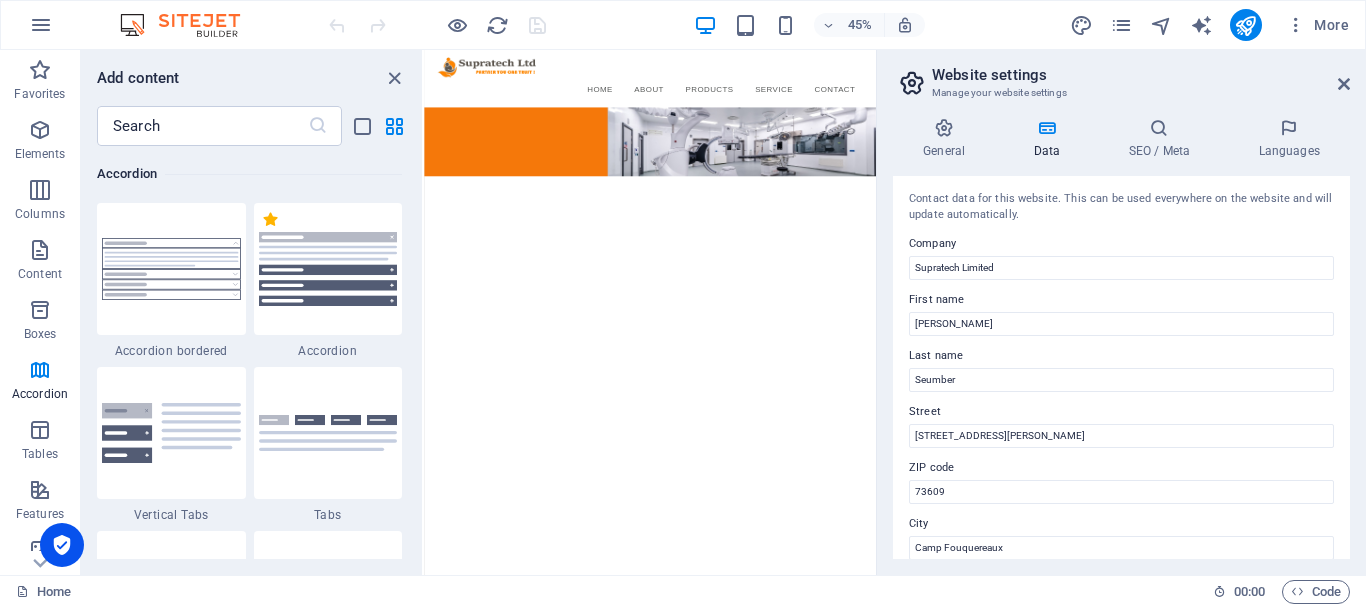 scroll, scrollTop: 0, scrollLeft: 0, axis: both 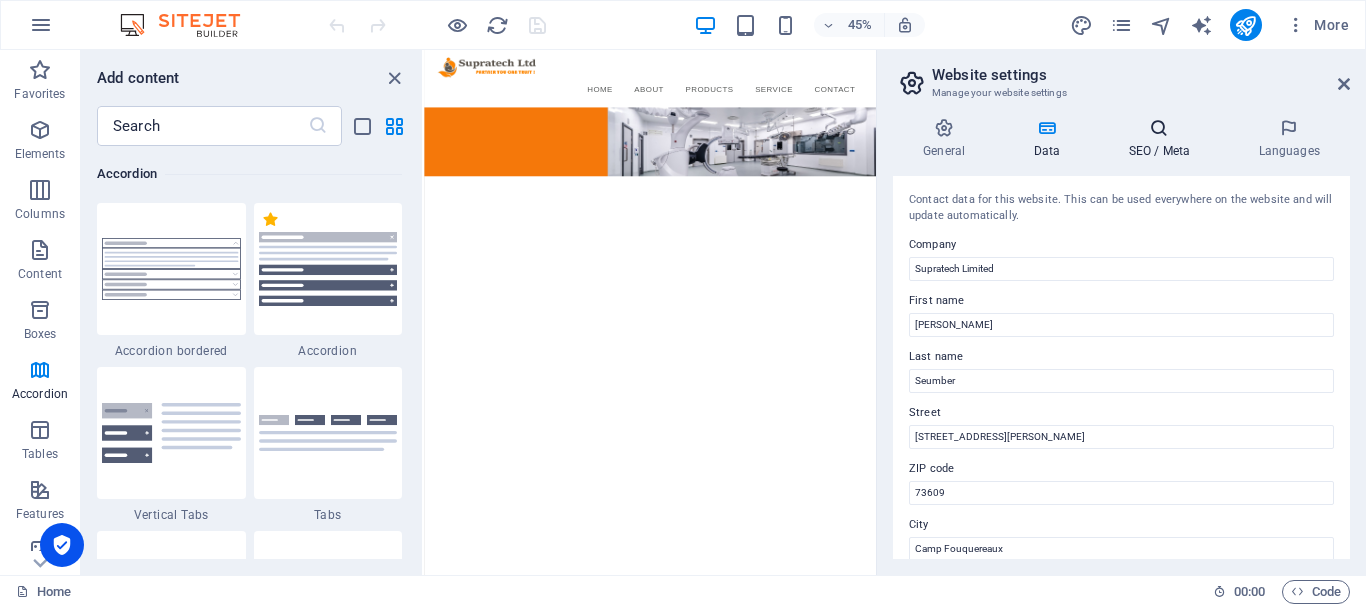 click on "SEO / Meta" at bounding box center [1163, 139] 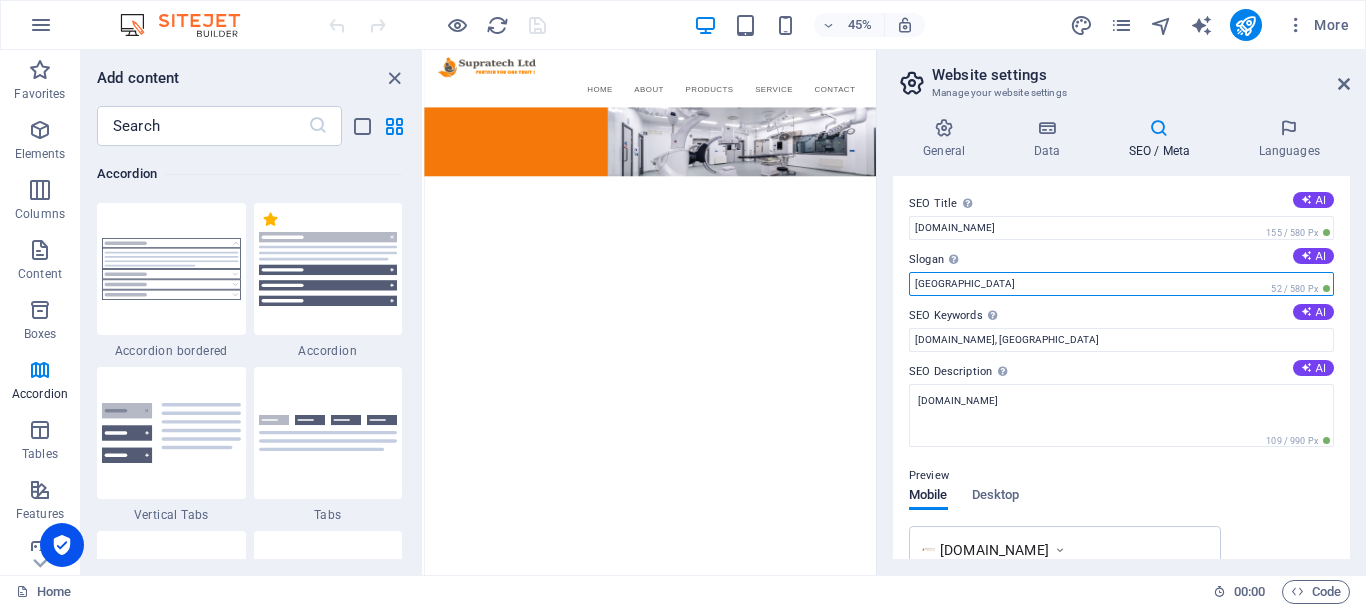 click on "[GEOGRAPHIC_DATA]" at bounding box center [1121, 284] 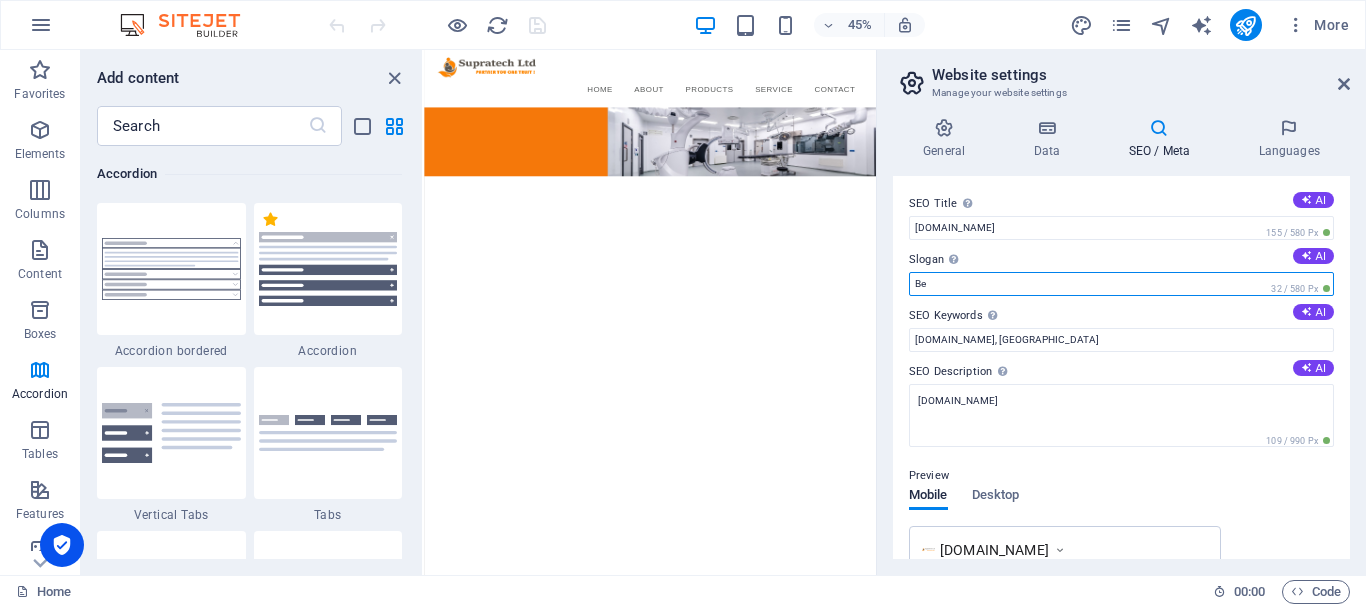 type on "B" 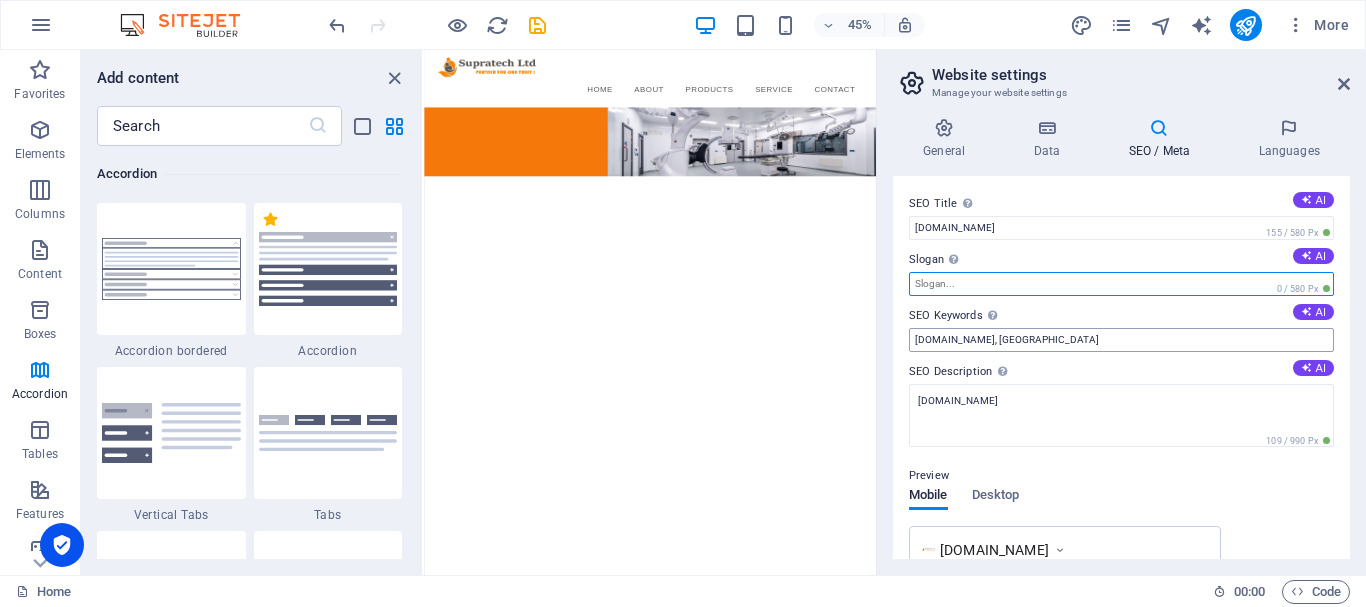 type 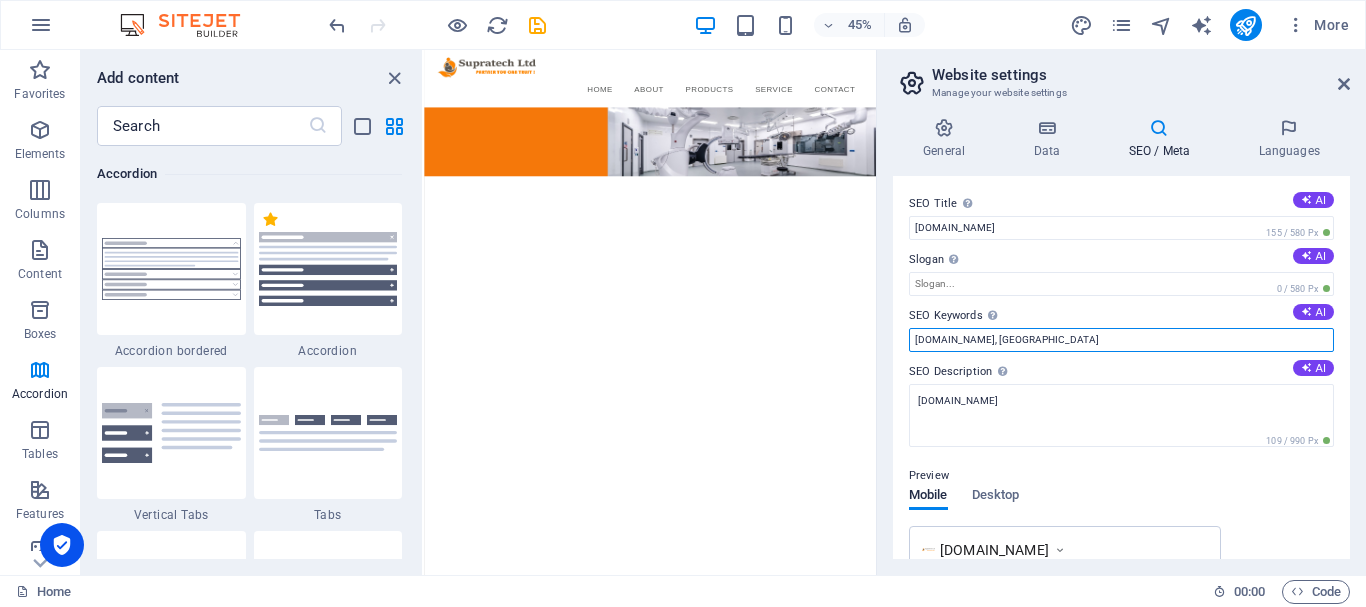 click on "[DOMAIN_NAME], [GEOGRAPHIC_DATA]" at bounding box center (1121, 340) 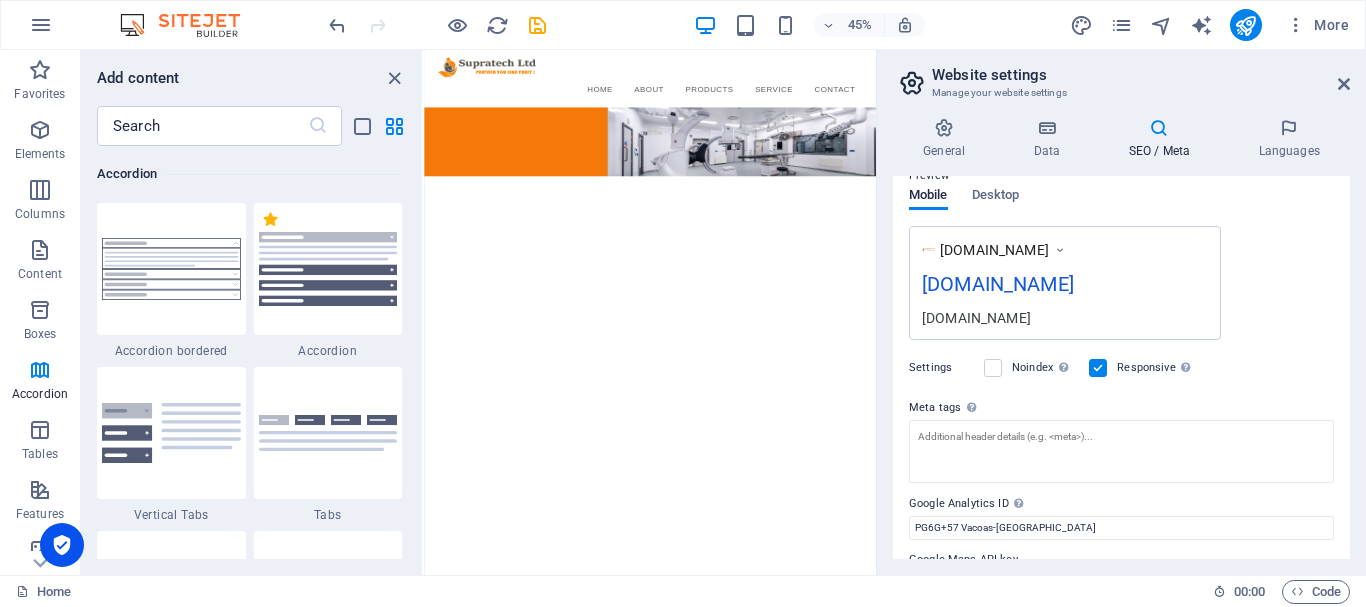 scroll, scrollTop: 353, scrollLeft: 0, axis: vertical 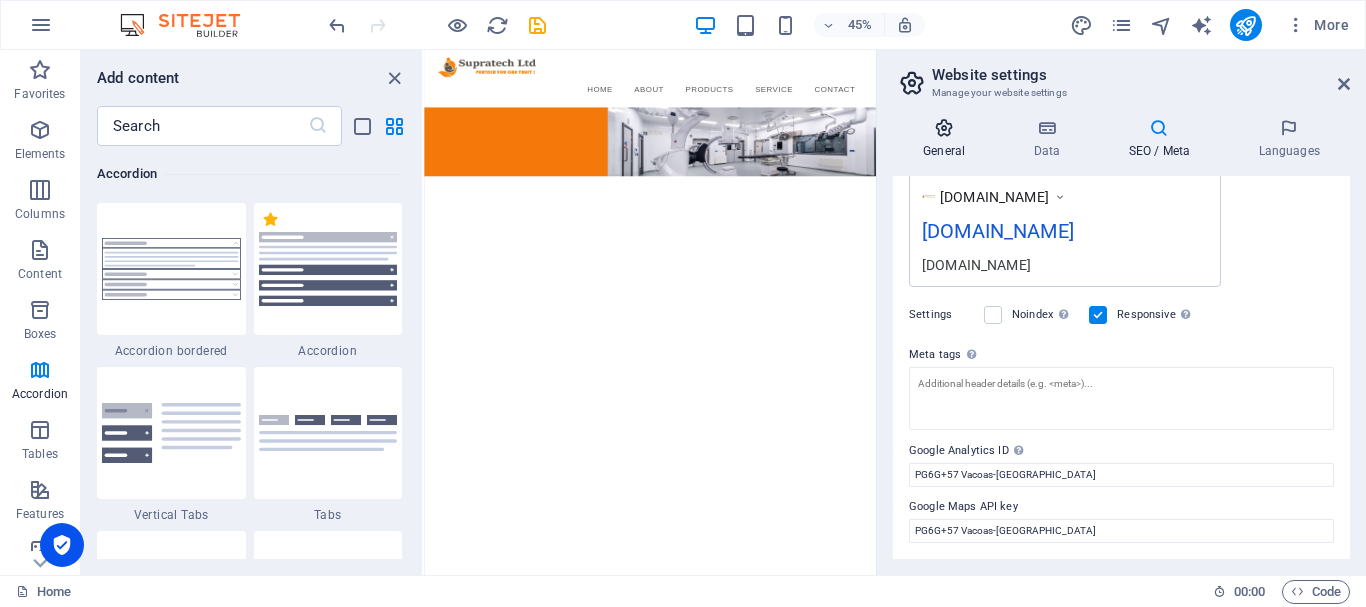 type on "[DOMAIN_NAME]," 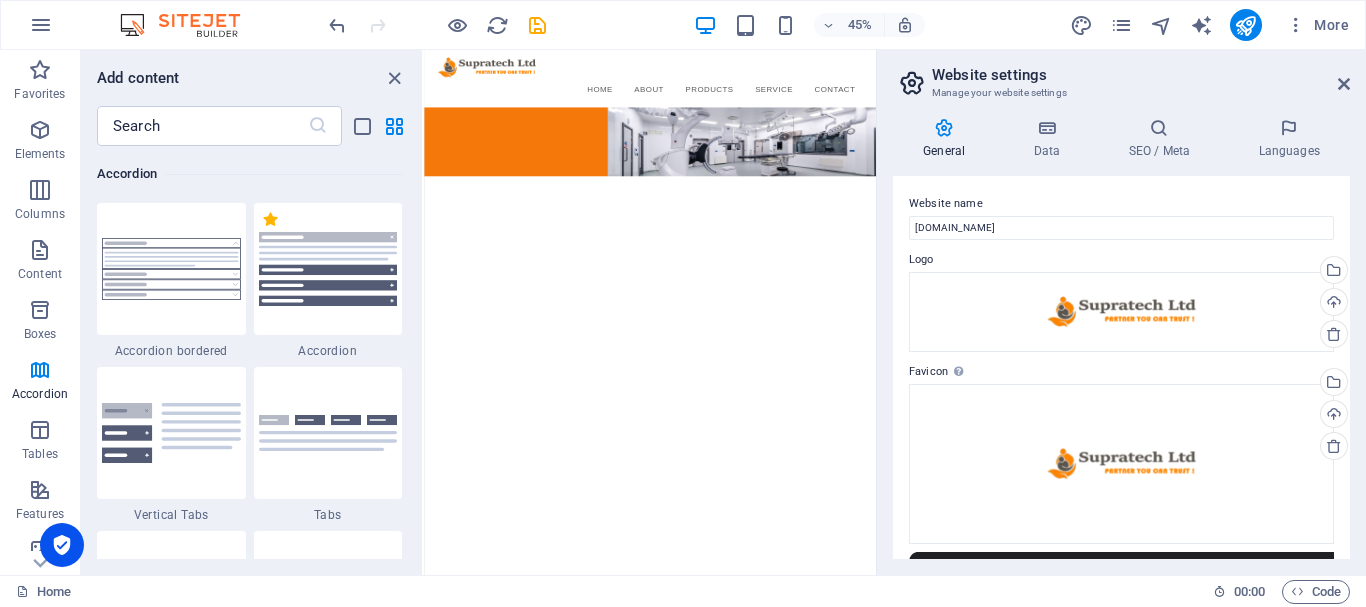 click on "Website settings" at bounding box center (1141, 75) 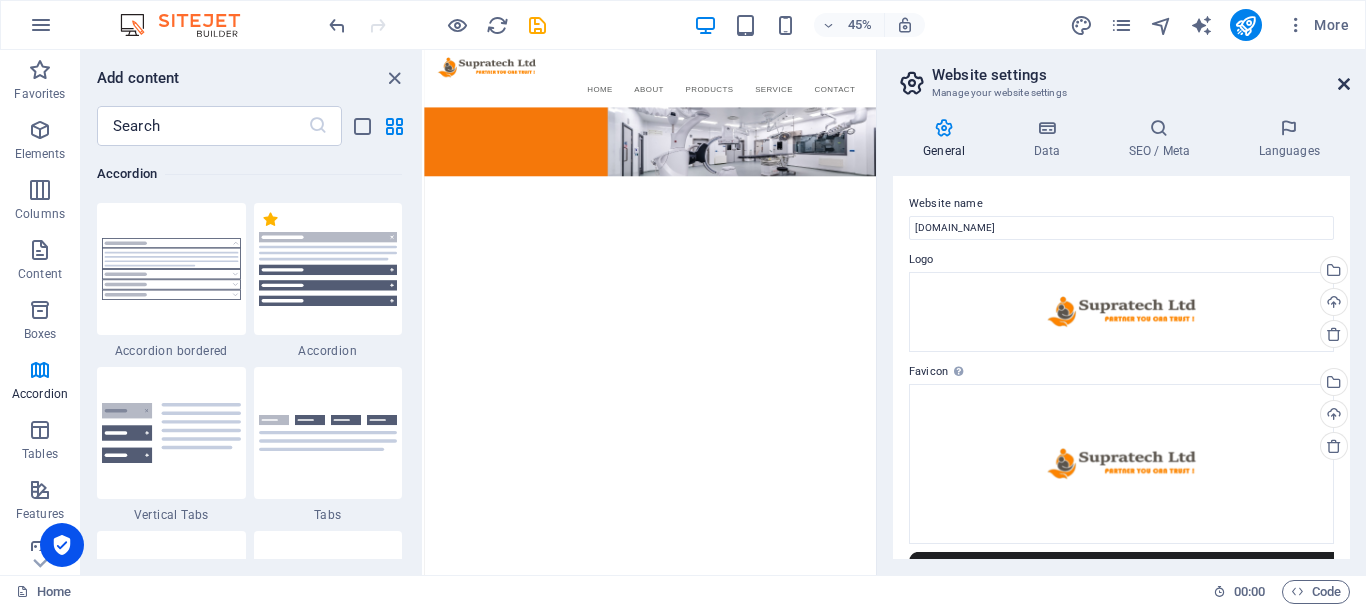 click at bounding box center [1344, 84] 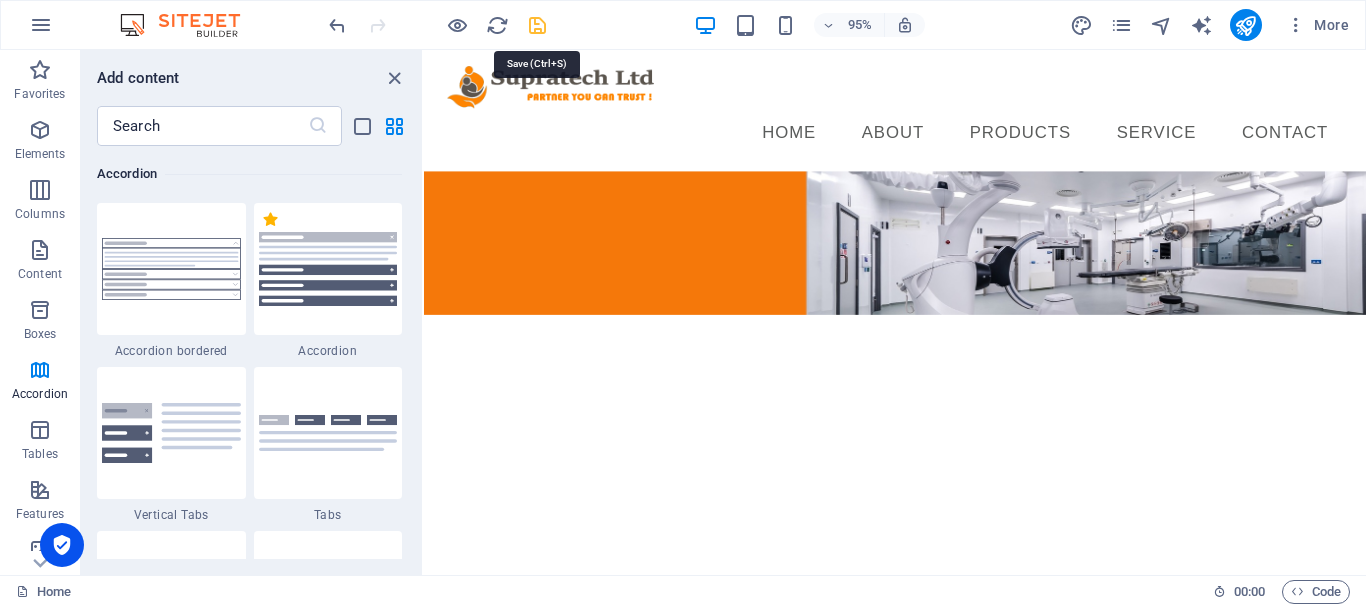 click at bounding box center [537, 25] 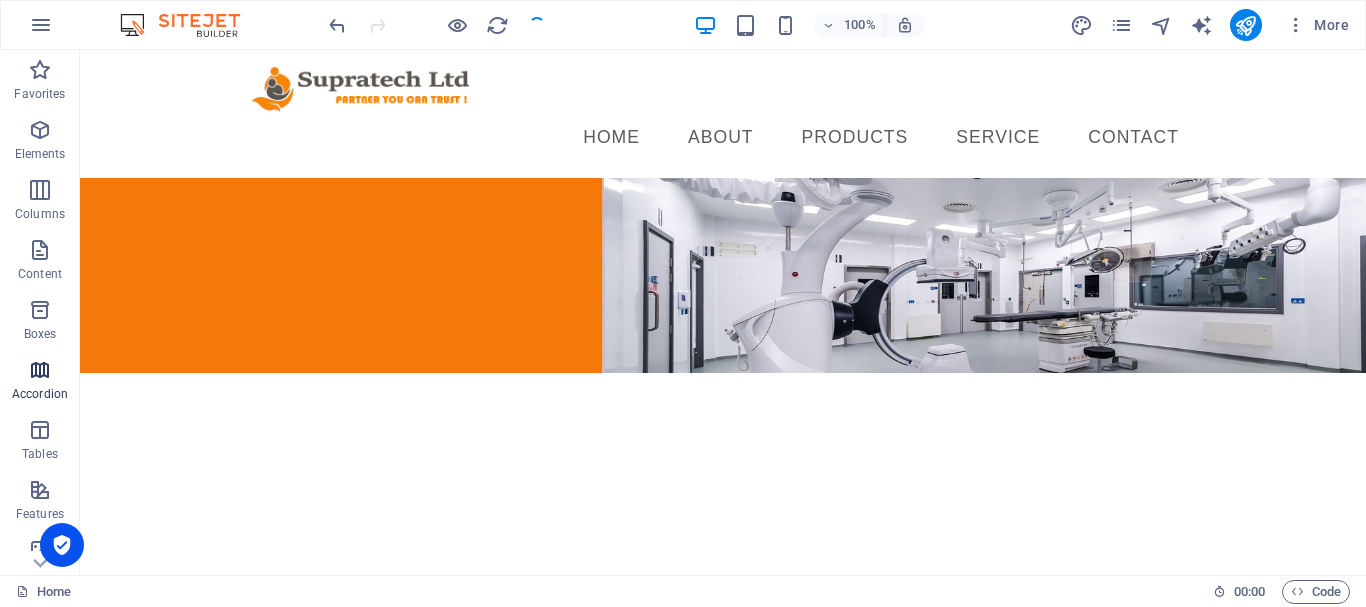 click on "Accordion" at bounding box center [40, 382] 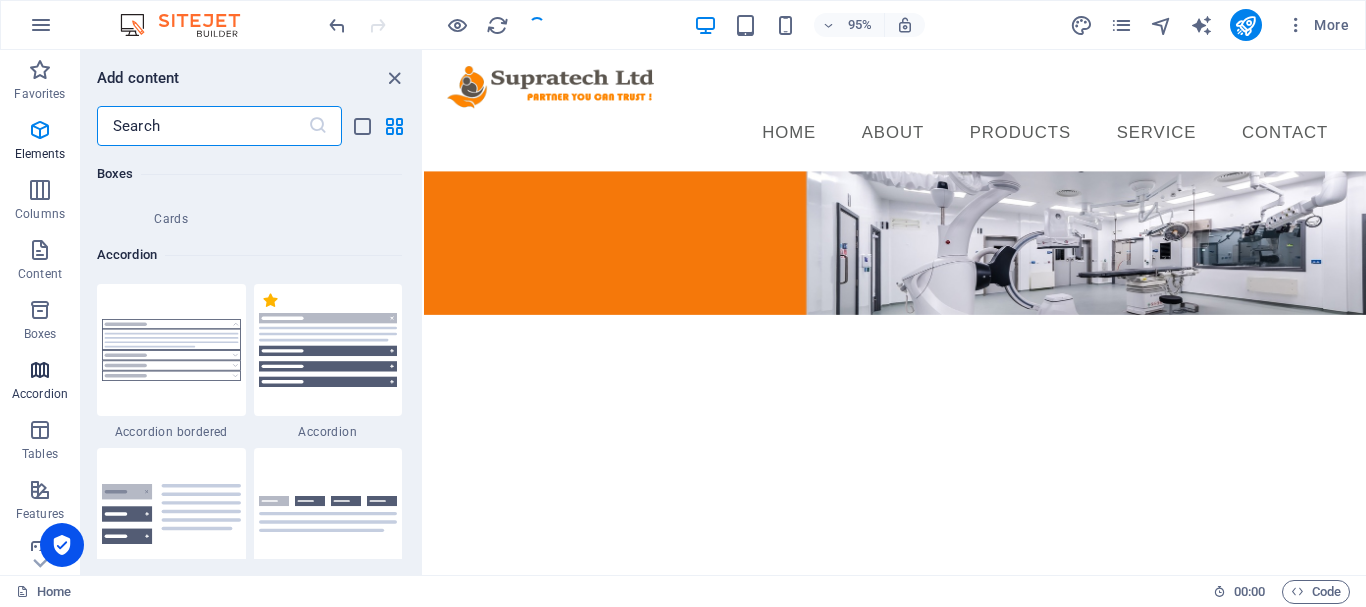 scroll, scrollTop: 6385, scrollLeft: 0, axis: vertical 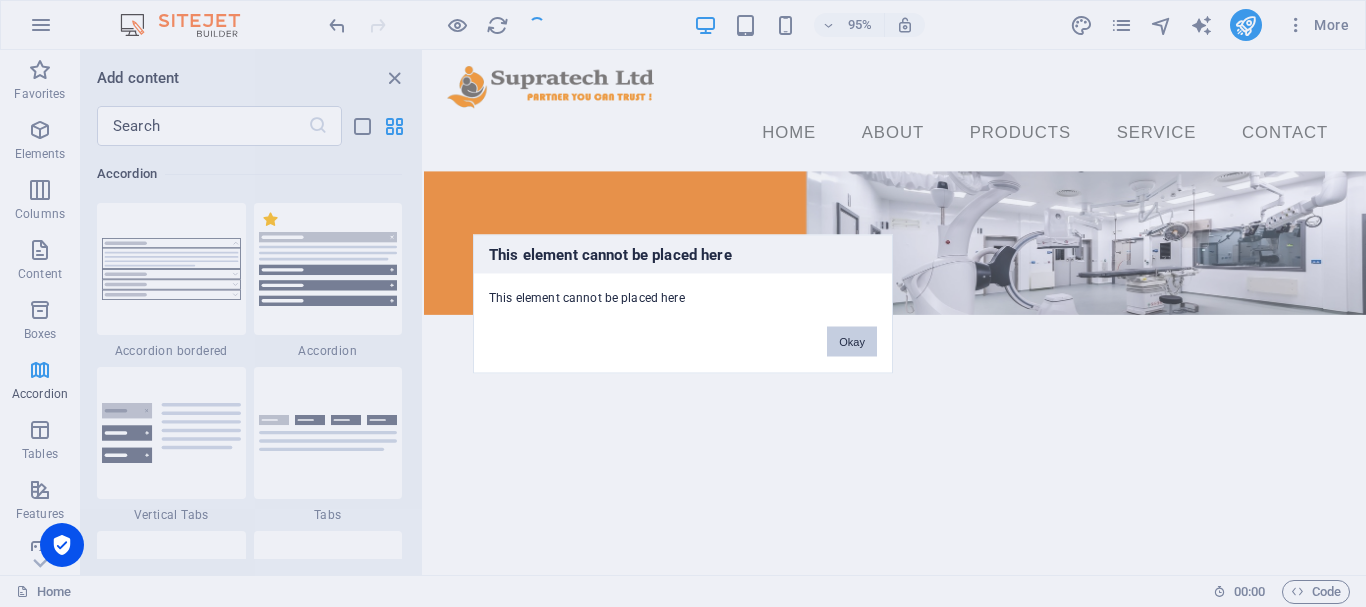 click on "Okay" at bounding box center [852, 341] 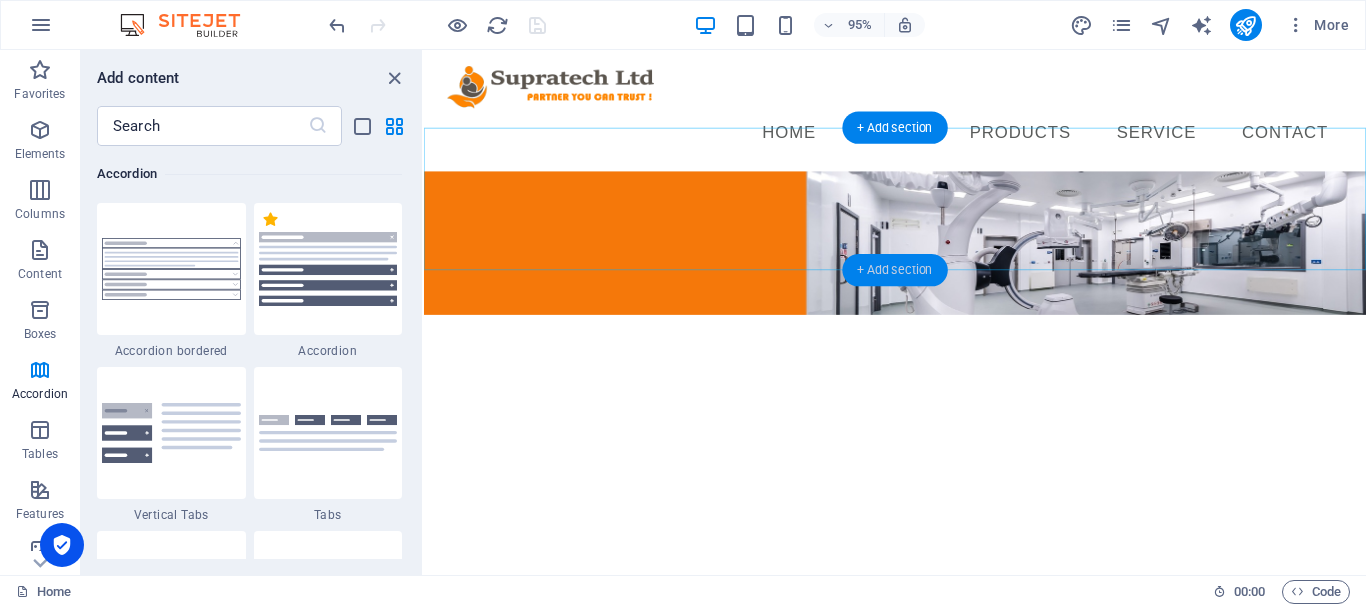 click on "+ Add section" at bounding box center [894, 270] 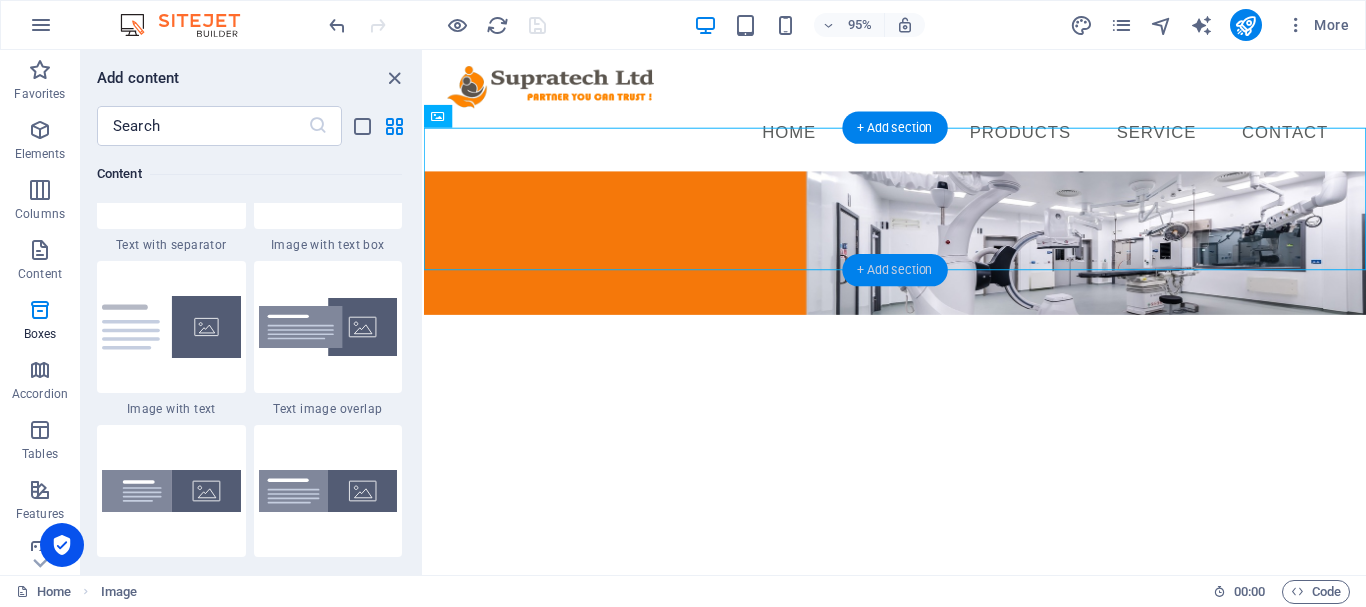 scroll, scrollTop: 3663, scrollLeft: 0, axis: vertical 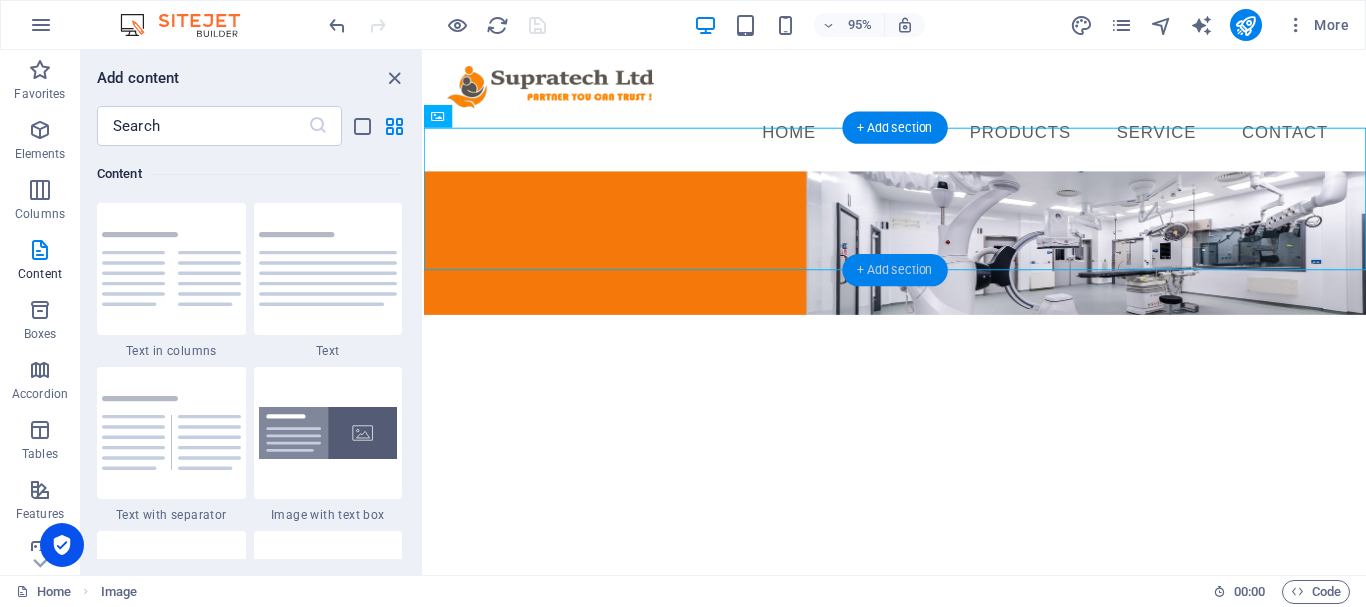 click on "+ Add section" at bounding box center (894, 270) 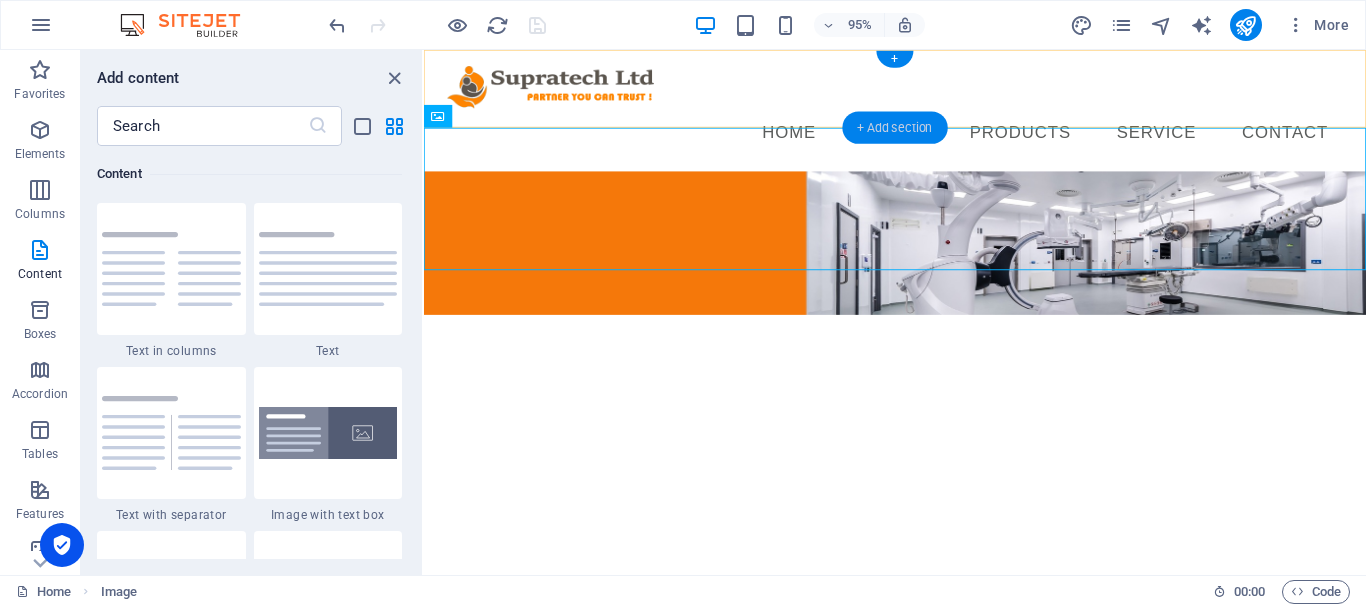 click on "+ Add section" at bounding box center (894, 127) 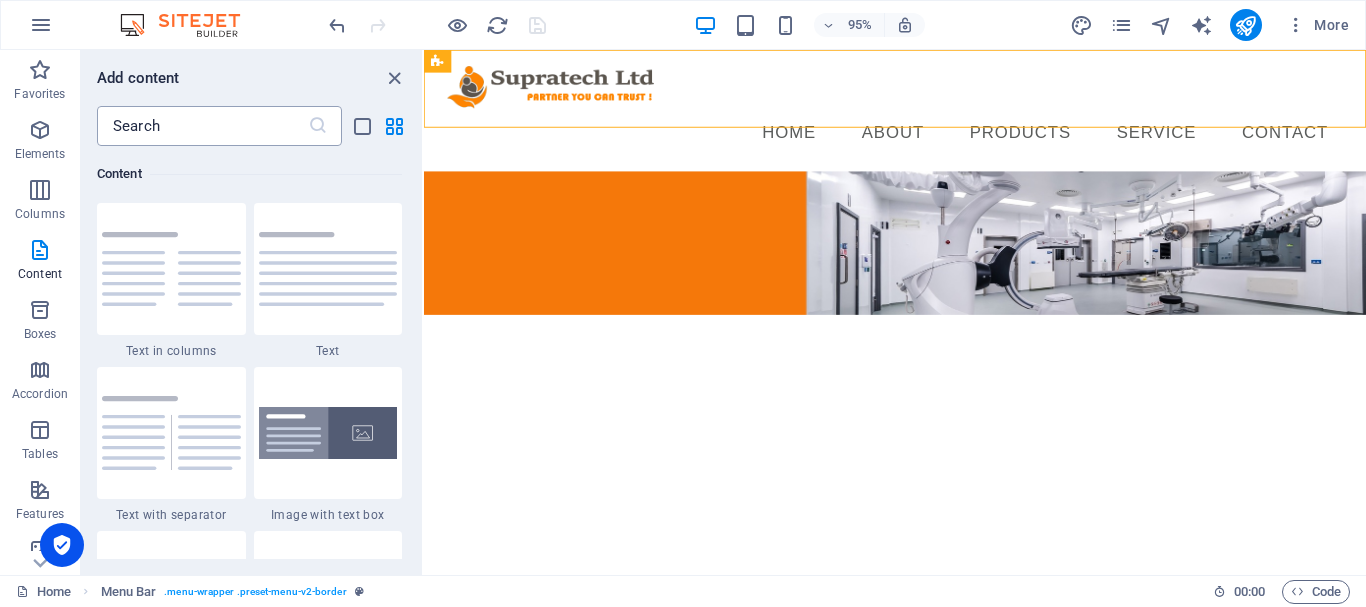 click at bounding box center (202, 126) 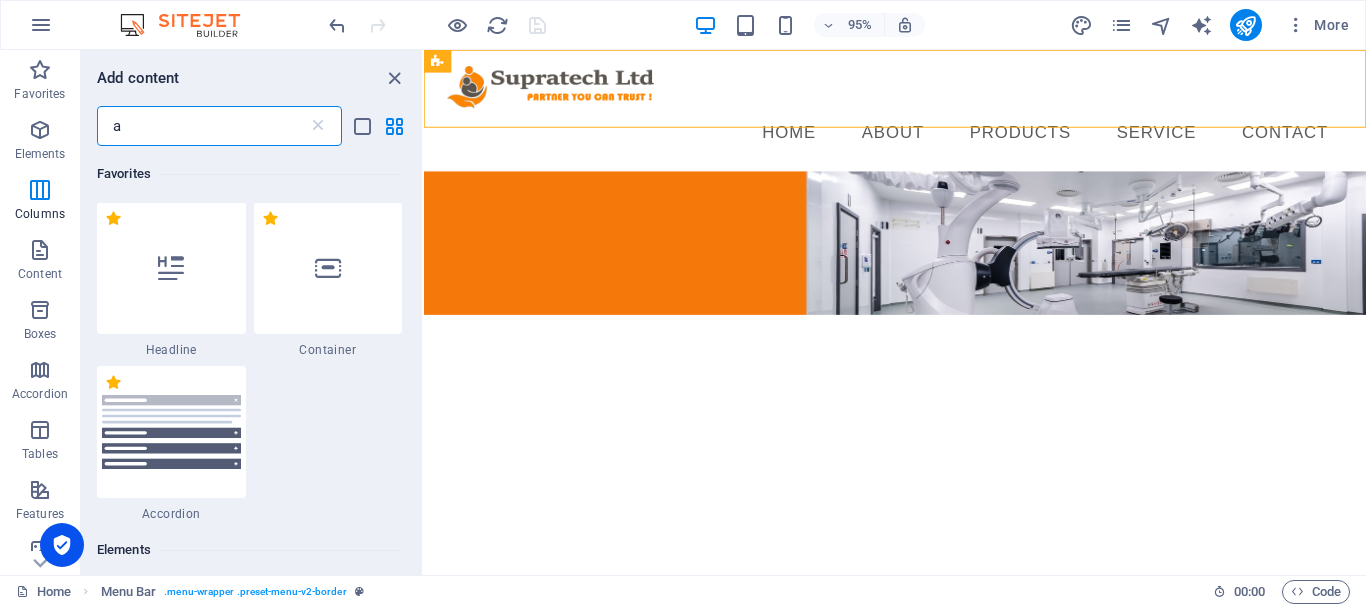 scroll, scrollTop: 0, scrollLeft: 0, axis: both 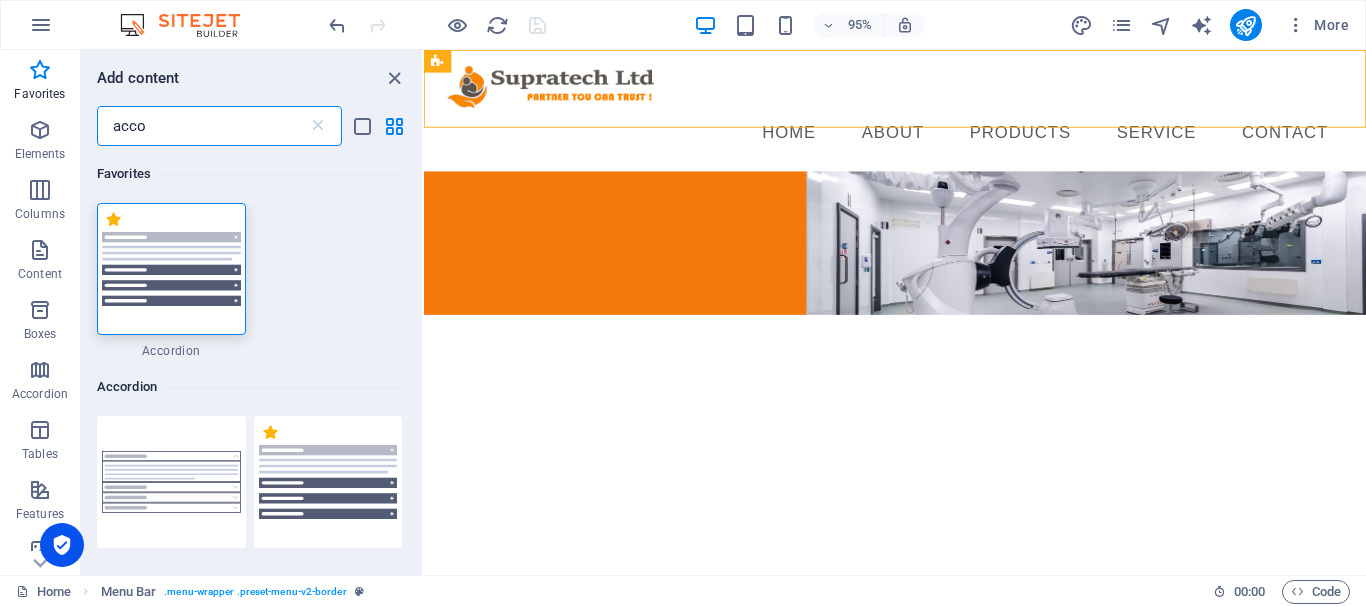 type on "acco" 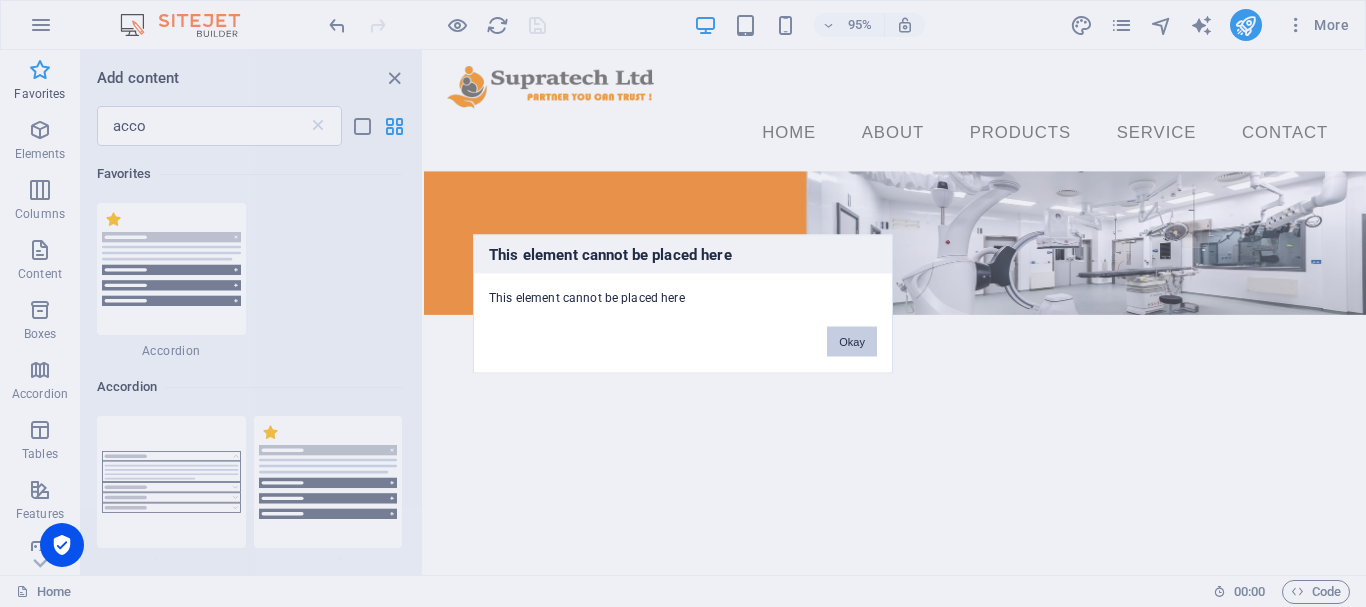 drag, startPoint x: 855, startPoint y: 343, endPoint x: 276, endPoint y: 332, distance: 579.1045 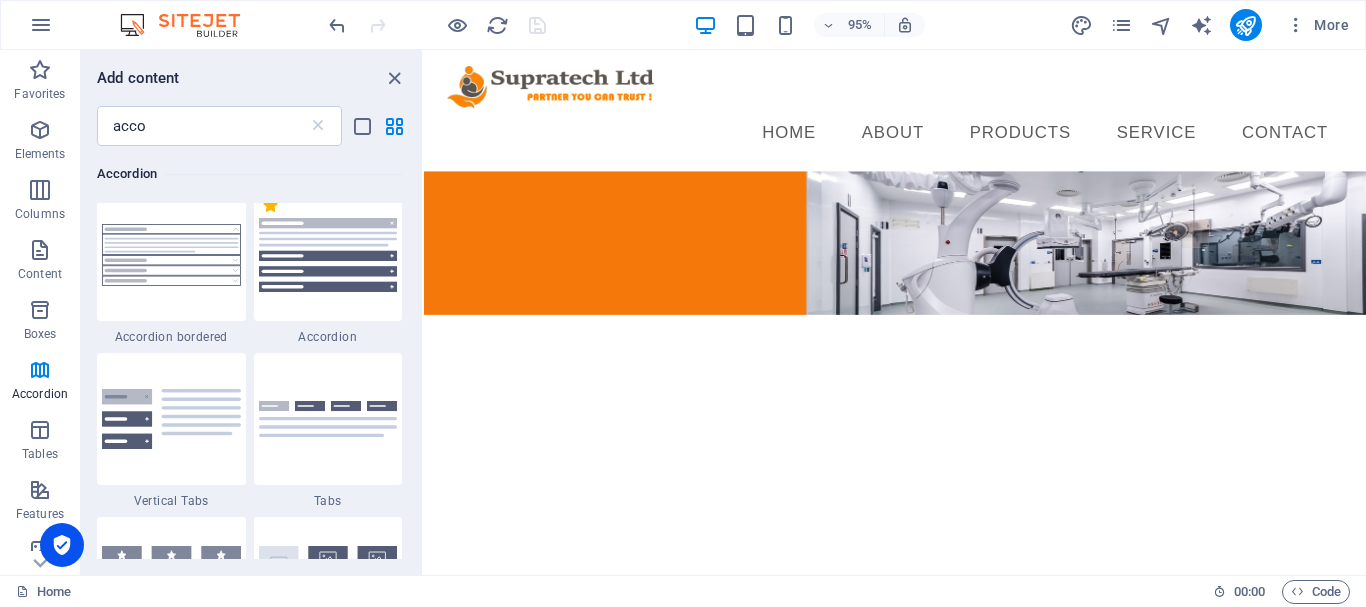 scroll, scrollTop: 300, scrollLeft: 0, axis: vertical 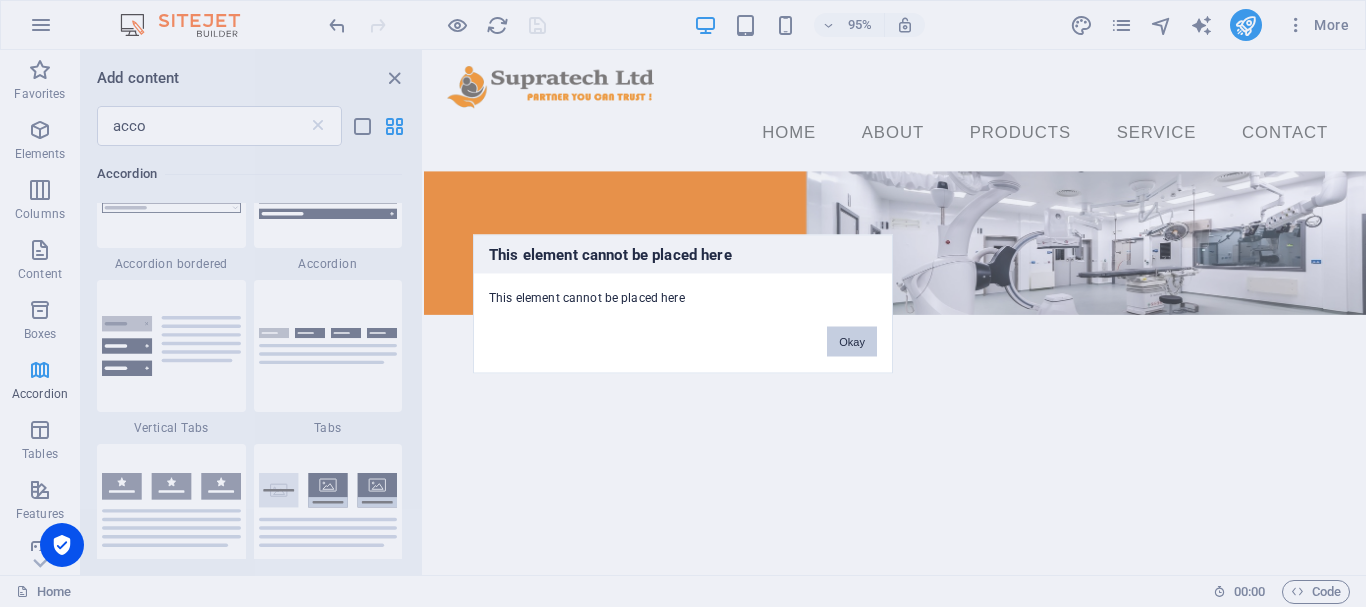drag, startPoint x: 839, startPoint y: 339, endPoint x: 433, endPoint y: 304, distance: 407.50583 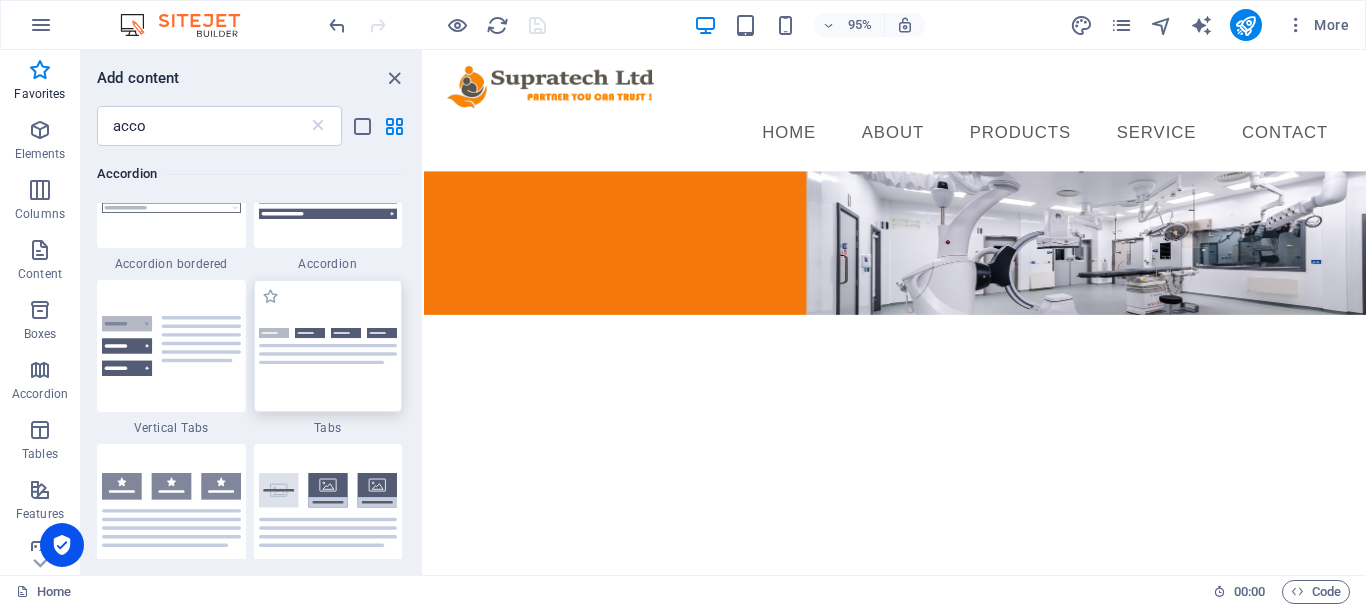 scroll, scrollTop: 0, scrollLeft: 0, axis: both 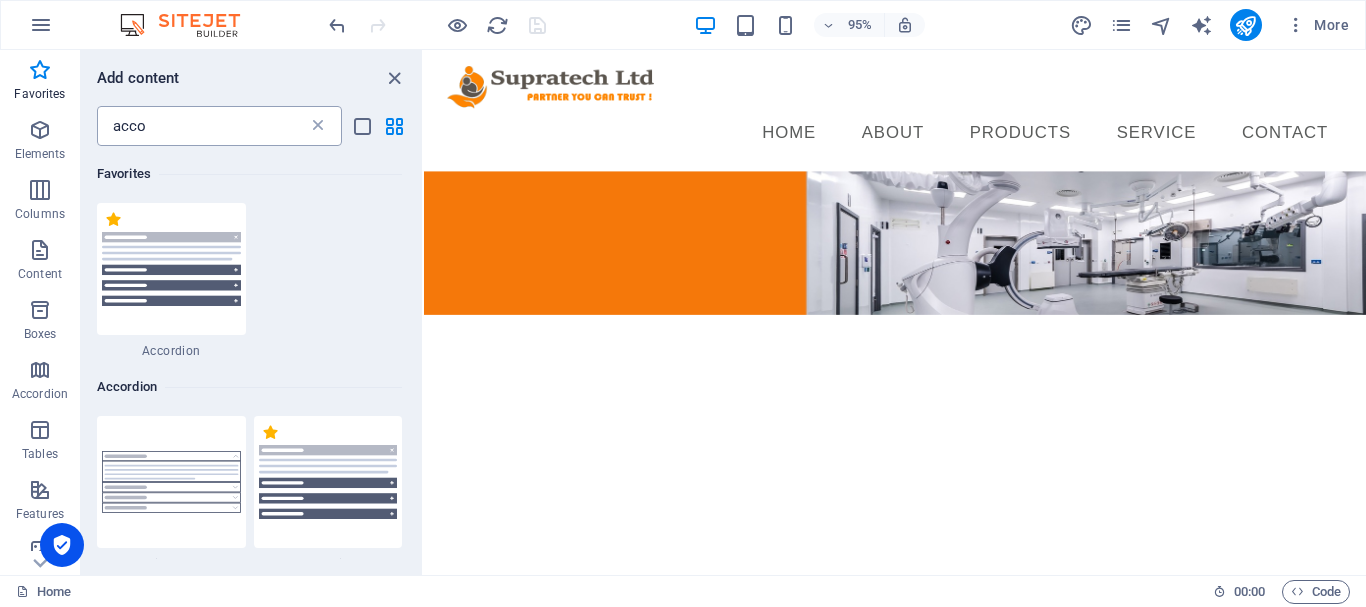 click at bounding box center (318, 126) 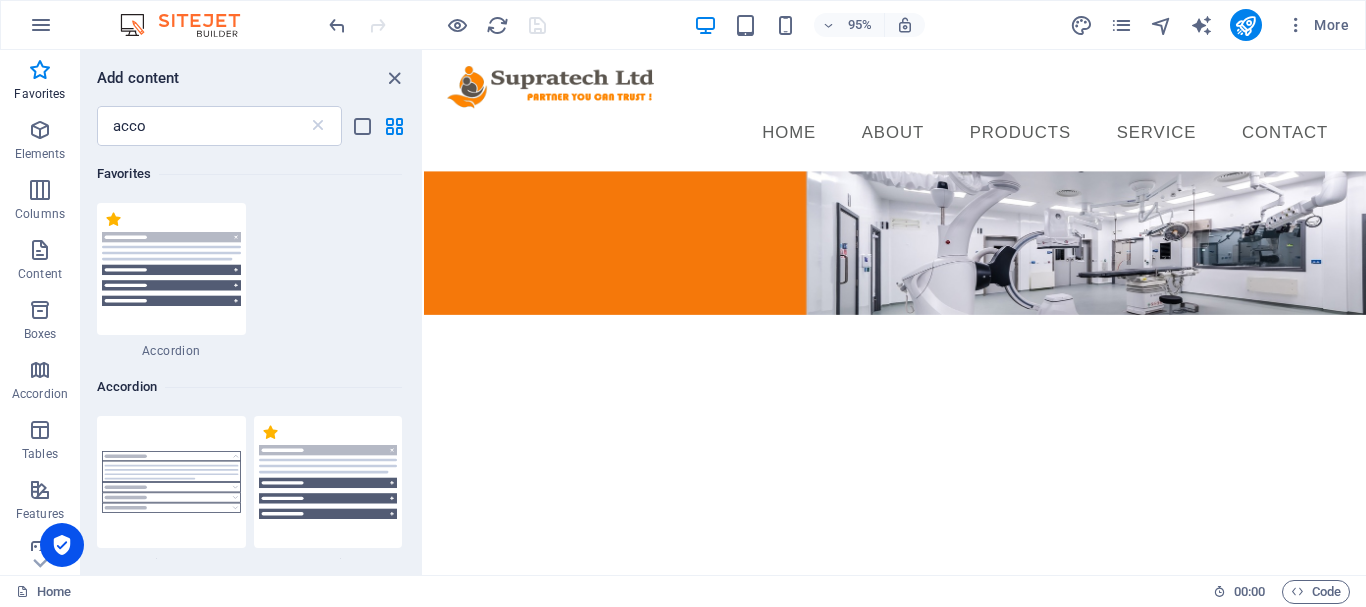 type 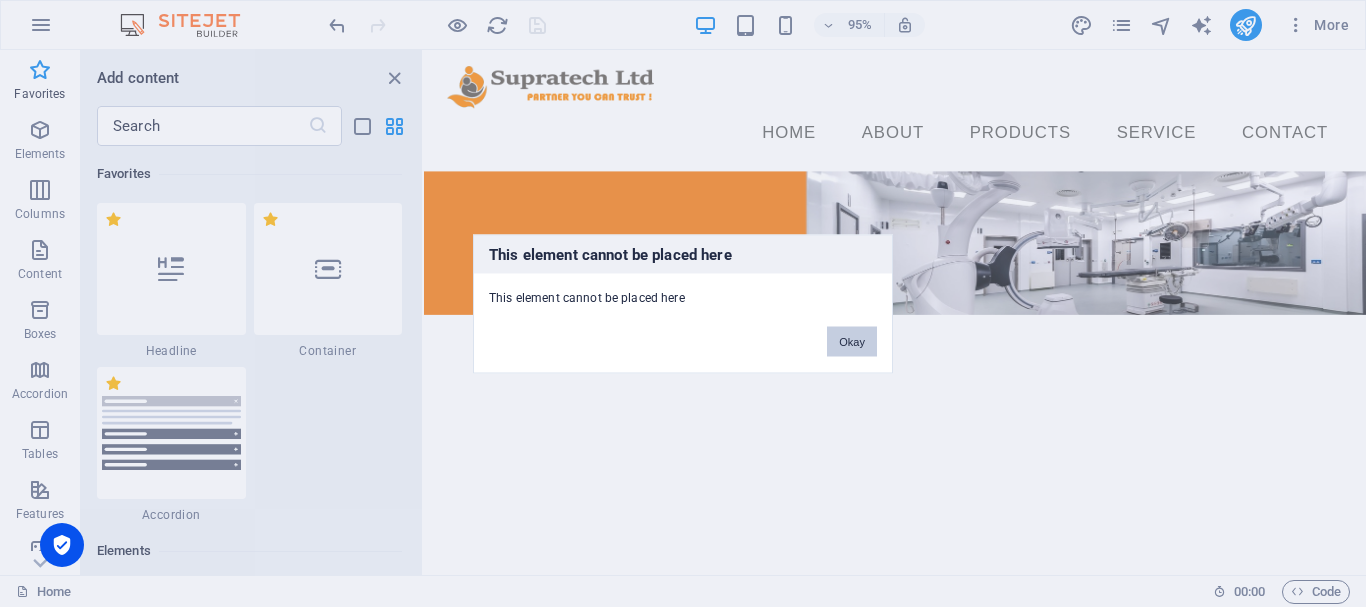 drag, startPoint x: 868, startPoint y: 339, endPoint x: 412, endPoint y: 299, distance: 457.75104 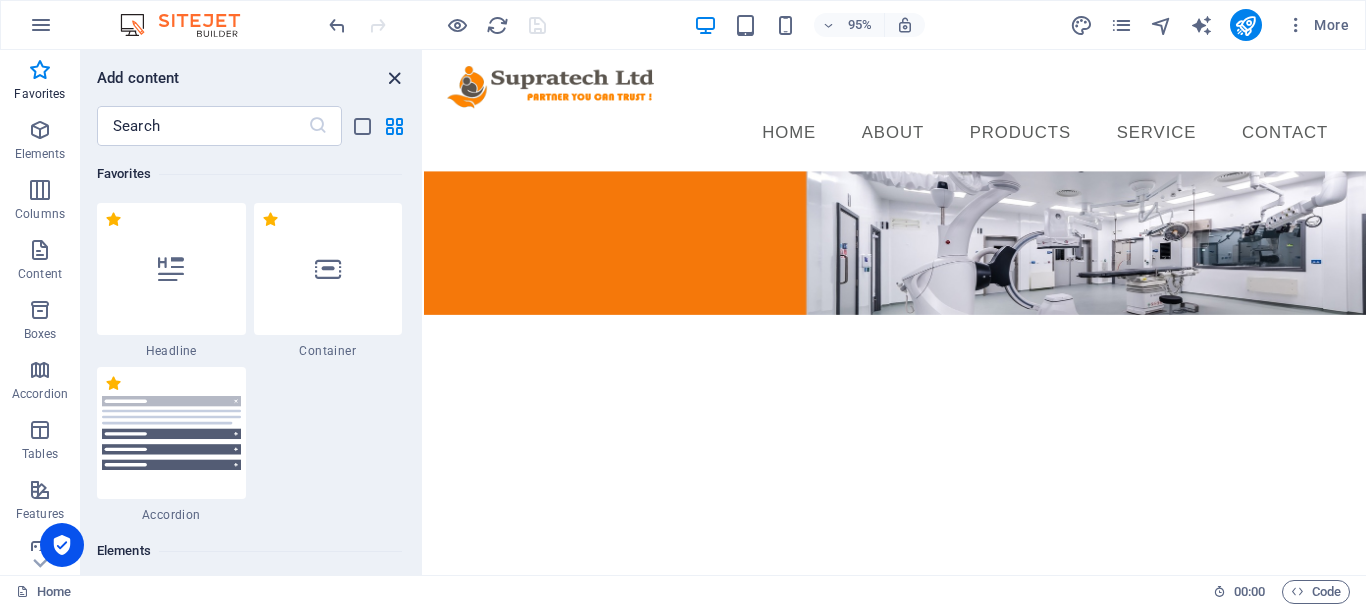 click at bounding box center (394, 78) 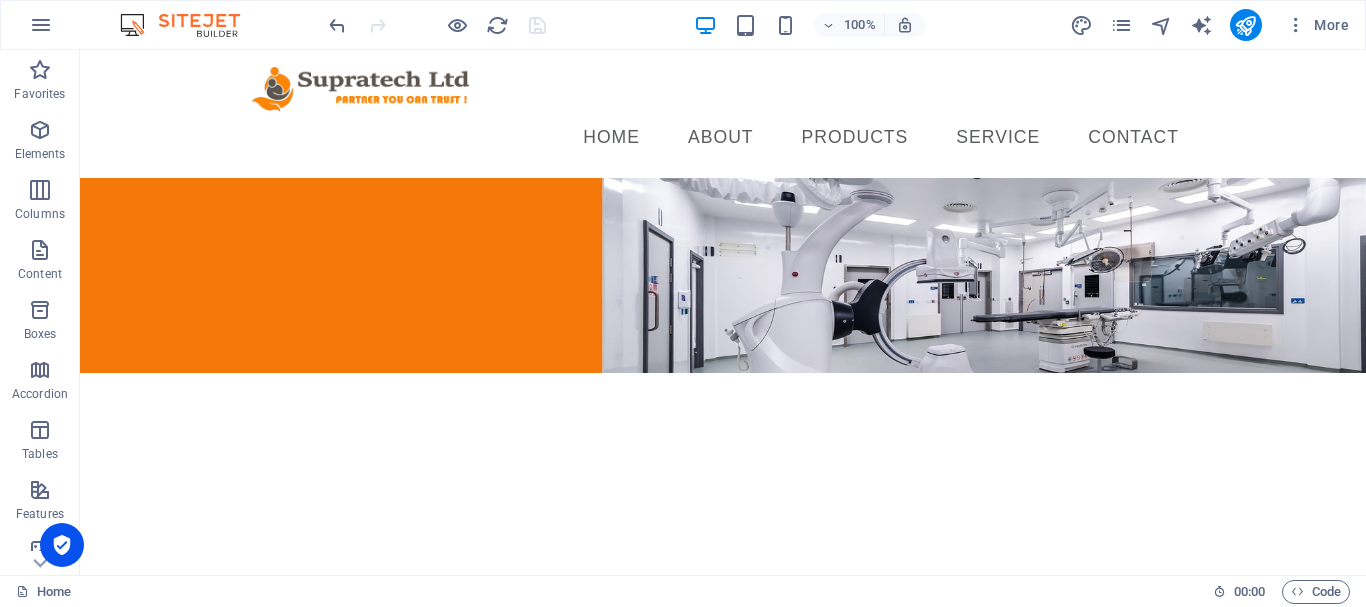 click on "Skip to main content
Menu Home About PRODUCTS Service Contact" at bounding box center (723, 211) 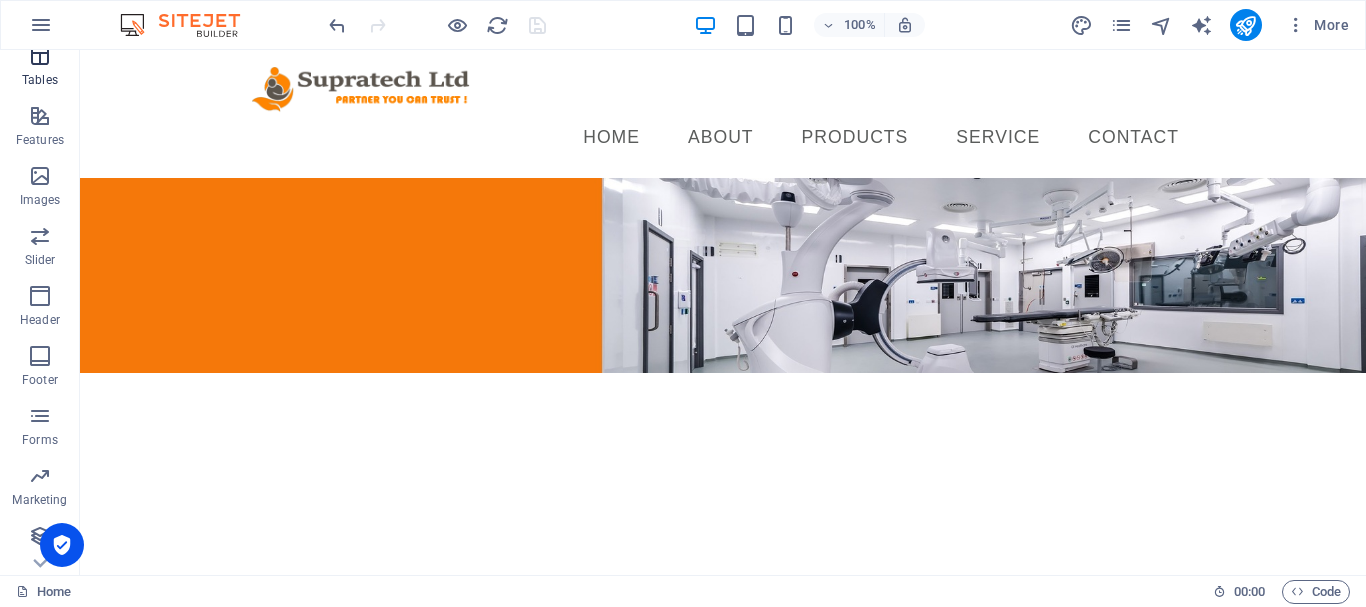 scroll, scrollTop: 375, scrollLeft: 0, axis: vertical 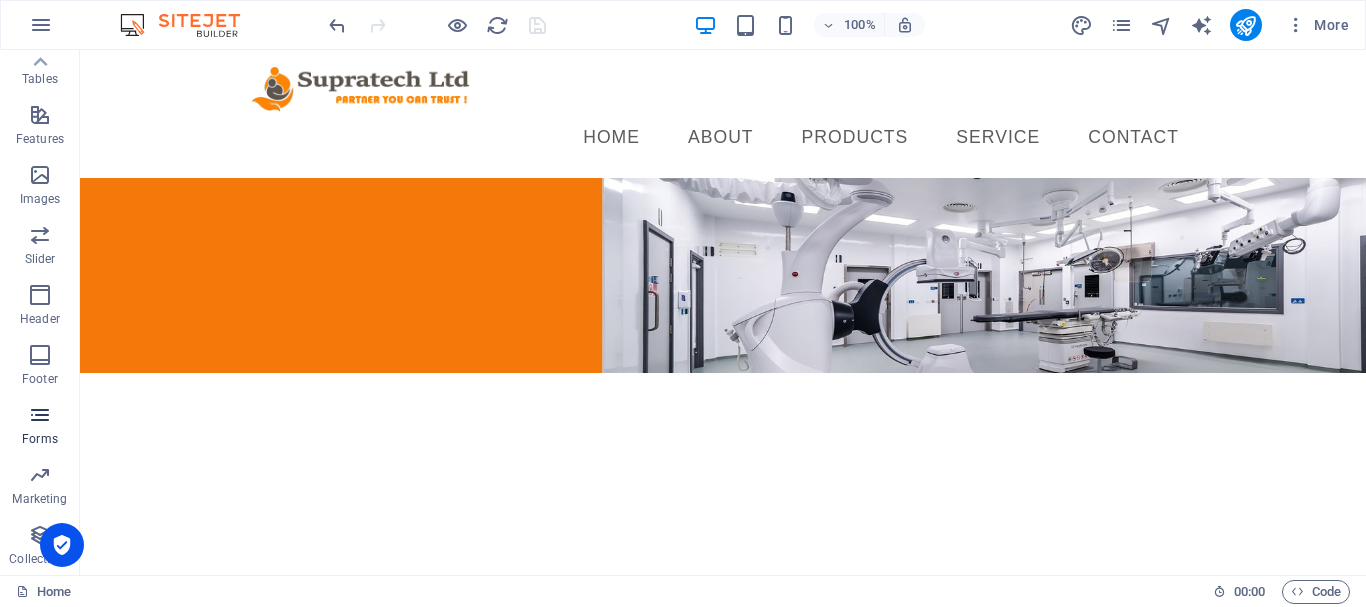 click at bounding box center [40, 415] 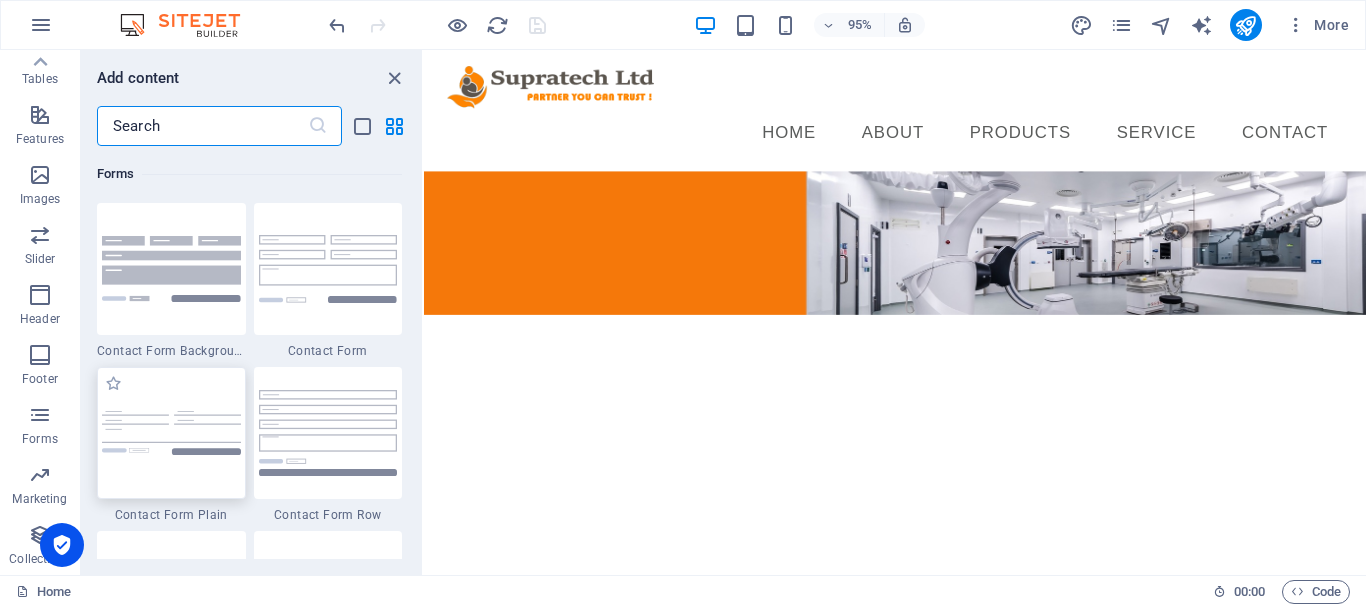scroll, scrollTop: 14600, scrollLeft: 0, axis: vertical 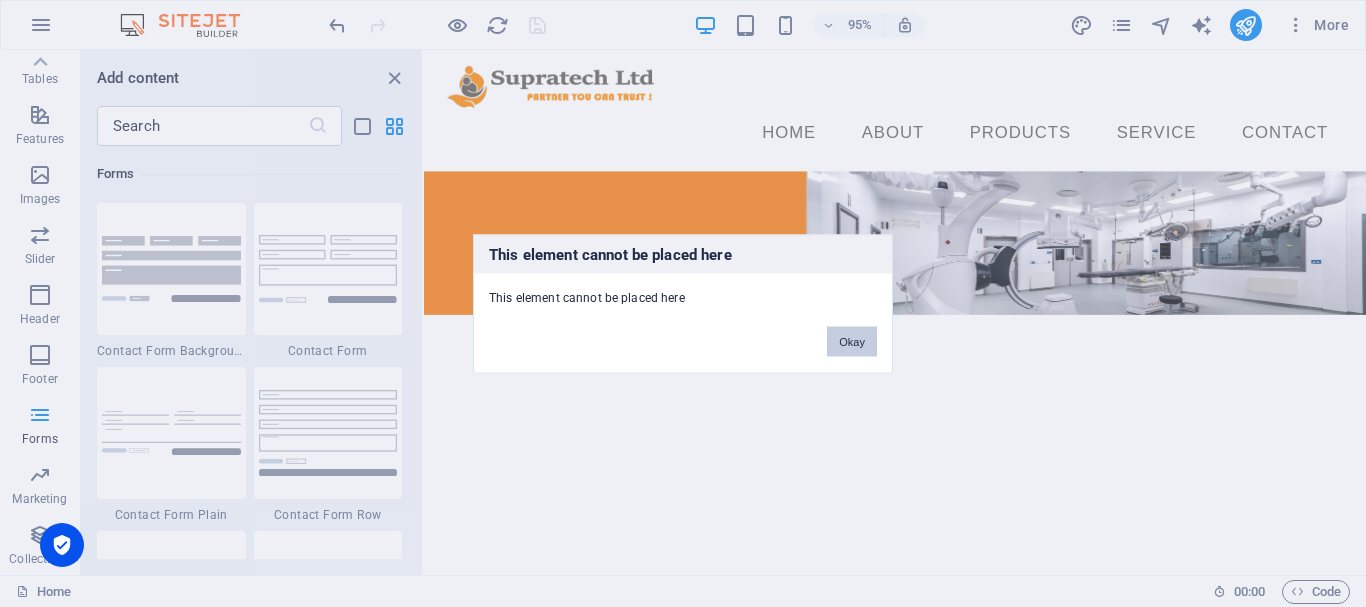 click on "Okay" at bounding box center [852, 341] 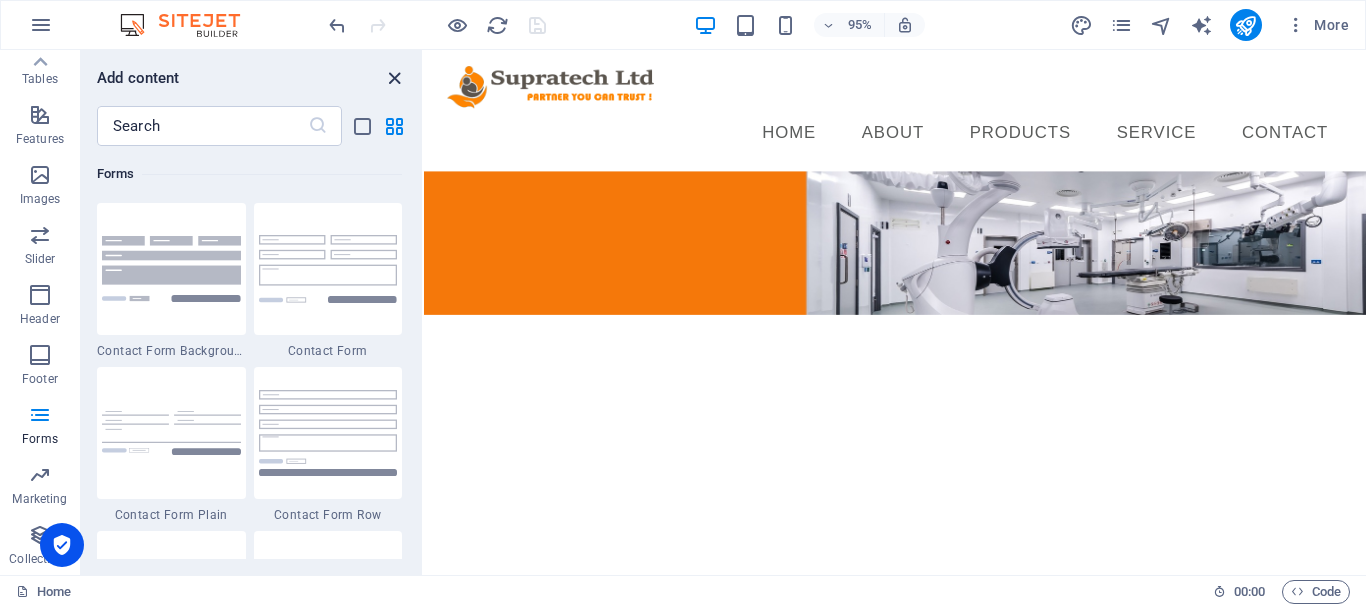 click at bounding box center [394, 78] 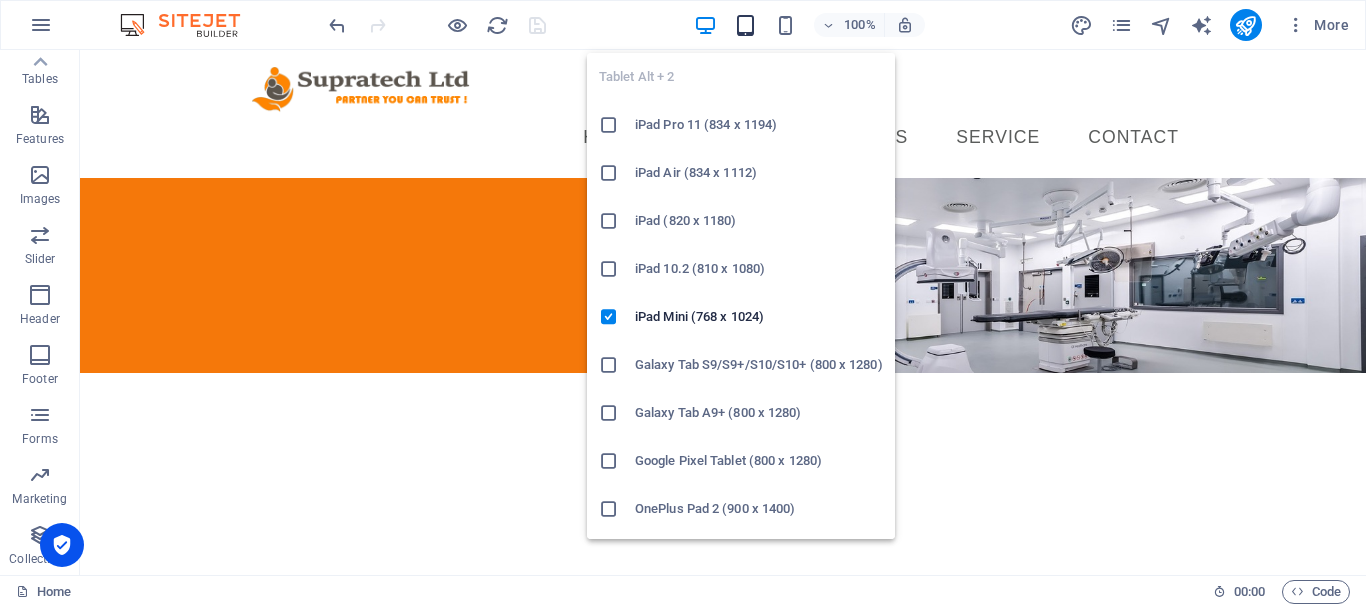 click at bounding box center (745, 25) 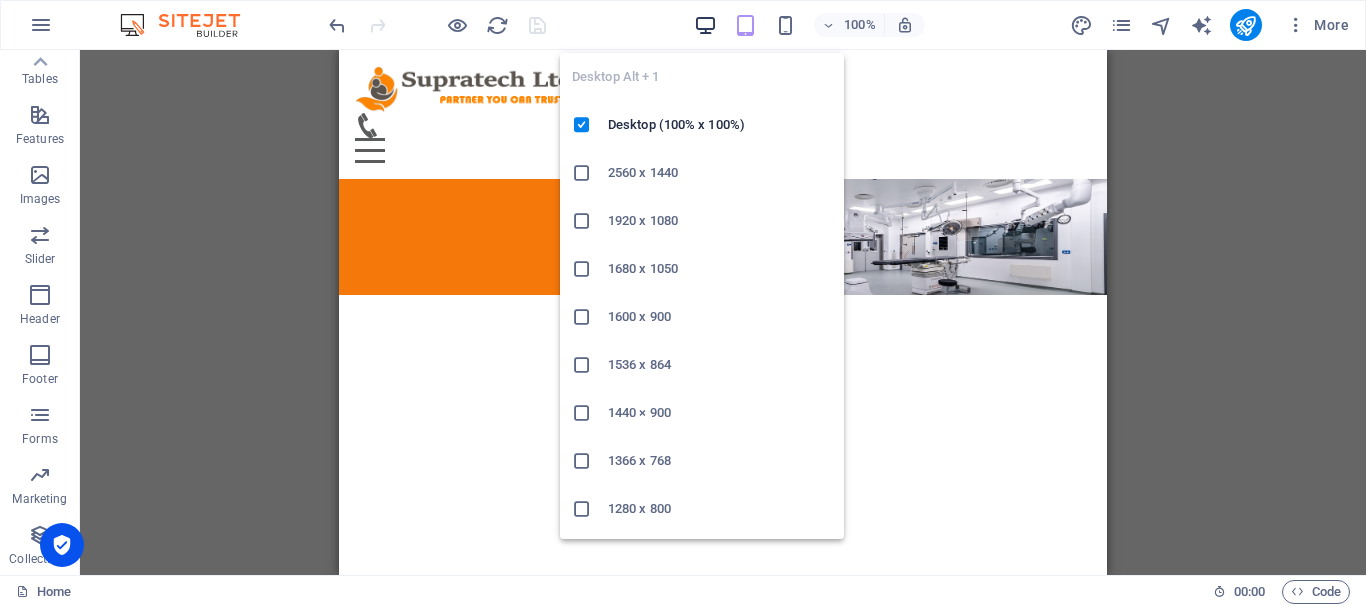 click at bounding box center [705, 25] 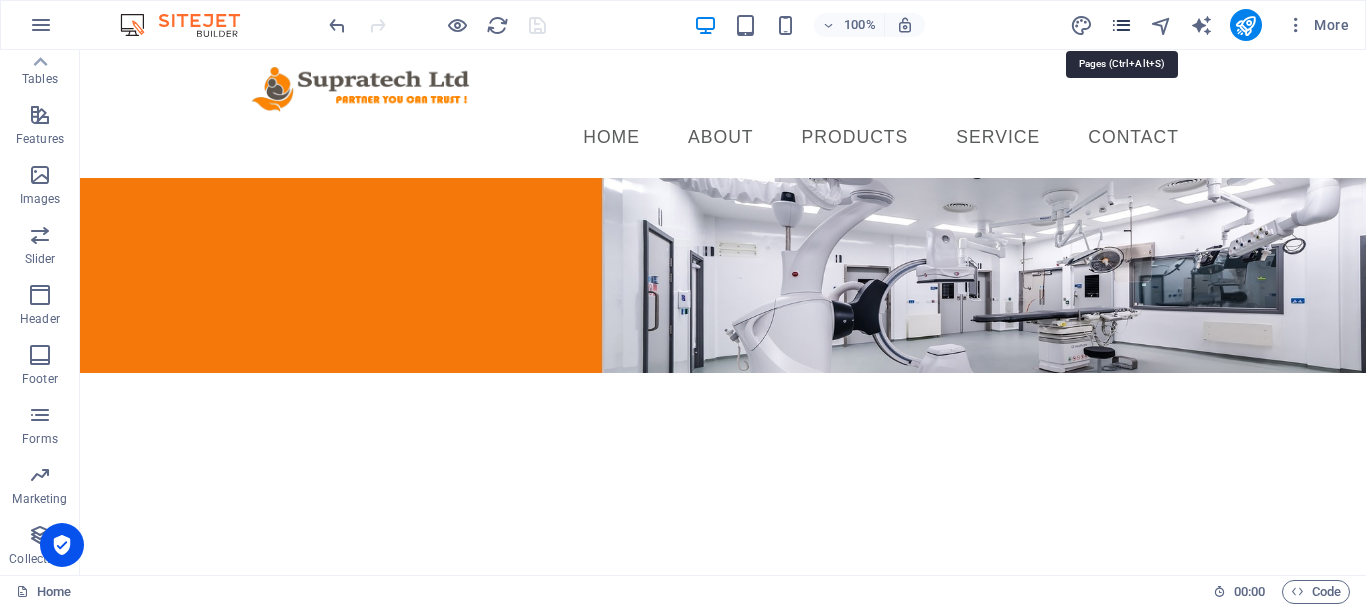 click at bounding box center [1121, 25] 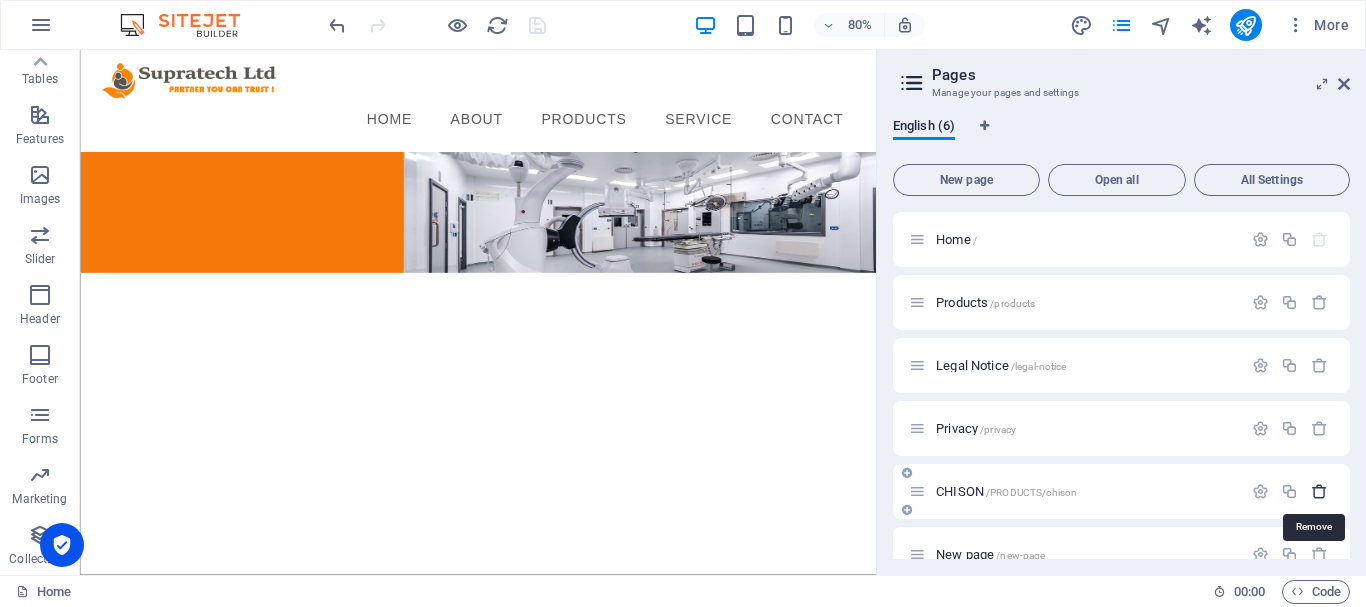 click at bounding box center [1319, 491] 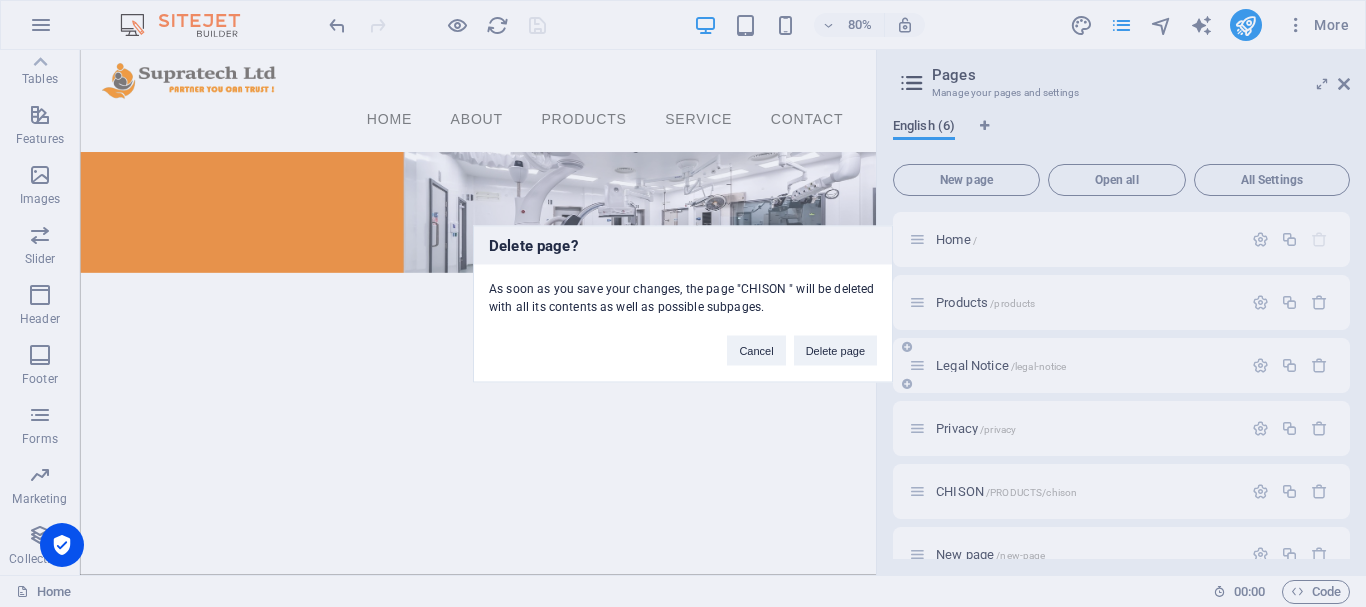 drag, startPoint x: 846, startPoint y: 347, endPoint x: 899, endPoint y: 386, distance: 65.802734 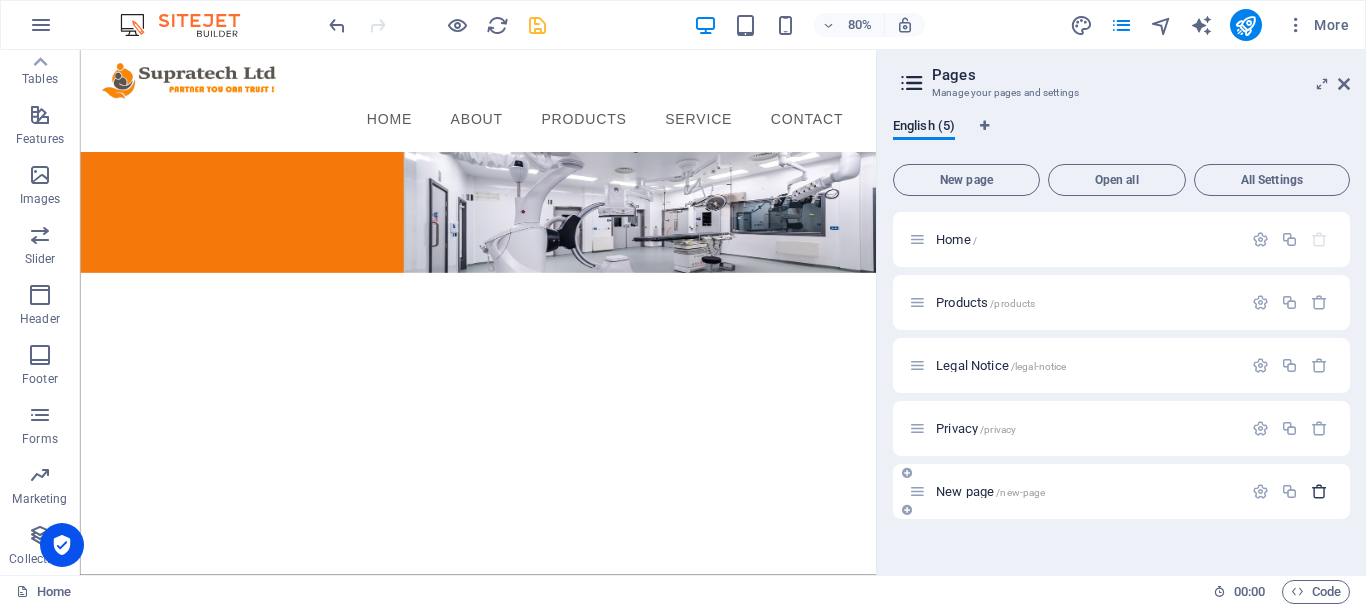 click at bounding box center (1319, 491) 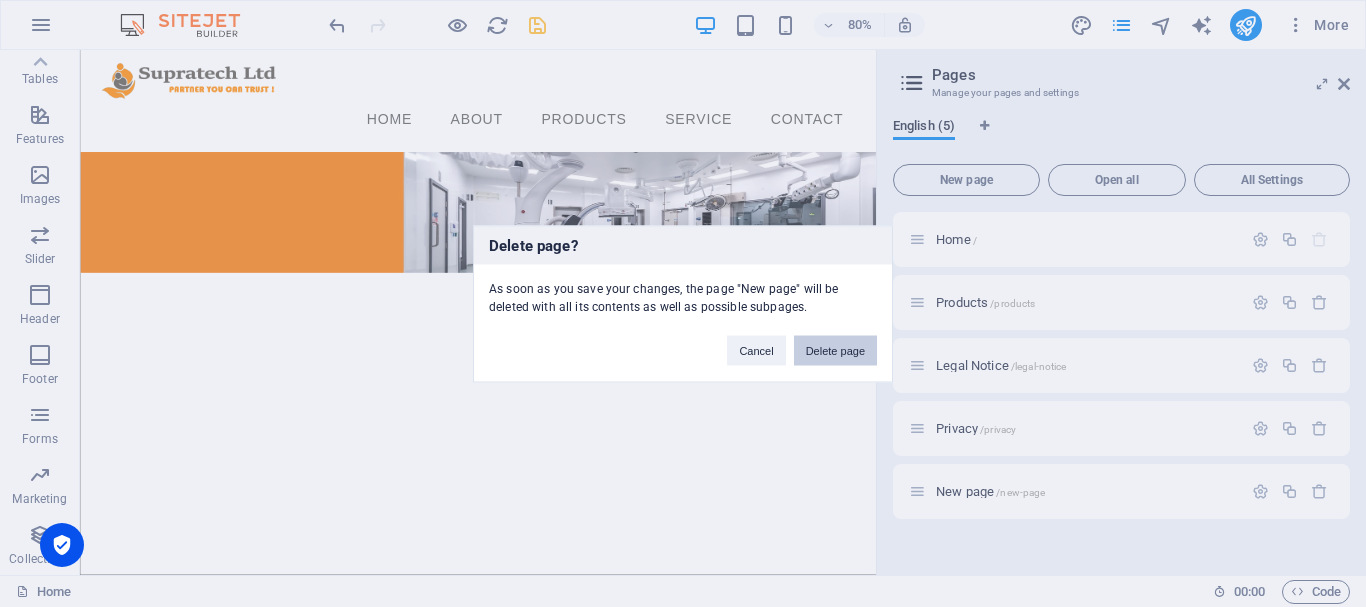 click on "Delete page" at bounding box center (835, 350) 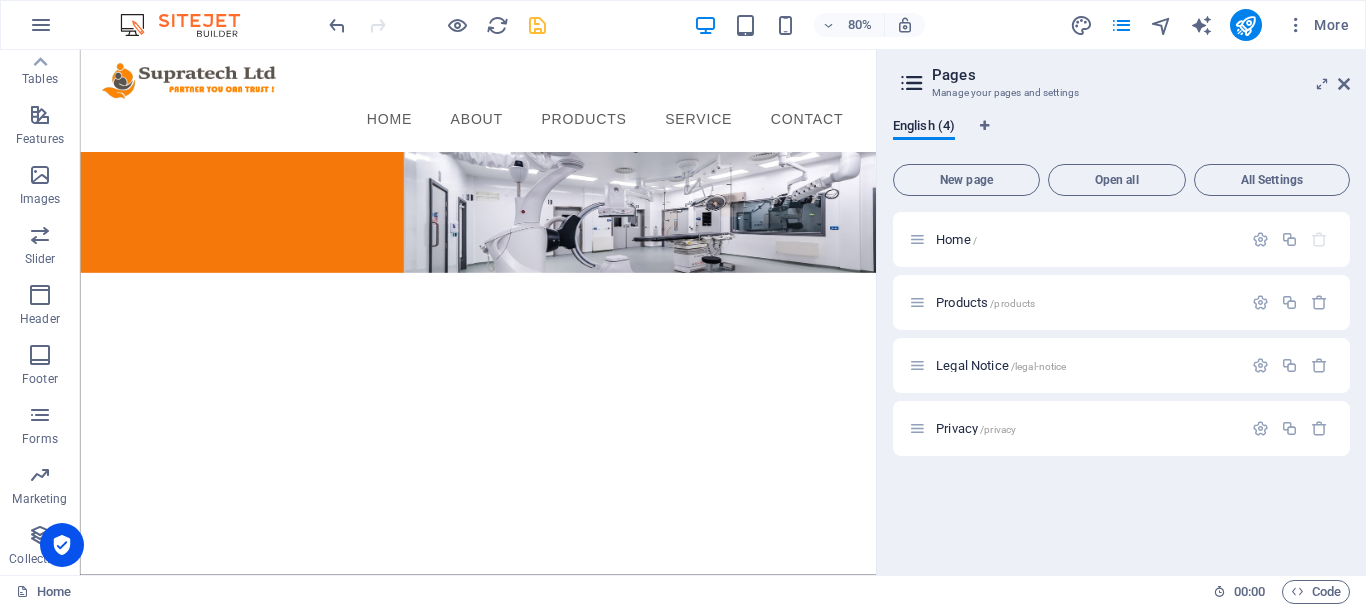 click on "Skip to main content
Menu Home About PRODUCTS Service Contact" at bounding box center (577, 189) 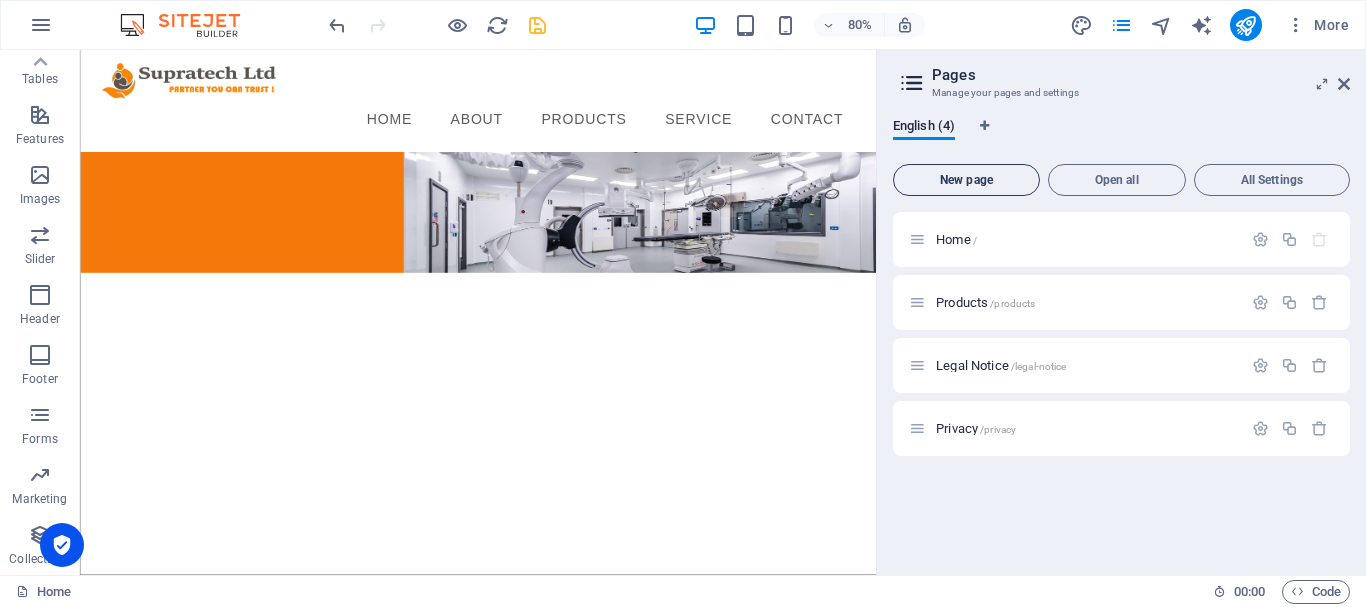 click on "New page" at bounding box center [966, 180] 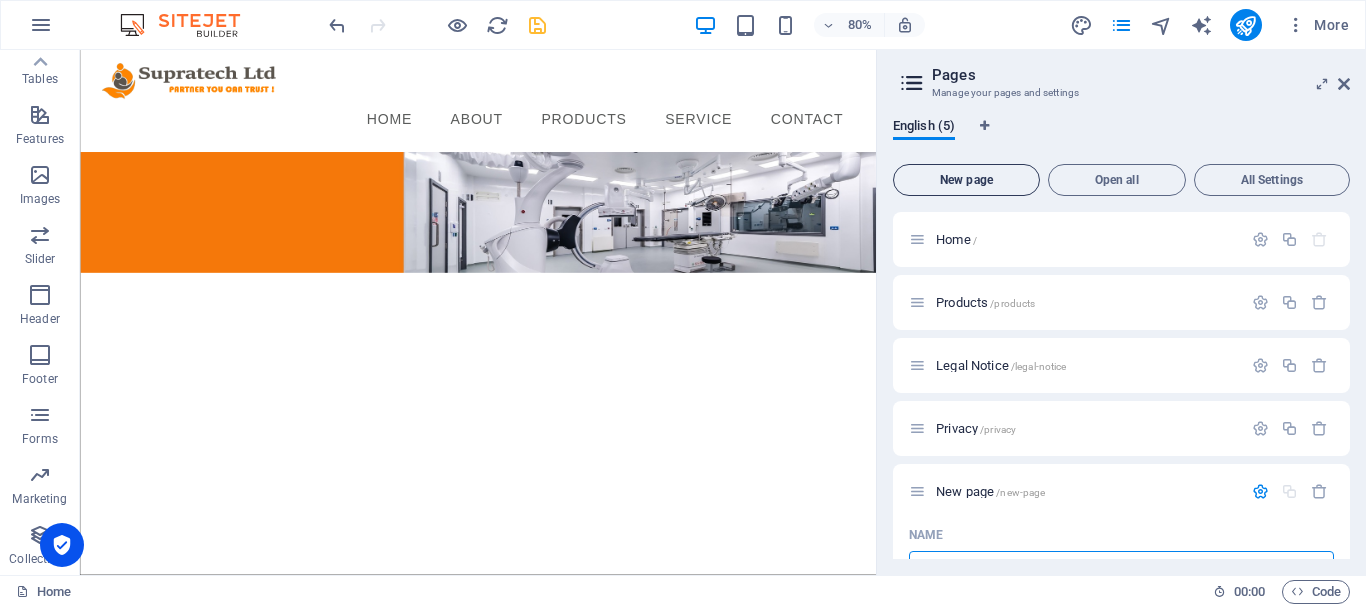 scroll, scrollTop: 24, scrollLeft: 0, axis: vertical 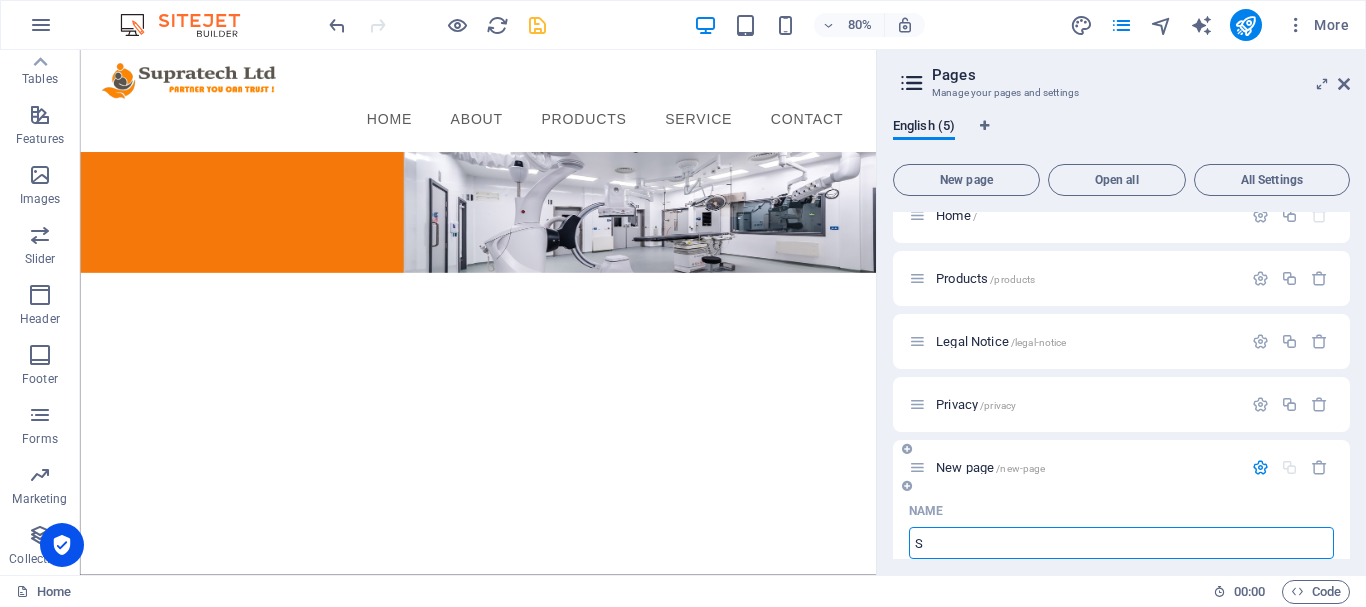 type on "S" 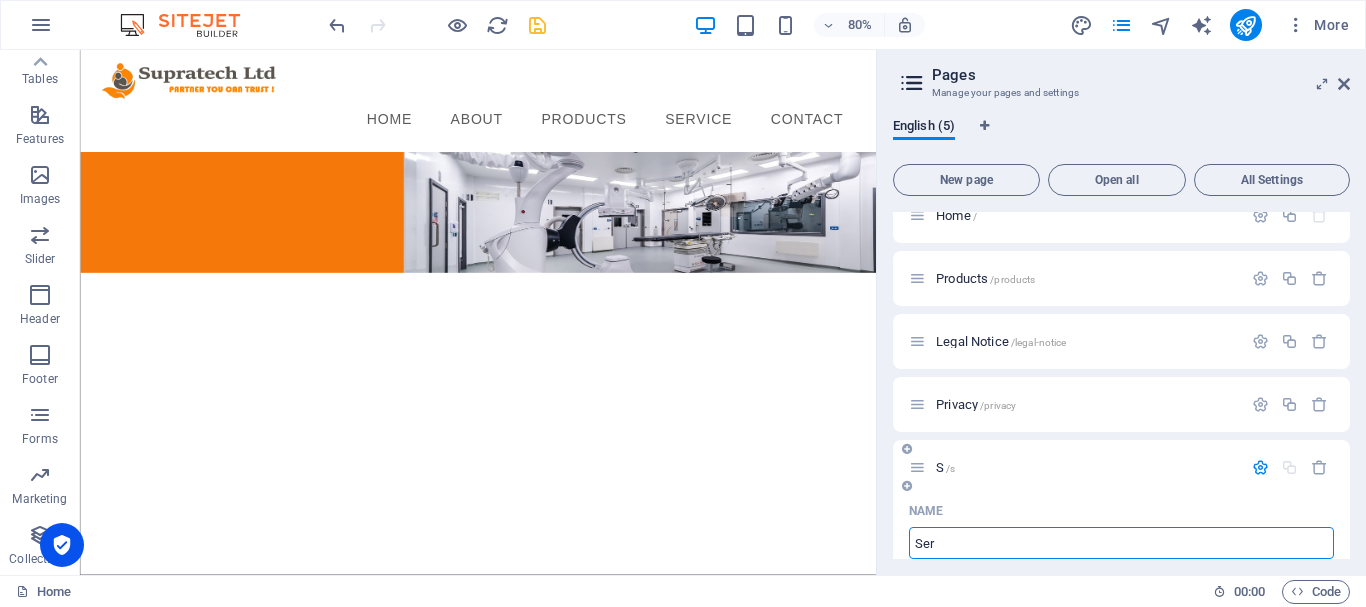 type on "Ser" 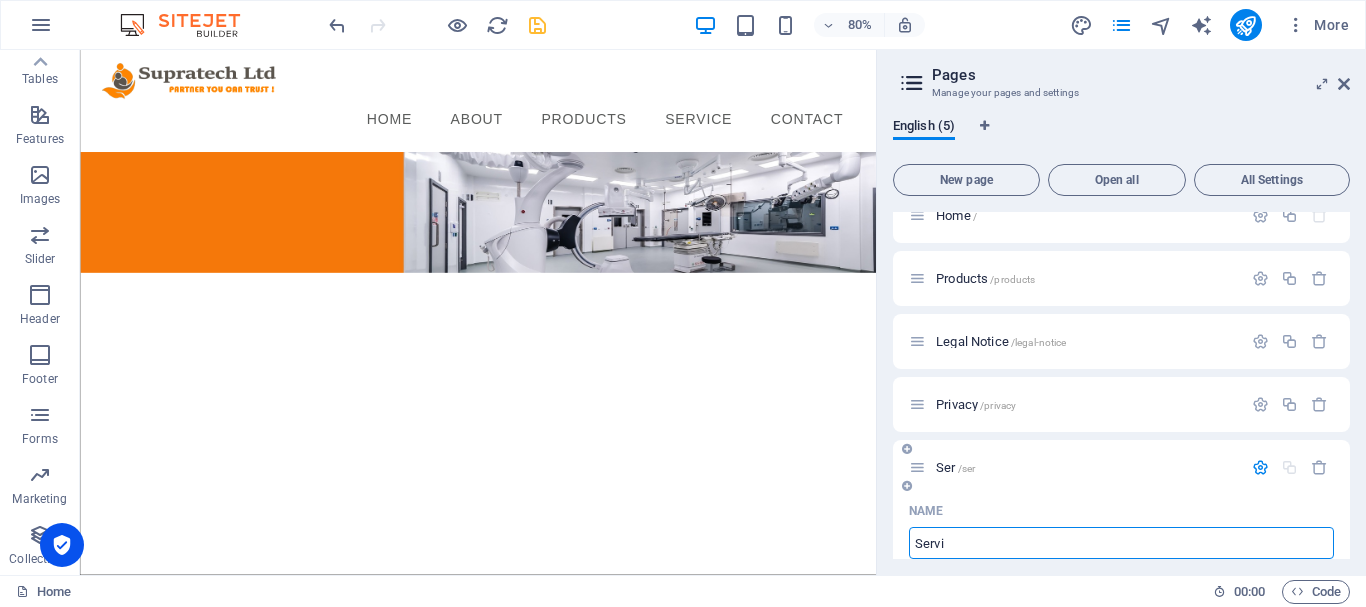 type on "Servi" 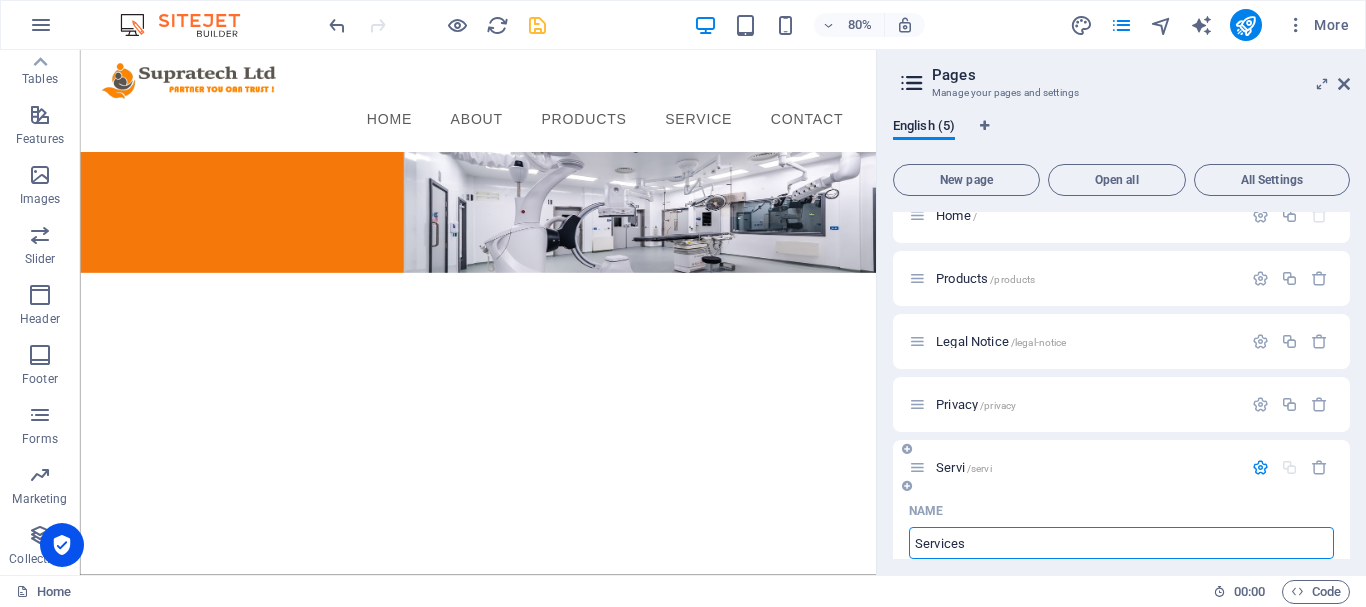 type on "Services" 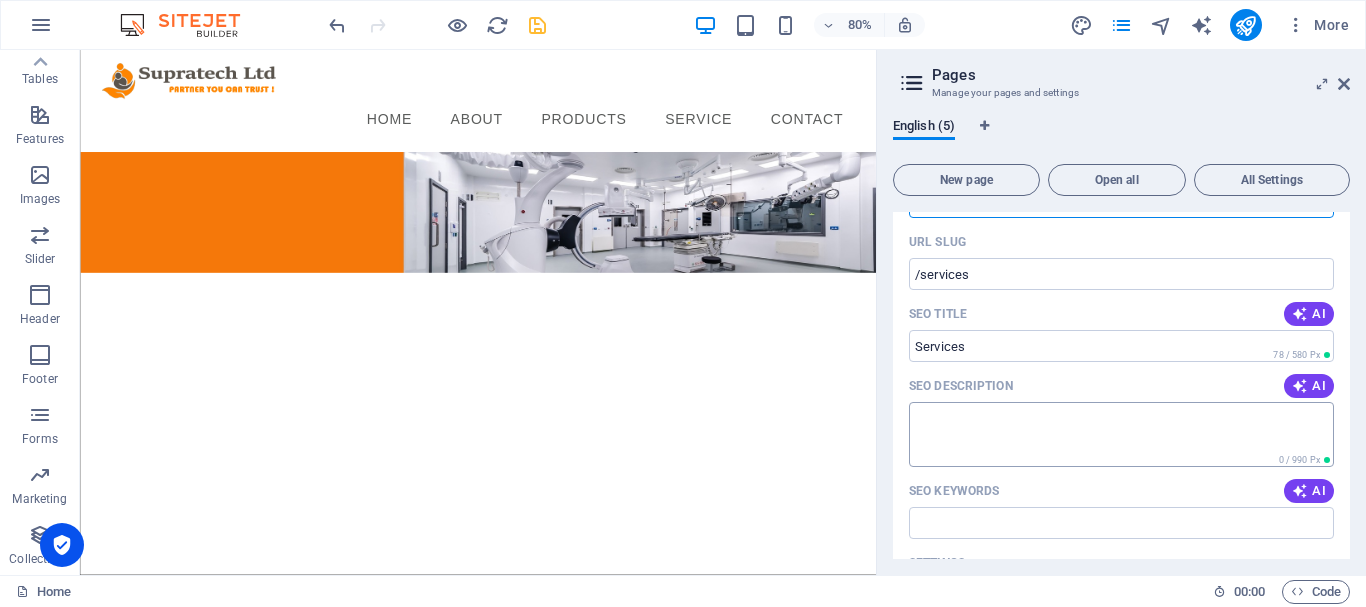 scroll, scrollTop: 265, scrollLeft: 0, axis: vertical 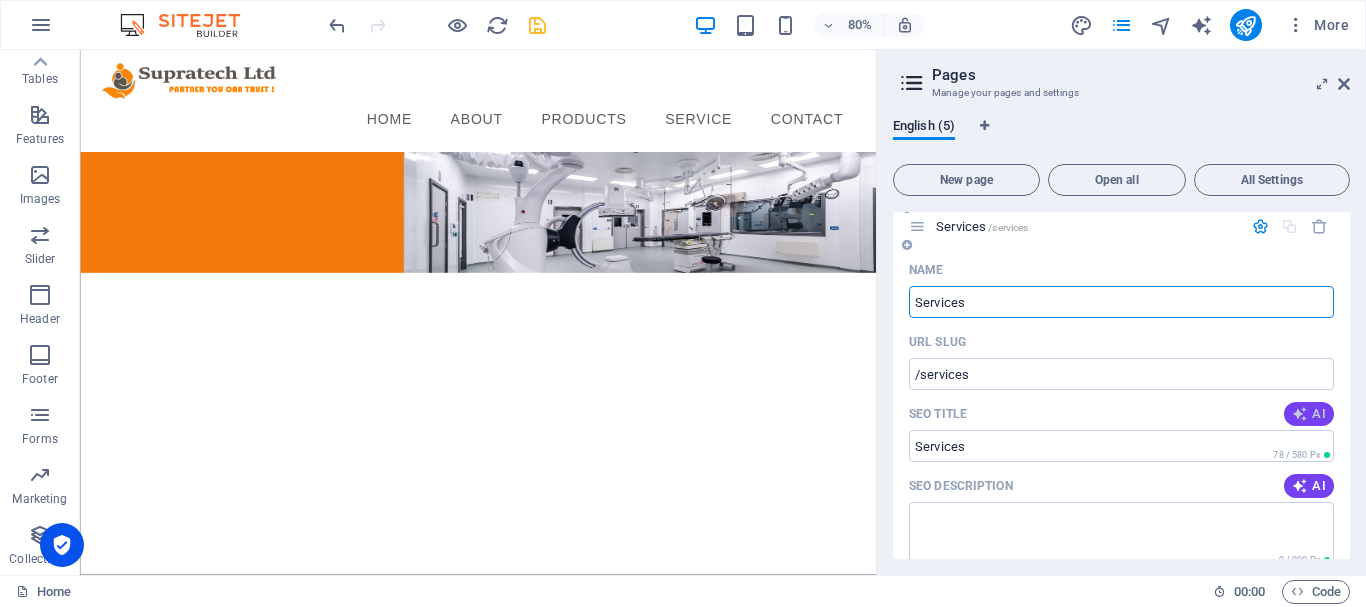 type on "Services" 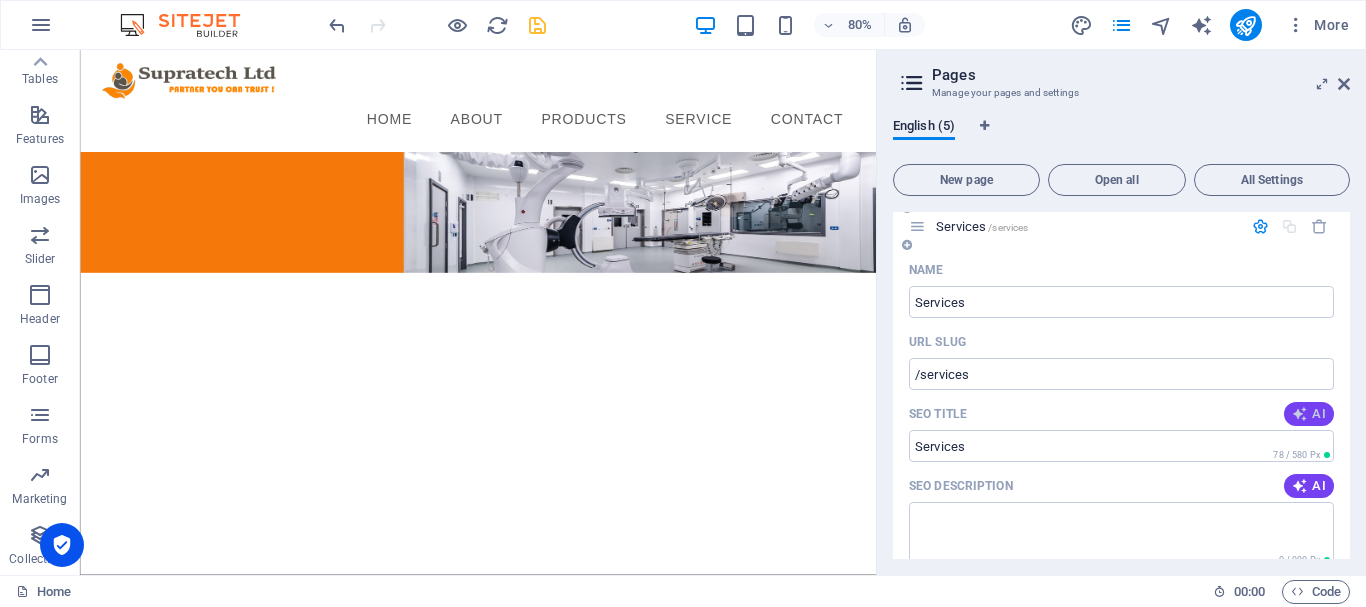 click at bounding box center (1300, 414) 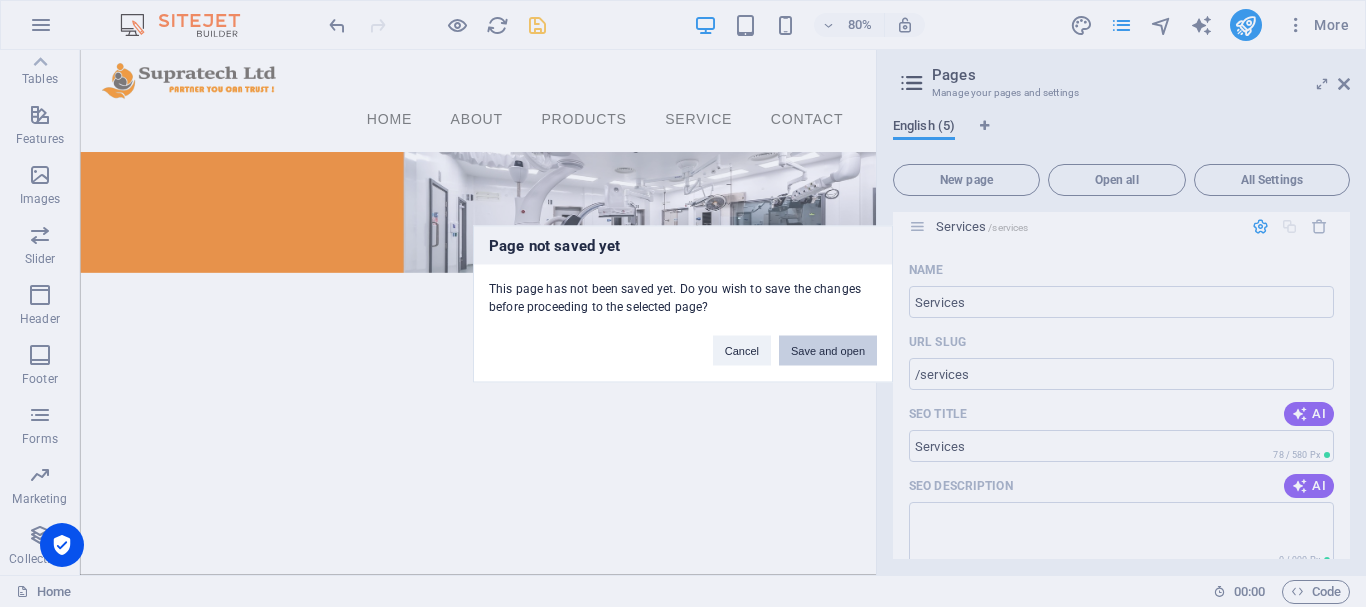 click on "Save and open" at bounding box center (828, 350) 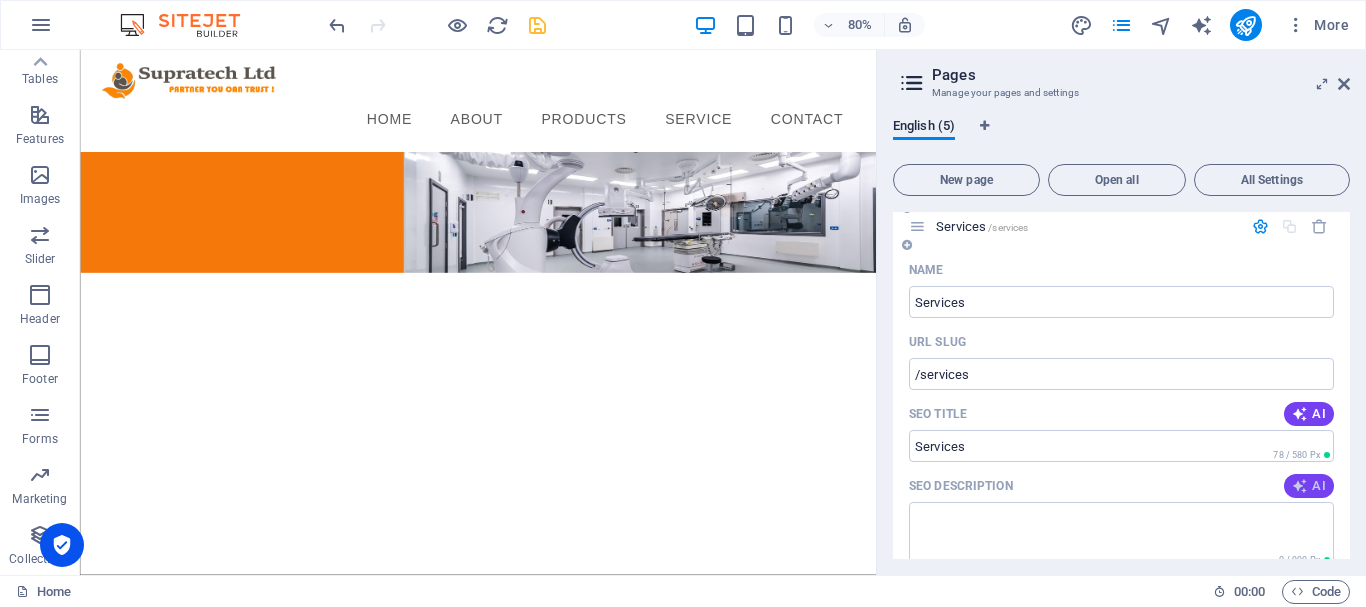 click on "AI" at bounding box center (1309, 486) 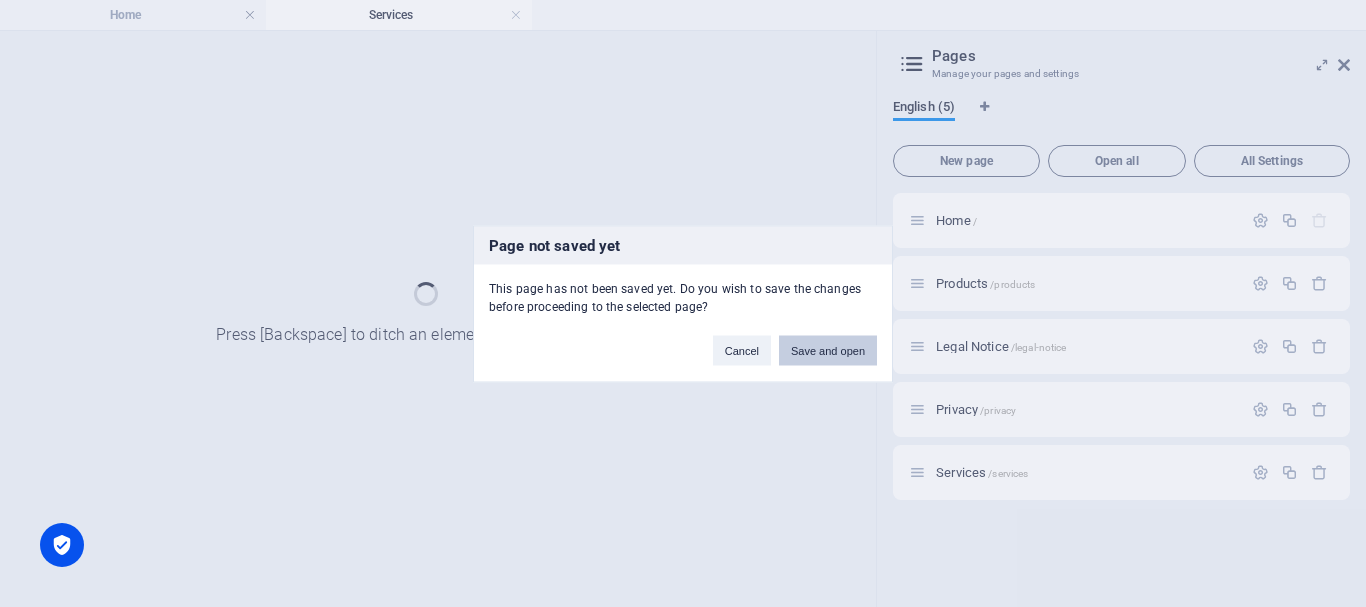 scroll, scrollTop: 0, scrollLeft: 0, axis: both 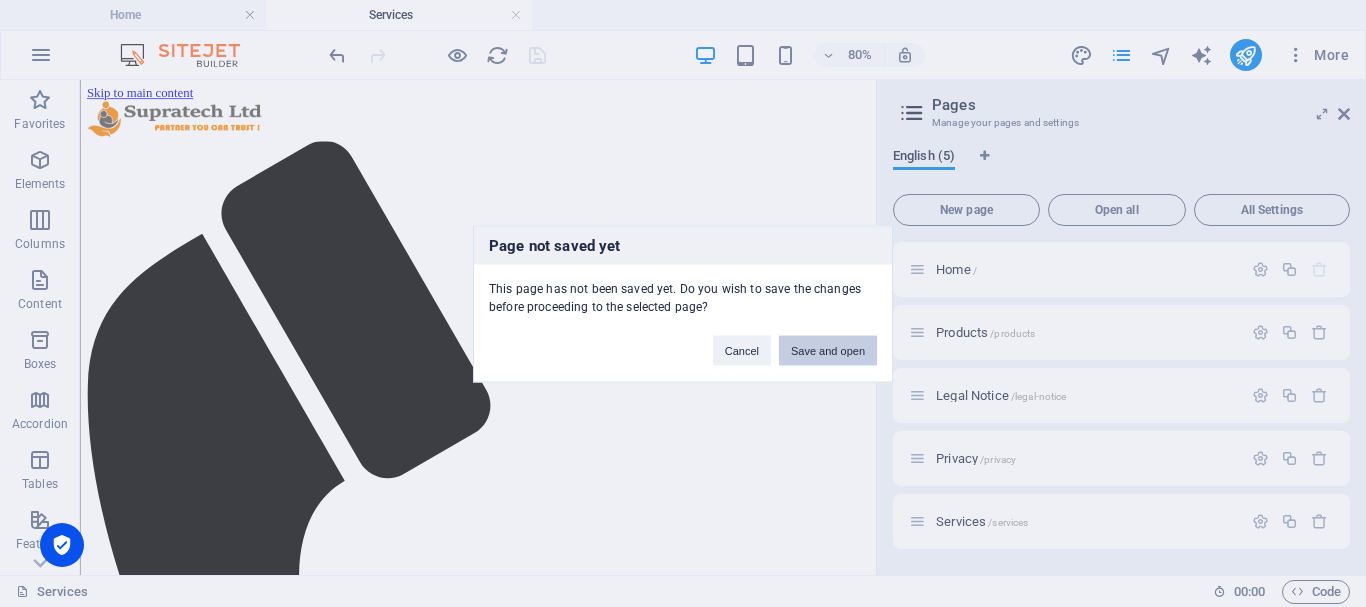 click on "Save and open" at bounding box center [828, 350] 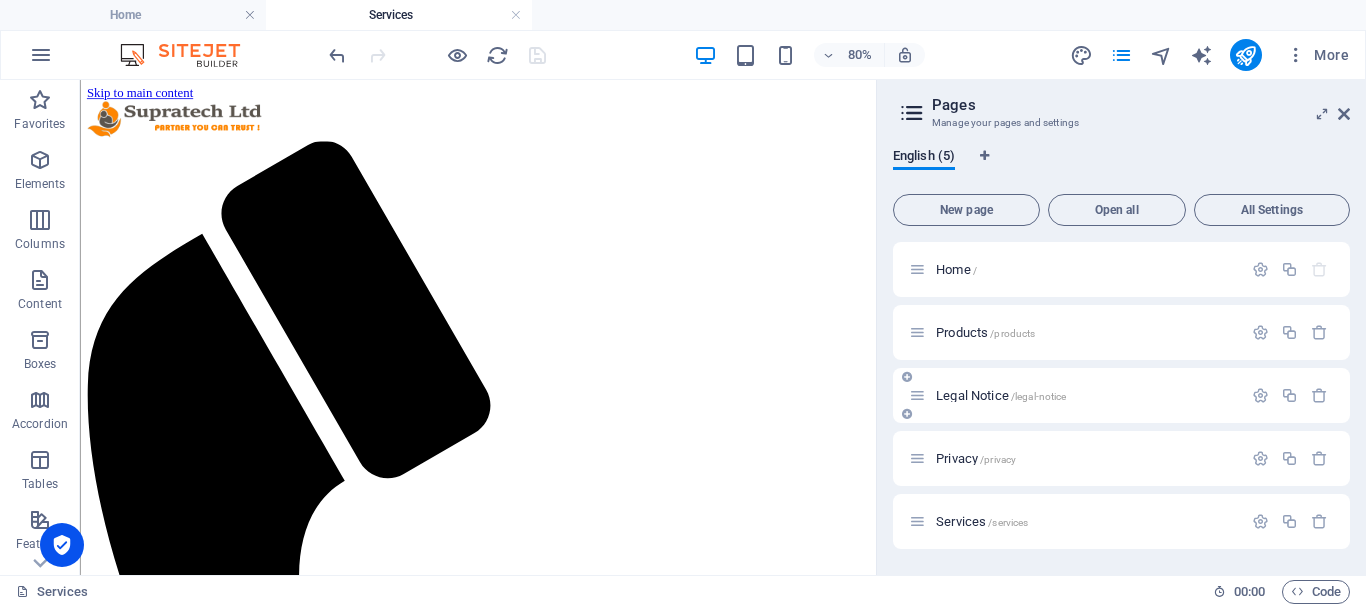 drag, startPoint x: 1039, startPoint y: 523, endPoint x: 1032, endPoint y: 389, distance: 134.18271 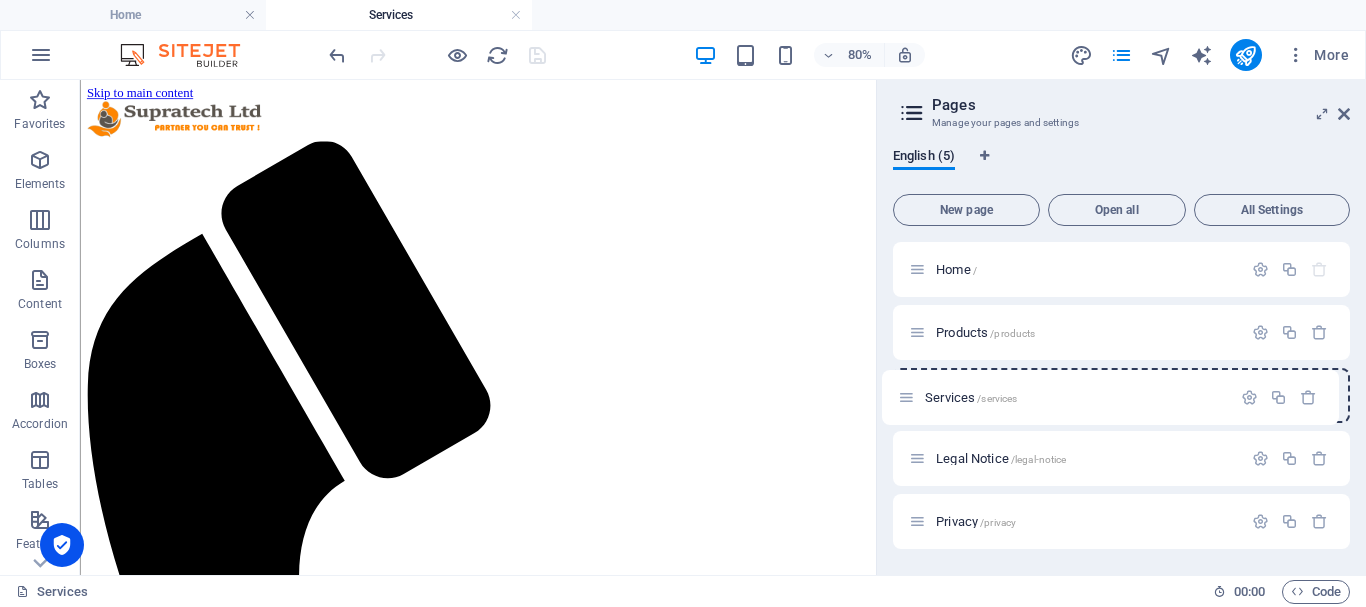 drag, startPoint x: 919, startPoint y: 520, endPoint x: 909, endPoint y: 390, distance: 130.38405 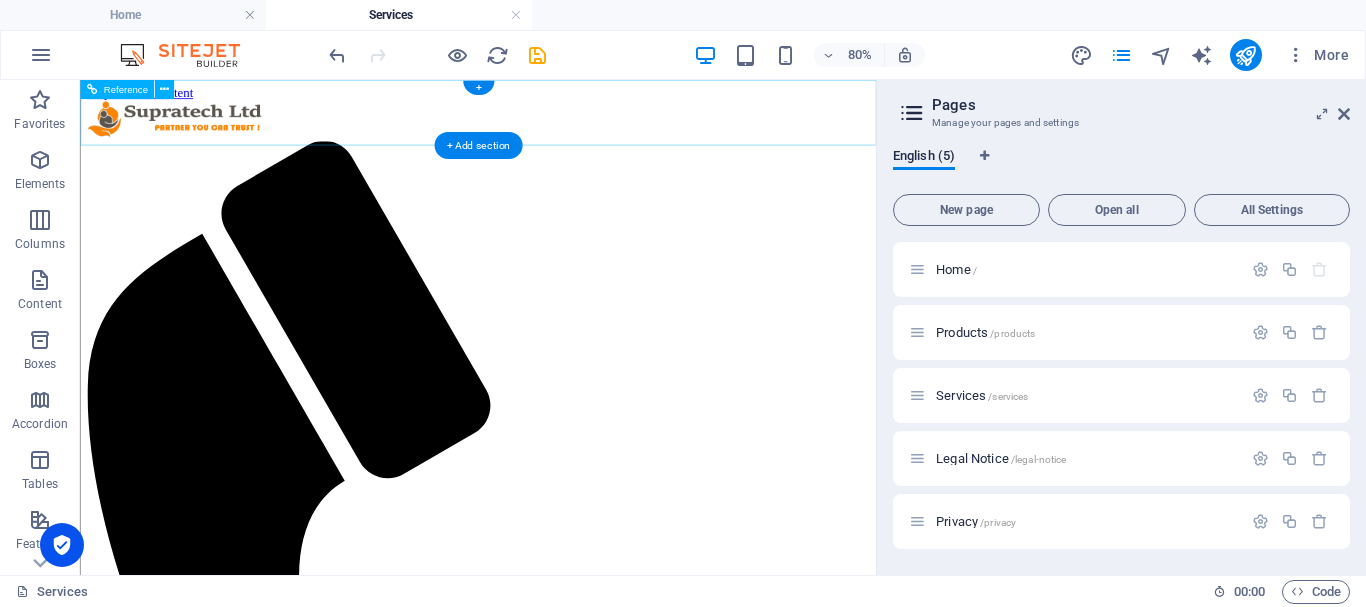 click on "Home About PRODUCTS Service Contact" at bounding box center (577, 1521) 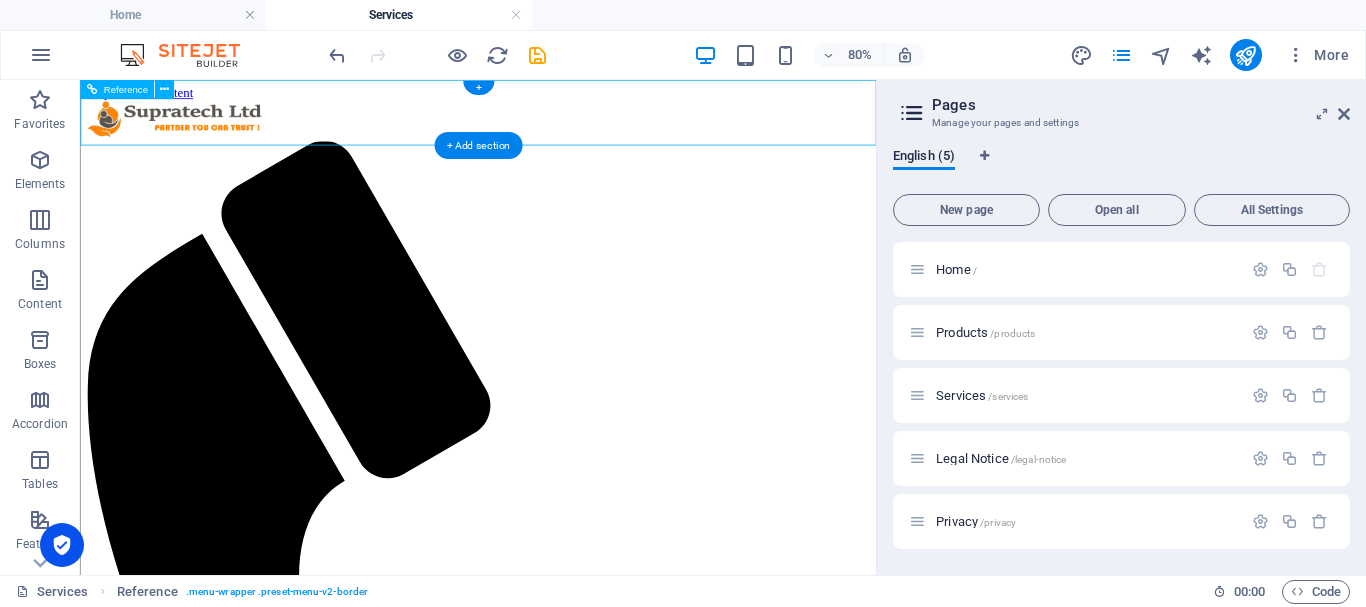 click on "Home About PRODUCTS Service Contact" at bounding box center [577, 1521] 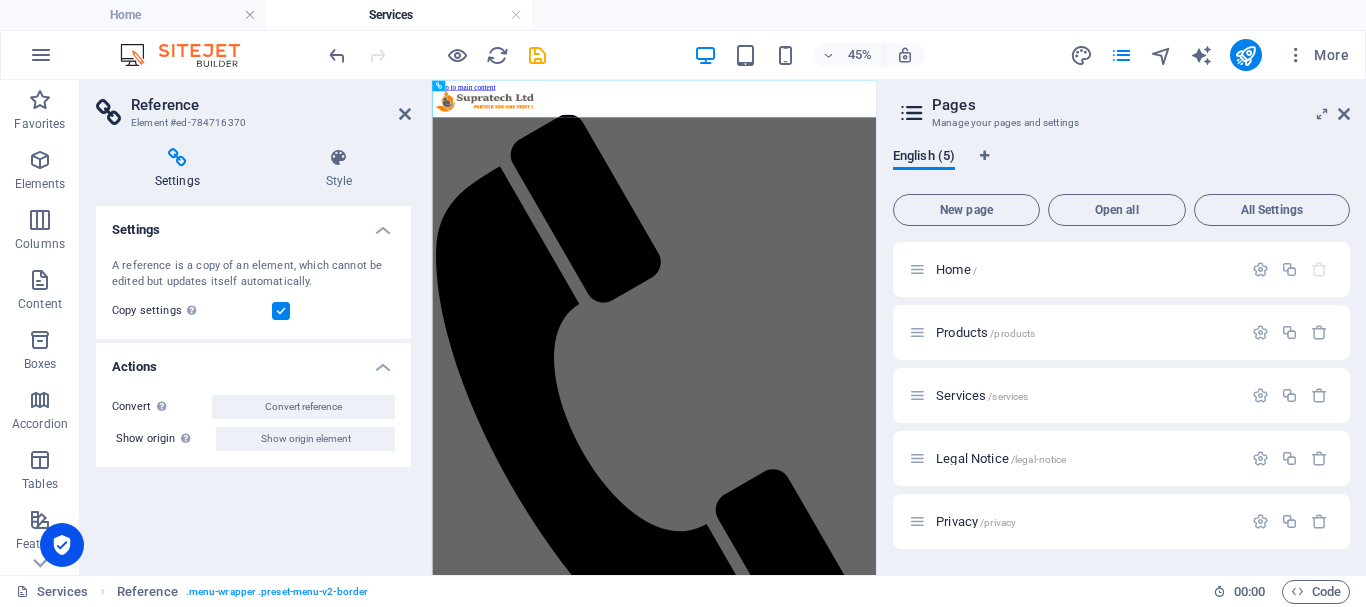 click on "Settings" at bounding box center [181, 169] 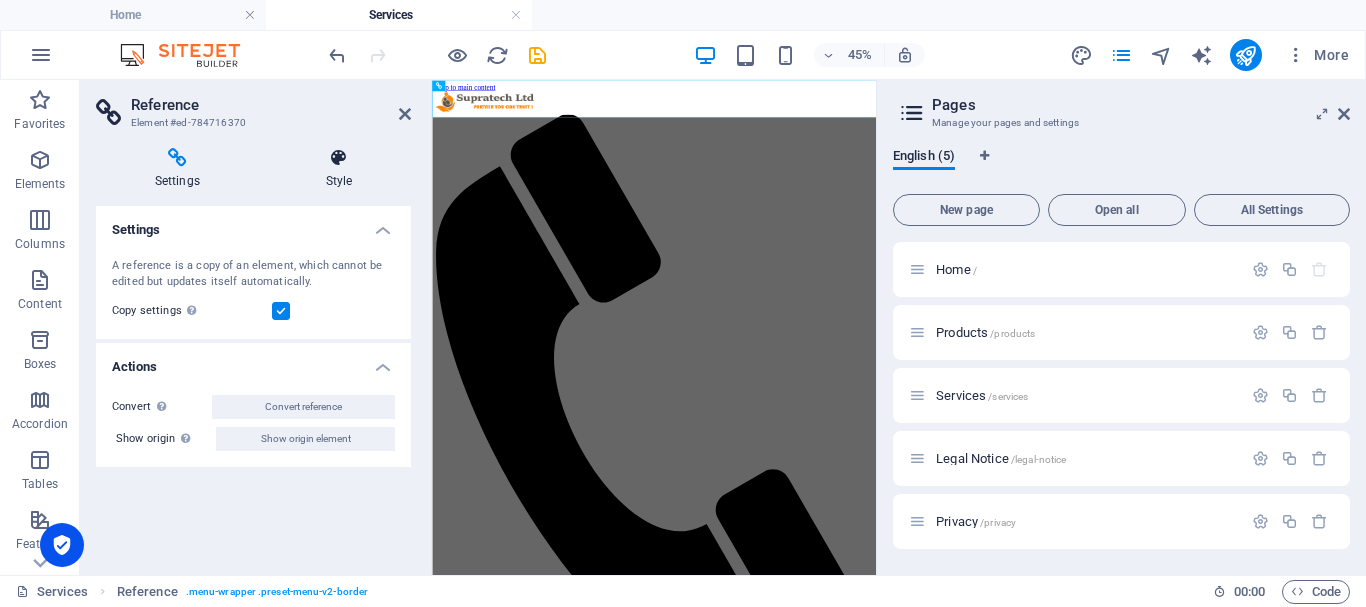 click on "Style" at bounding box center [339, 169] 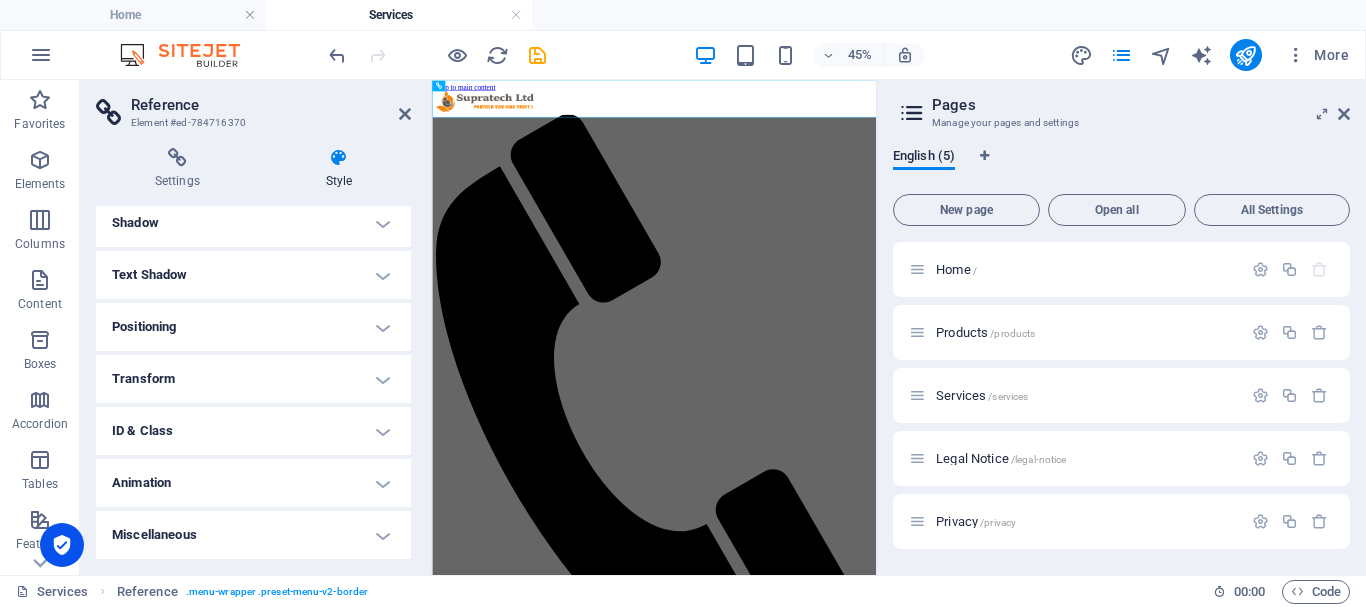 scroll, scrollTop: 0, scrollLeft: 0, axis: both 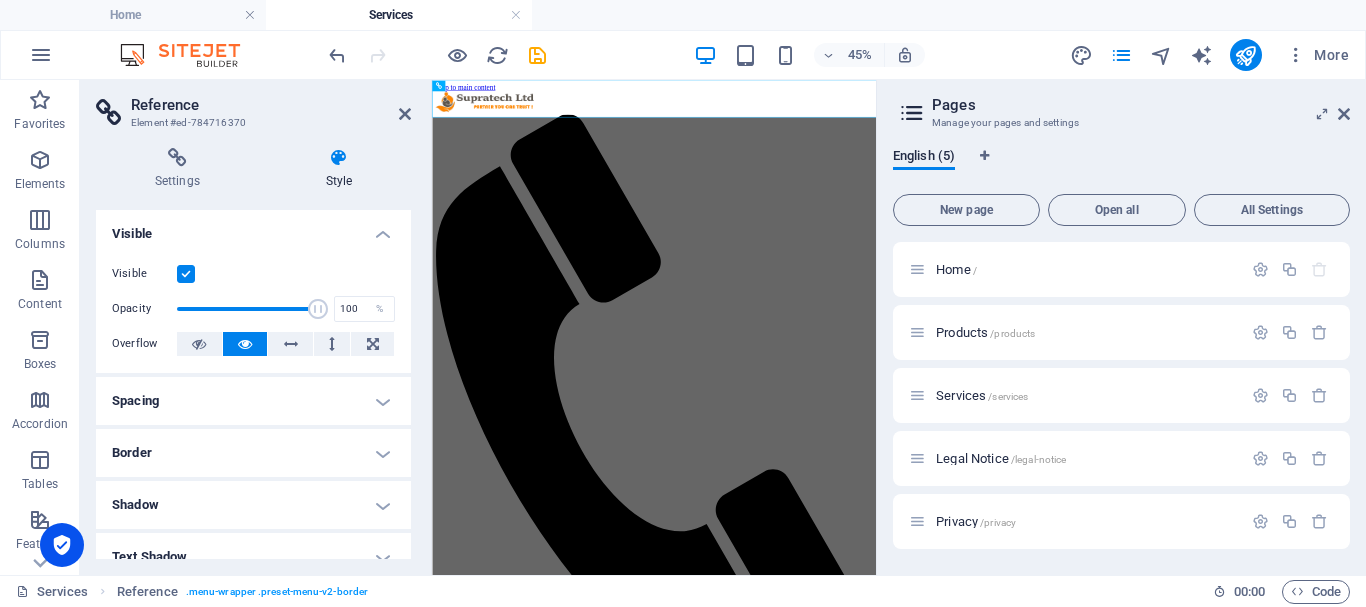 click on "Reference" at bounding box center (271, 105) 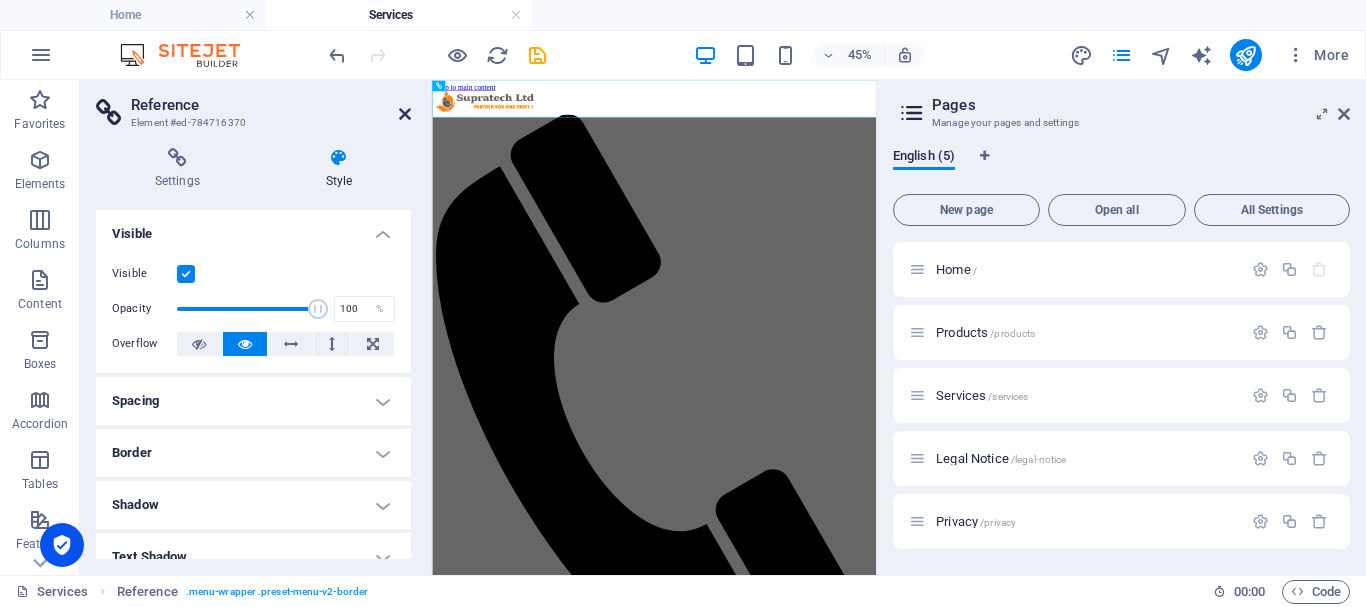 click at bounding box center [405, 114] 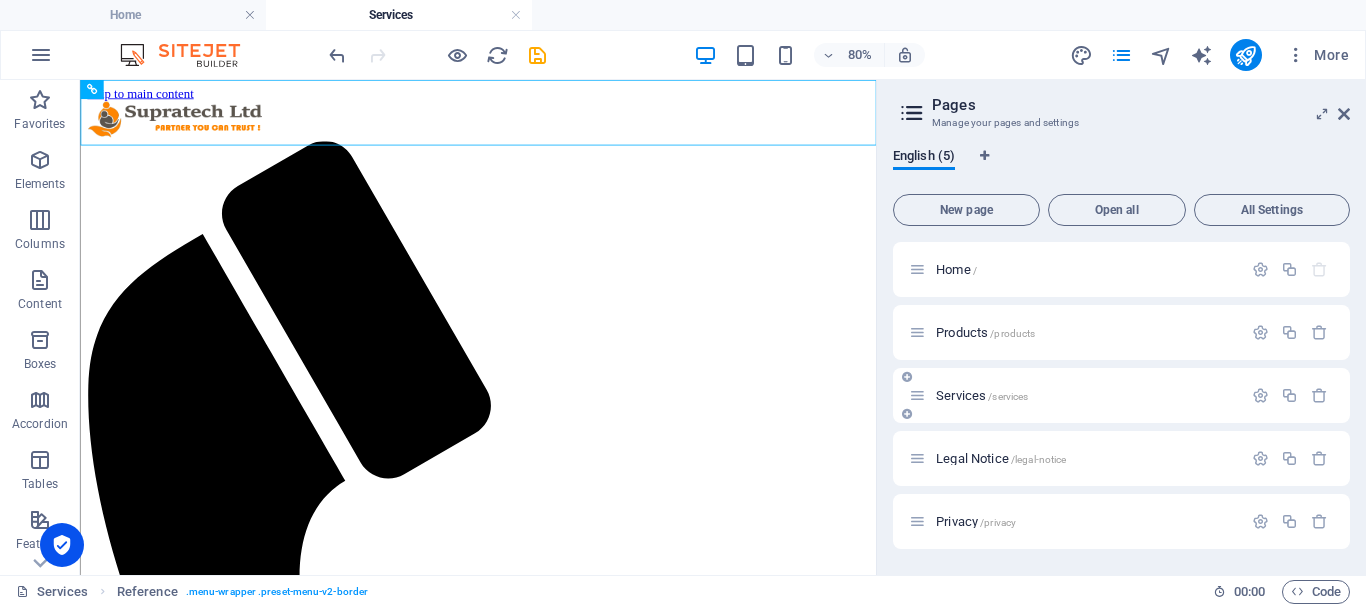 click at bounding box center [917, 395] 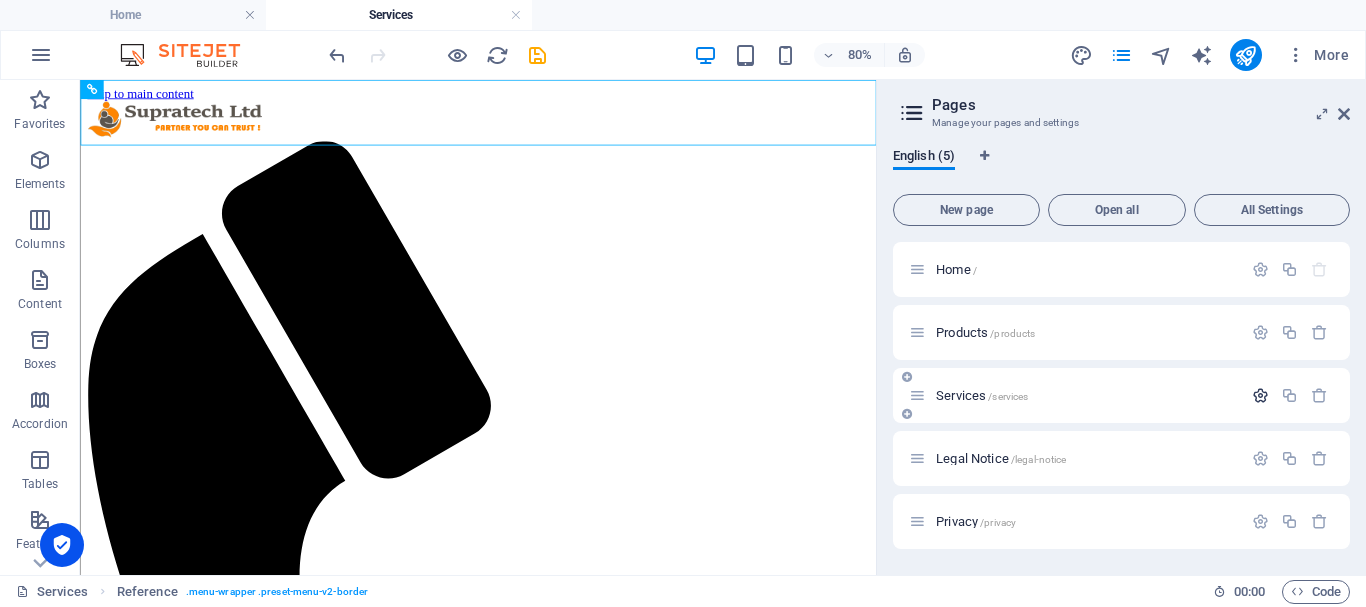 click at bounding box center (1260, 395) 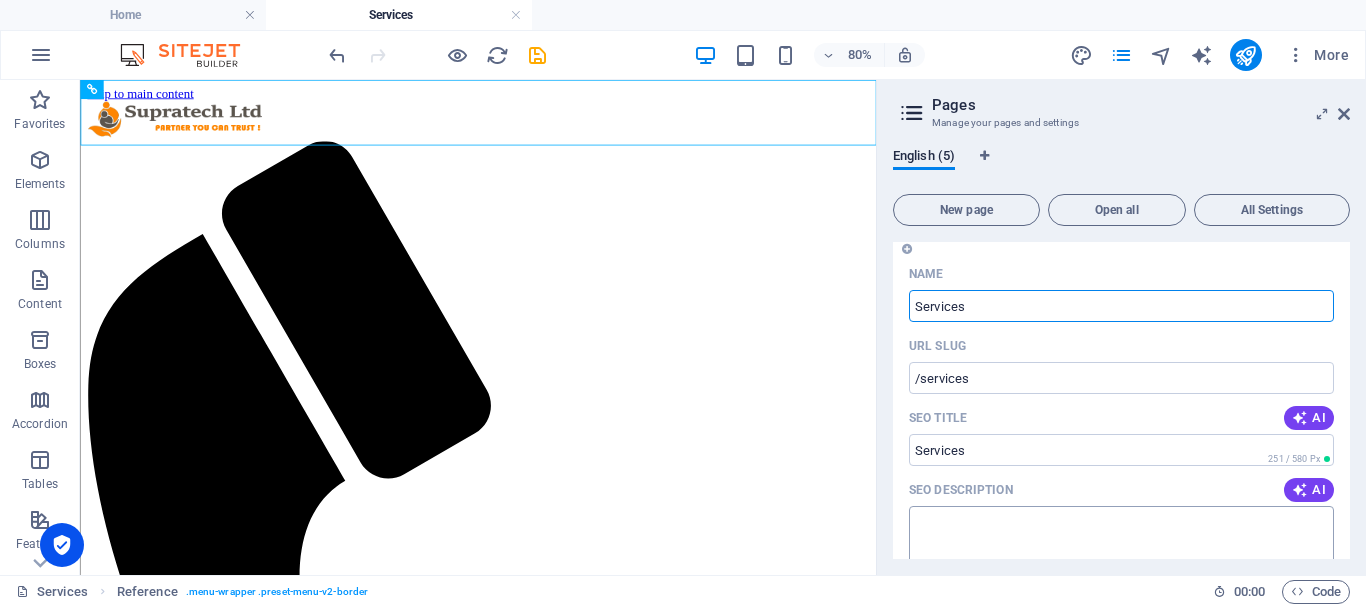 scroll, scrollTop: 0, scrollLeft: 0, axis: both 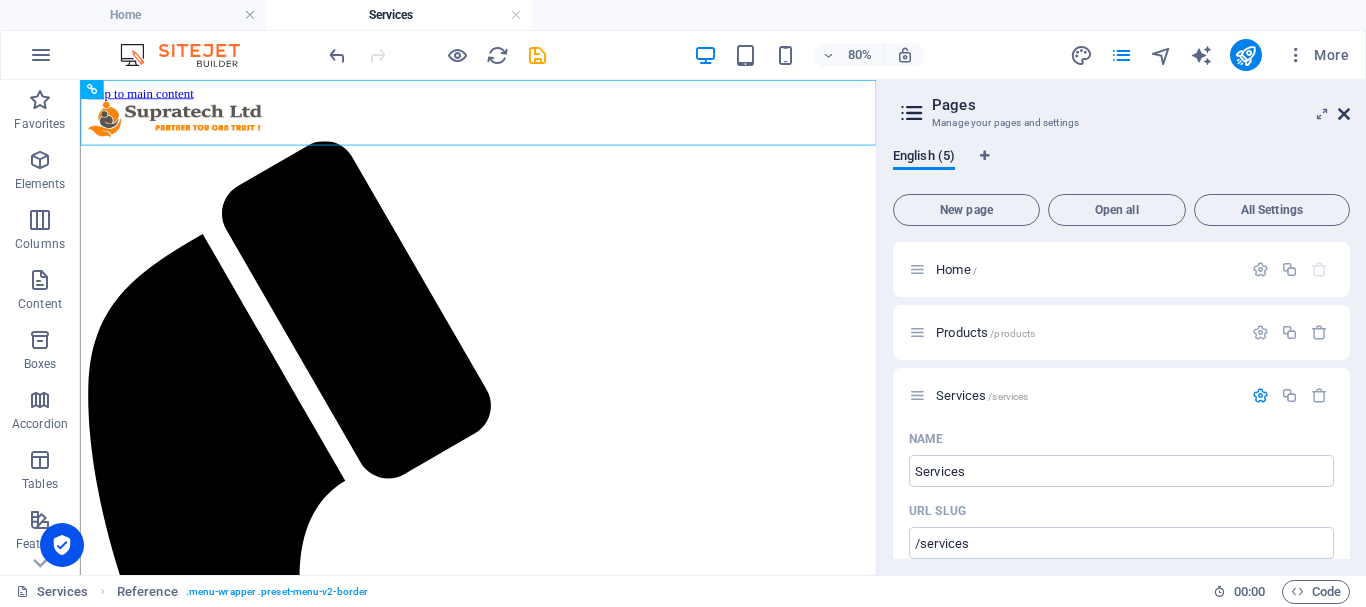click at bounding box center [1344, 114] 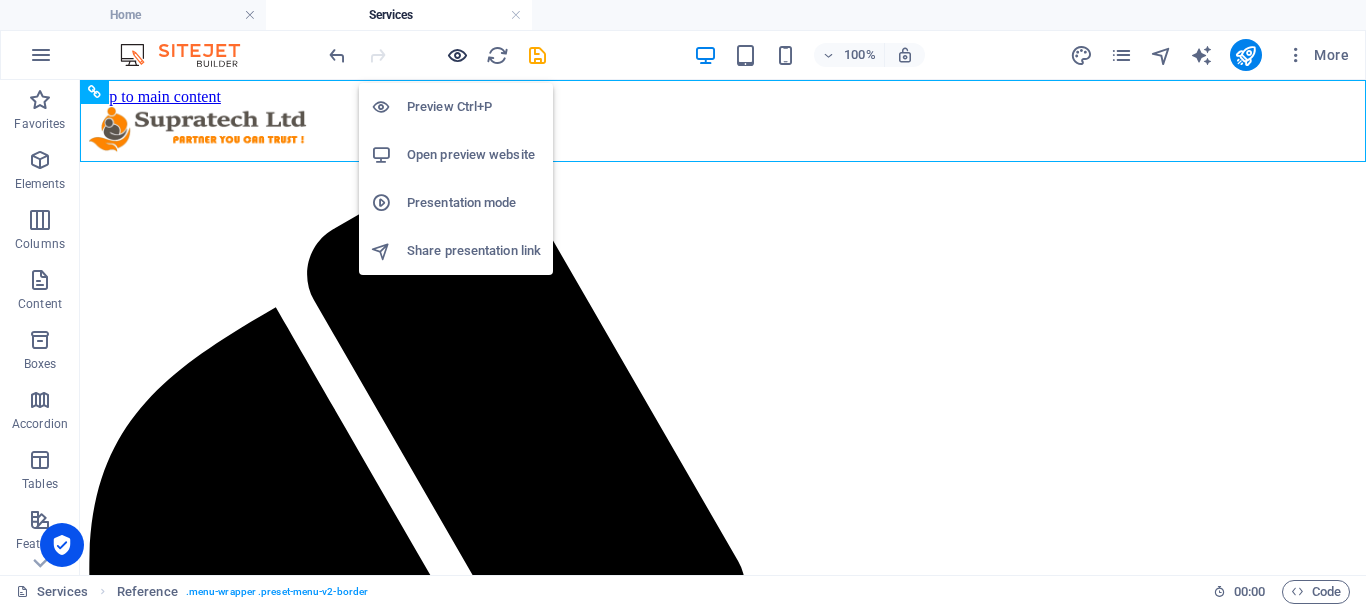 click at bounding box center (457, 55) 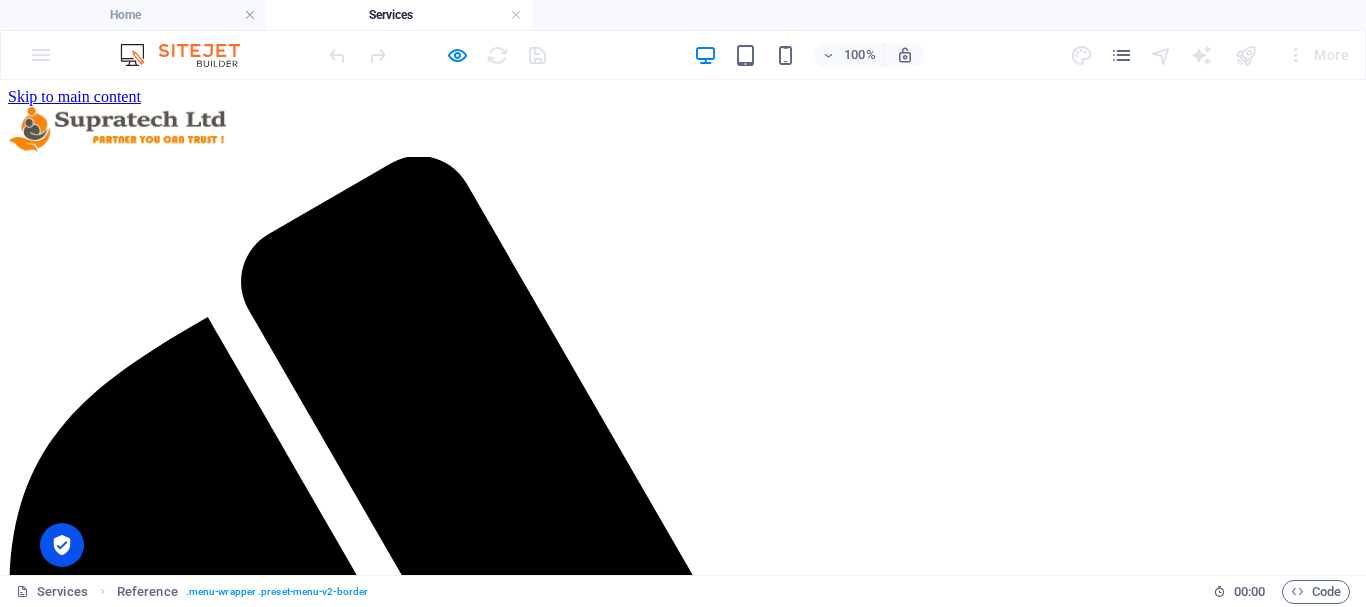 click on "Home" at bounding box center [67, 1977] 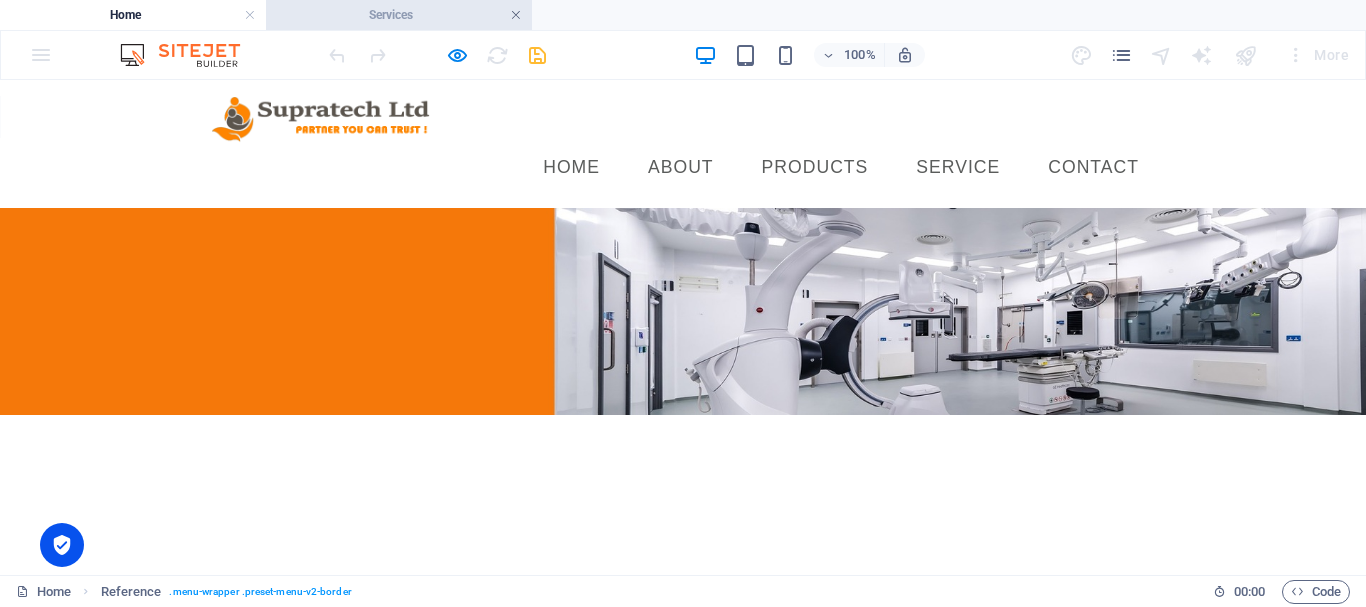 click at bounding box center [516, 15] 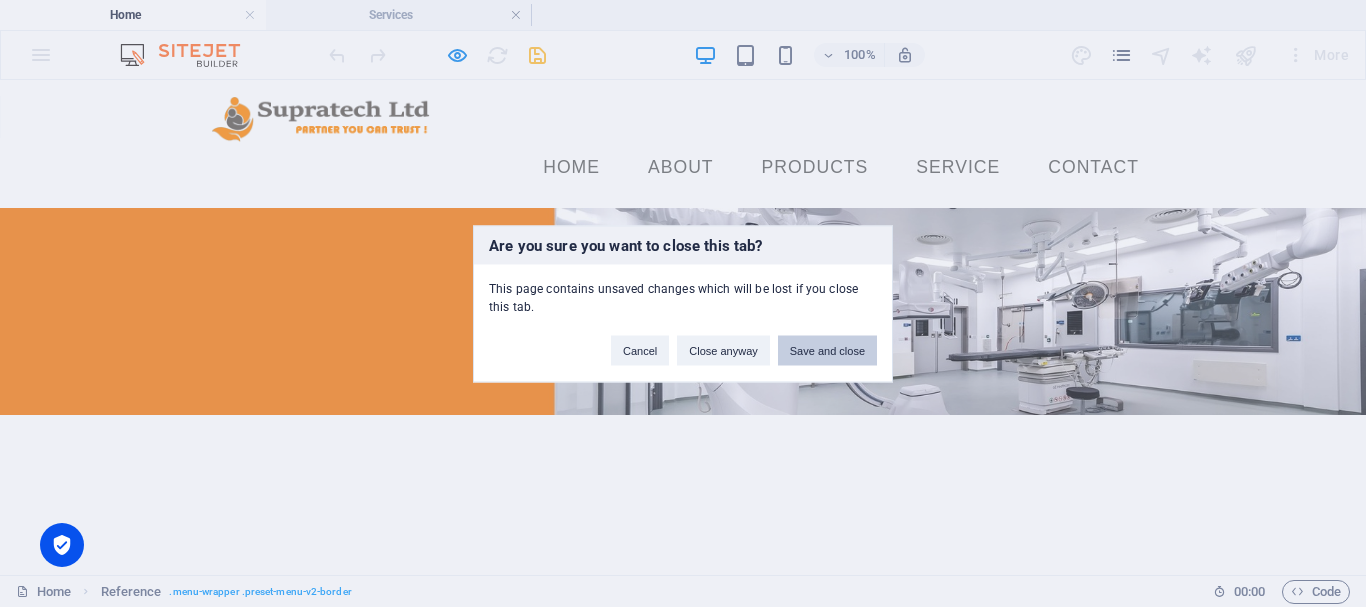 click on "Save and close" at bounding box center [827, 350] 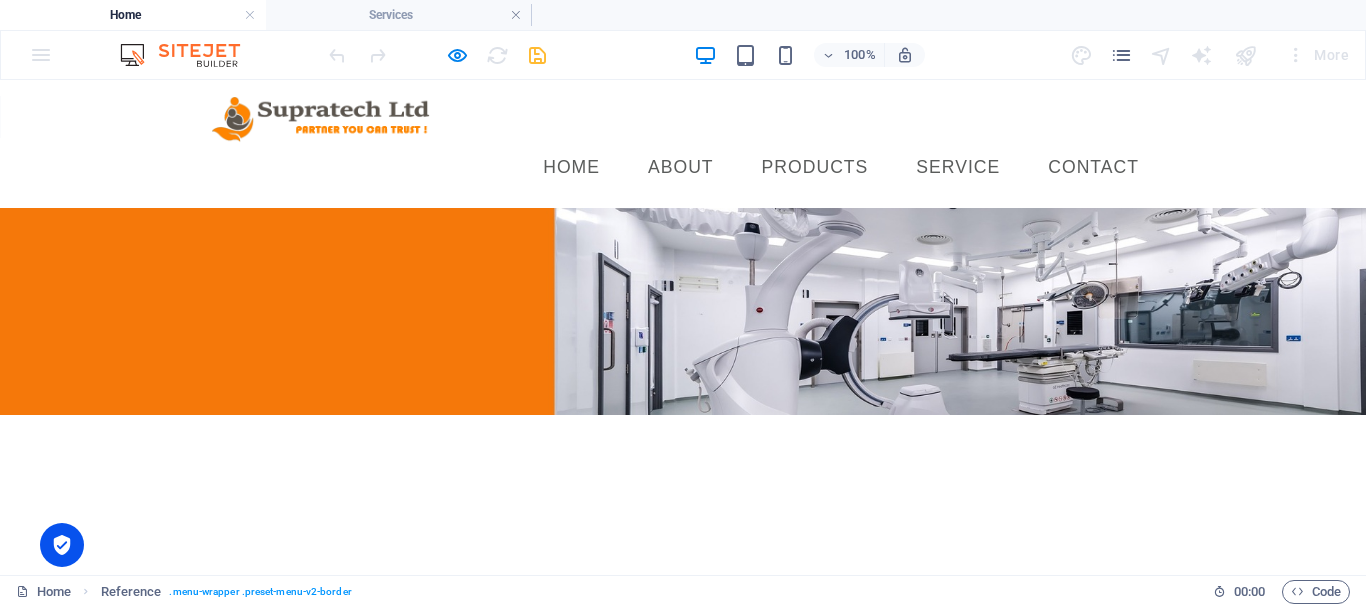 click on "Service" at bounding box center [958, 168] 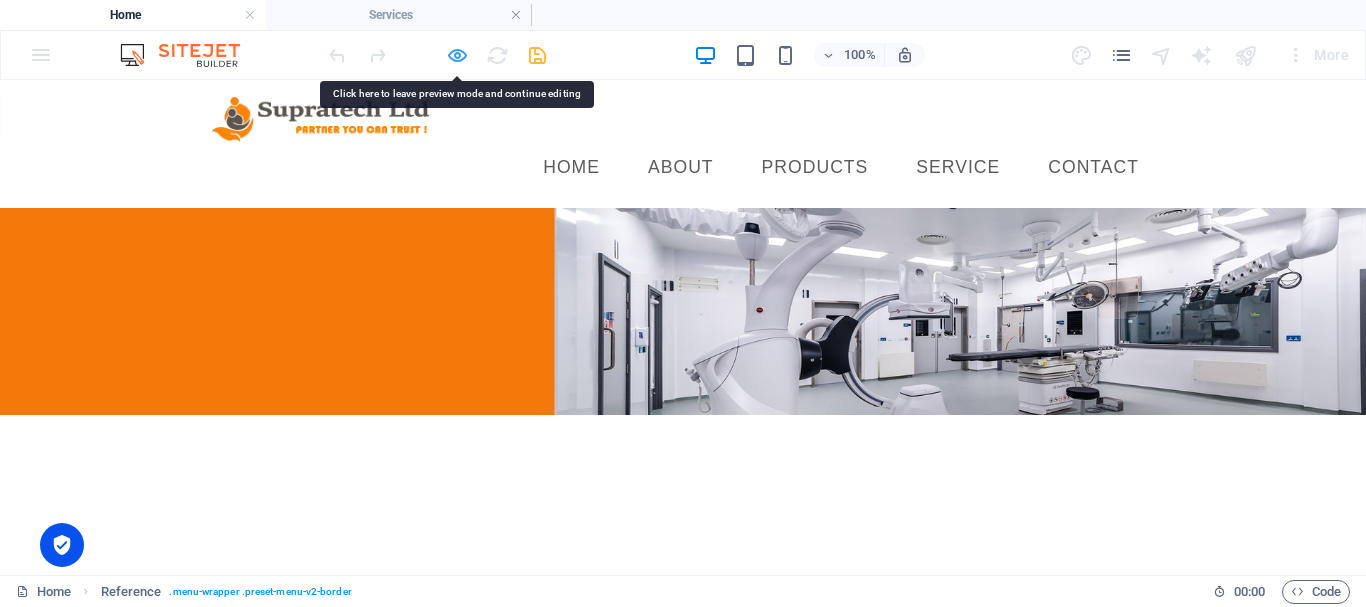drag, startPoint x: 960, startPoint y: 37, endPoint x: 459, endPoint y: 57, distance: 501.39905 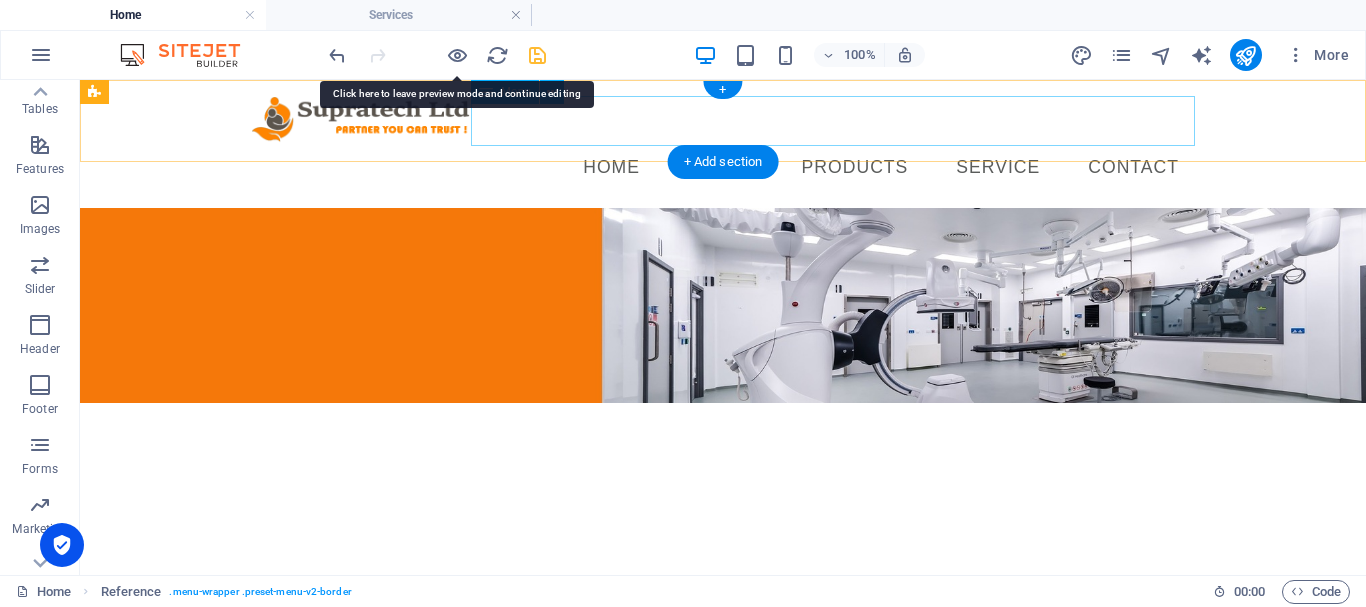 click on "Home About PRODUCTS Service Contact" at bounding box center (723, 168) 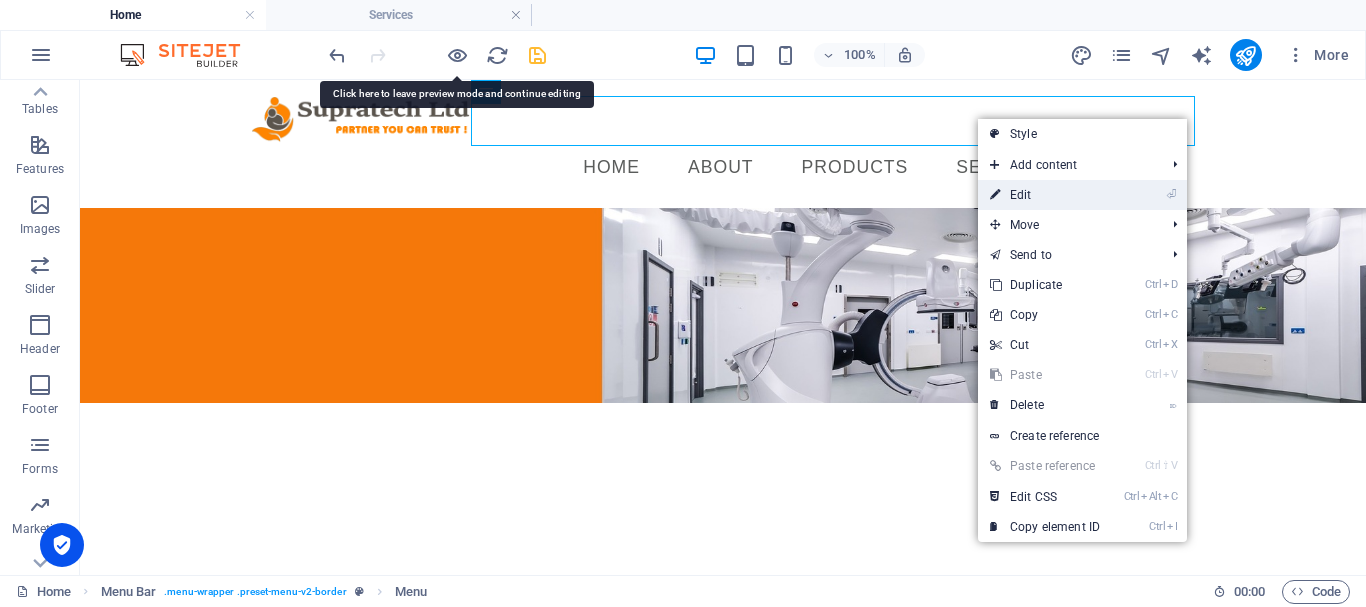 click on "⏎  Edit" at bounding box center (1045, 195) 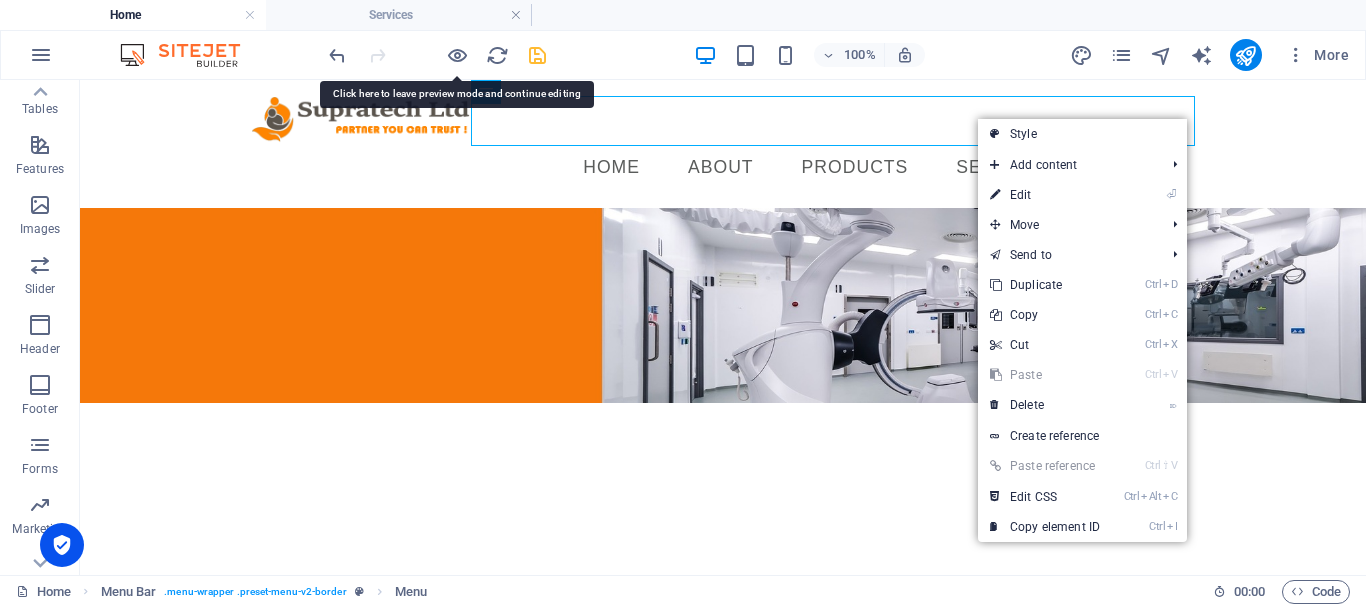 select 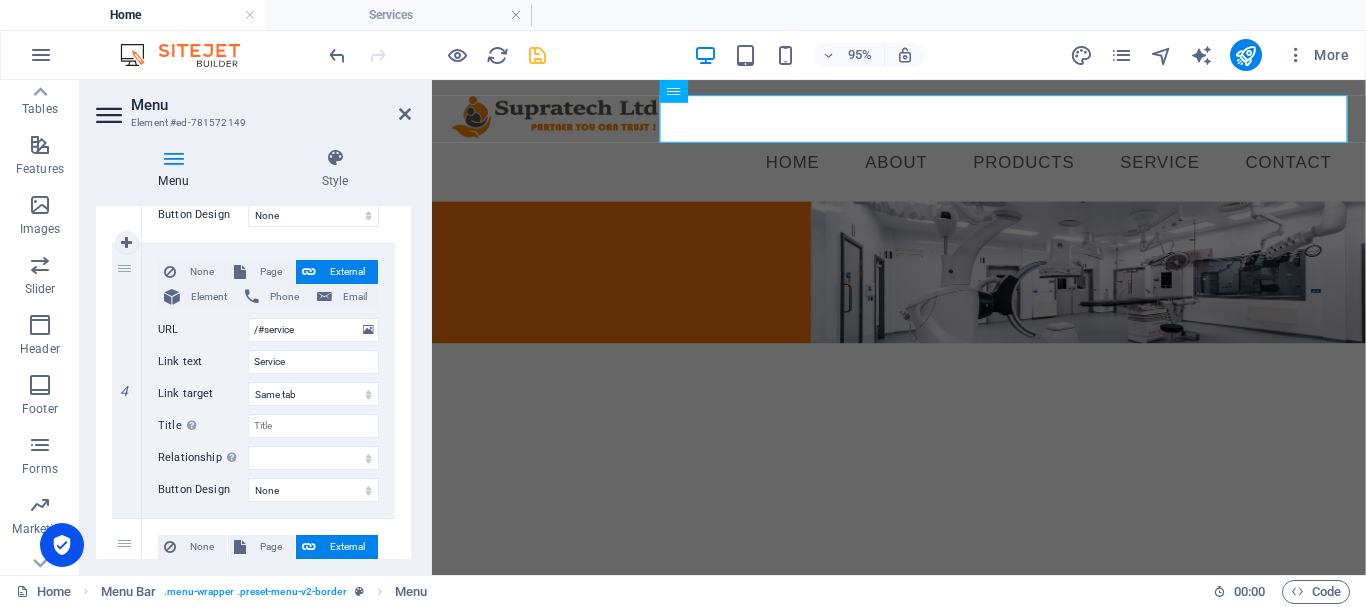 scroll, scrollTop: 1000, scrollLeft: 0, axis: vertical 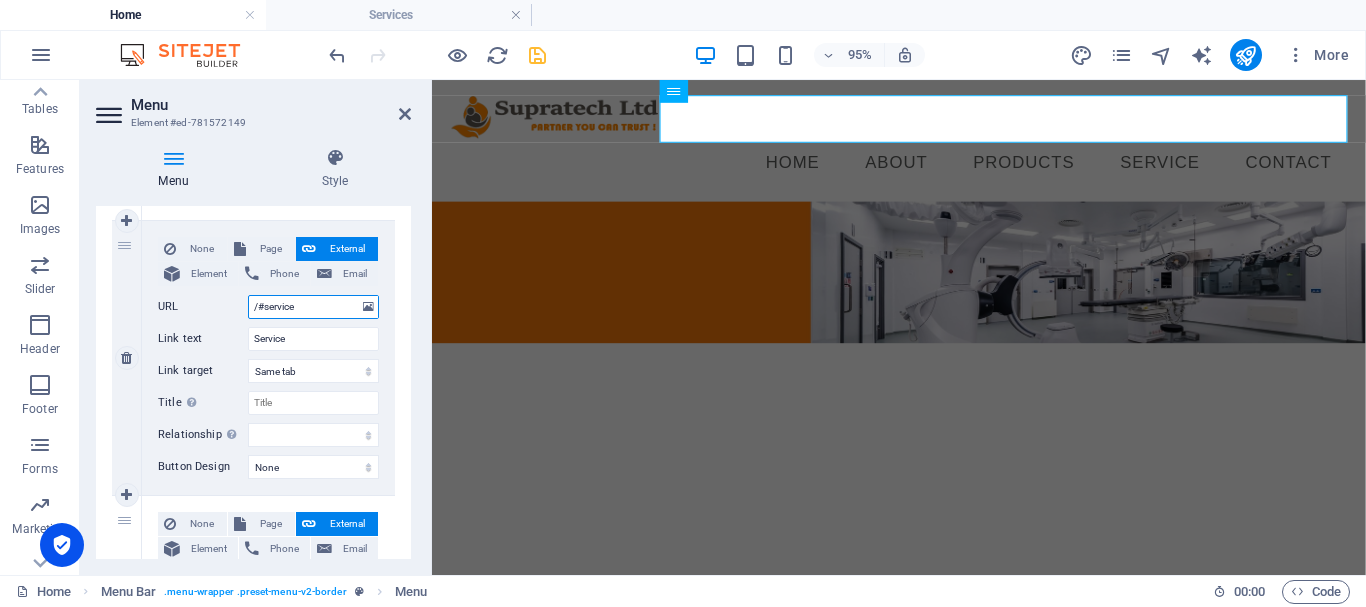 click on "/#service" at bounding box center (313, 307) 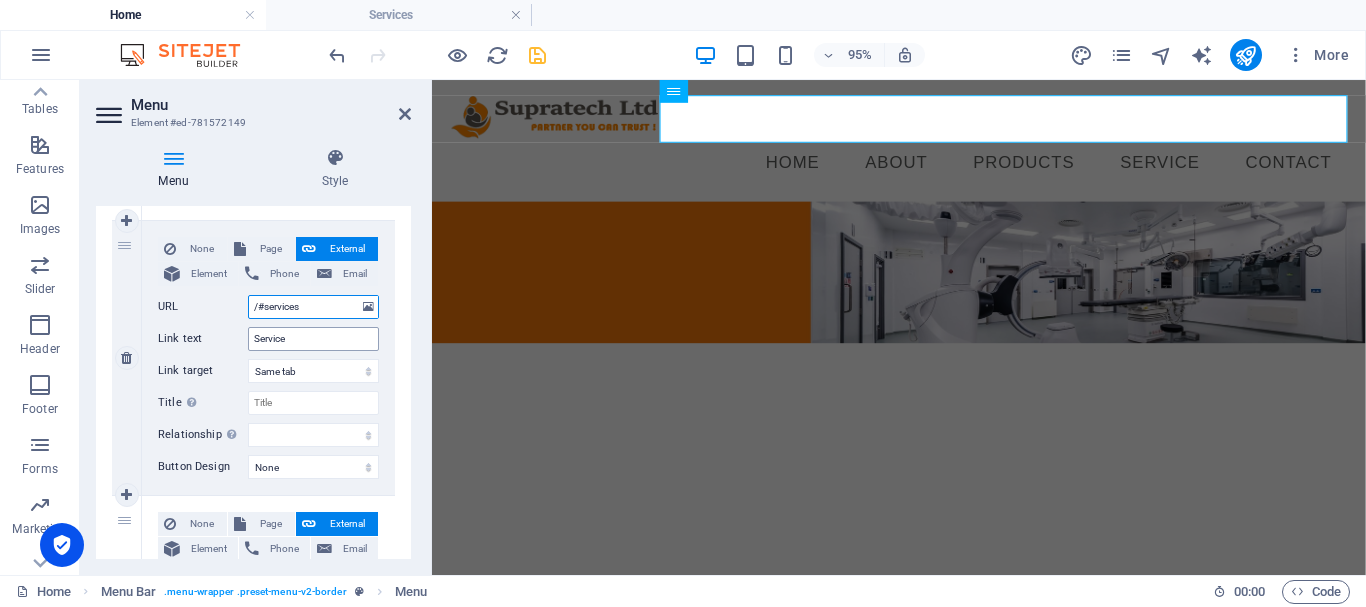 type on "/#services" 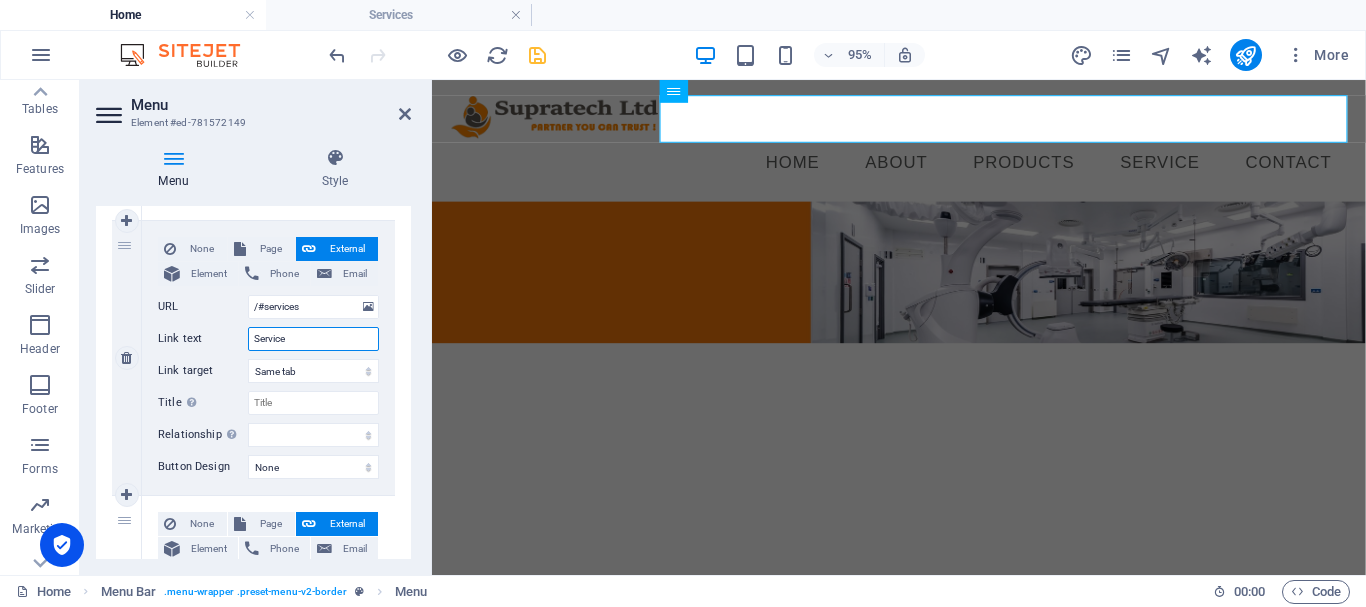 select 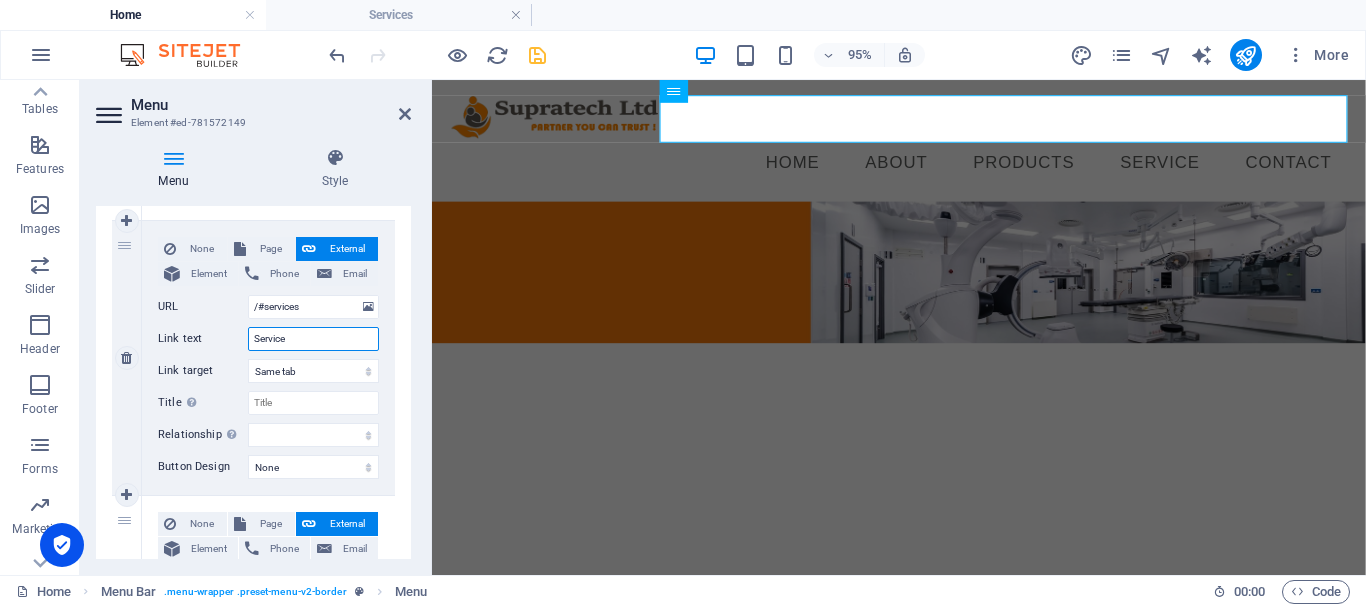 click on "Service" at bounding box center [313, 339] 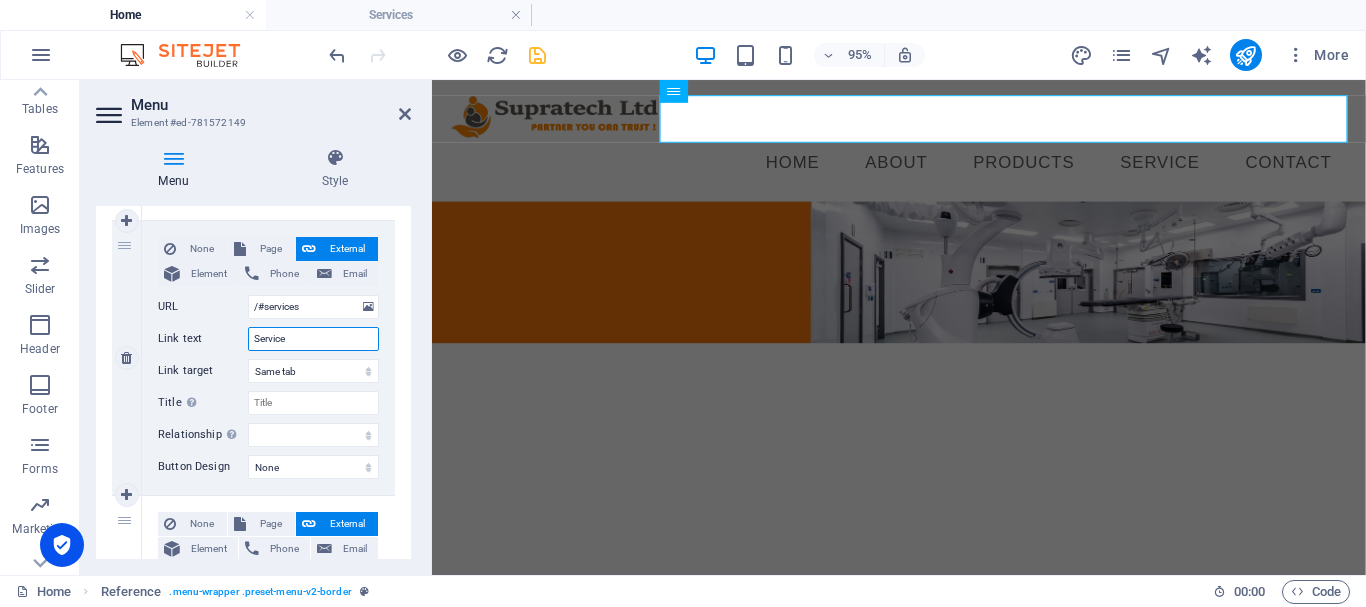 type on "Services" 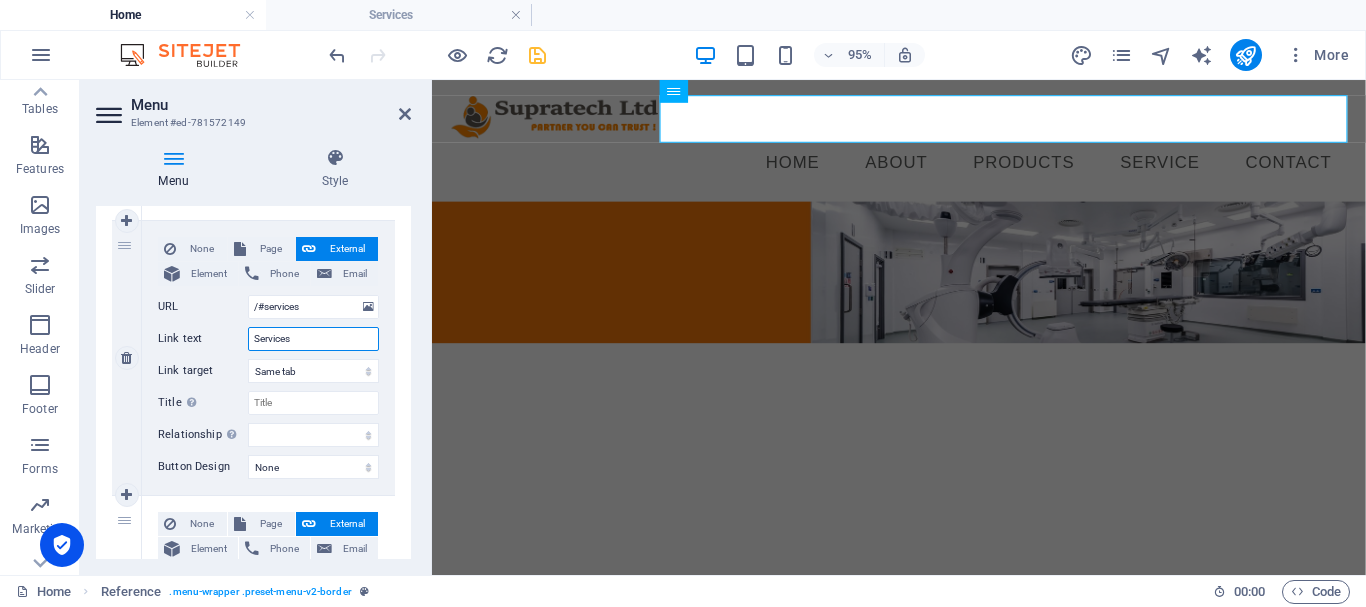 select 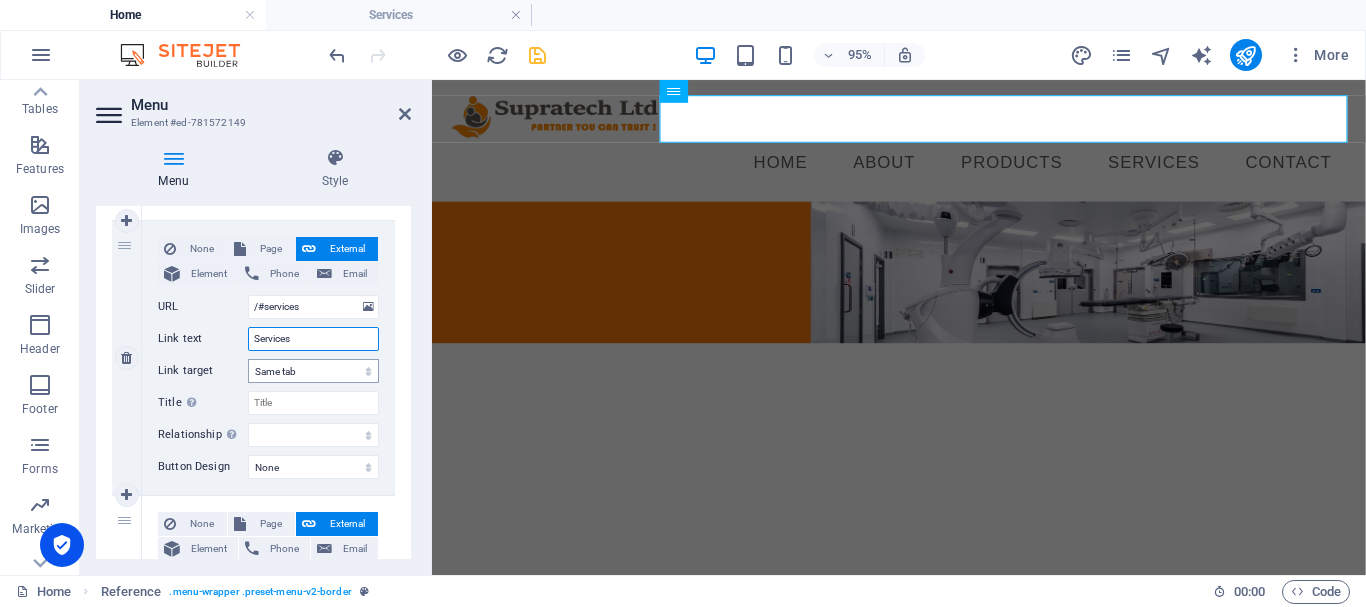 type on "Services" 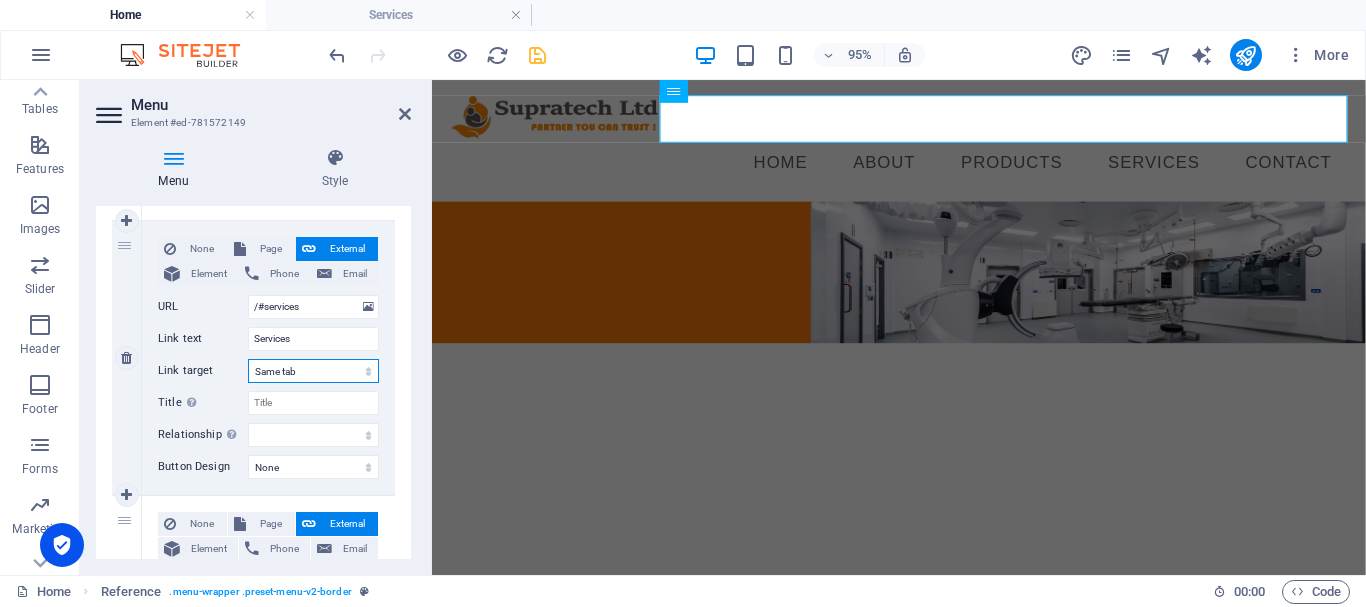 click on "New tab Same tab Overlay" at bounding box center [313, 371] 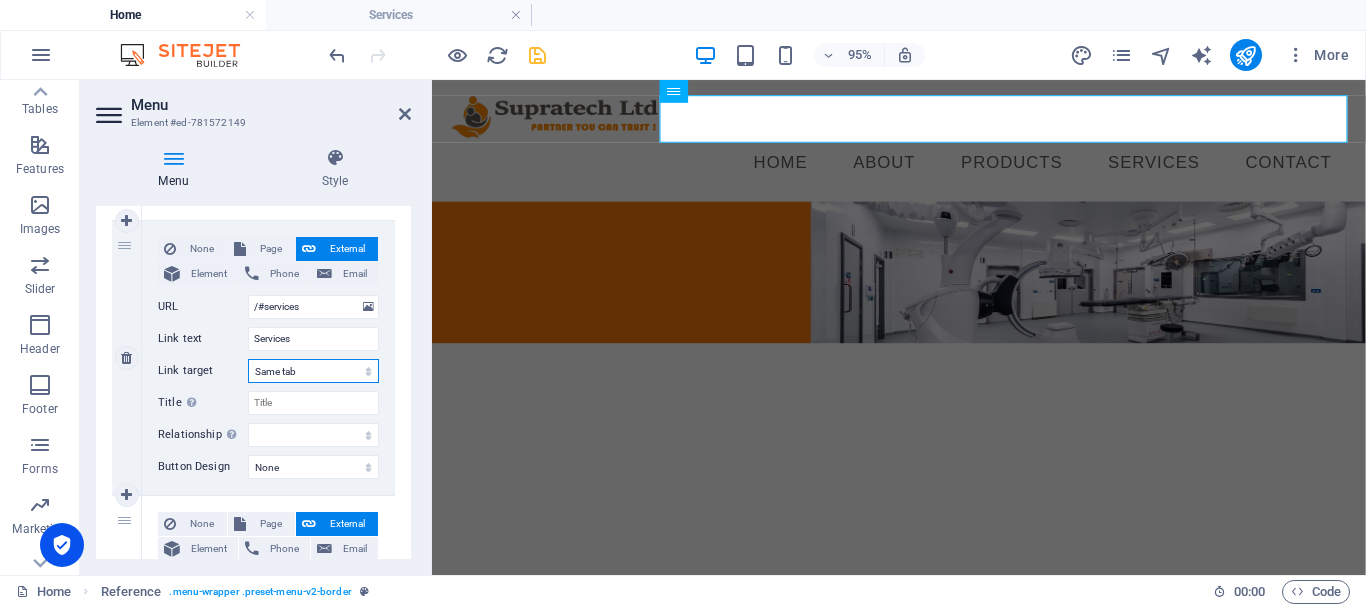 select on "blank" 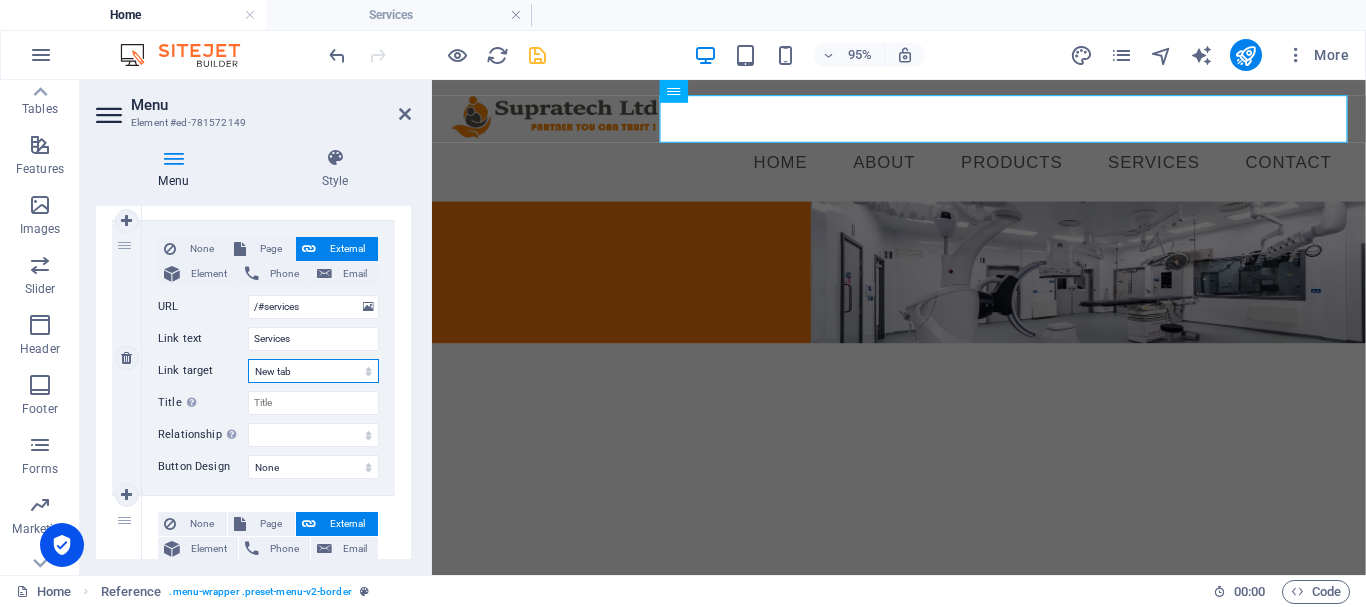 click on "New tab Same tab Overlay" at bounding box center (313, 371) 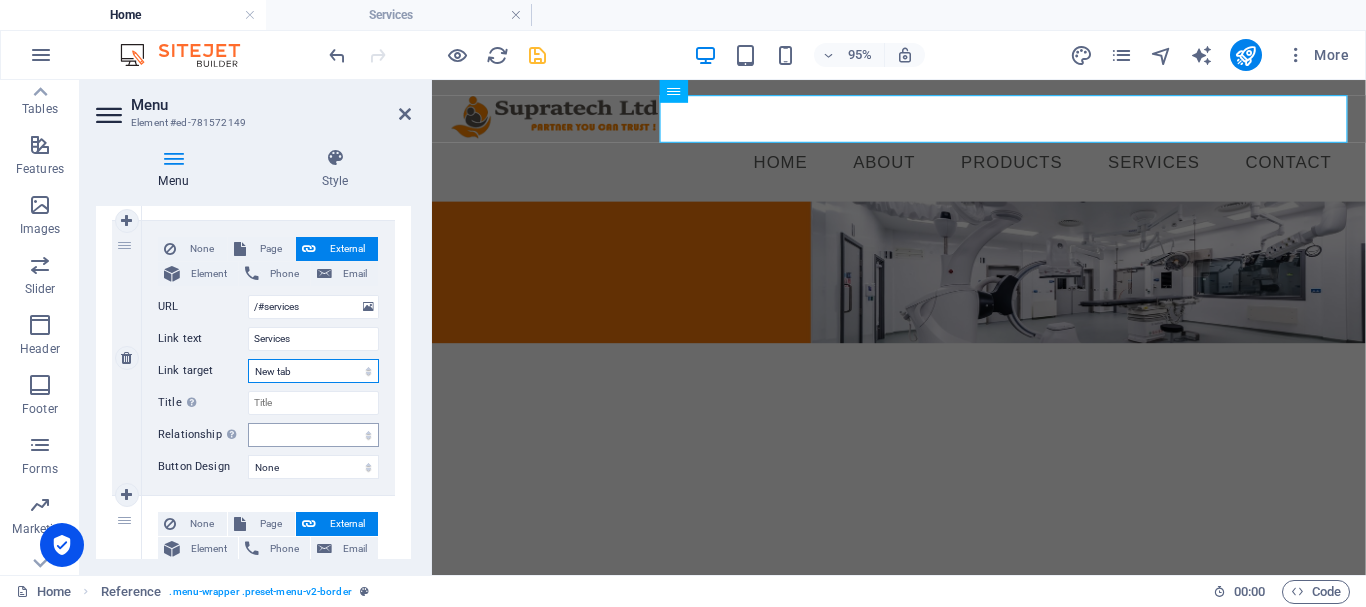 scroll, scrollTop: 1100, scrollLeft: 0, axis: vertical 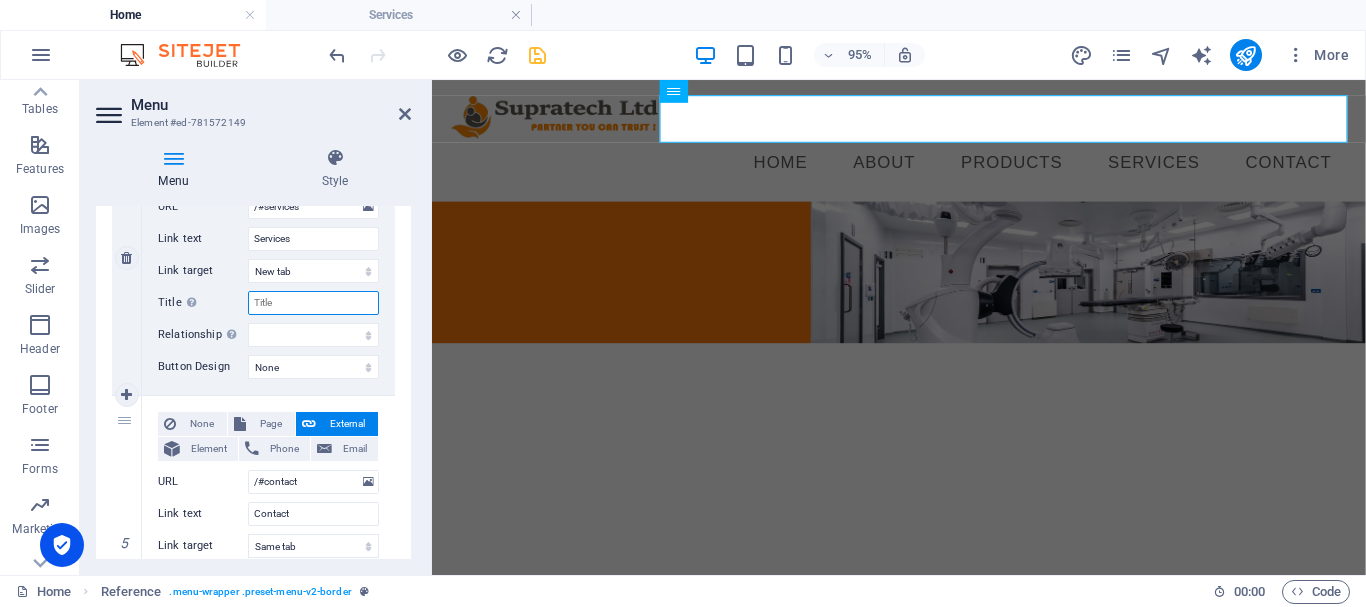 click on "Title Additional link description, should not be the same as the link text. The title is most often shown as a tooltip text when the mouse moves over the element. Leave empty if uncertain." at bounding box center [313, 303] 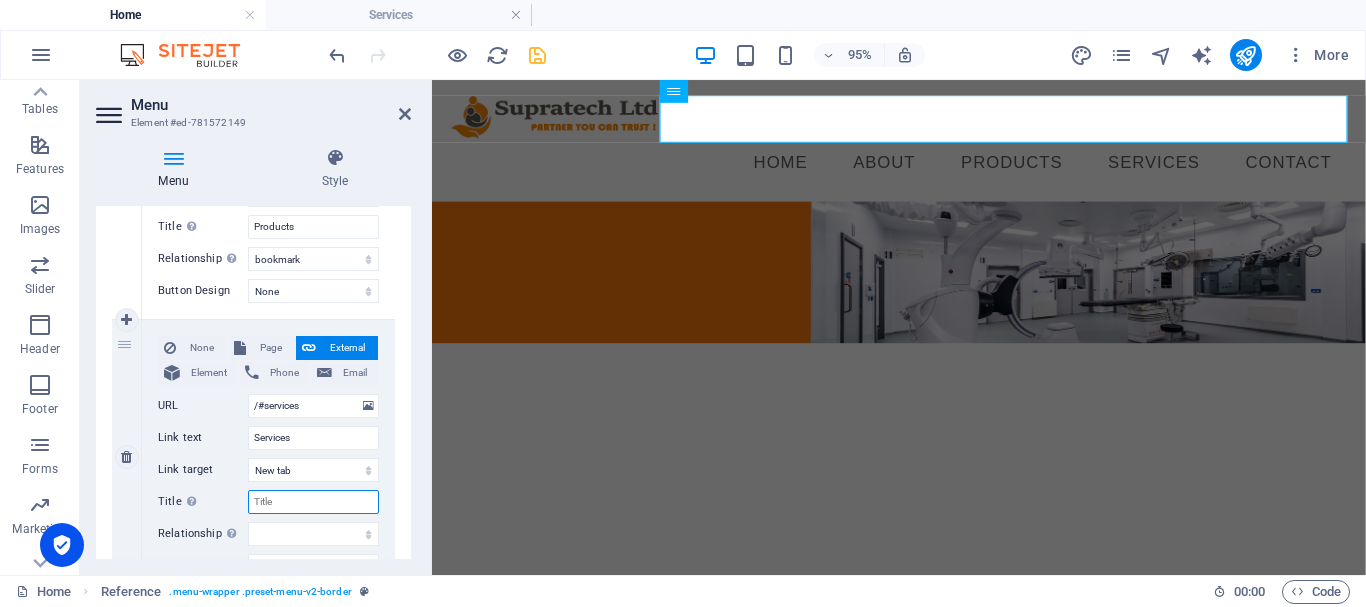 scroll, scrollTop: 1000, scrollLeft: 0, axis: vertical 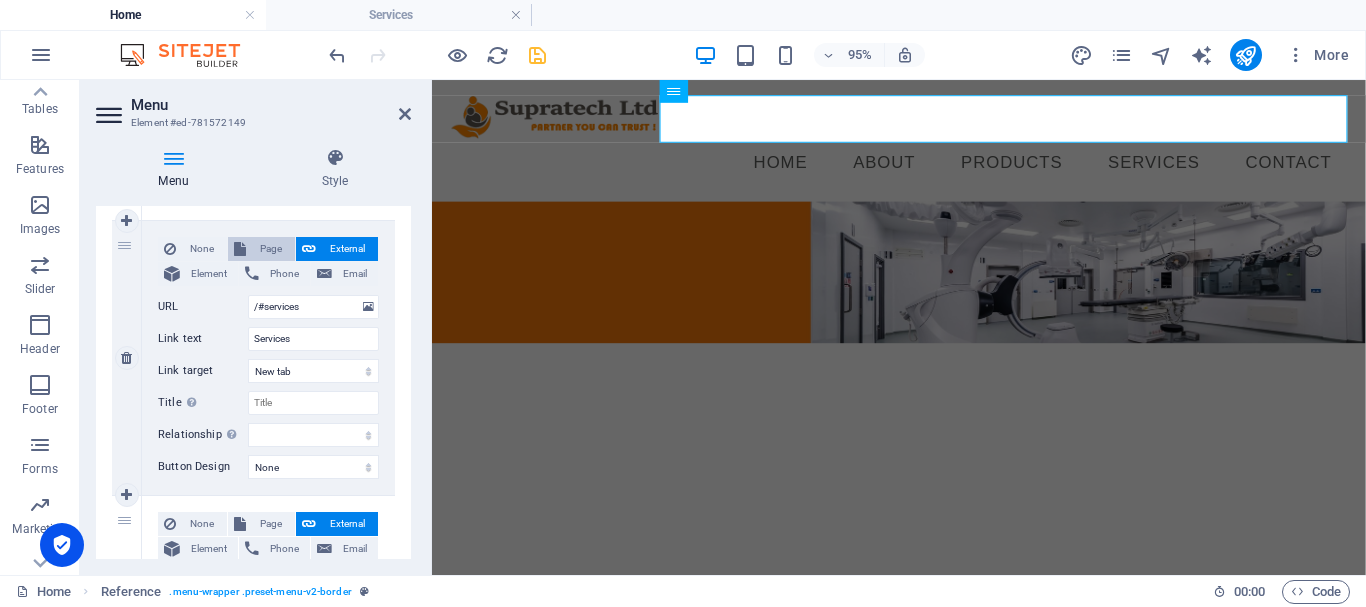 click on "Page" at bounding box center [270, 249] 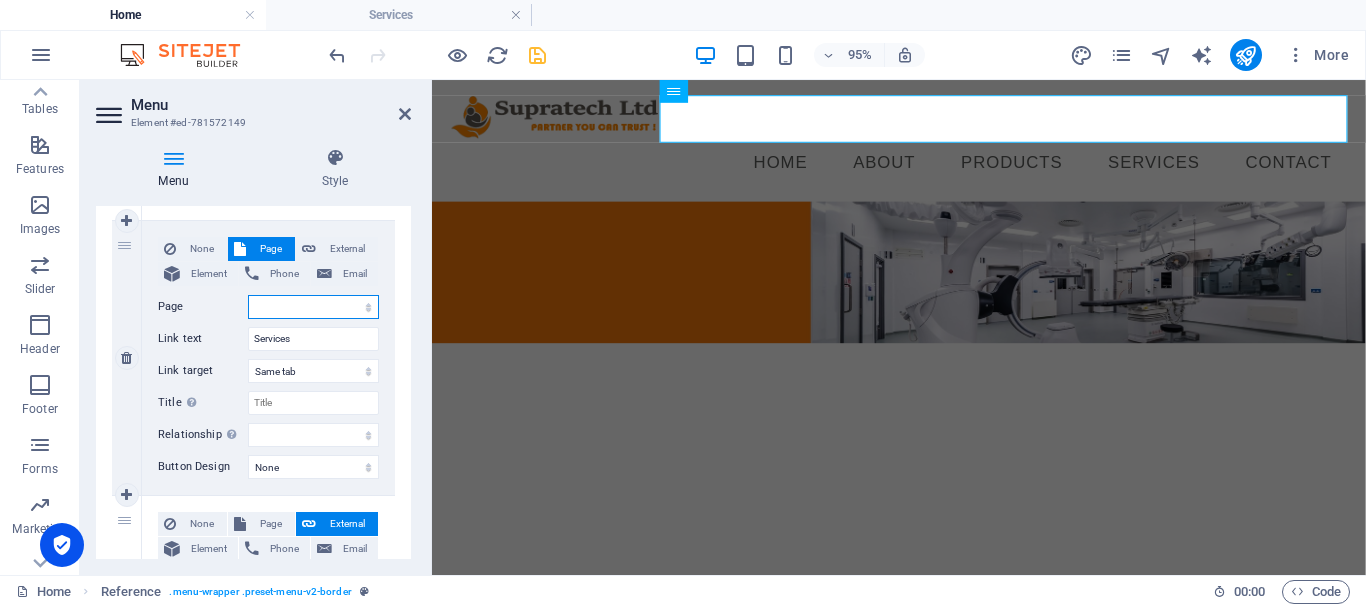click on "Home Products Services Legal Notice Privacy" at bounding box center (313, 307) 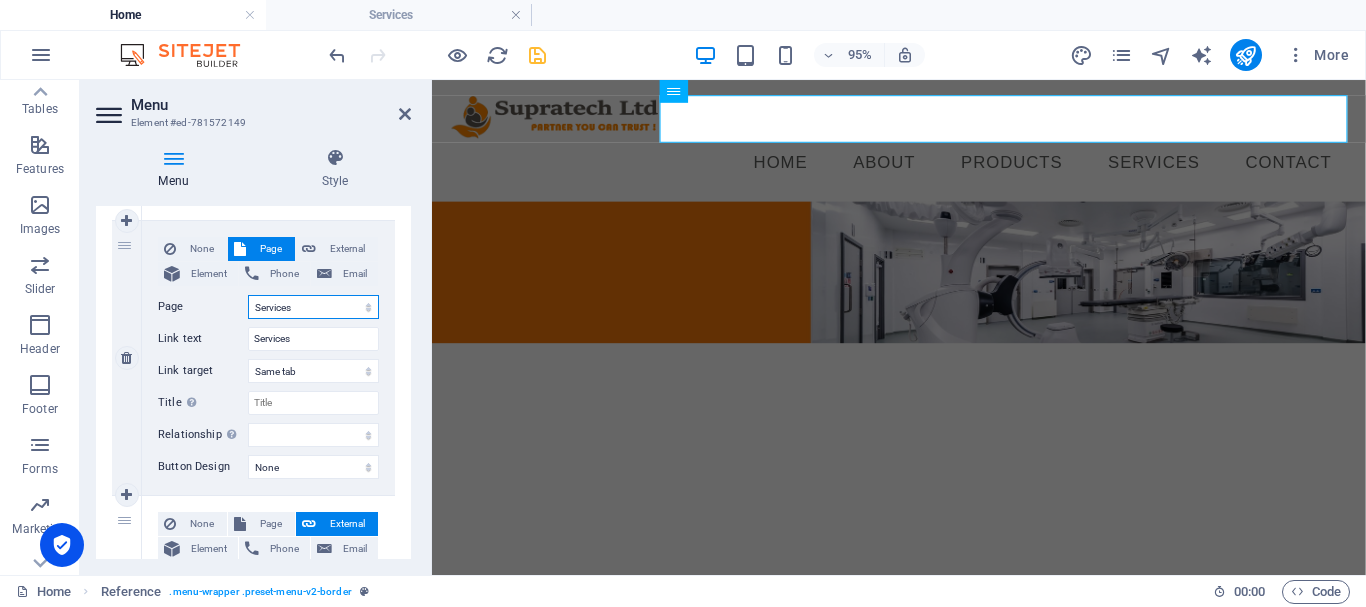 click on "Home Products Services Legal Notice Privacy" at bounding box center [313, 307] 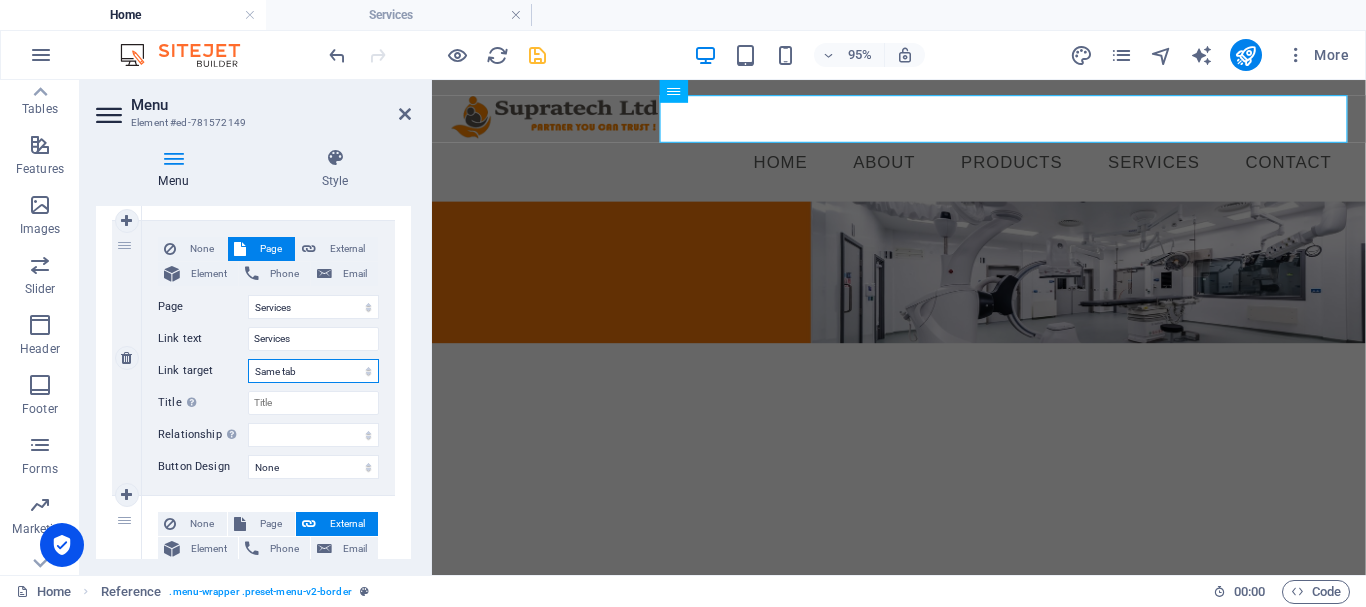 click on "New tab Same tab Overlay" at bounding box center [313, 371] 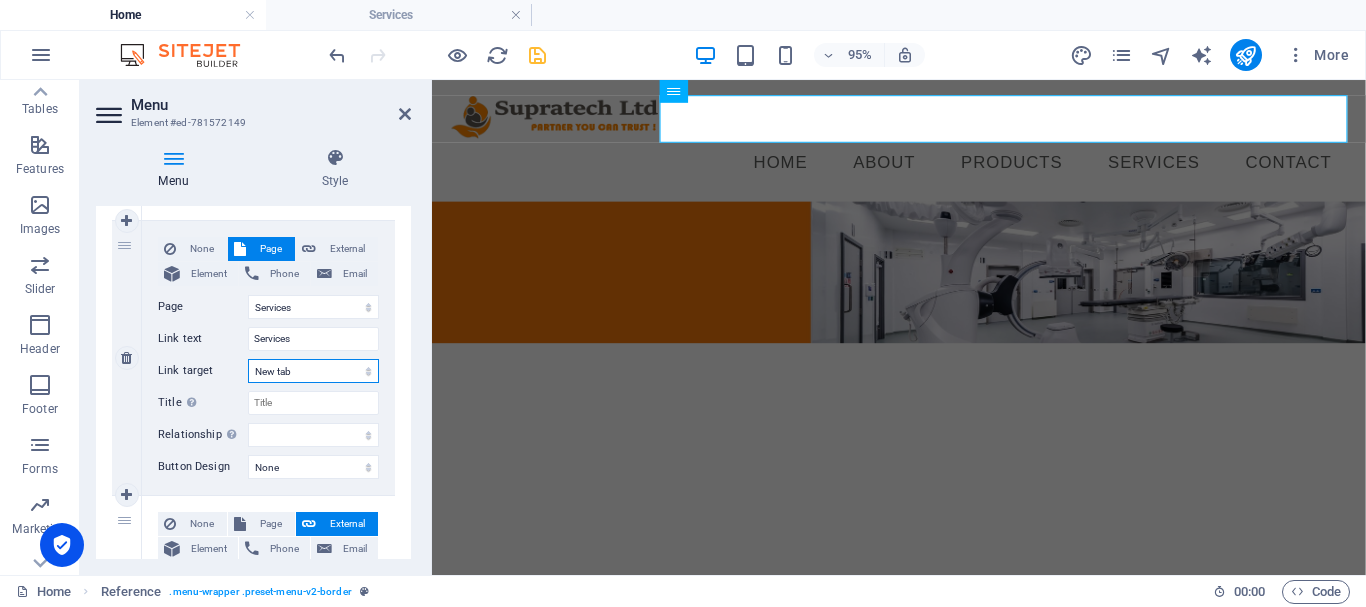 click on "New tab Same tab Overlay" at bounding box center [313, 371] 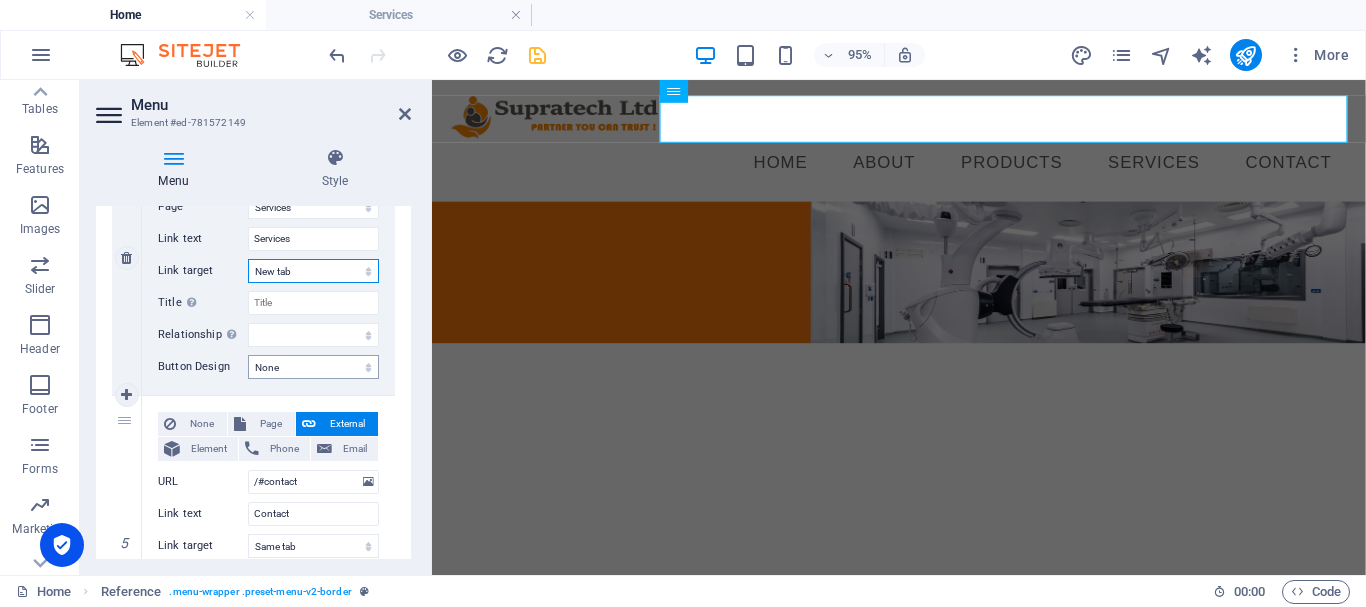 scroll, scrollTop: 1200, scrollLeft: 0, axis: vertical 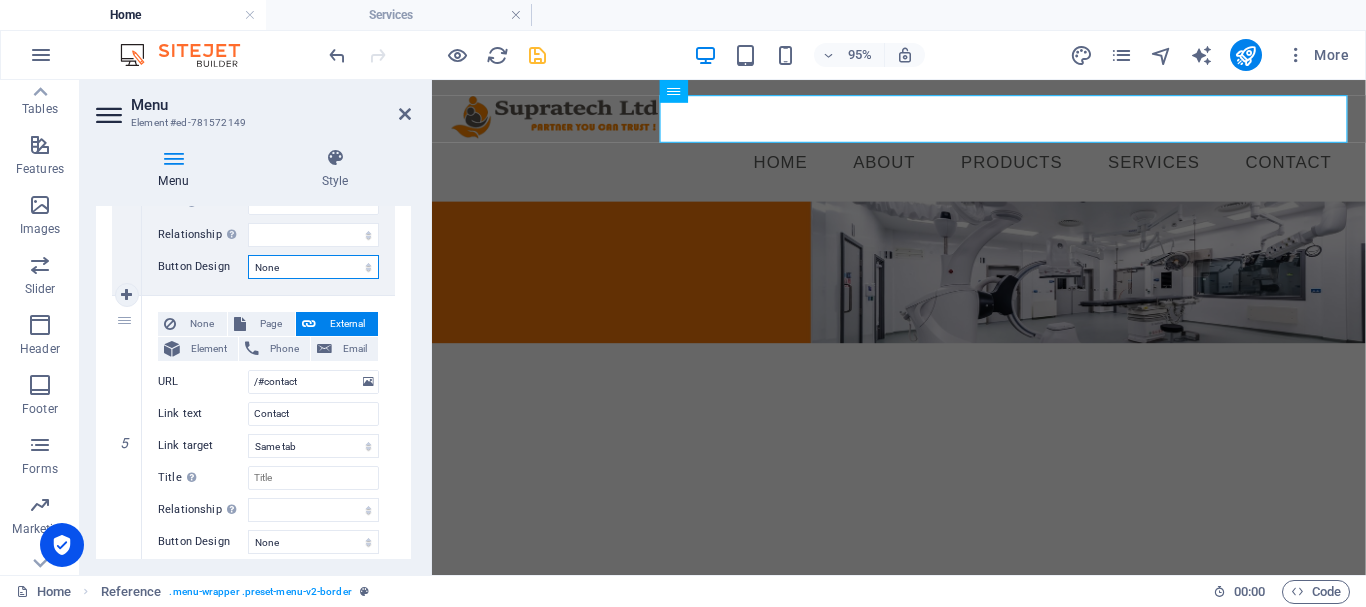 click on "None Default Primary Secondary" at bounding box center [313, 267] 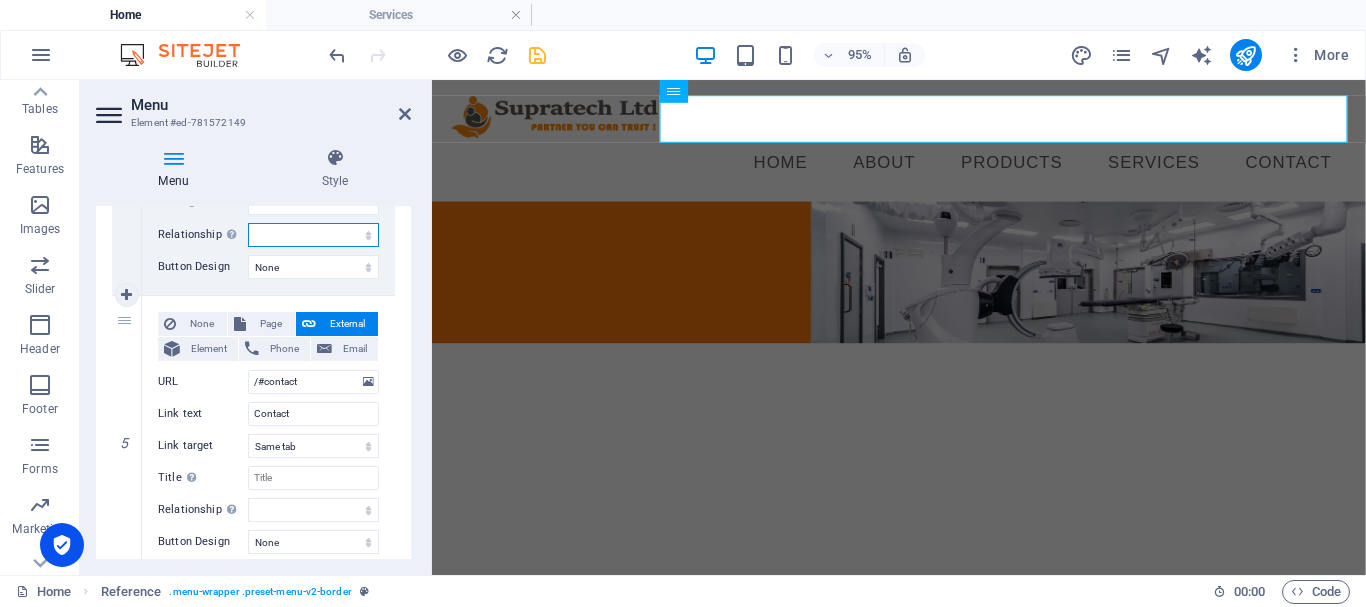 click on "alternate author bookmark external help license next nofollow noreferrer noopener prev search tag" at bounding box center [313, 235] 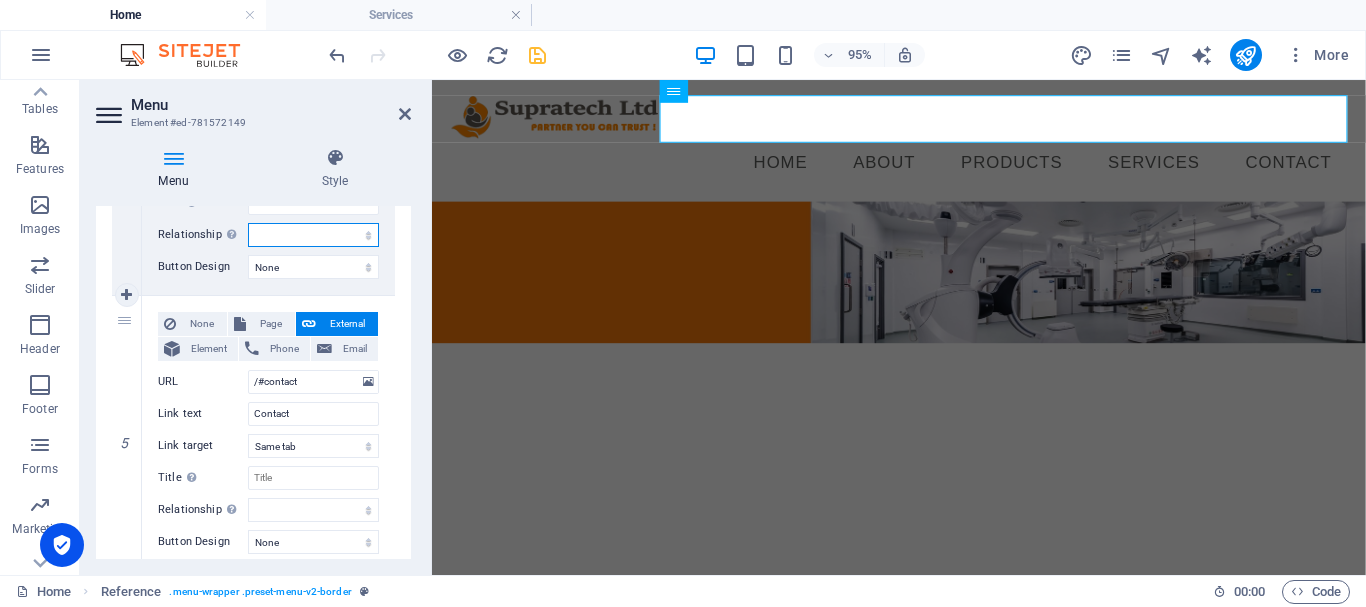 click on "alternate author bookmark external help license next nofollow noreferrer noopener prev search tag" at bounding box center [313, 235] 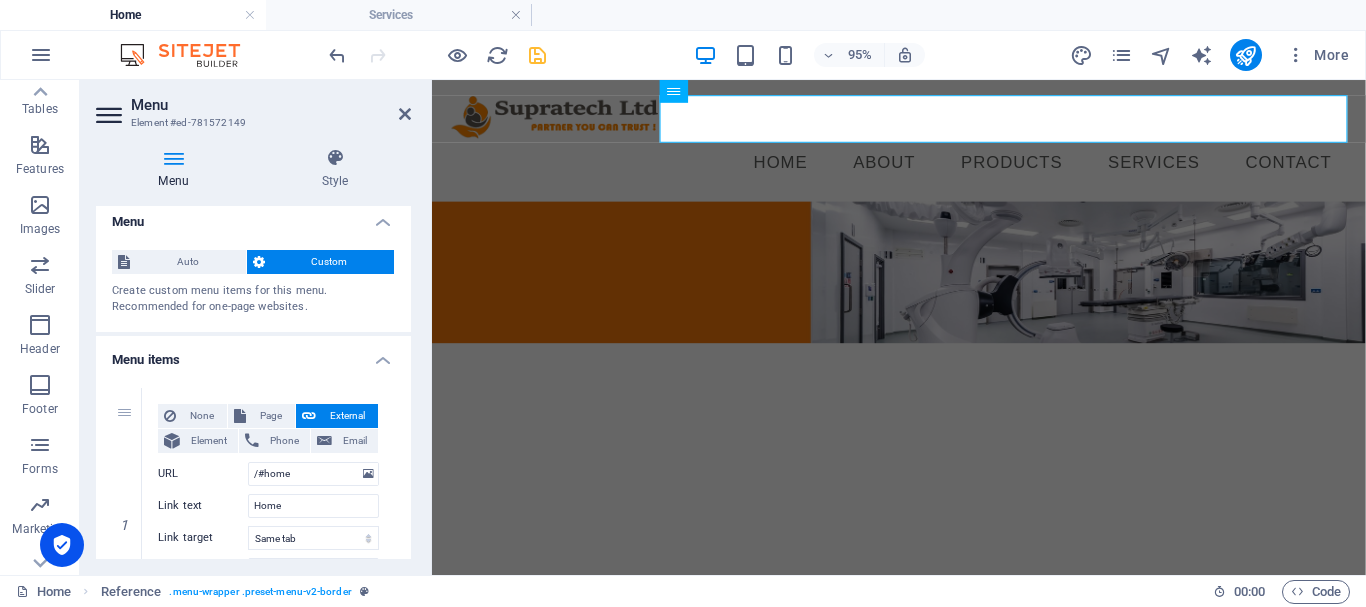 scroll, scrollTop: 0, scrollLeft: 0, axis: both 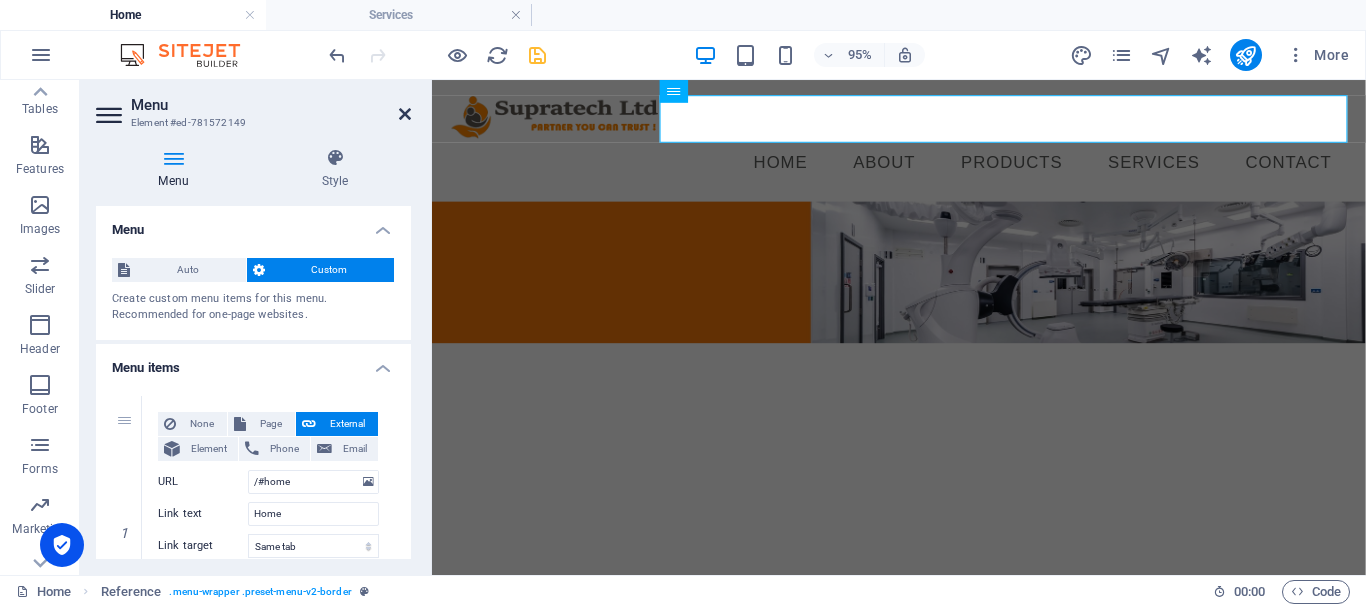 click at bounding box center (405, 114) 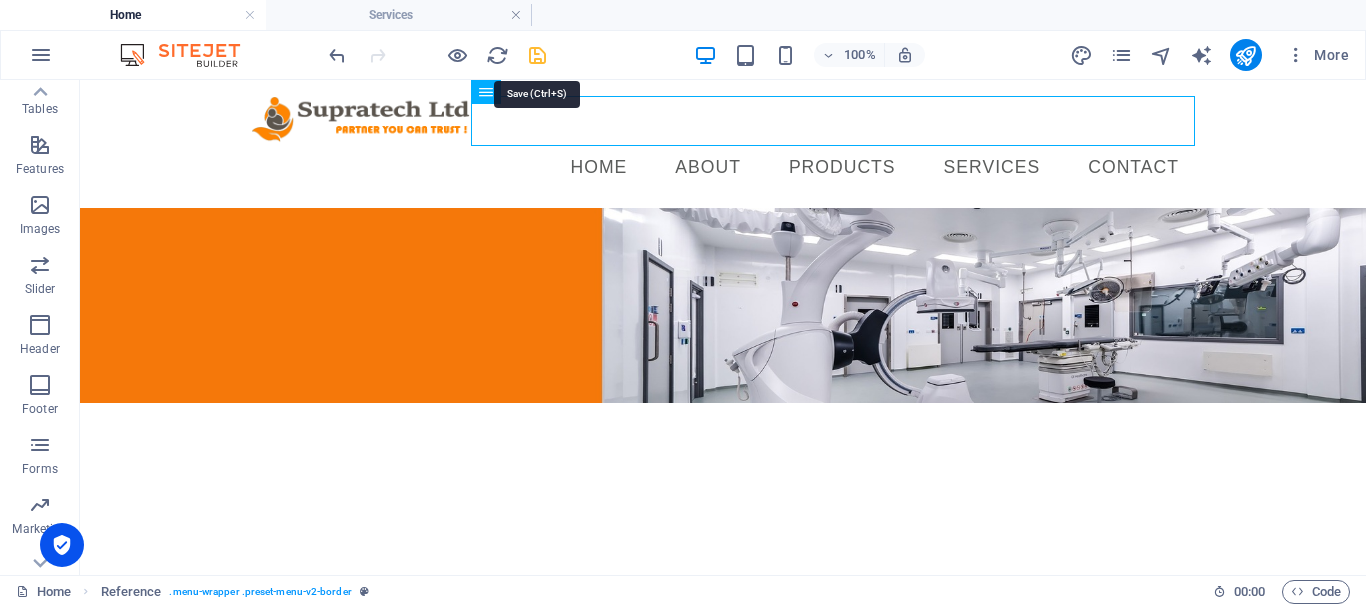 click at bounding box center [537, 55] 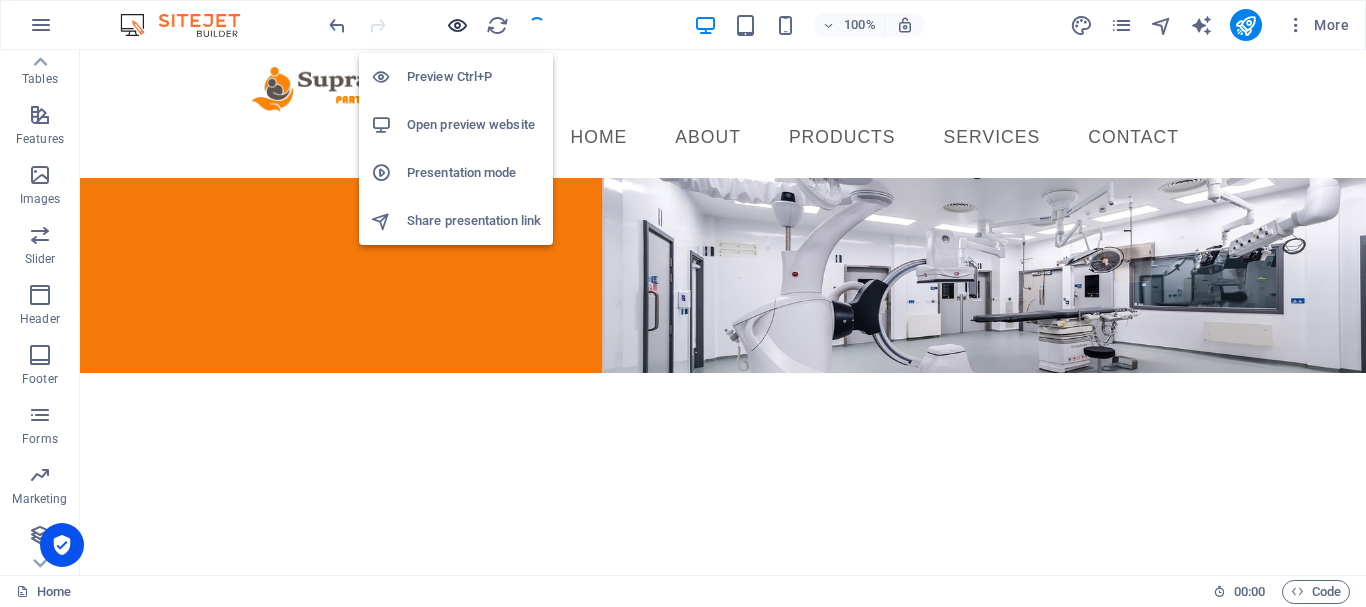 click on "Home Favorites Elements Columns Content Boxes Accordion Tables Features Images Slider Header Footer Forms Marketing Collections
Image   Menu Bar   Logo   Menu 100% More Home 00 : 00 Code" at bounding box center (683, 312) 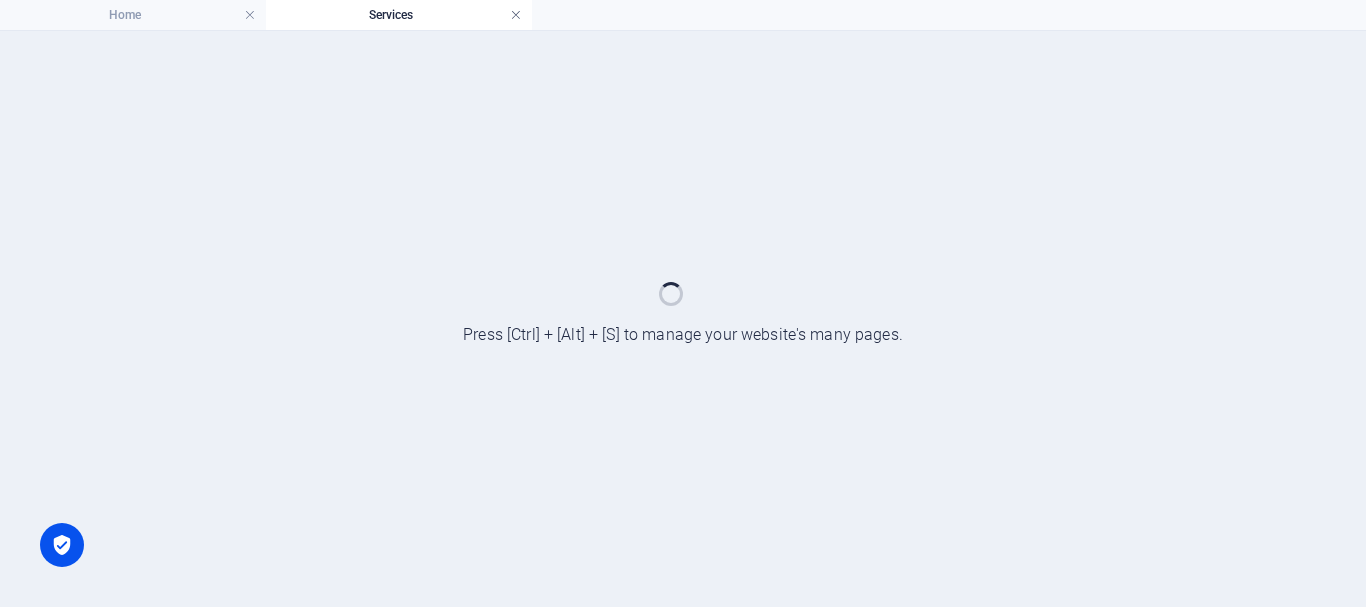 click at bounding box center (516, 15) 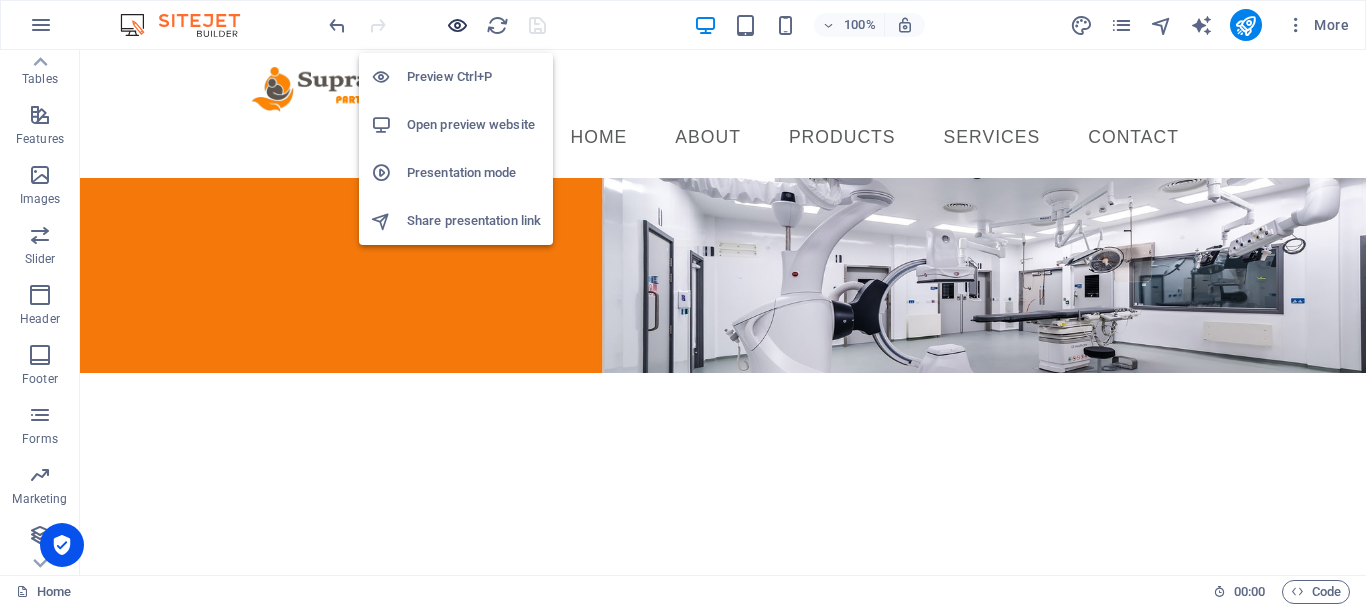 click at bounding box center [457, 25] 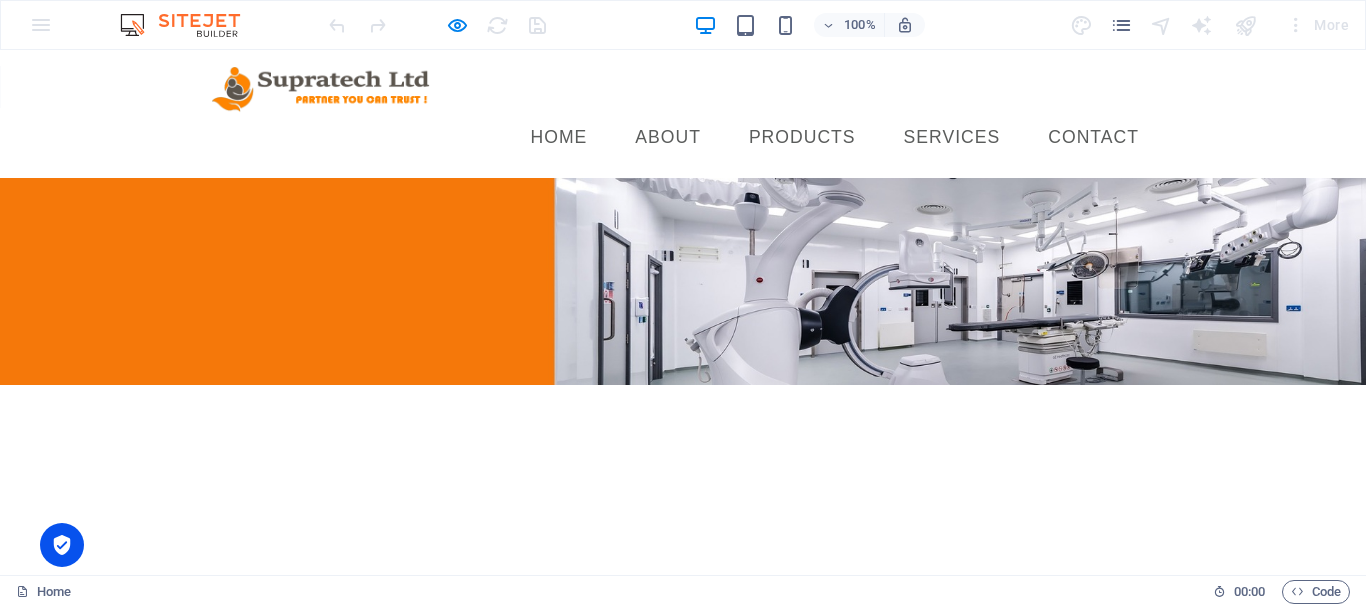 click on "Services" at bounding box center (952, 138) 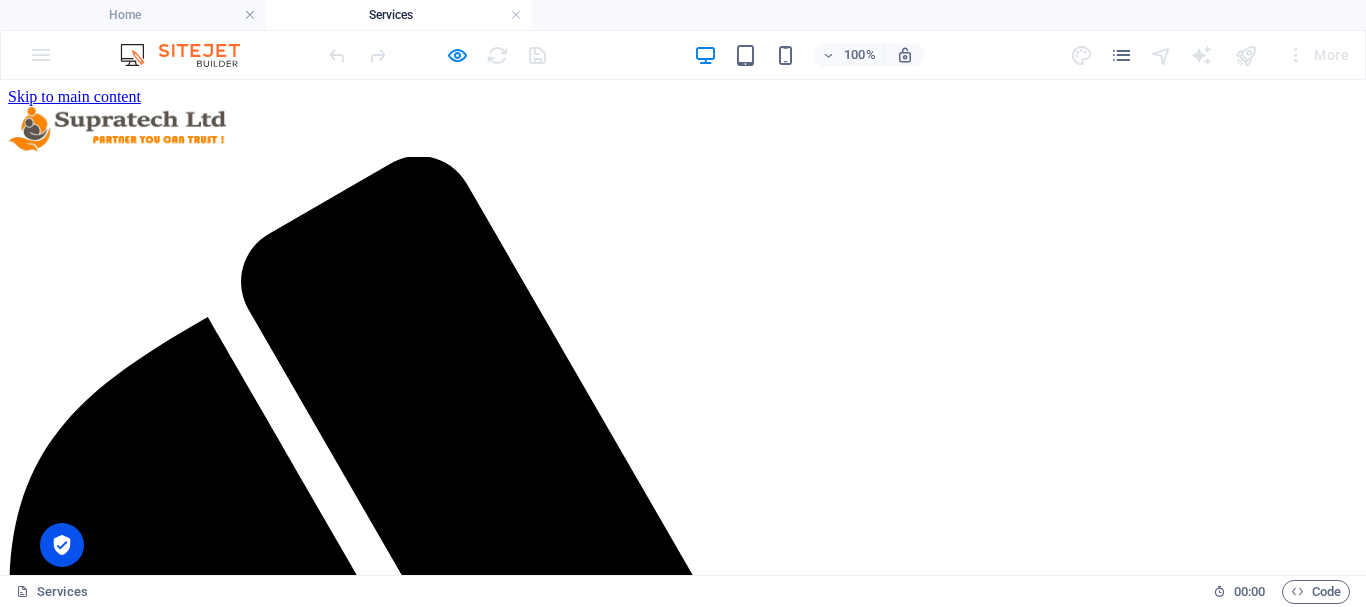 scroll, scrollTop: 0, scrollLeft: 0, axis: both 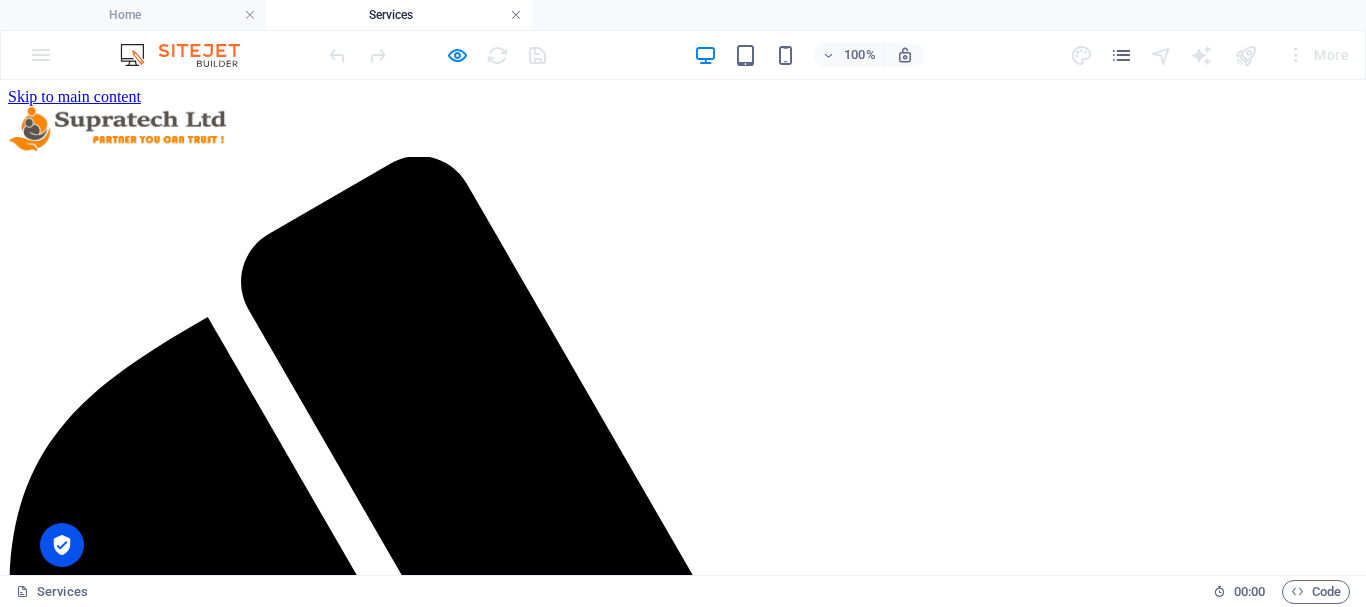 click at bounding box center (516, 15) 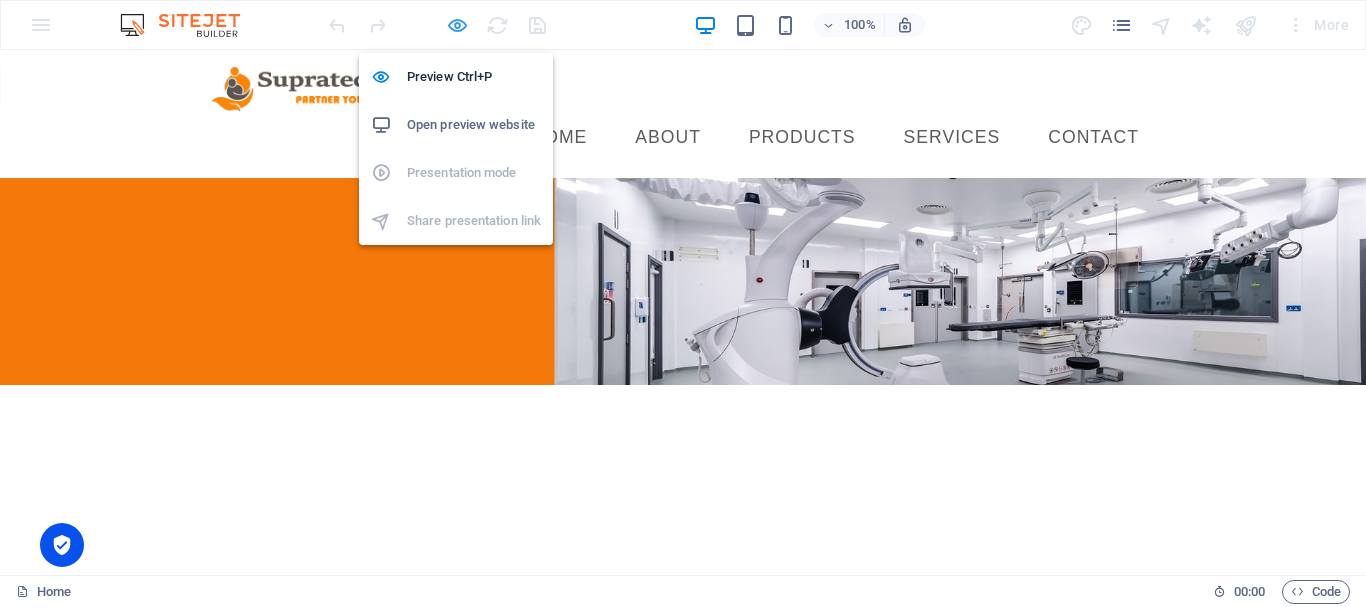 click at bounding box center [457, 25] 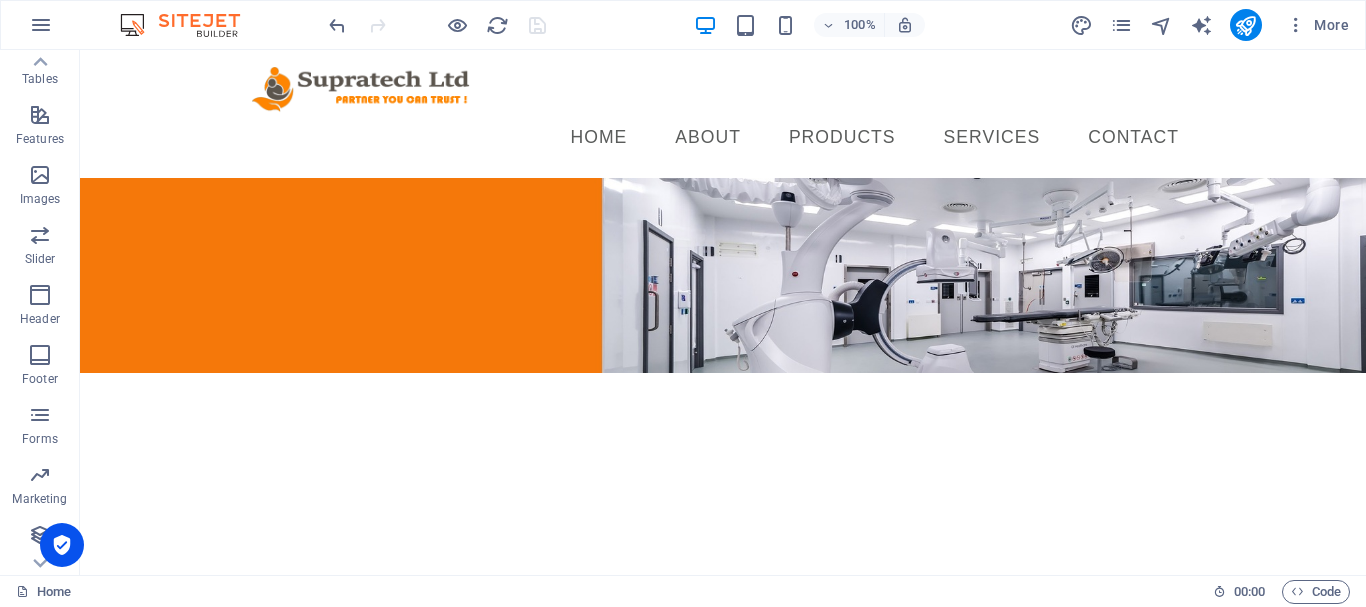 click at bounding box center [190, 25] 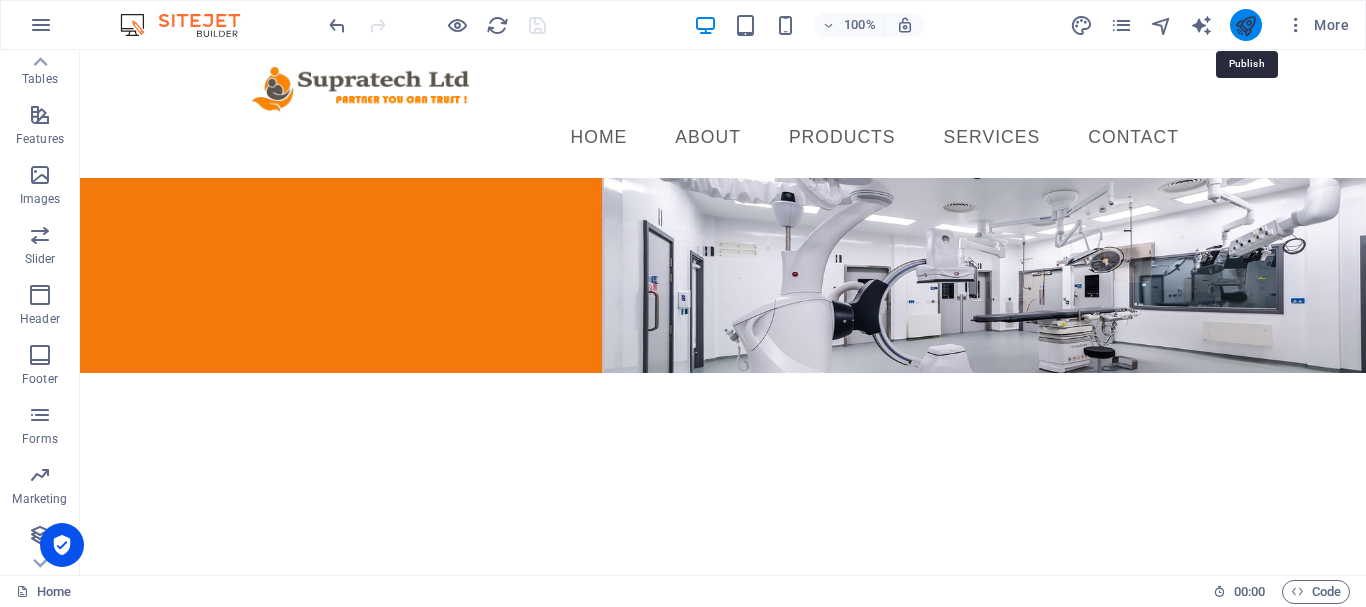 click at bounding box center (1245, 25) 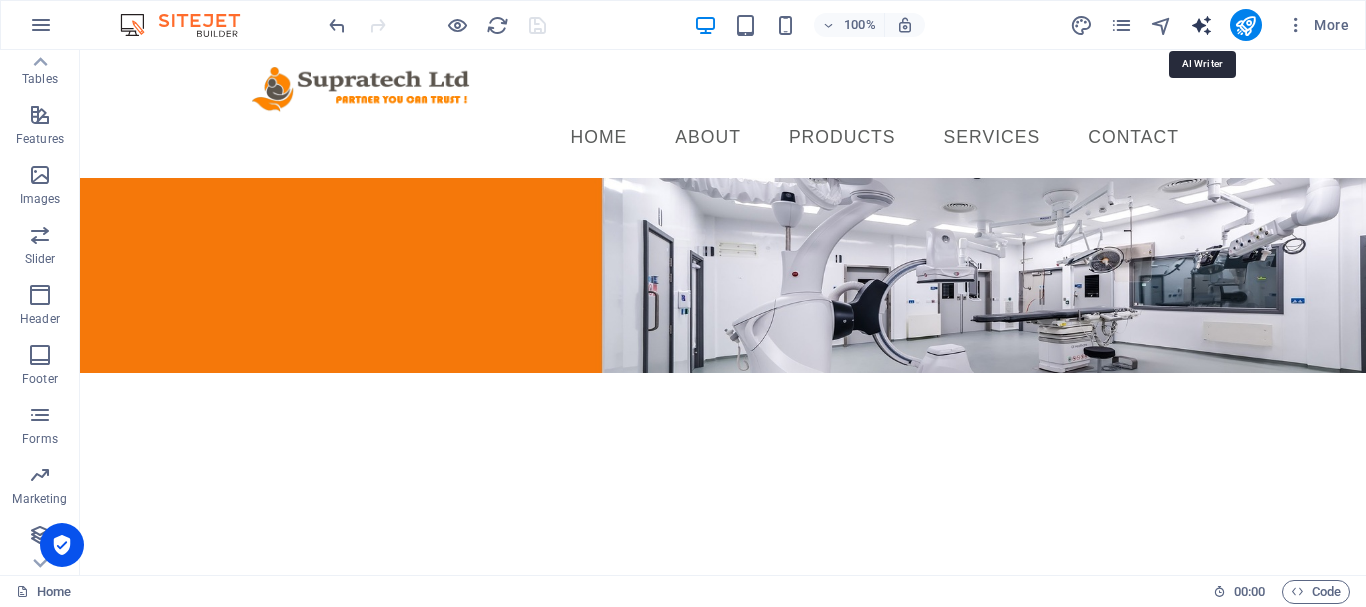 click at bounding box center [1201, 25] 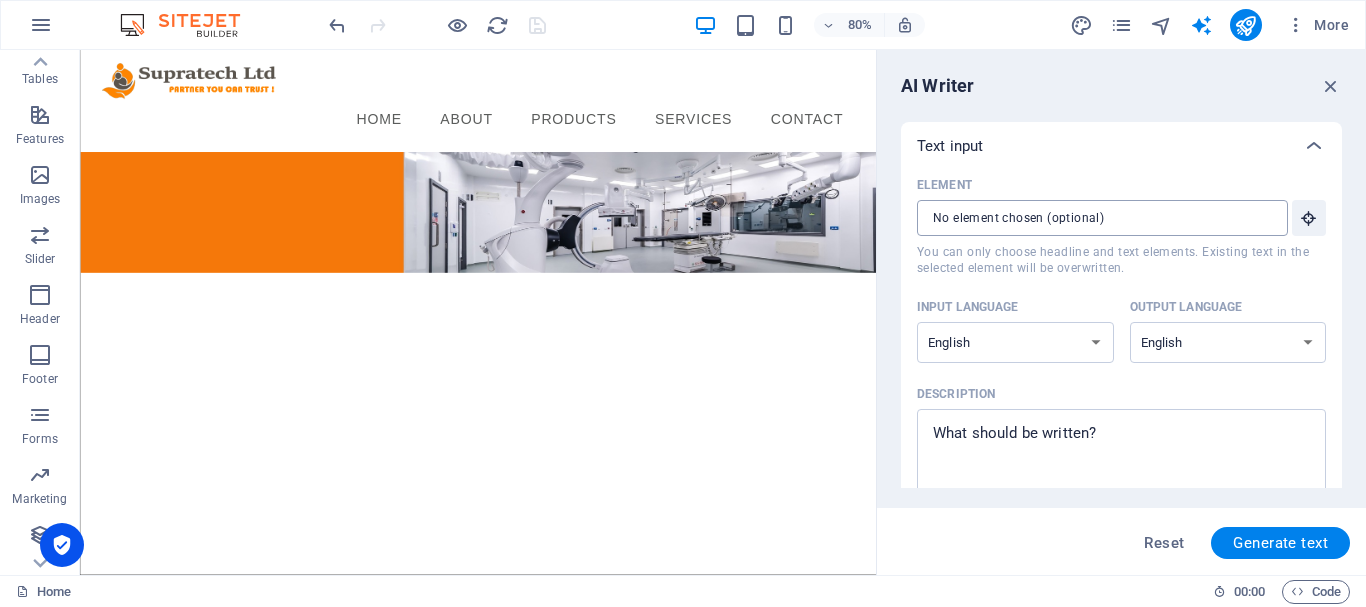 click on "Element ​ You can only choose headline and text elements. Existing text in the selected element will be overwritten." at bounding box center (1095, 218) 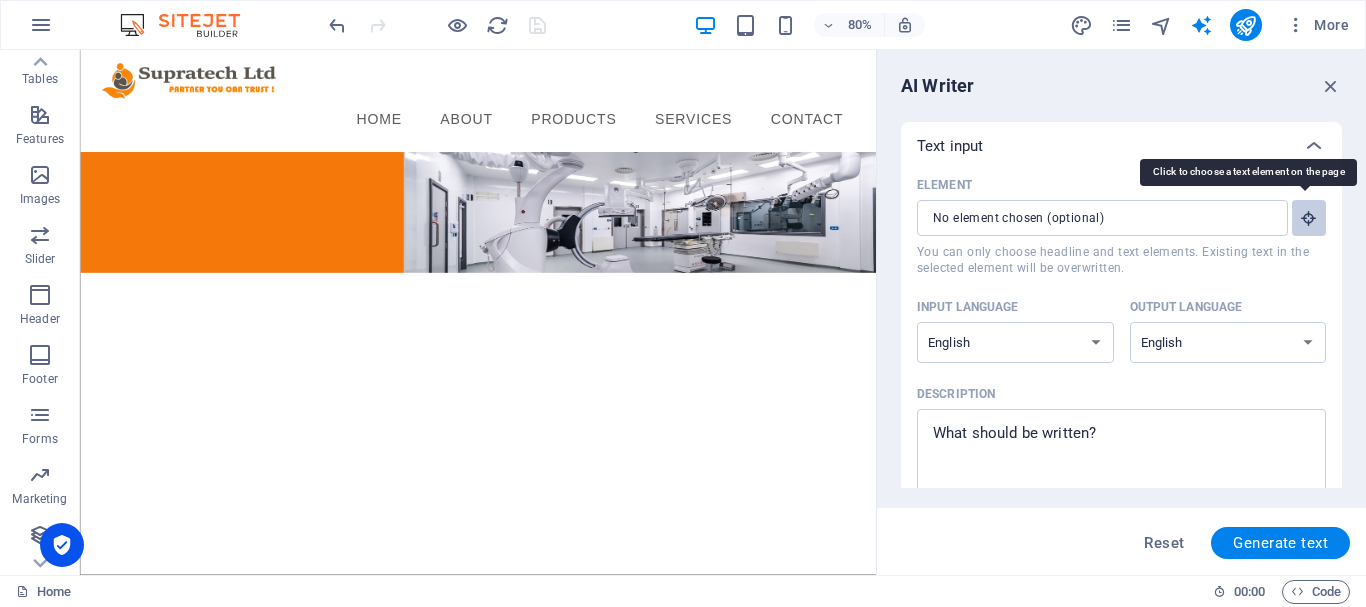 click at bounding box center [1309, 218] 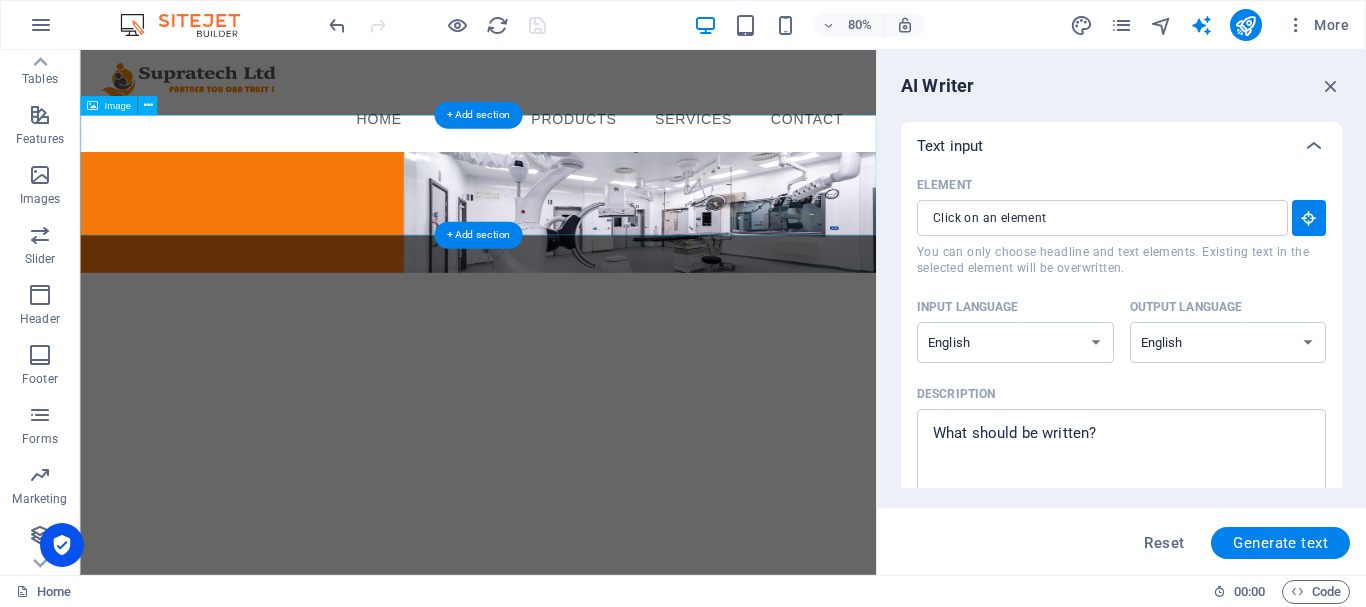 click at bounding box center (577, 253) 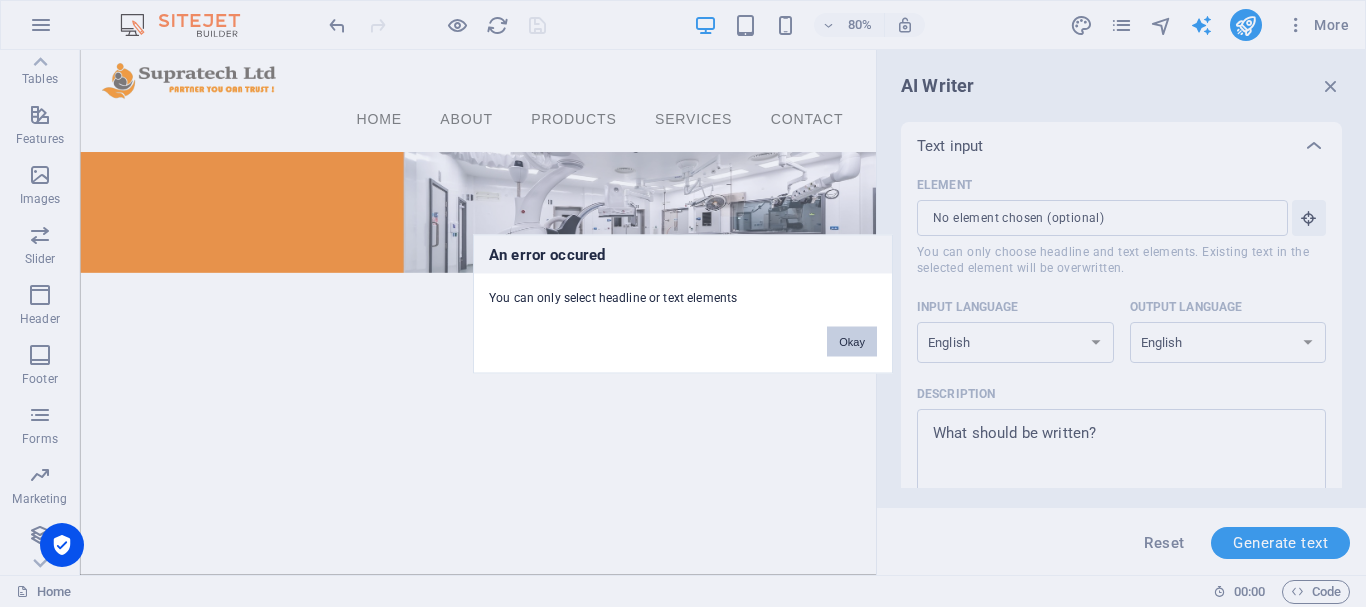 click on "Okay" at bounding box center (852, 341) 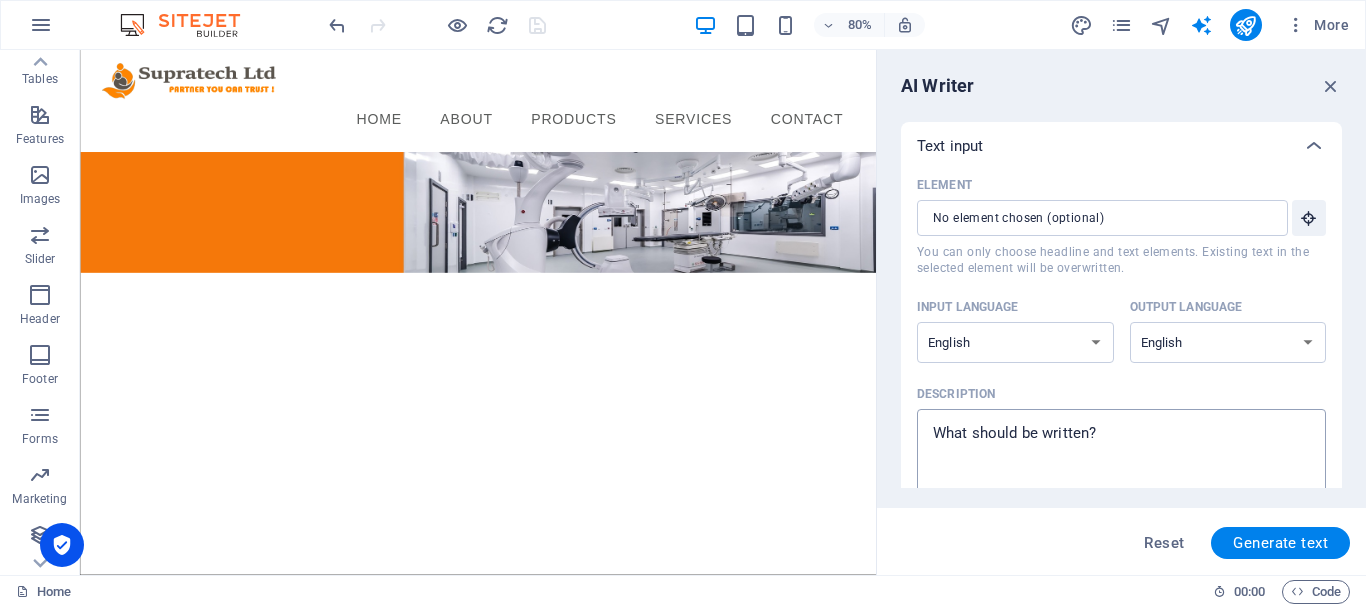 type on "x" 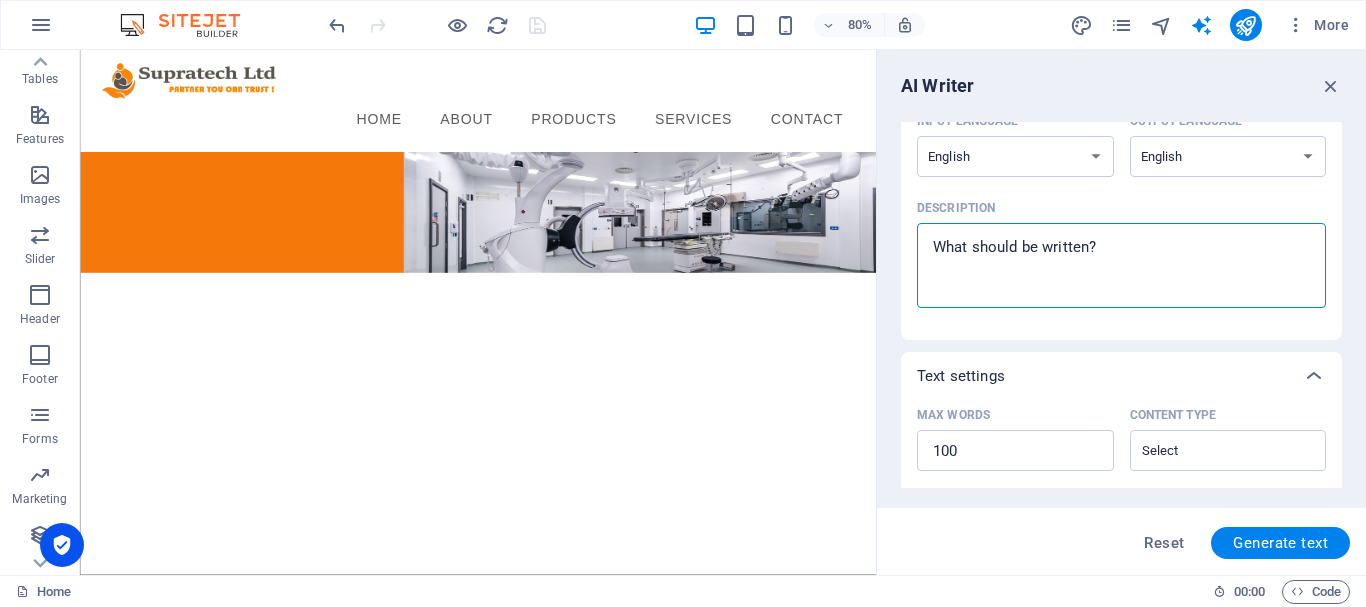 scroll, scrollTop: 100, scrollLeft: 0, axis: vertical 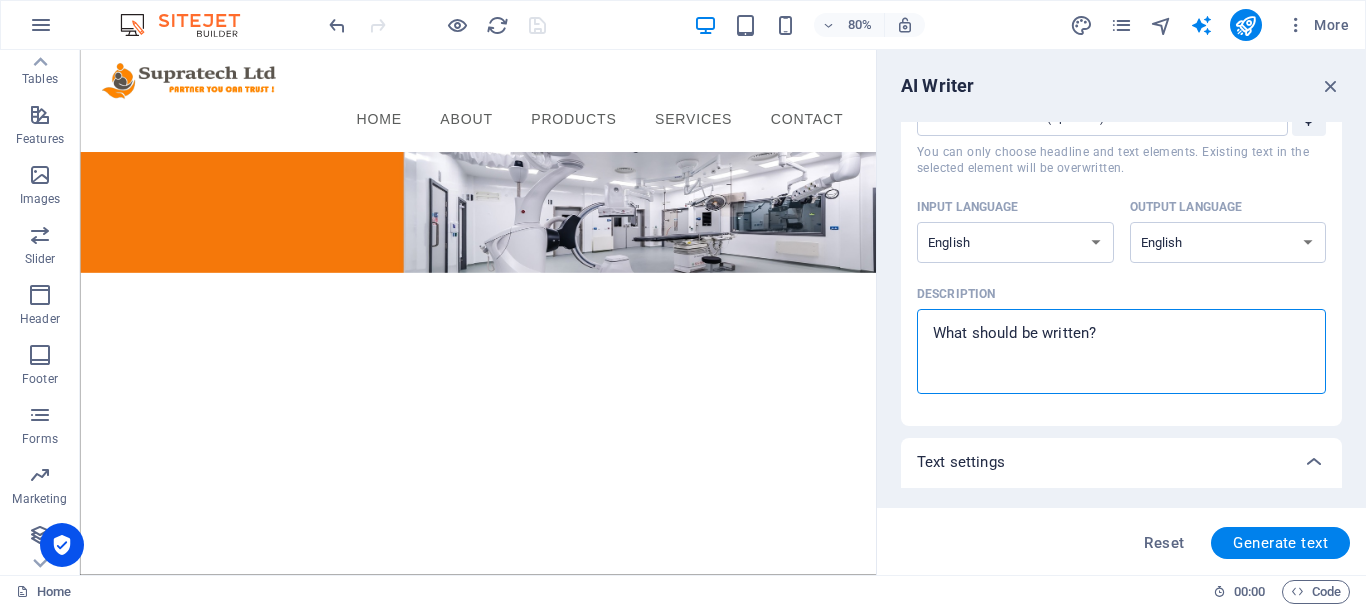 click on "Description x ​" at bounding box center [1121, 351] 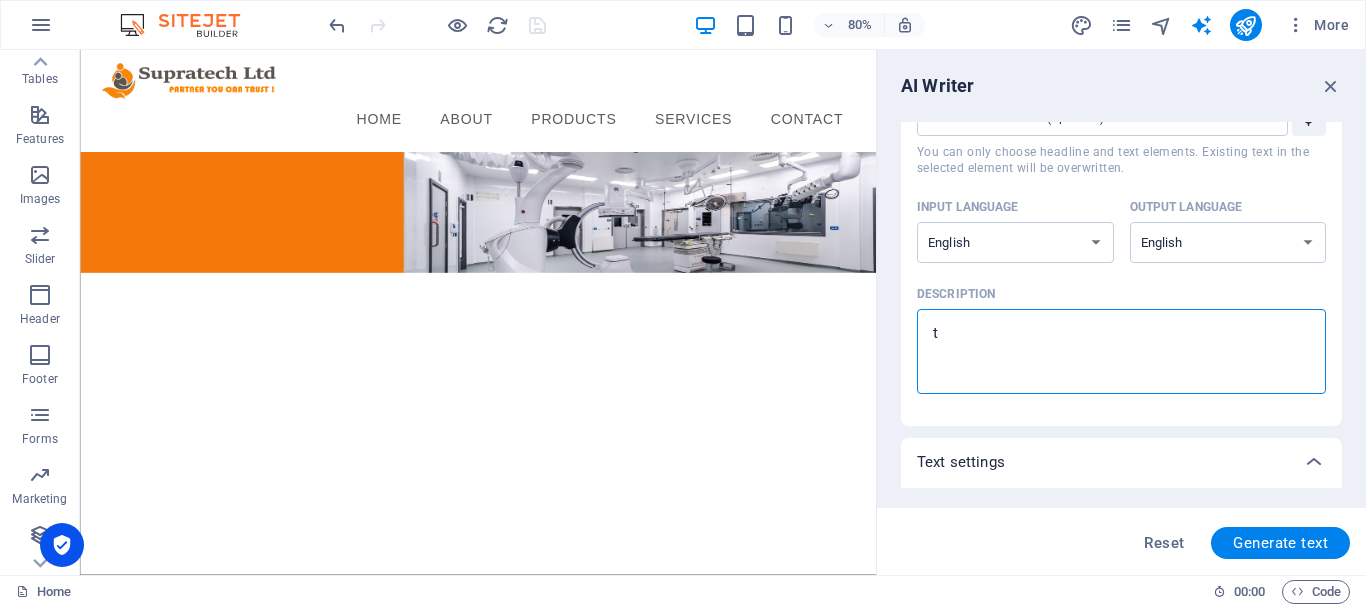 type on "ti" 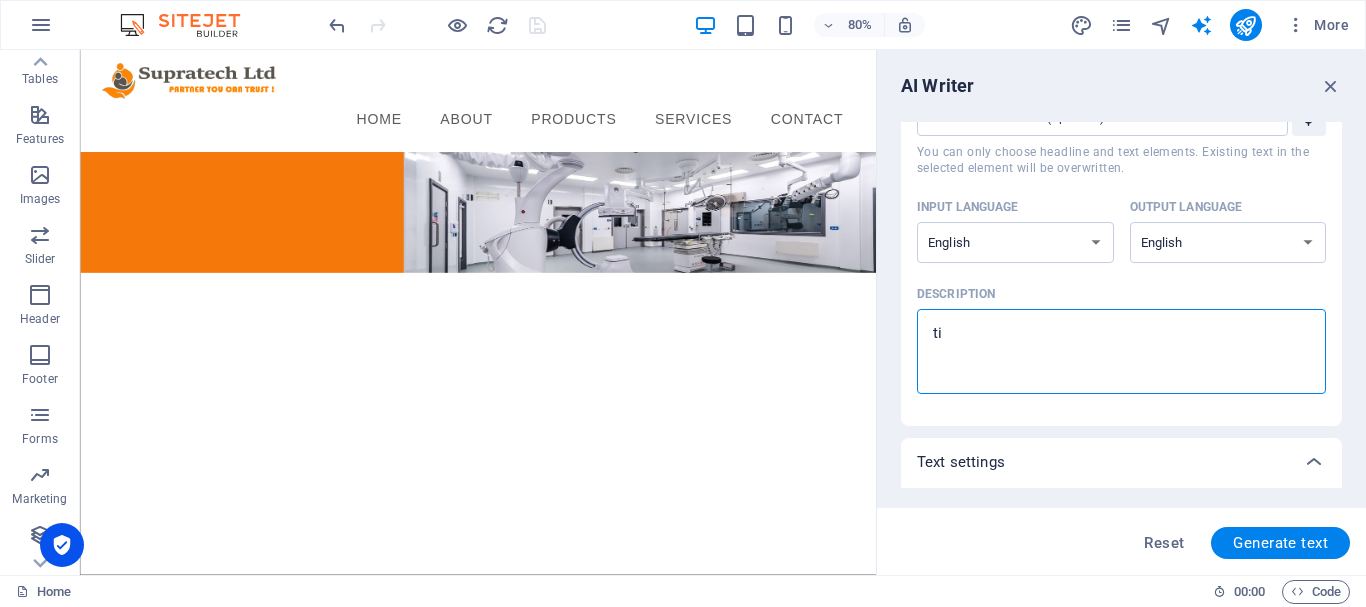 type on "tit" 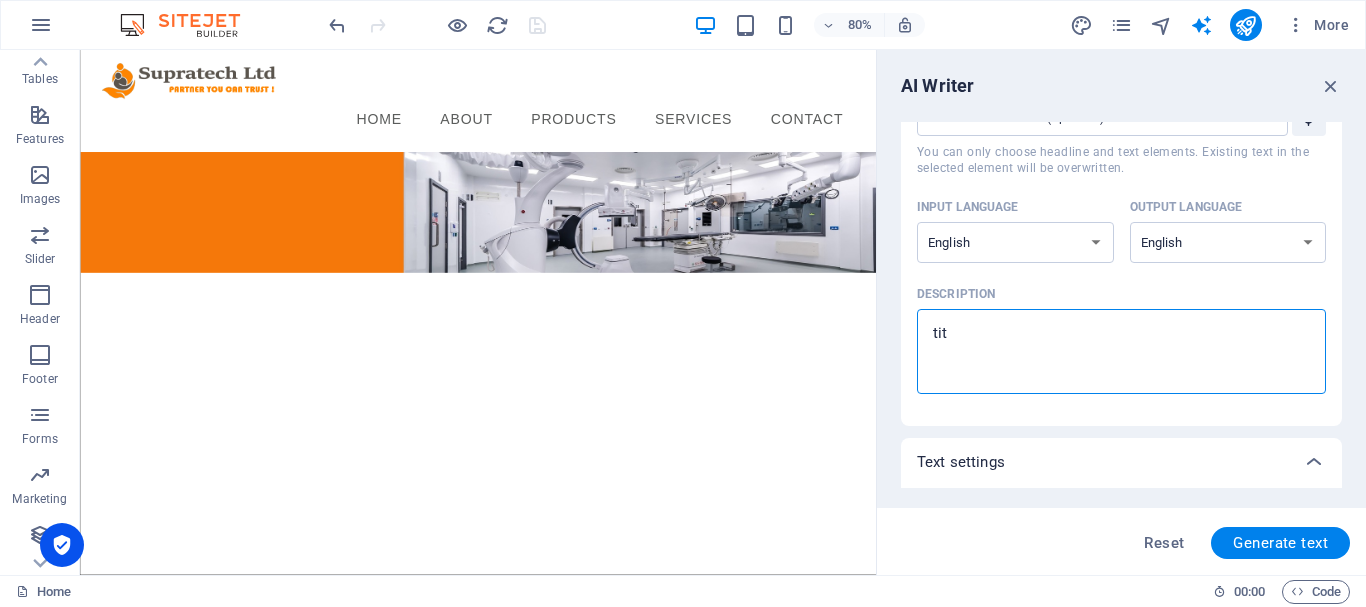 type on "titl" 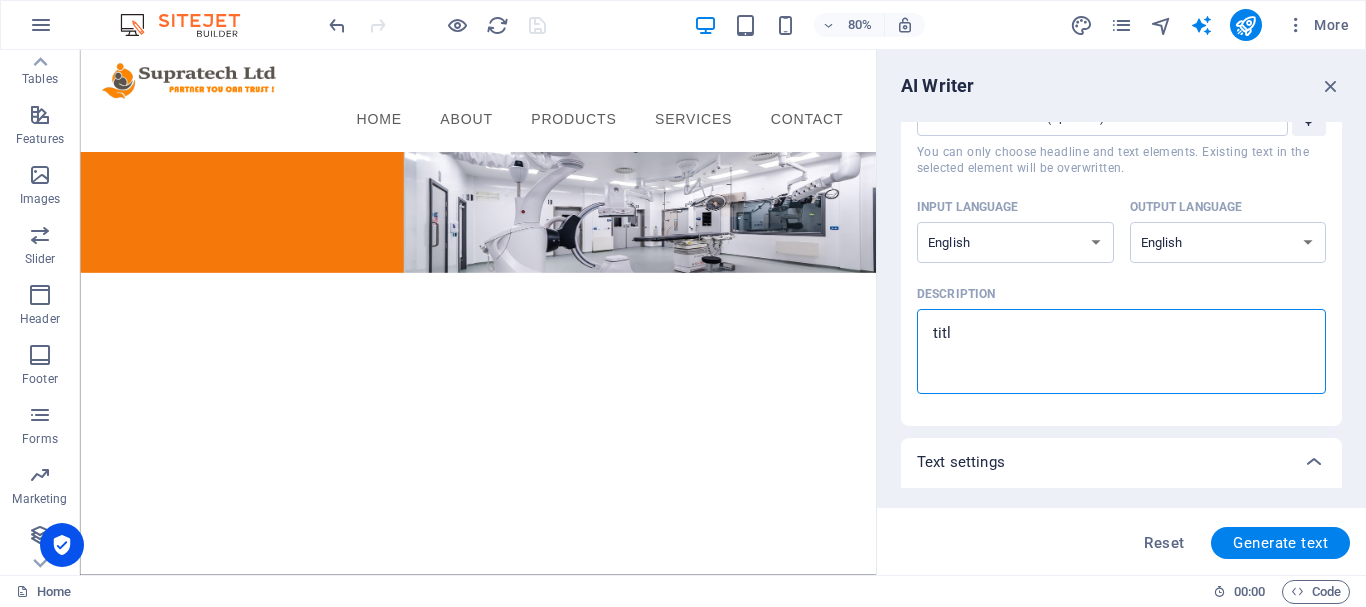 type on "title" 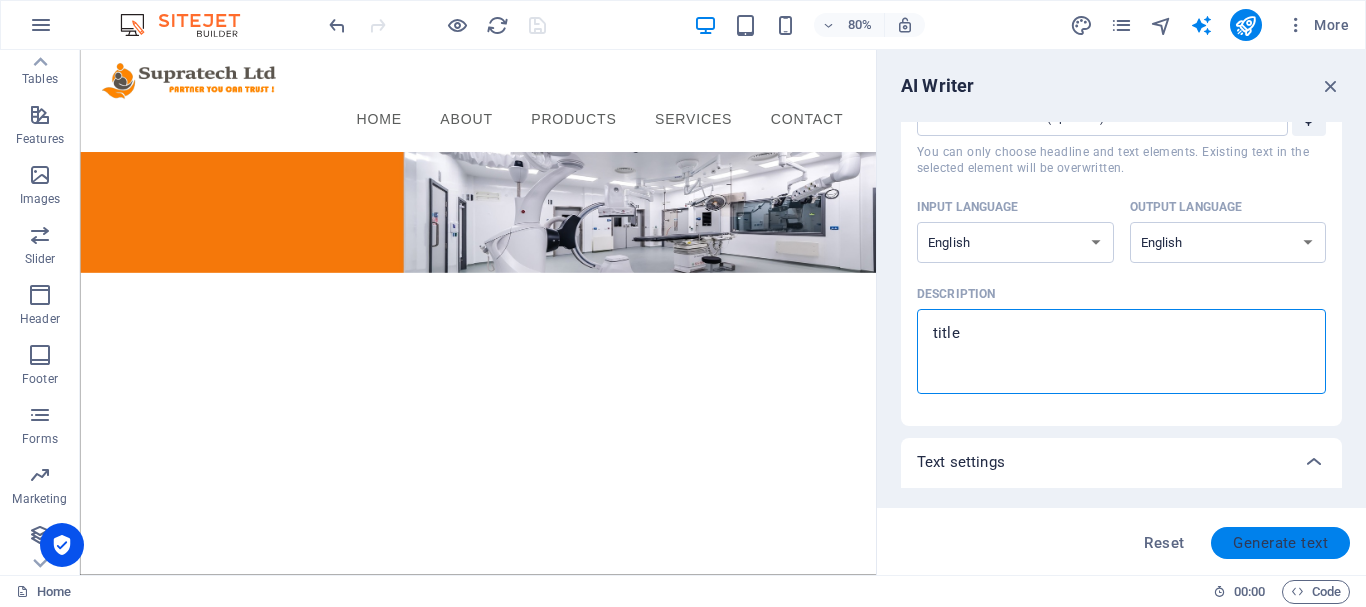 type on "title" 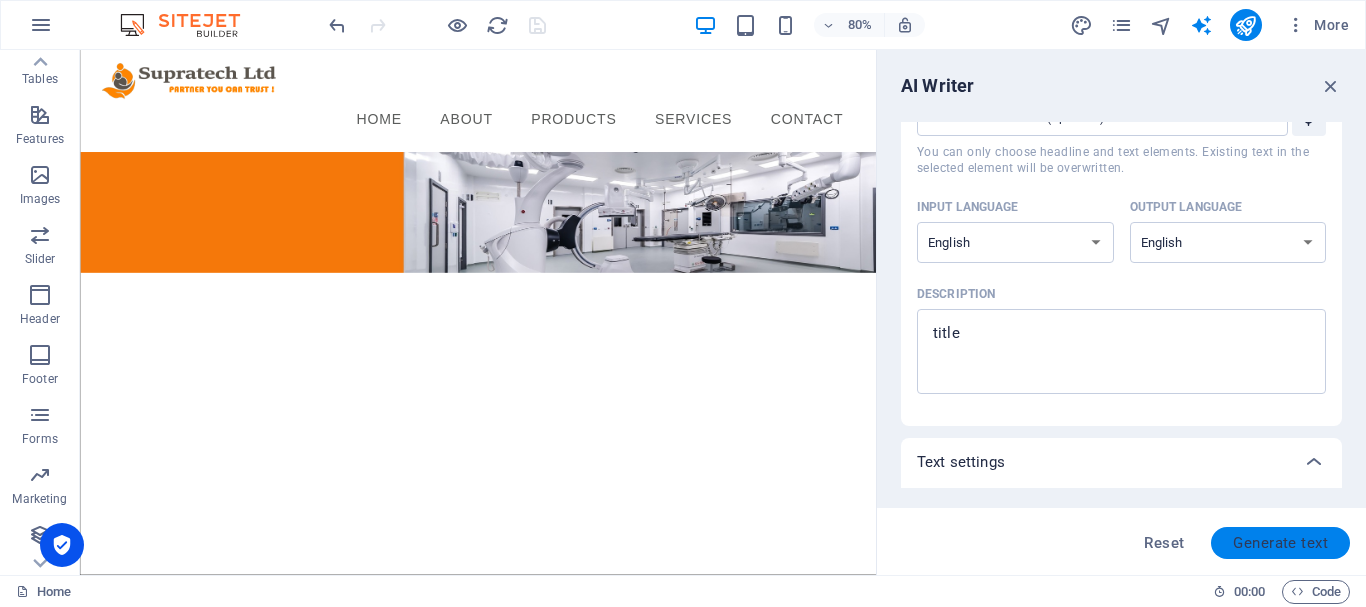 click on "Generate text" at bounding box center (1280, 543) 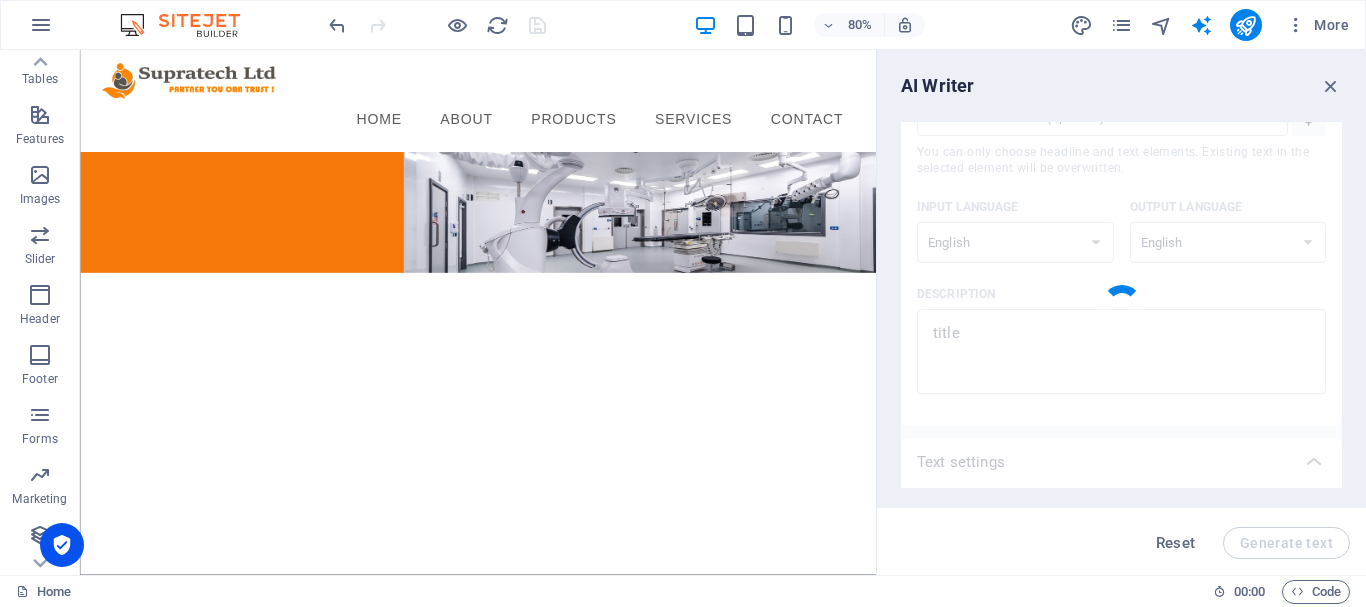 type on "x" 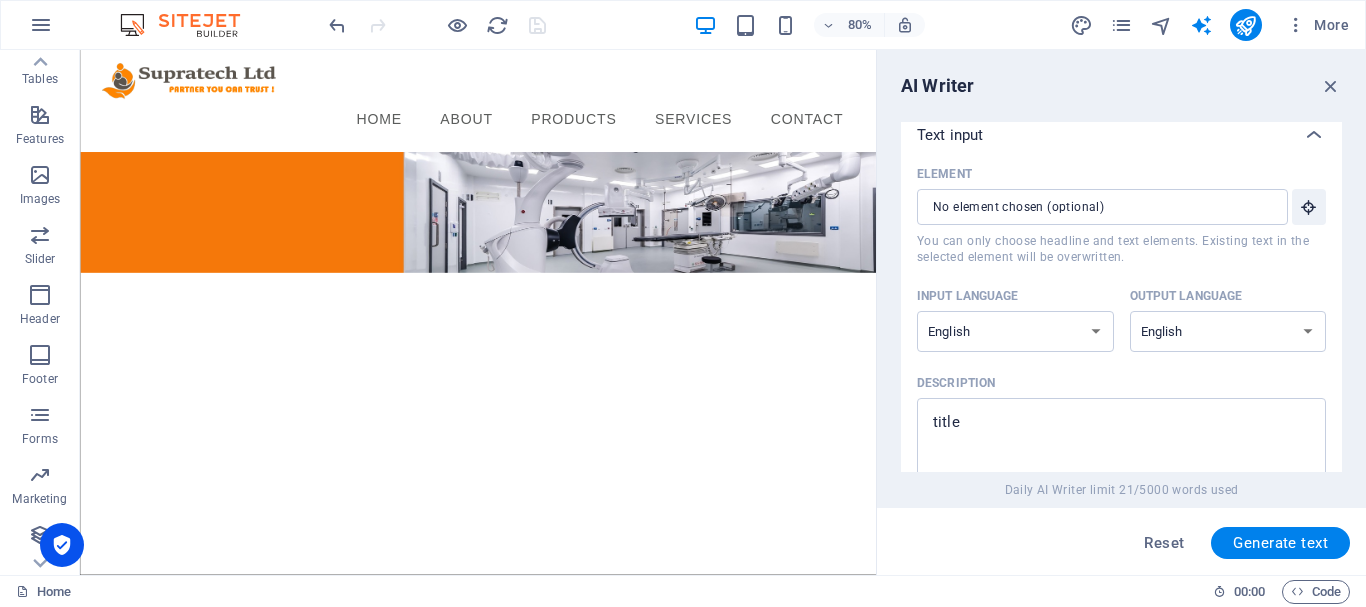 scroll, scrollTop: 0, scrollLeft: 0, axis: both 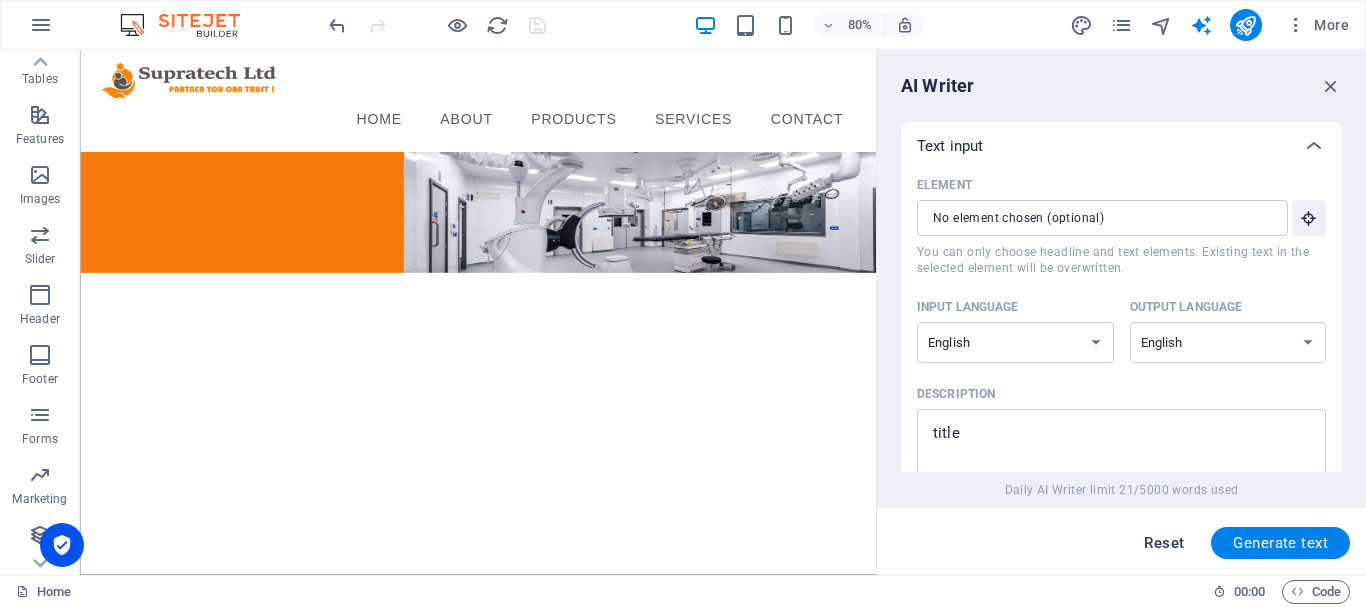 click on "Reset" at bounding box center (1164, 543) 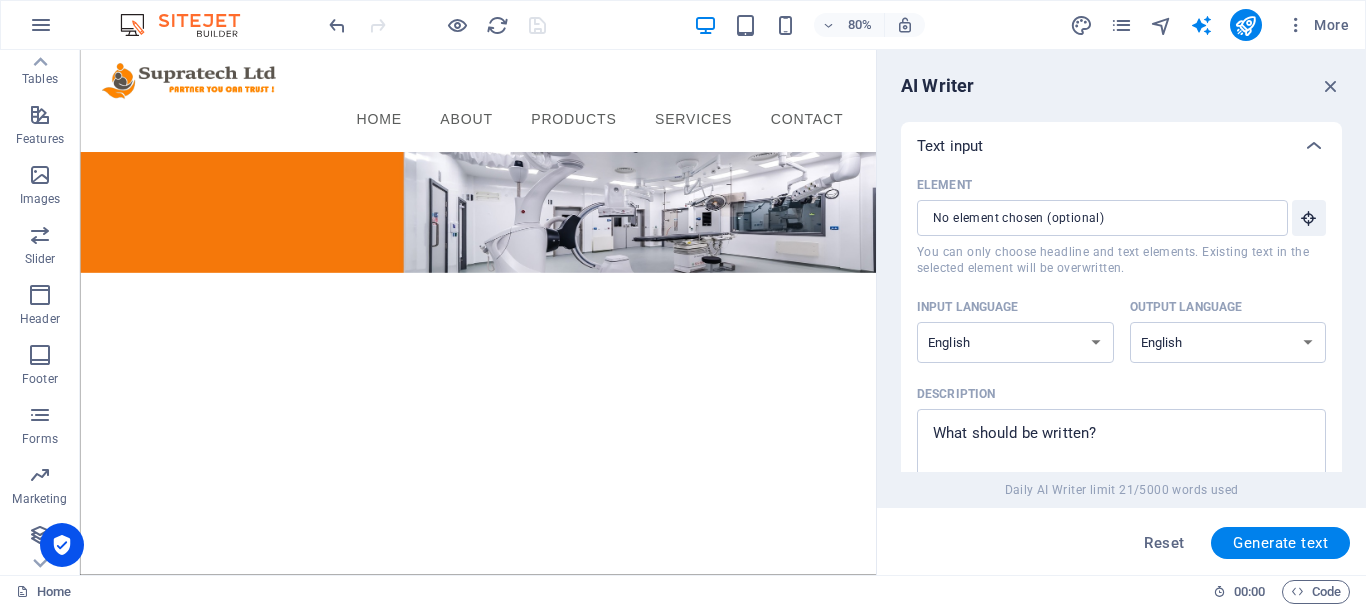 click on "AI Writer Text input Element ​ You can only choose headline and text elements. Existing text in the selected element will be overwritten. Input language Albanian Arabic Armenian Awadhi Azerbaijani Bashkir Basque Belarusian Bengali Bhojpuri Bosnian Brazilian Portuguese Bulgarian Cantonese (Yue) Catalan Chhattisgarhi Chinese Croatian Czech Danish Dogri Dutch English Estonian Faroese Finnish French Galician Georgian German Greek Gujarati Haryanvi Hindi Hungarian Indonesian Irish Italian Japanese Javanese Kannada Kashmiri Kazakh Konkani Korean Kyrgyz Latvian Lithuanian Macedonian Maithili Malay Maltese Mandarin Mandarin Chinese Marathi Marwari Min Nan Moldovan Mongolian Montenegrin Nepali Norwegian Oriya Pashto Persian (Farsi) Polish Portuguese Punjabi Rajasthani Romanian Russian Sanskrit Santali Serbian Sindhi Sinhala Slovak Slovene Slovenian Spanish Ukrainian Urdu Uzbek Vietnamese Welsh Wu Output language Albanian Arabic Armenian Awadhi Azerbaijani Bashkir Basque Belarusian Bengali Bhojpuri Bosnian Bulgarian" at bounding box center [1121, 312] 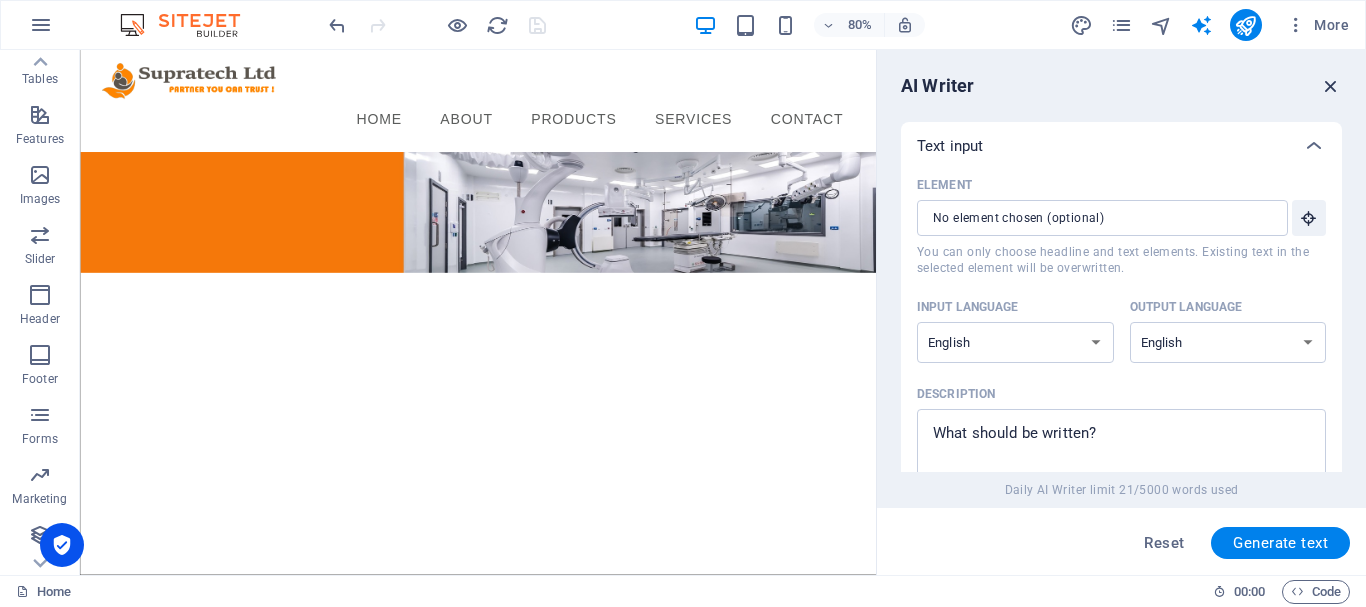 click at bounding box center [1331, 86] 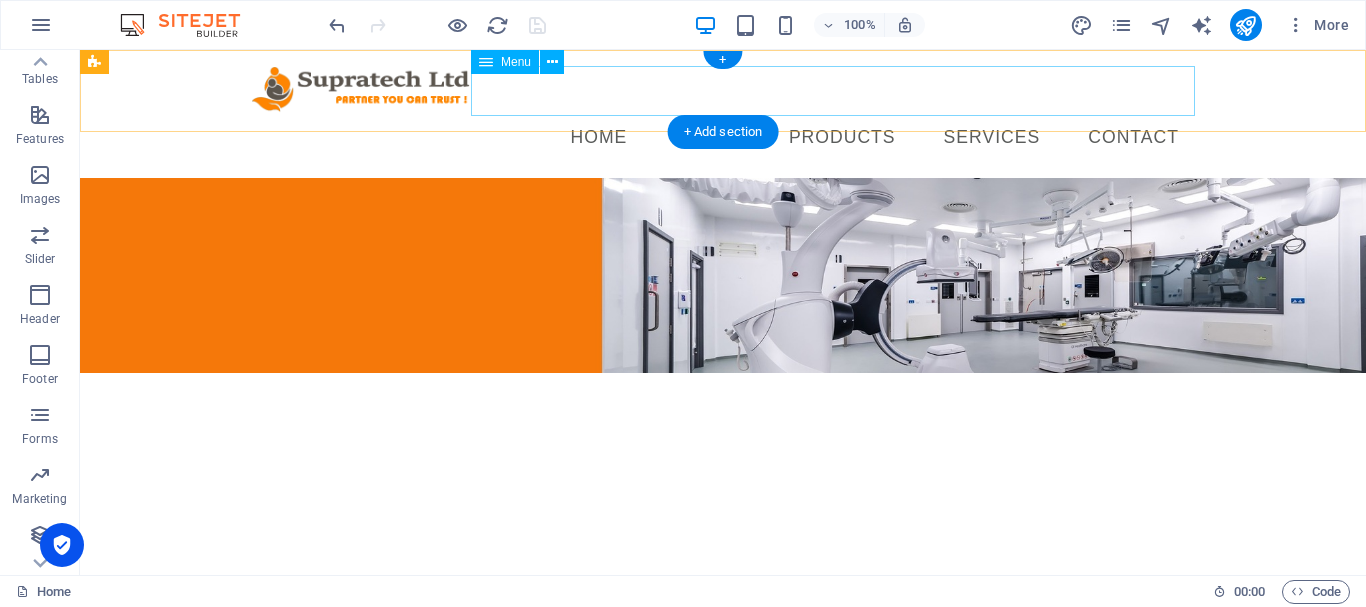 click on "Home About PRODUCTS Services Contact" at bounding box center [723, 138] 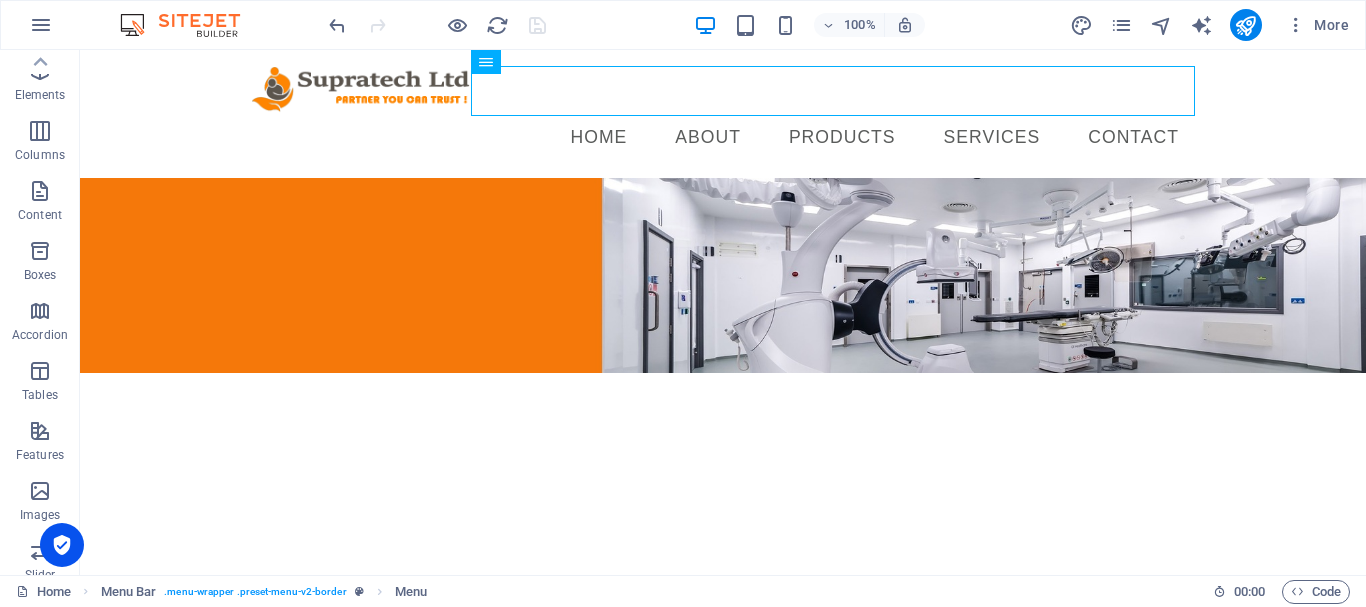 scroll, scrollTop: 0, scrollLeft: 0, axis: both 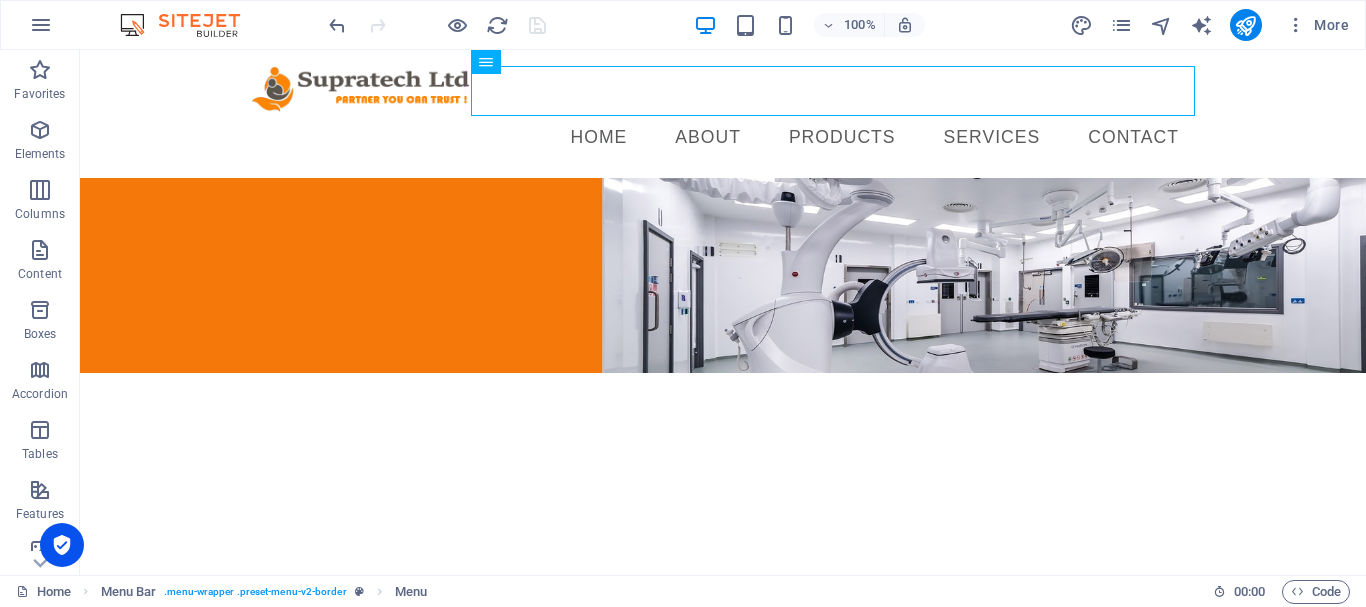 drag, startPoint x: 123, startPoint y: 419, endPoint x: 211, endPoint y: 396, distance: 90.95603 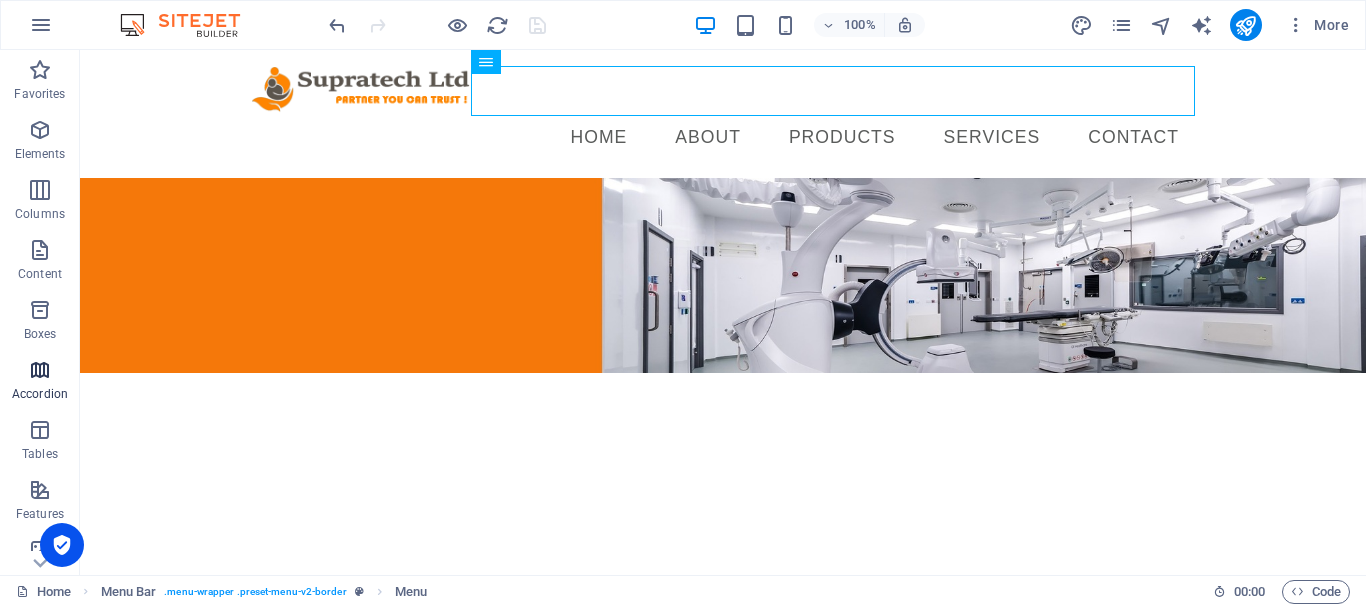 click at bounding box center (40, 370) 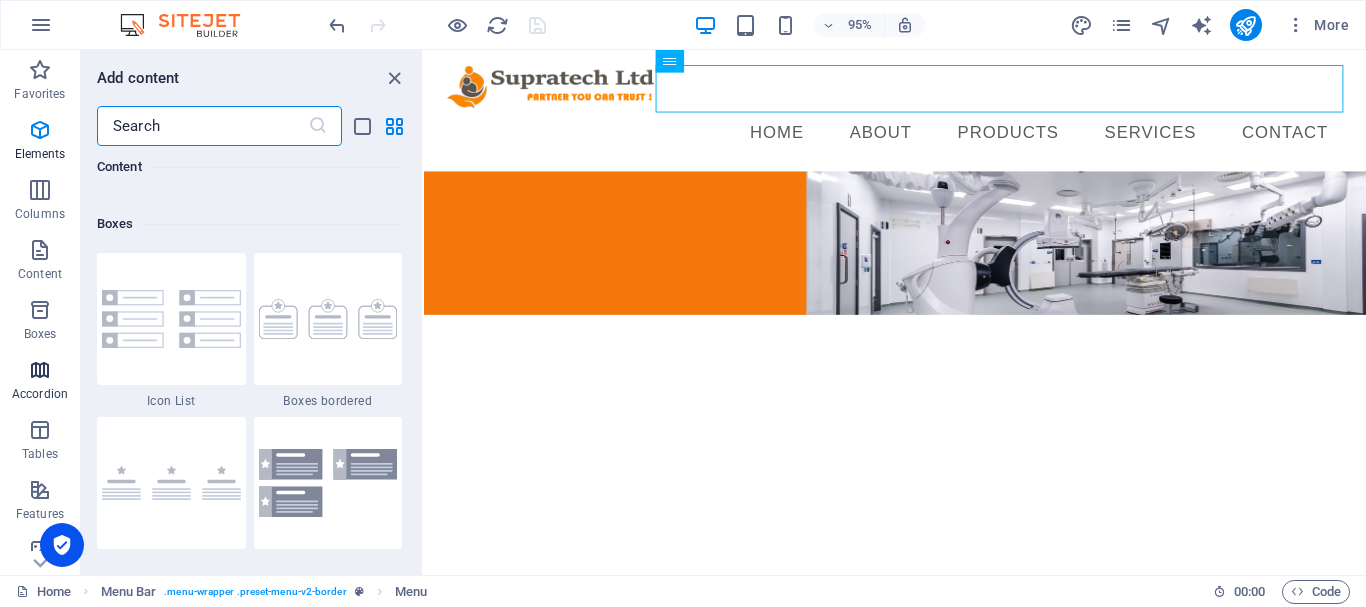 scroll, scrollTop: 6385, scrollLeft: 0, axis: vertical 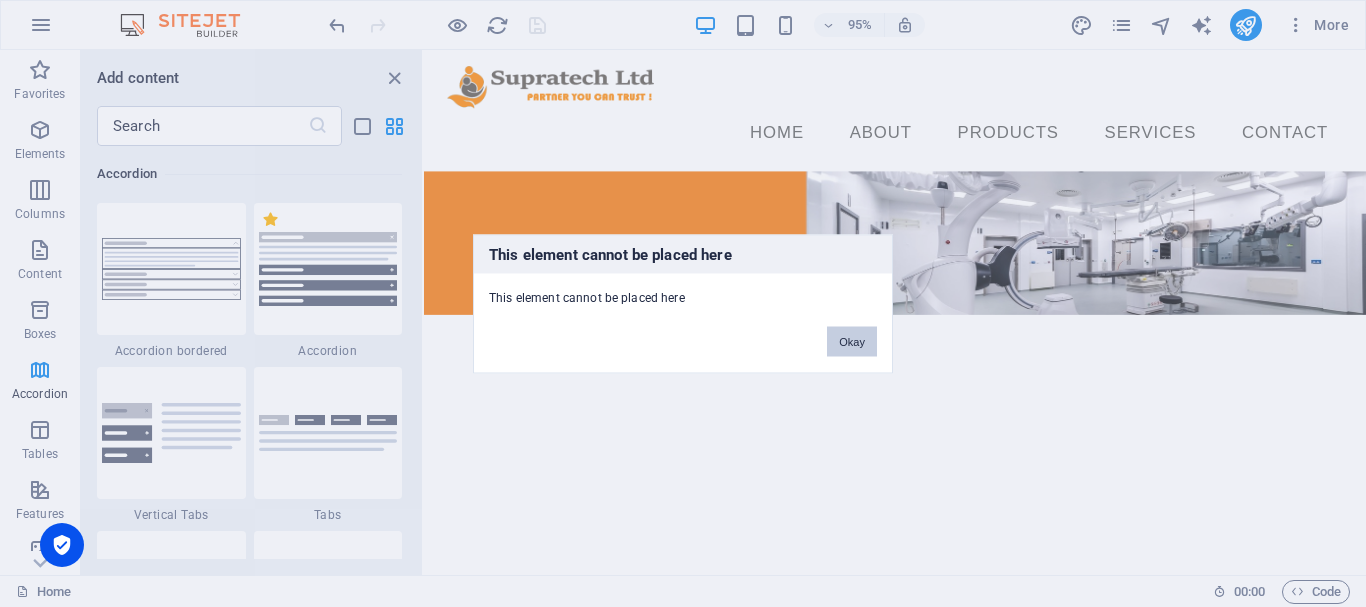 click on "Okay" at bounding box center [852, 341] 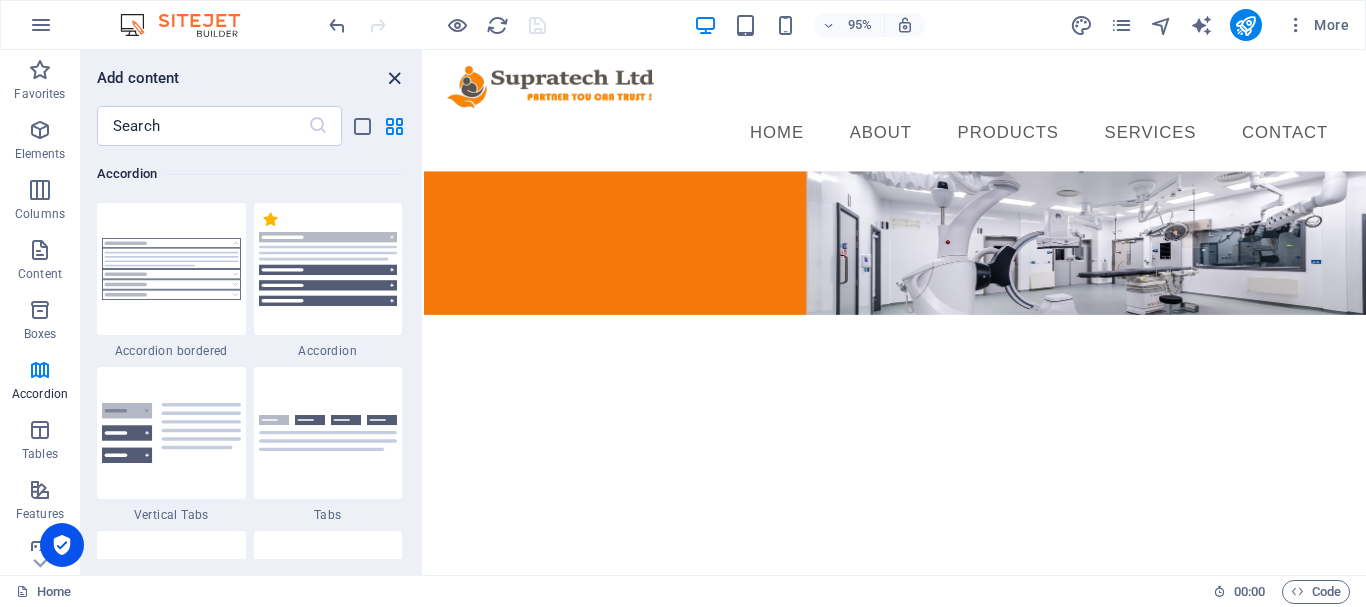 click at bounding box center [394, 78] 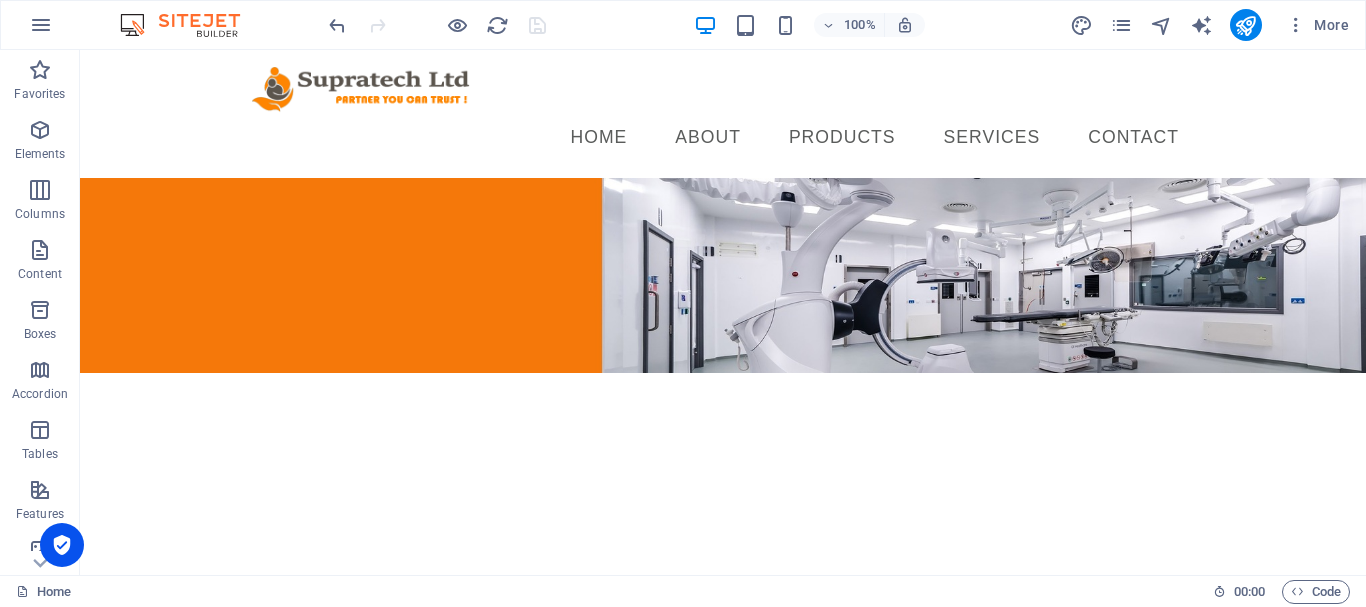 drag, startPoint x: 557, startPoint y: 405, endPoint x: 493, endPoint y: 403, distance: 64.03124 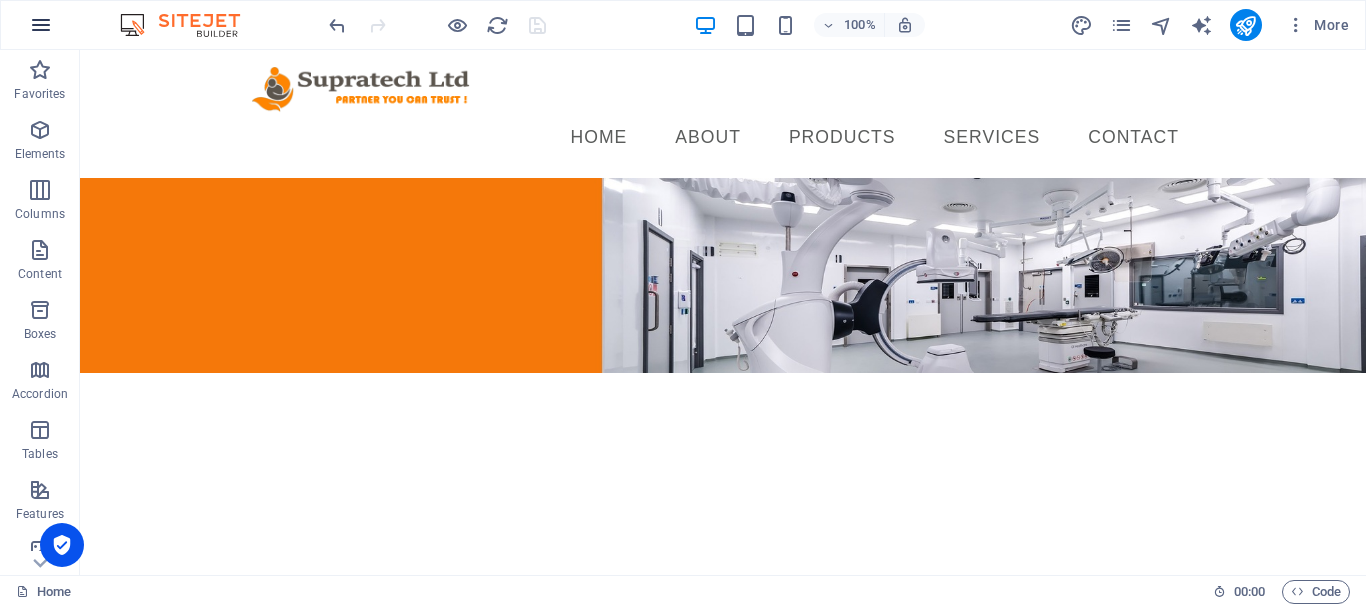 click at bounding box center (41, 25) 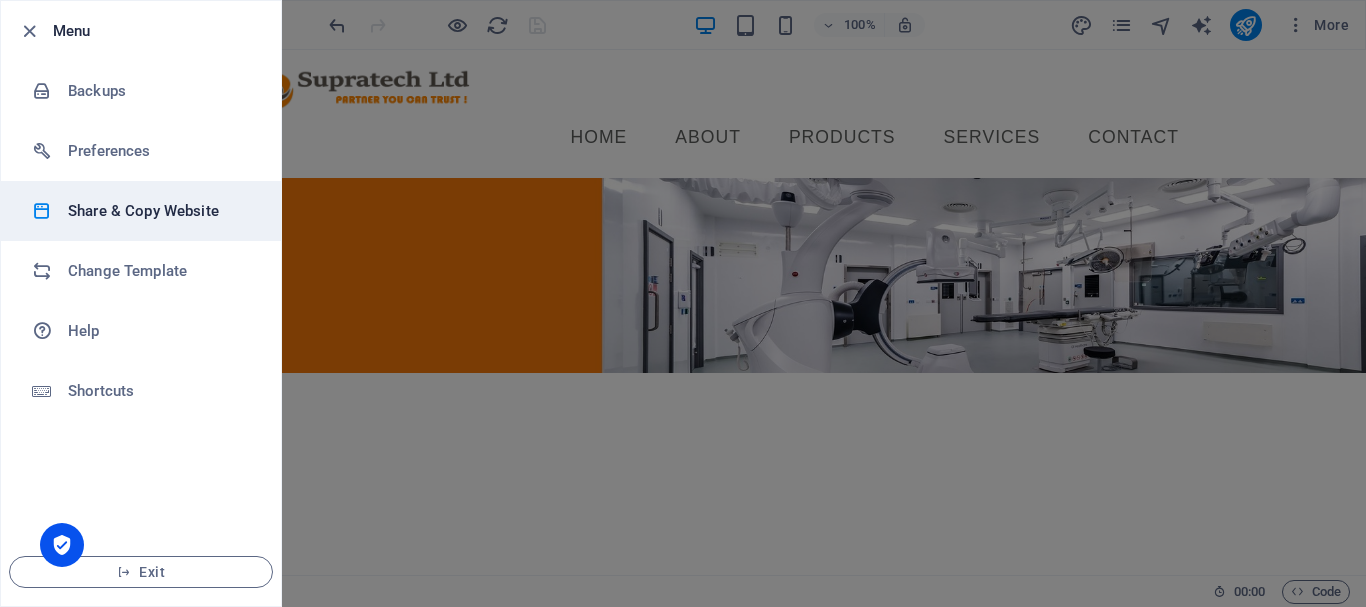click on "Share & Copy Website" at bounding box center (160, 211) 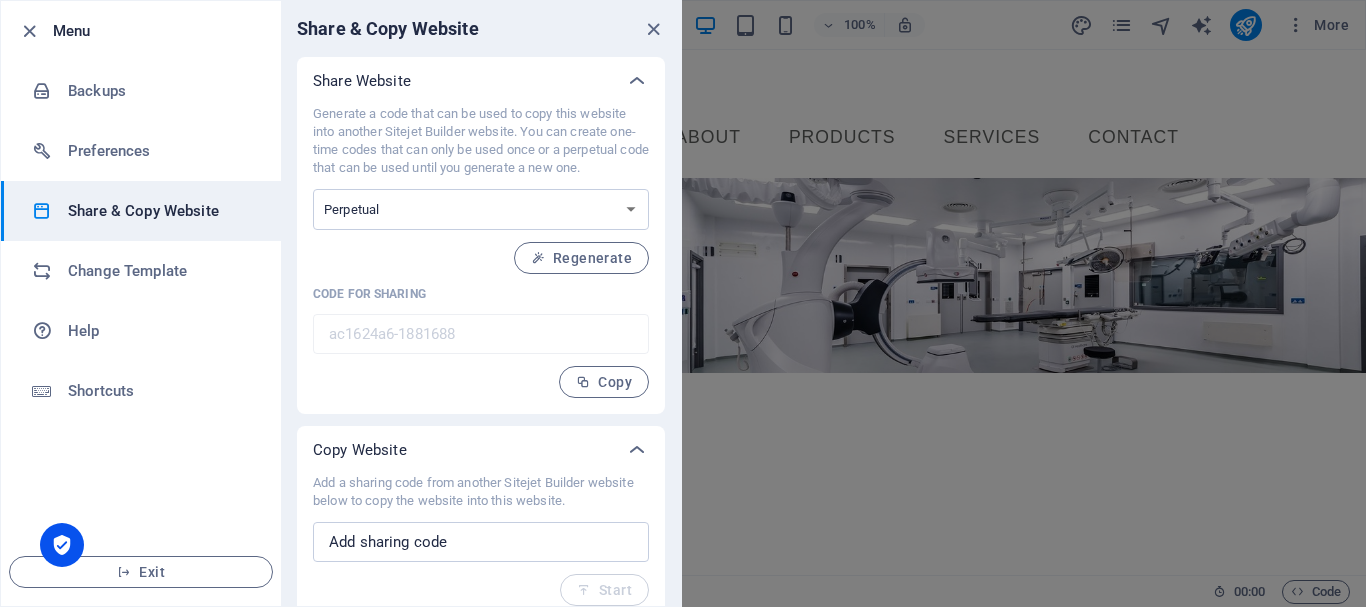 scroll, scrollTop: 16, scrollLeft: 0, axis: vertical 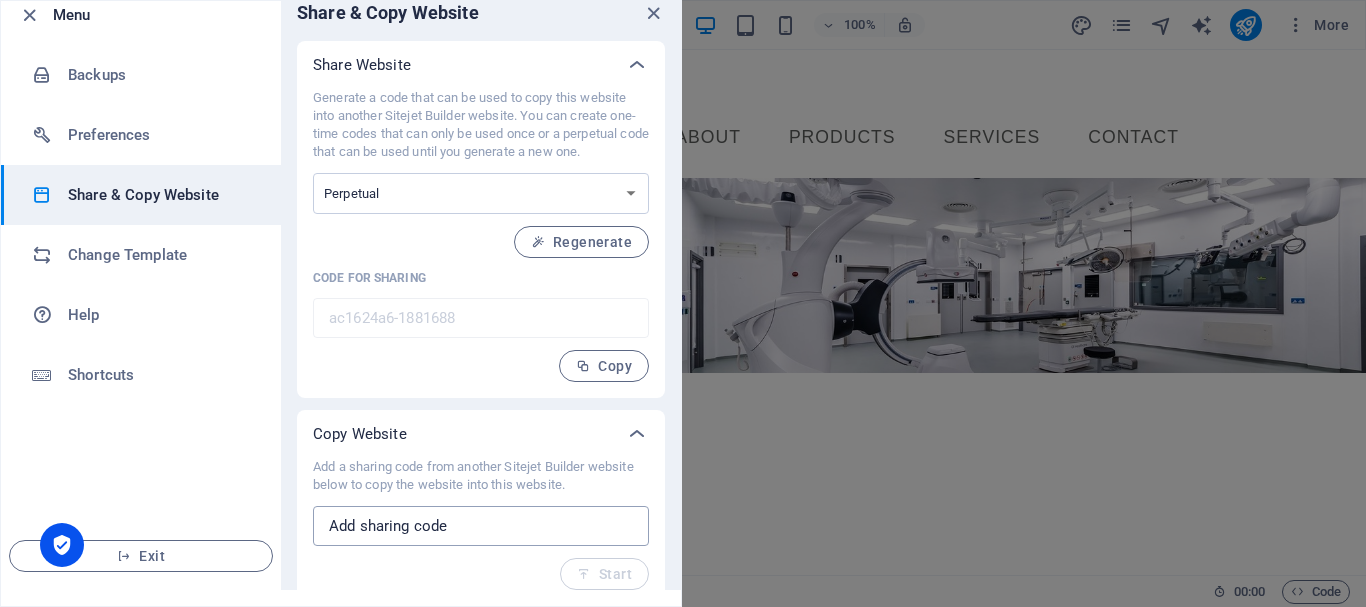 click at bounding box center [481, 526] 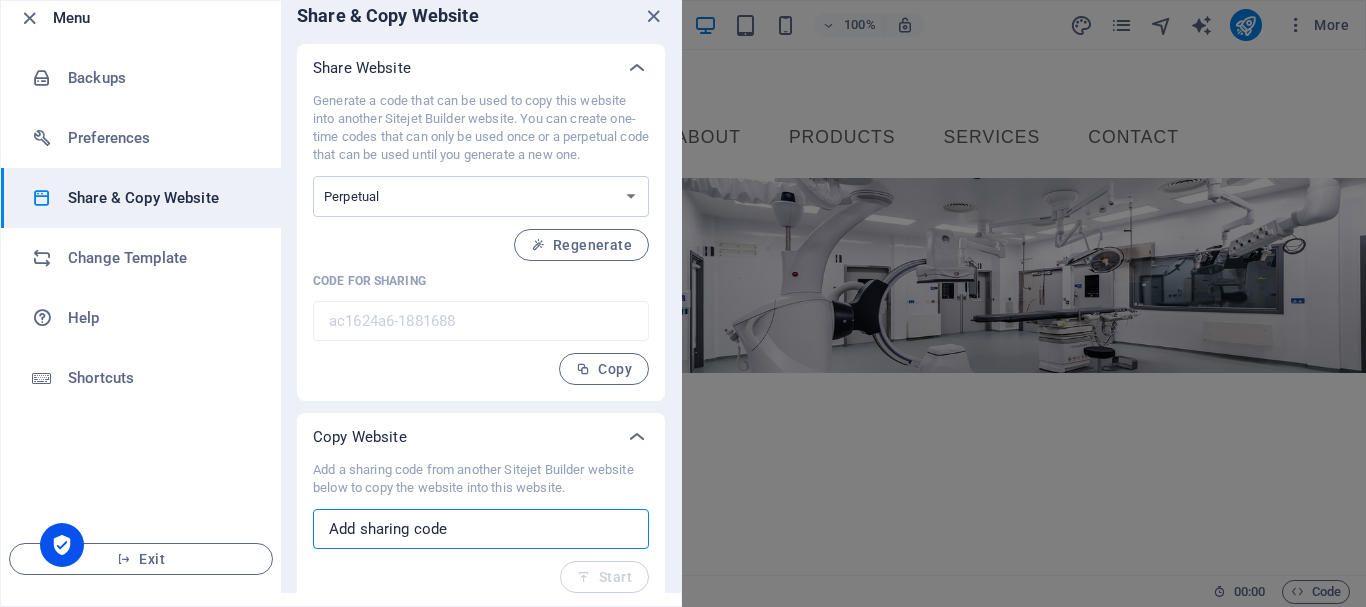 scroll, scrollTop: 16, scrollLeft: 0, axis: vertical 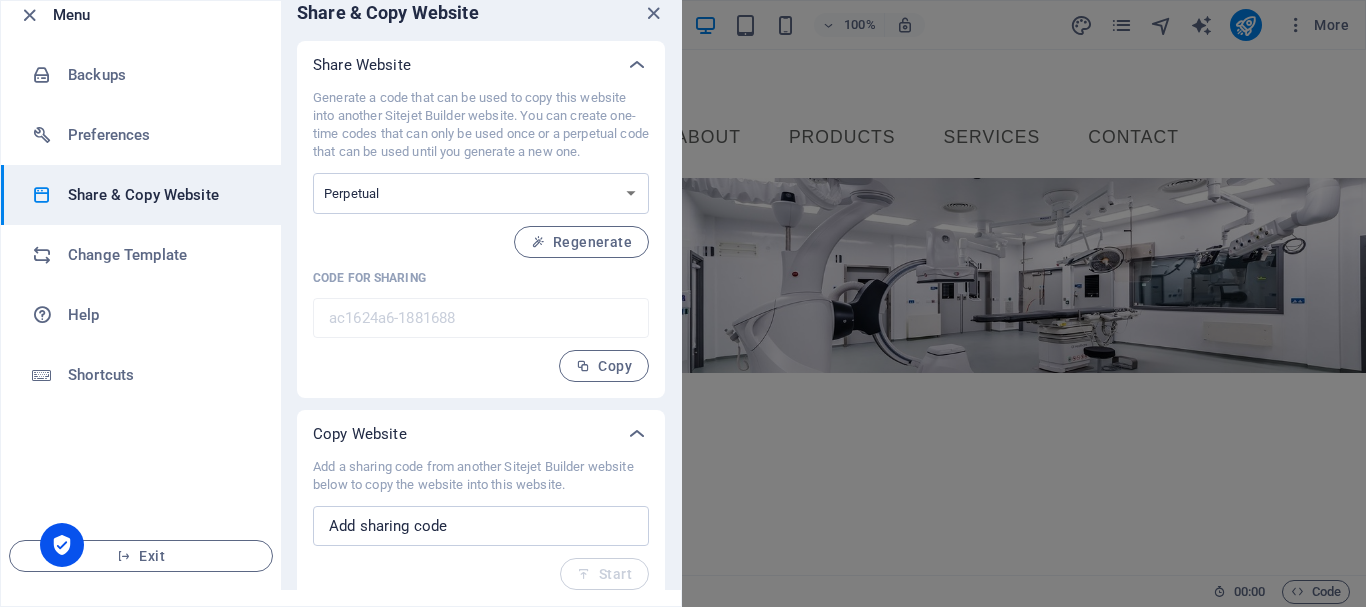 click at bounding box center (683, 303) 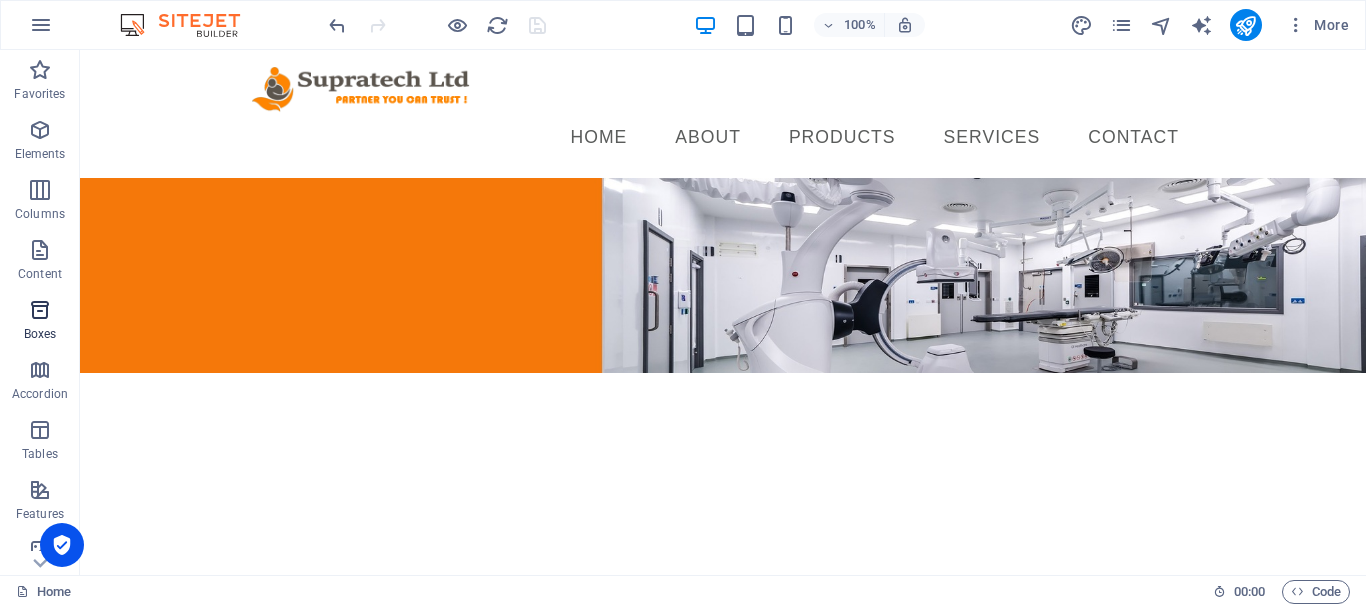 click at bounding box center (40, 310) 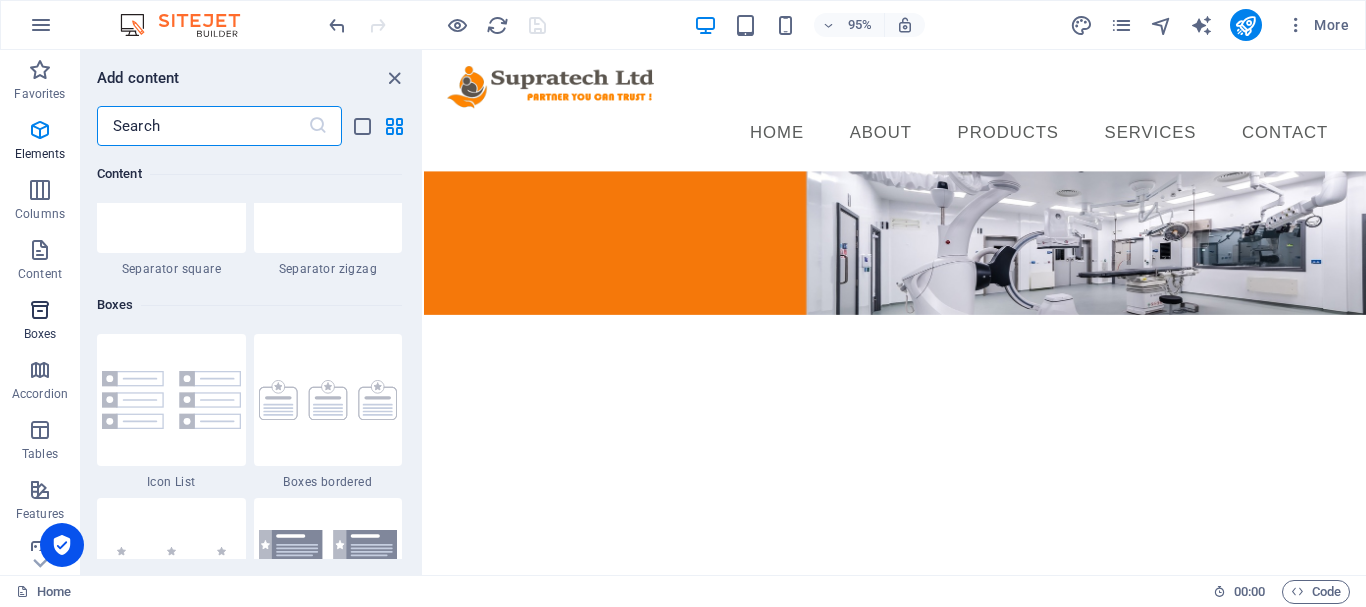 scroll, scrollTop: 5516, scrollLeft: 0, axis: vertical 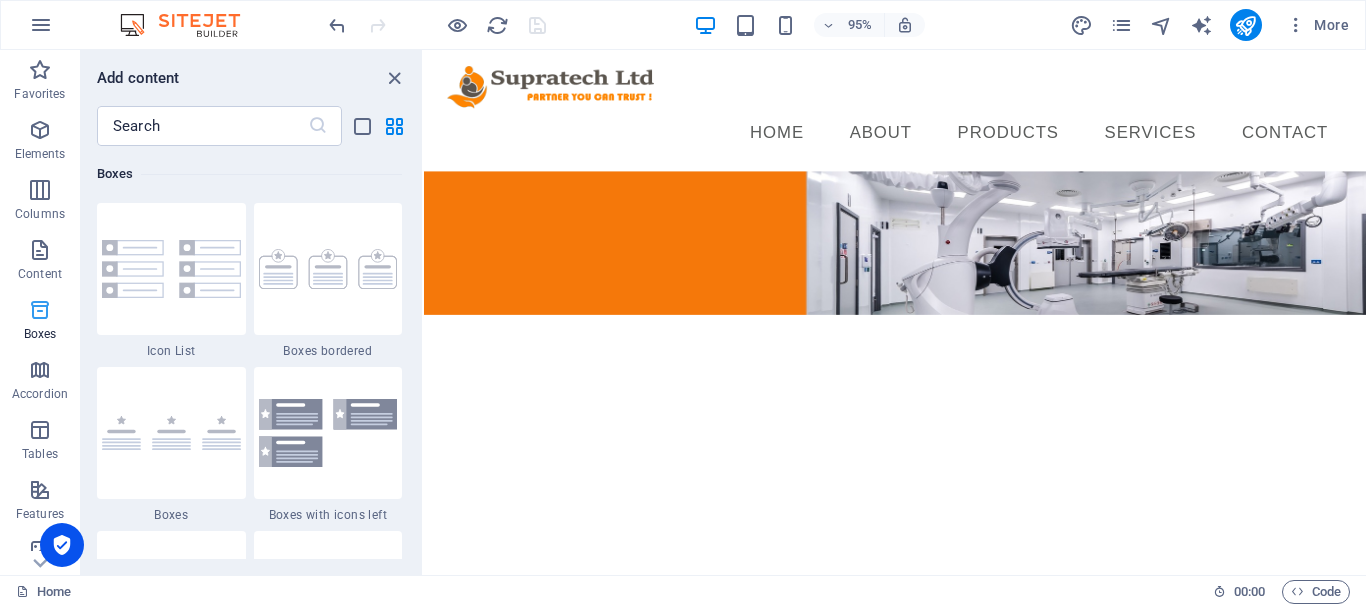 click at bounding box center (40, 310) 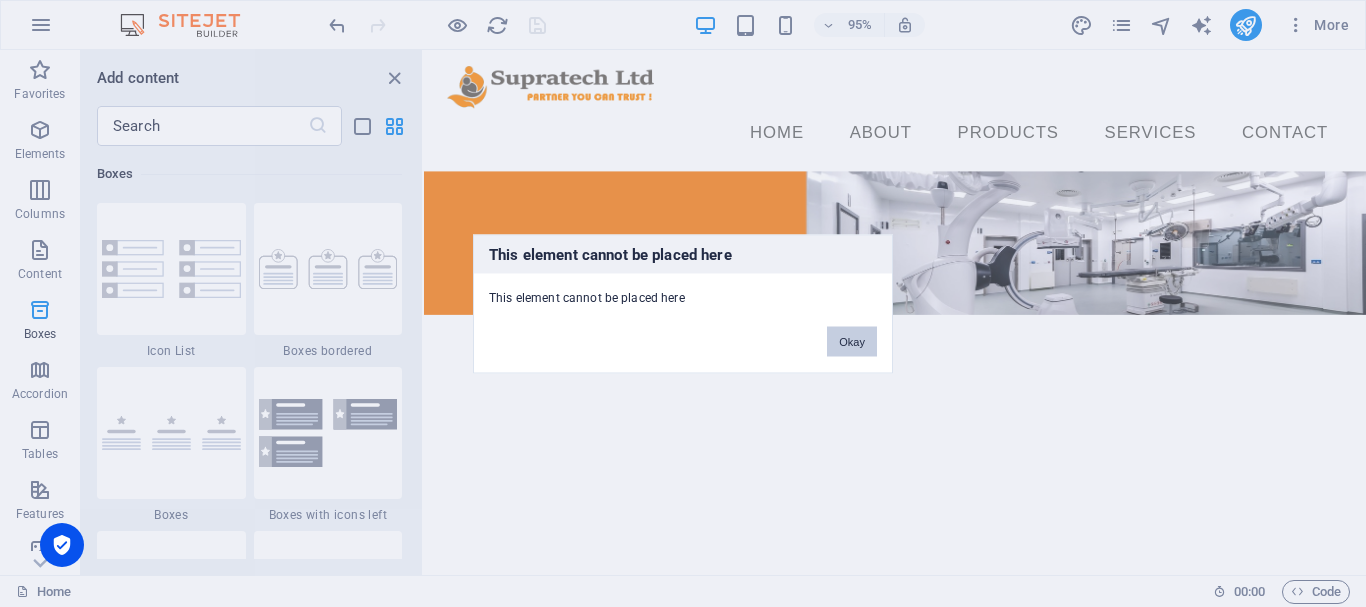 click on "Okay" at bounding box center [852, 341] 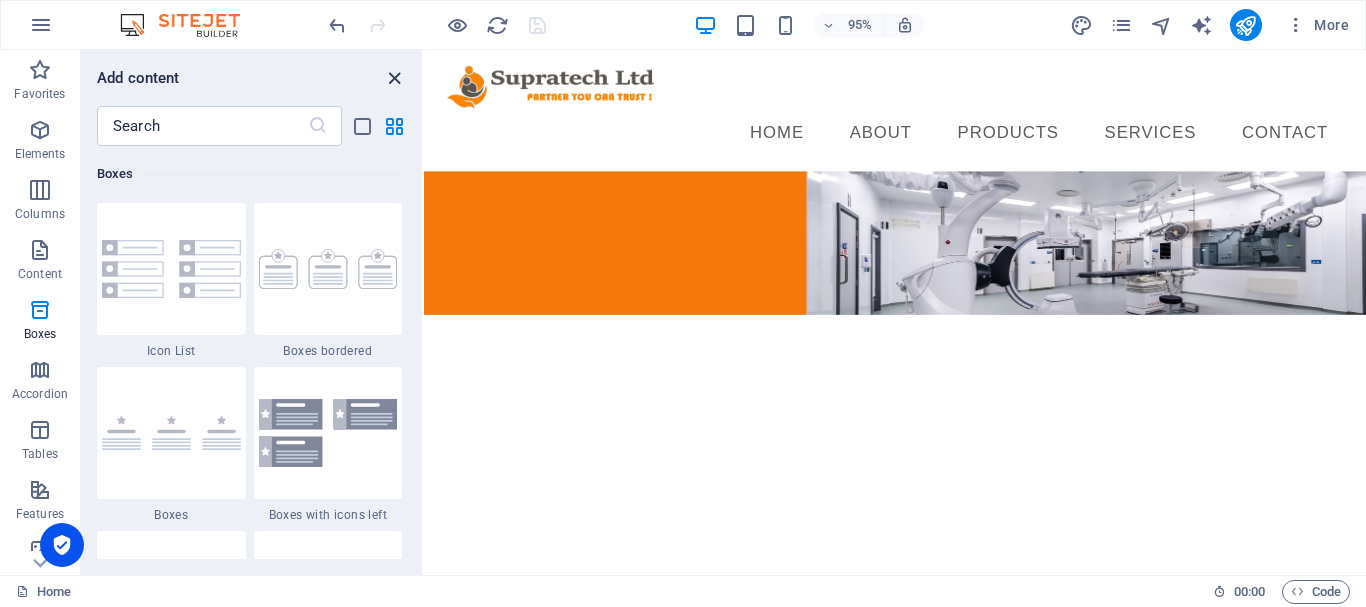 click at bounding box center (394, 78) 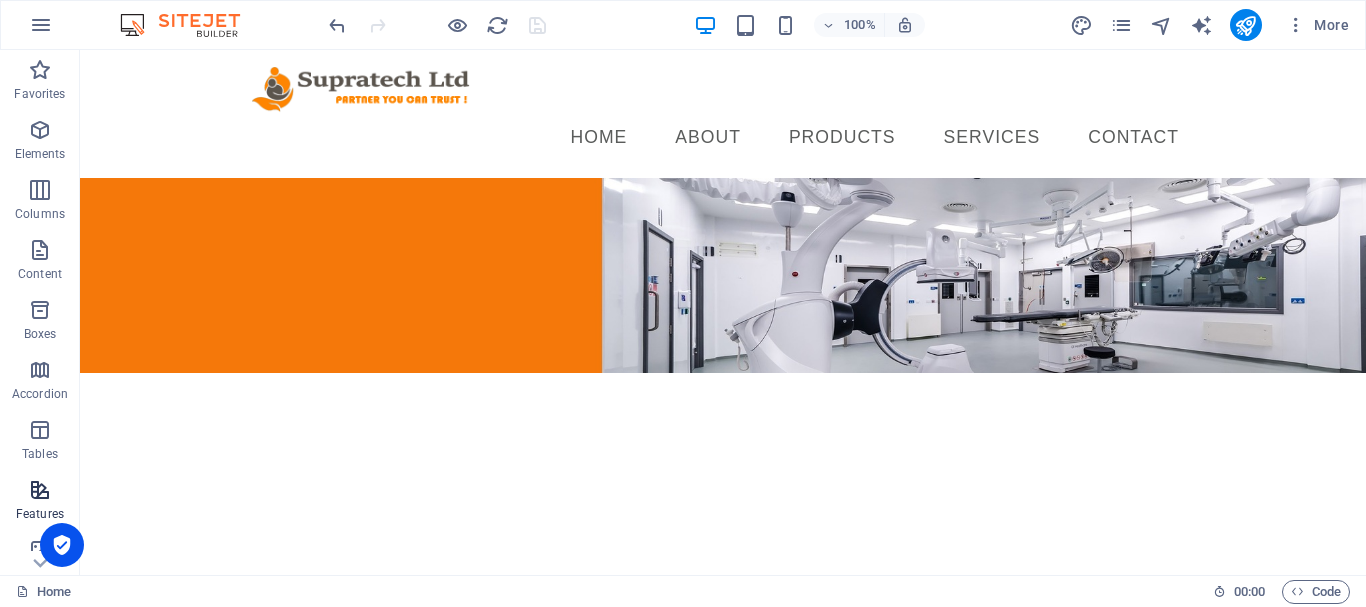 click at bounding box center (40, 490) 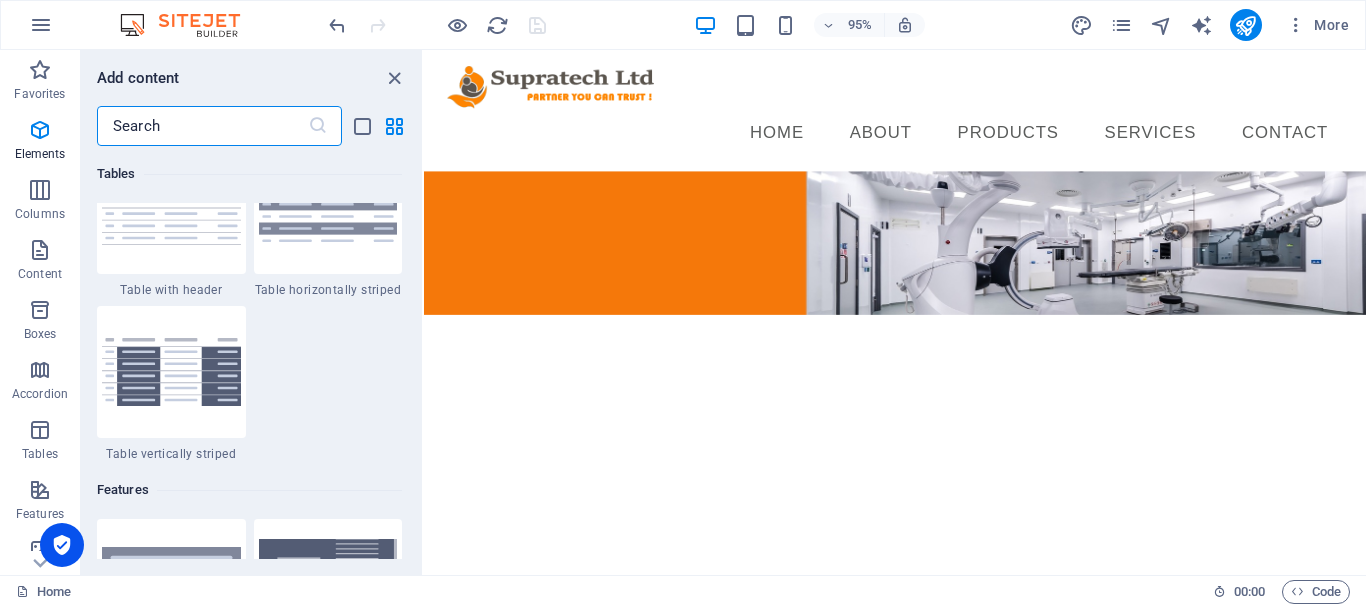 scroll, scrollTop: 7795, scrollLeft: 0, axis: vertical 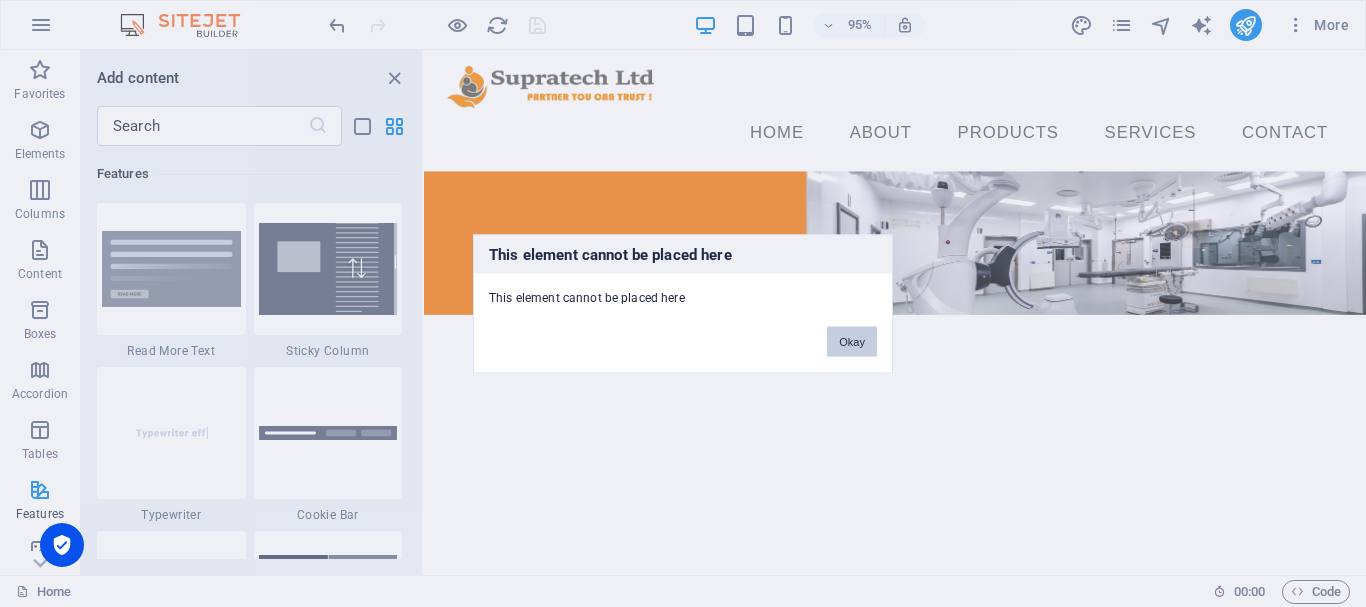 click on "Okay" at bounding box center (852, 341) 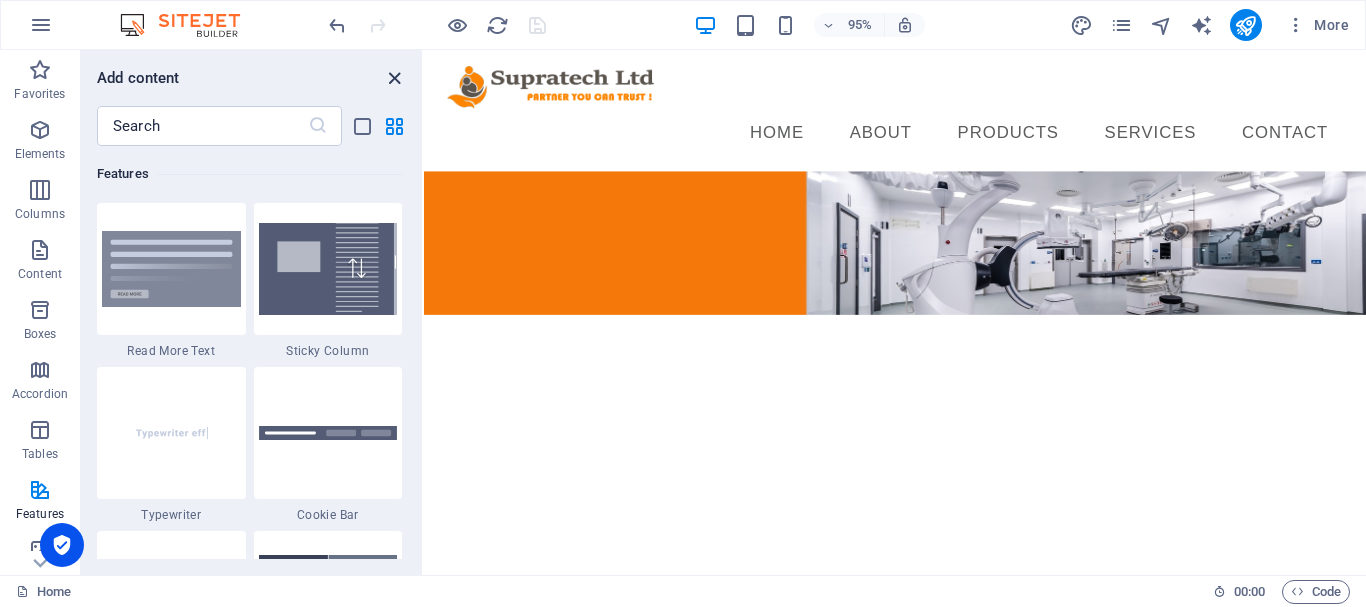 click at bounding box center [394, 78] 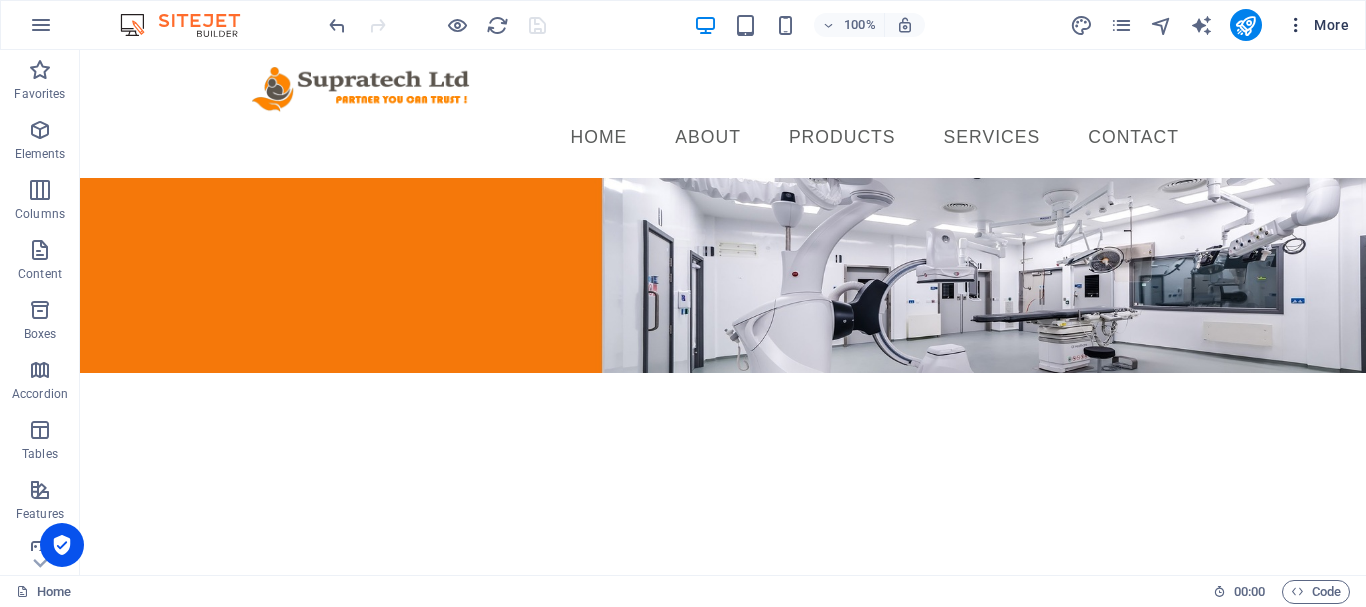 click at bounding box center (1296, 25) 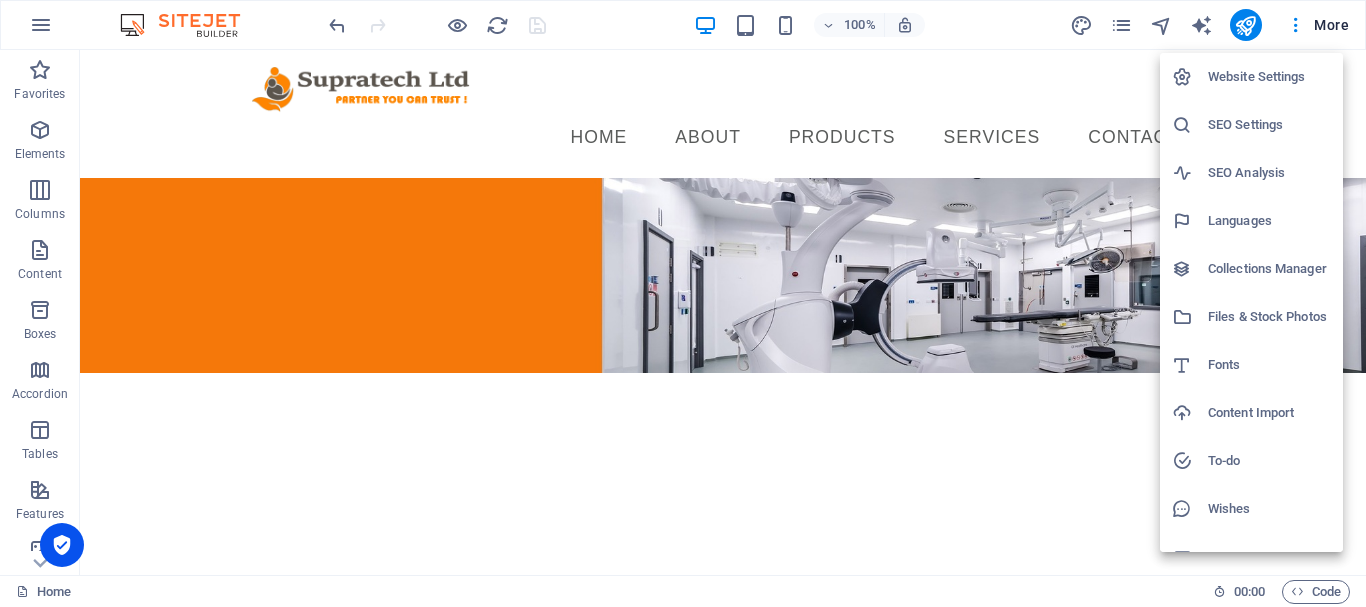 click on "Files & Stock Photos" at bounding box center [1269, 317] 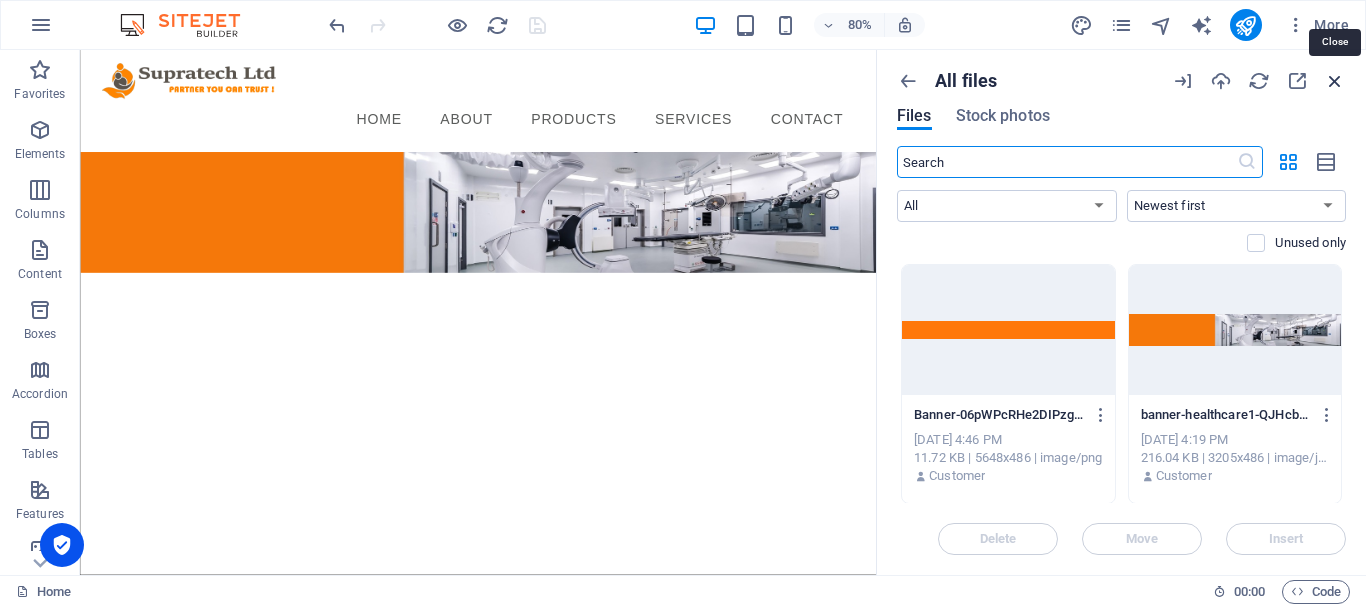 click at bounding box center (1335, 81) 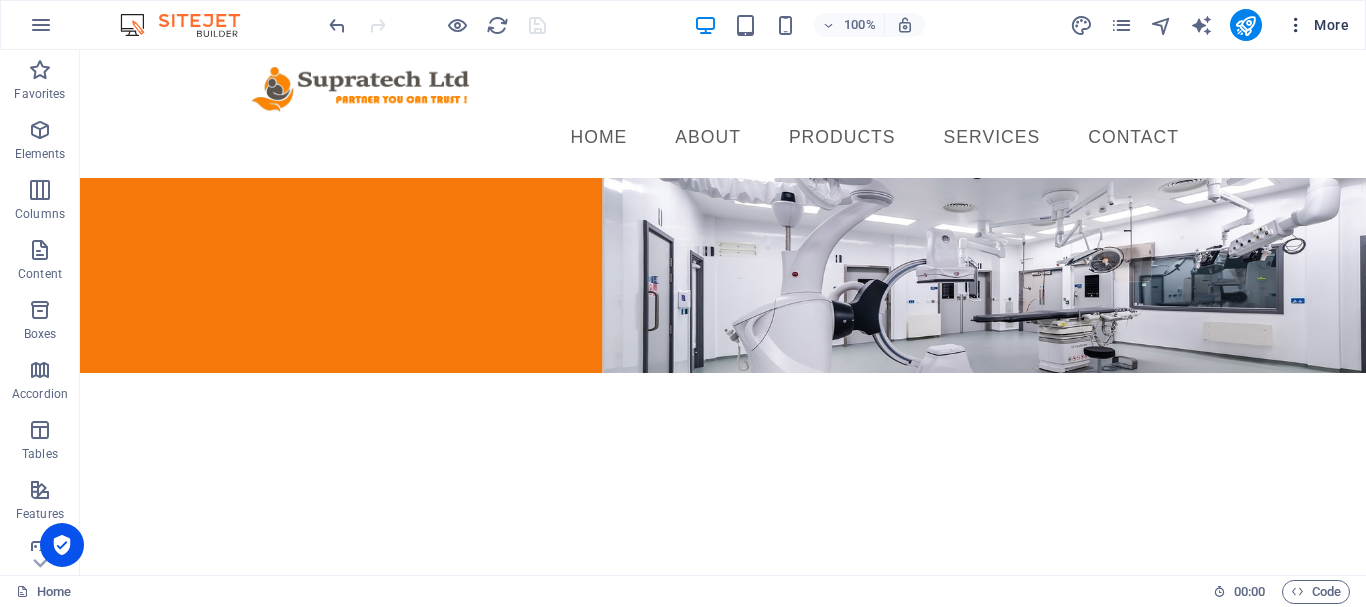 click at bounding box center [1296, 25] 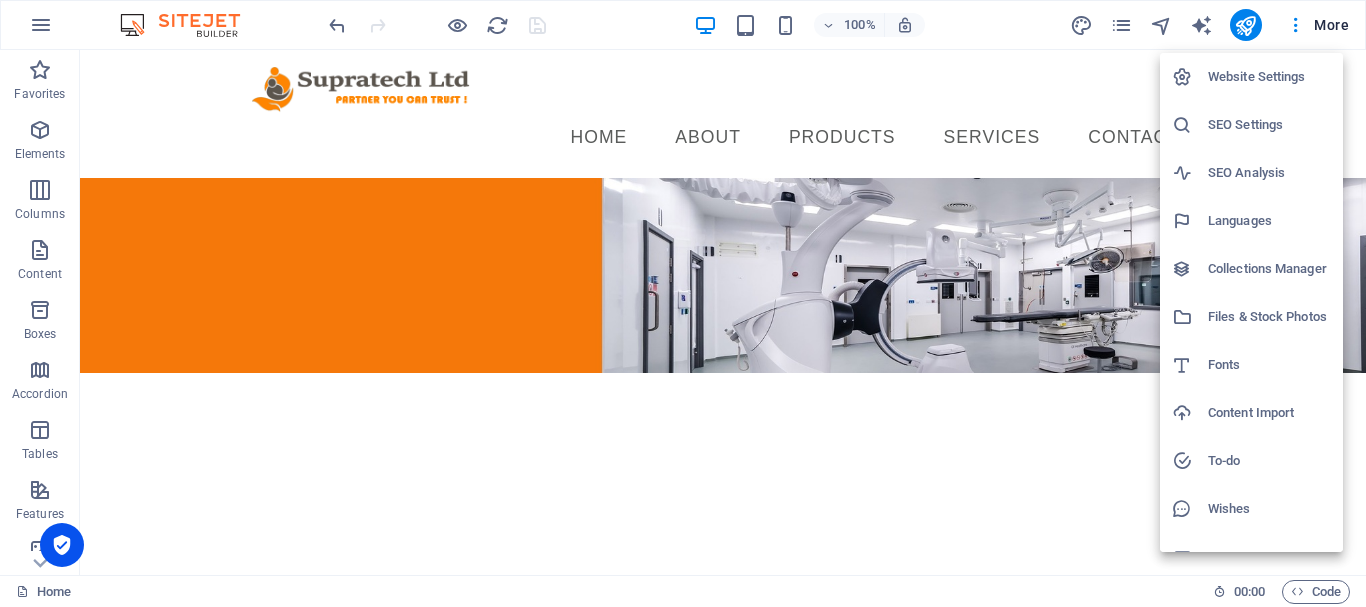 click at bounding box center [1190, 509] 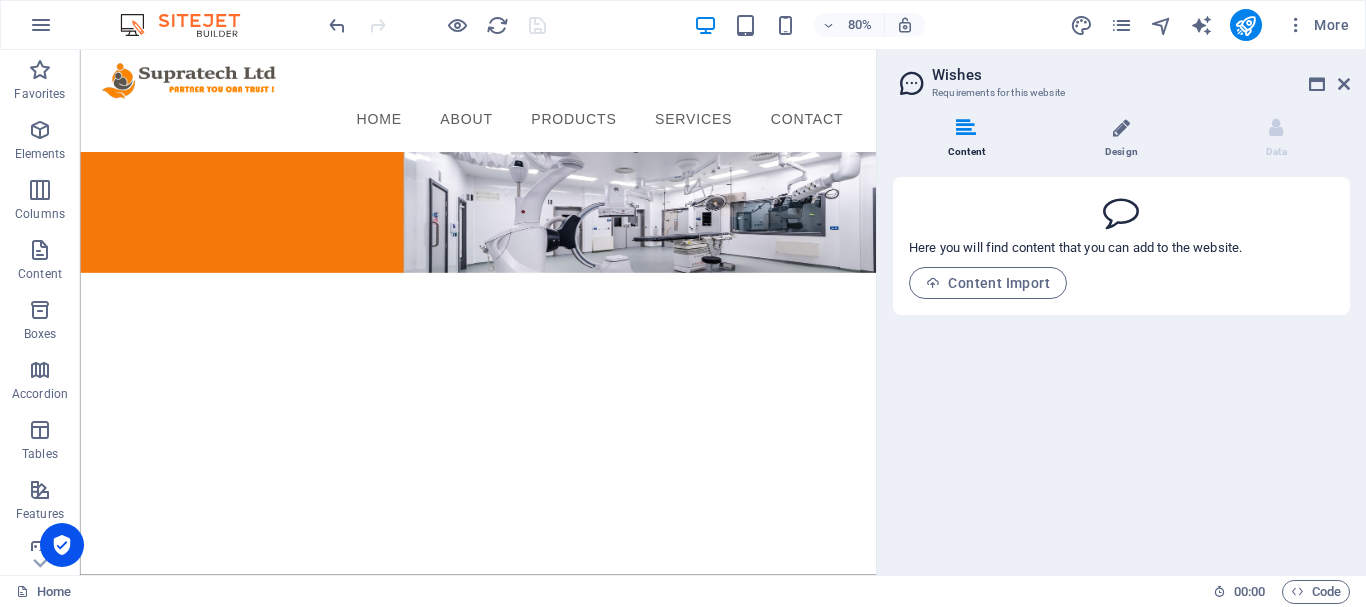 click on "Design" at bounding box center [1125, 139] 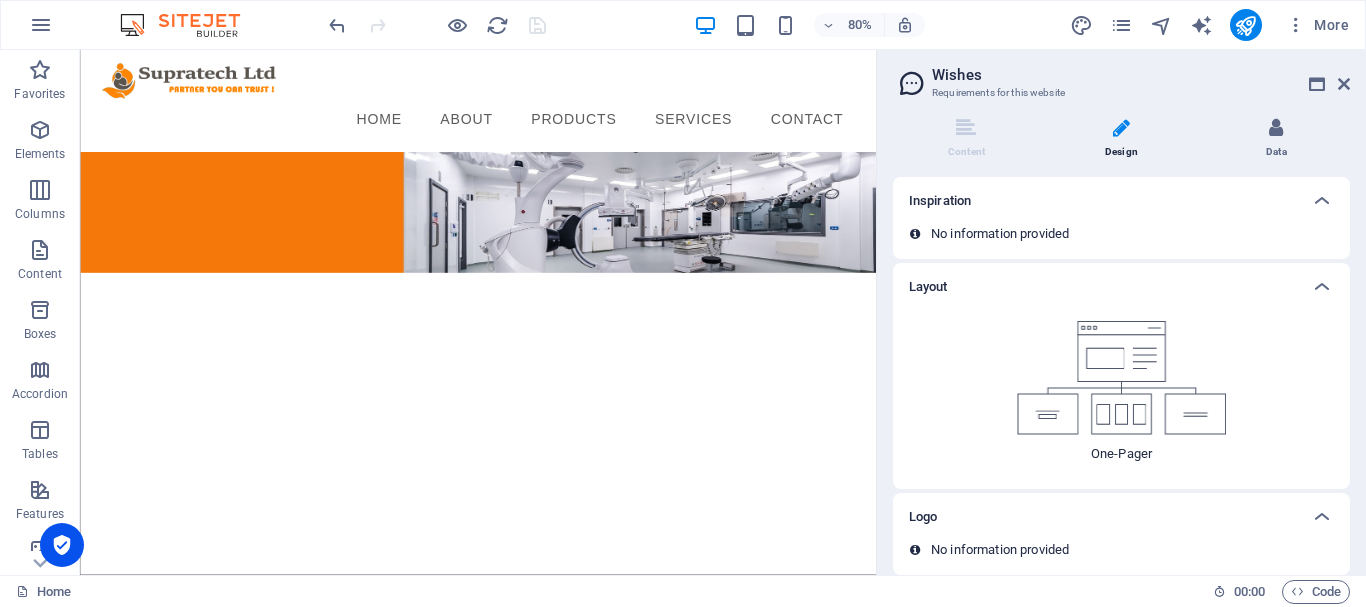 click on "Data" at bounding box center (1276, 139) 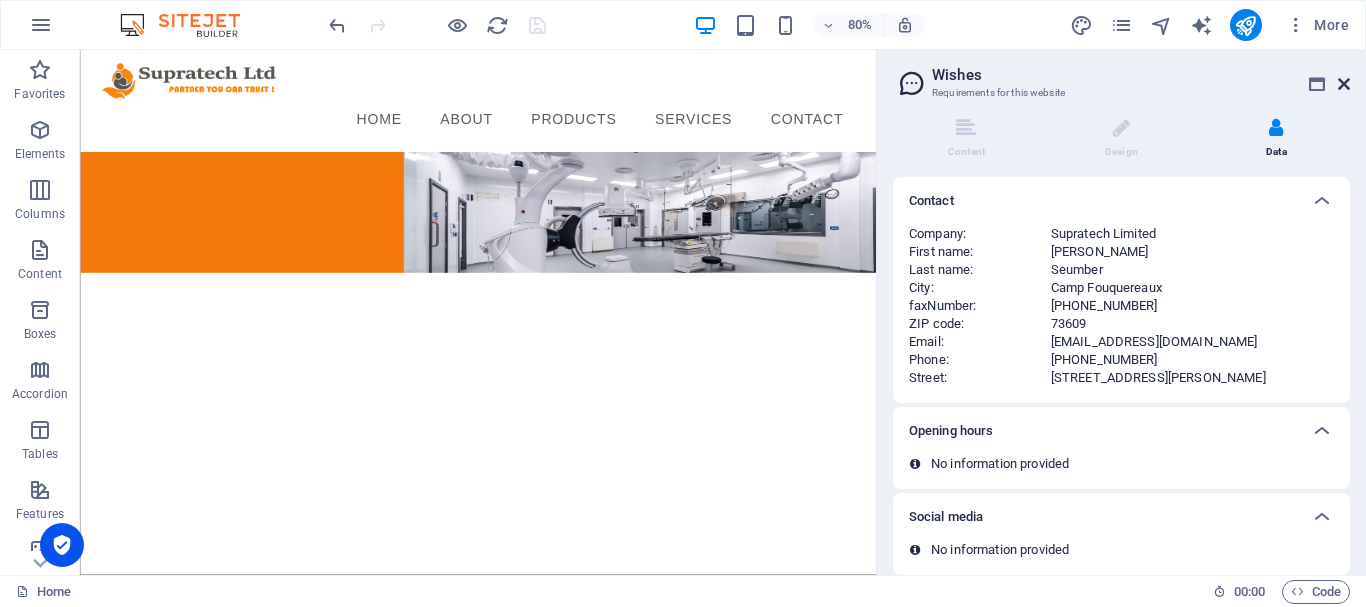 click at bounding box center (1344, 84) 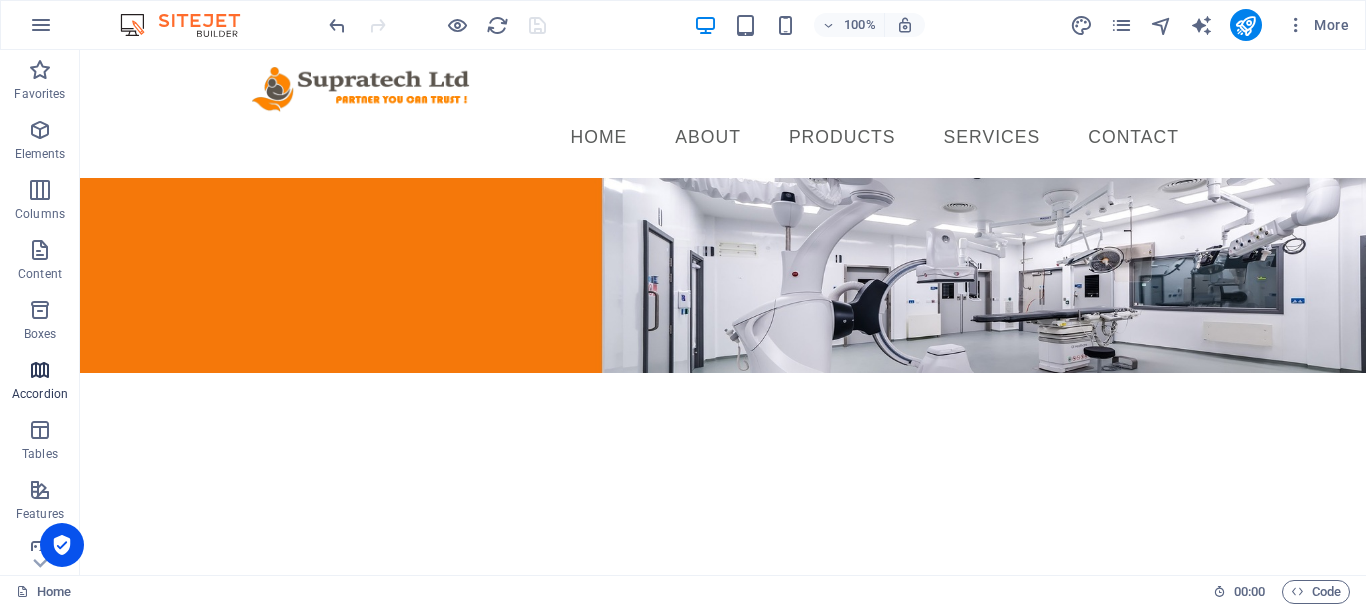 click at bounding box center (40, 370) 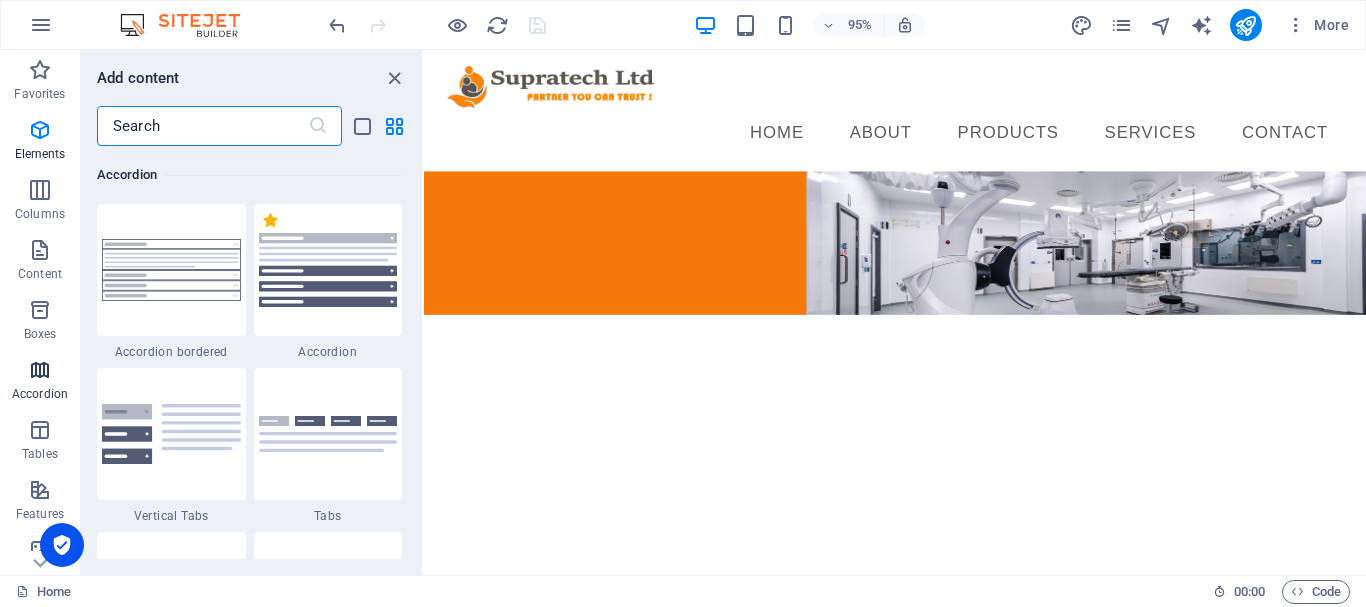 scroll, scrollTop: 6385, scrollLeft: 0, axis: vertical 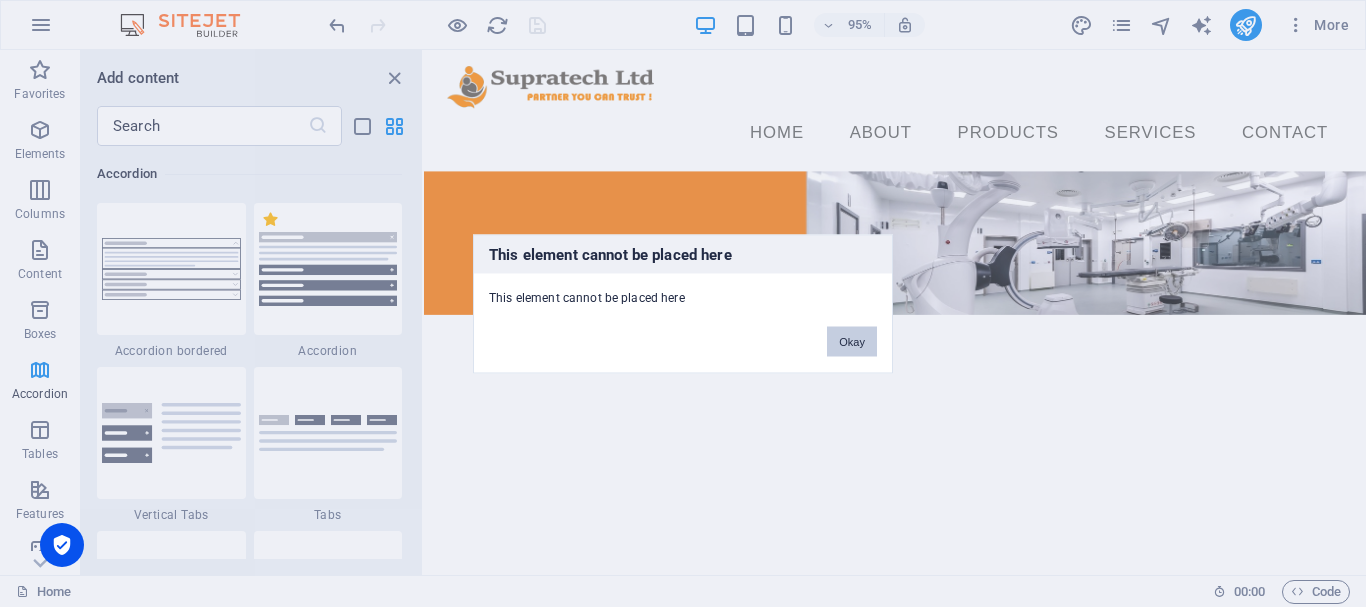 click on "Okay" at bounding box center (852, 341) 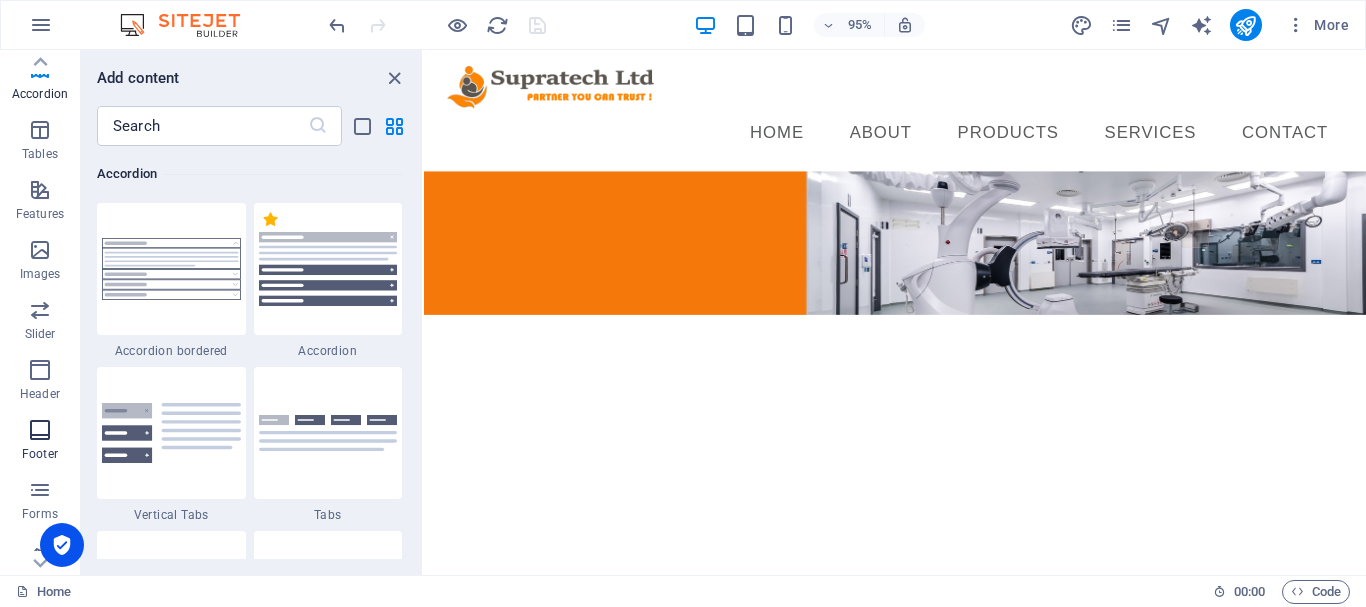 scroll, scrollTop: 375, scrollLeft: 0, axis: vertical 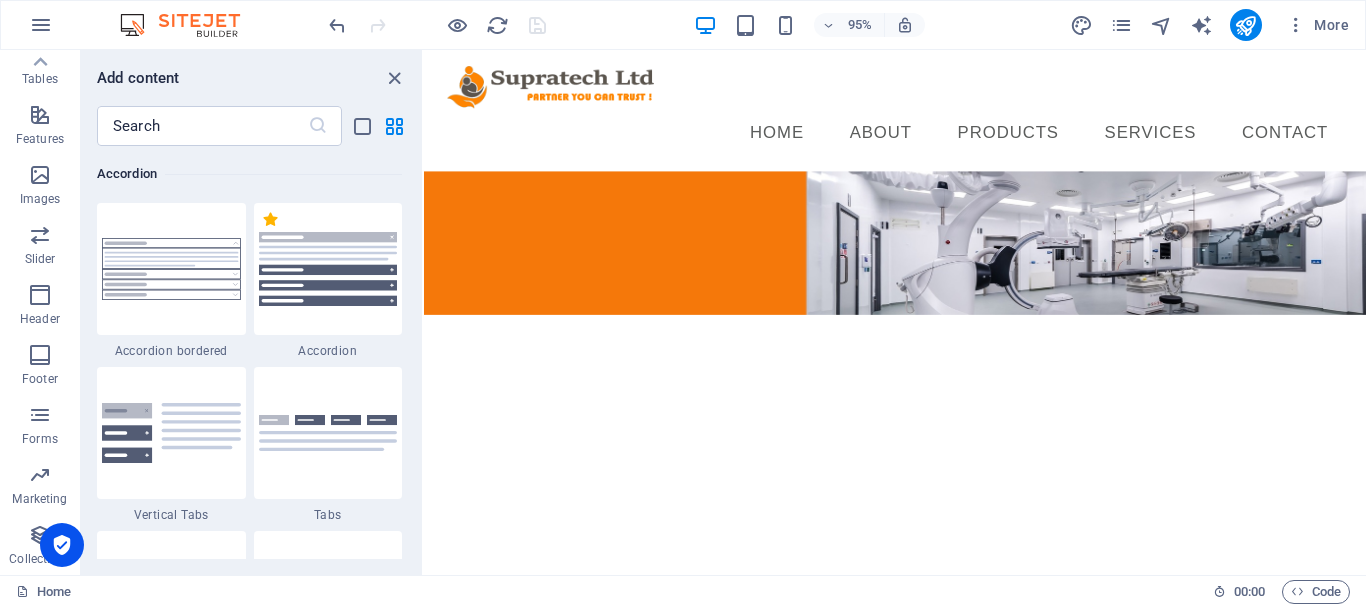 click on "95% More" at bounding box center [683, 25] 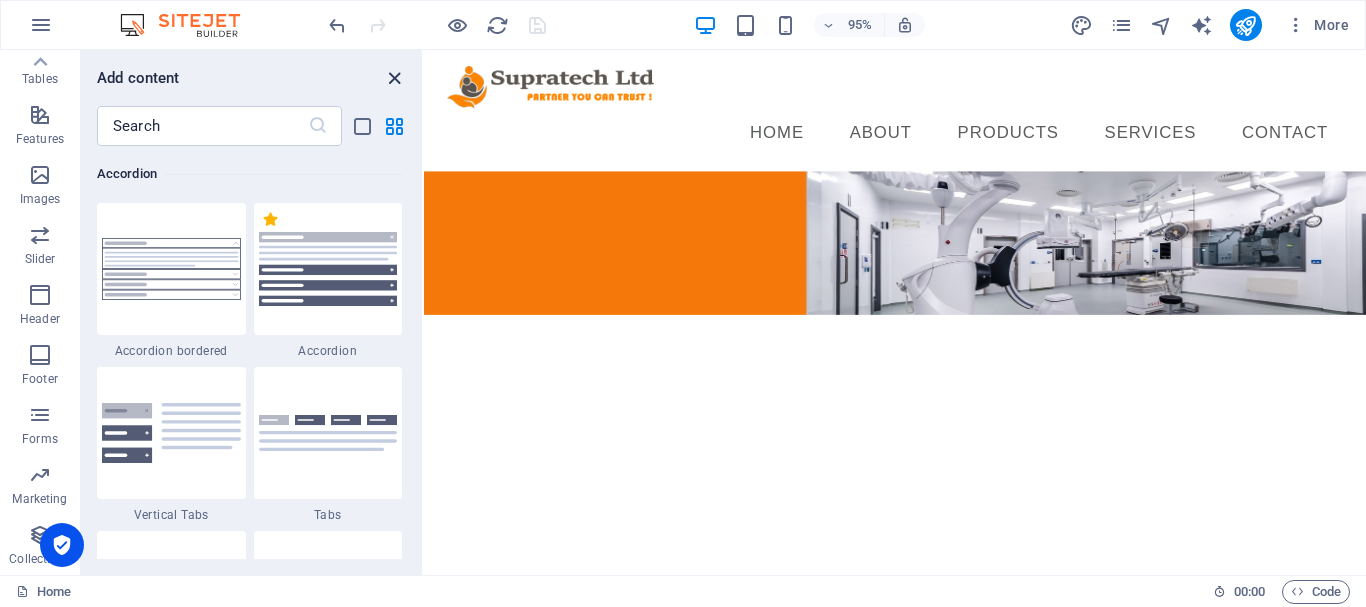 click at bounding box center [394, 78] 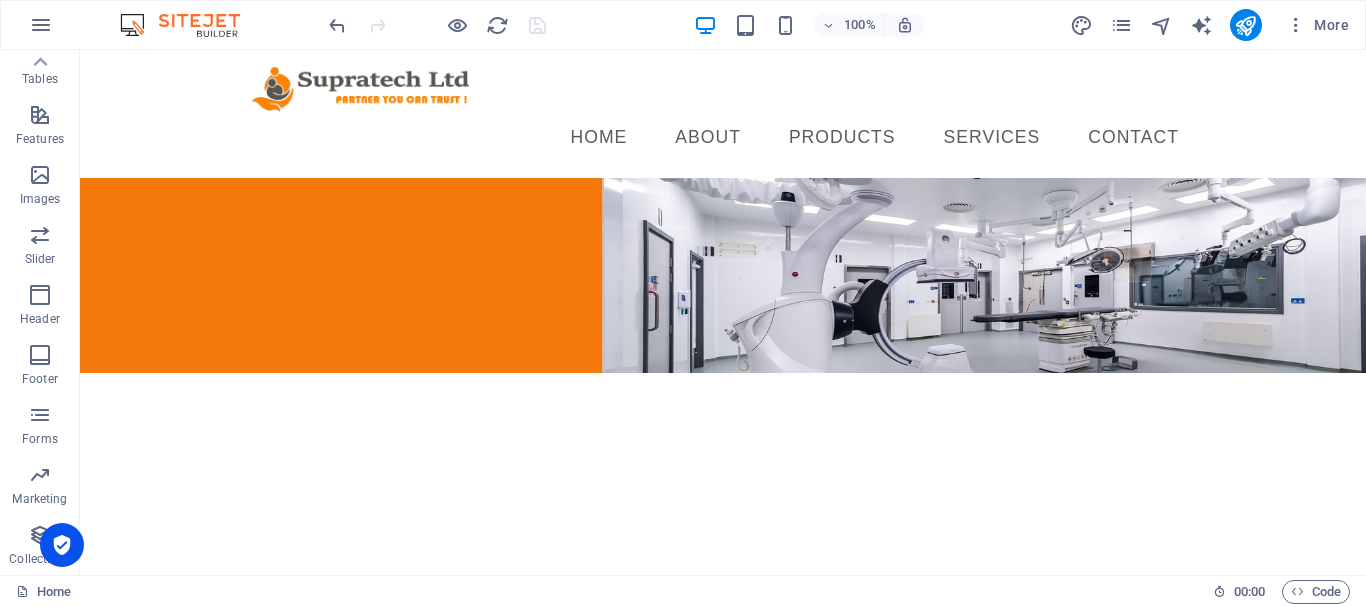 click on "Skip to main content
Menu Home About PRODUCTS Services Contact" at bounding box center [723, 211] 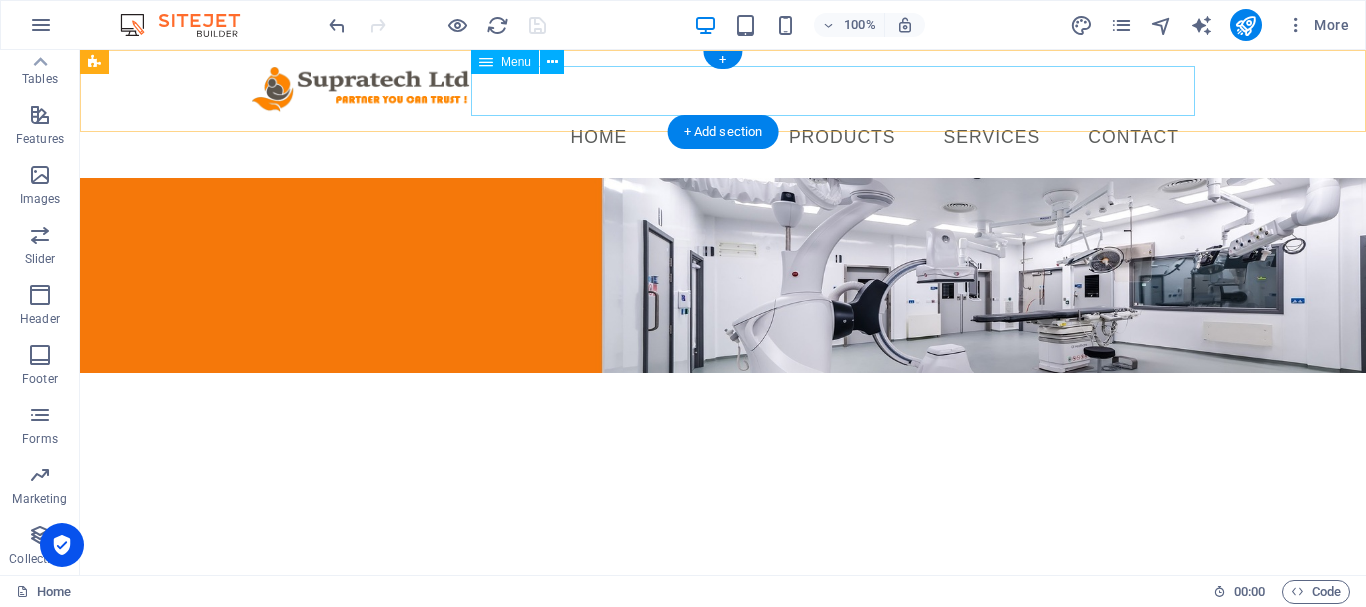click on "Home About PRODUCTS Services Contact" at bounding box center [723, 138] 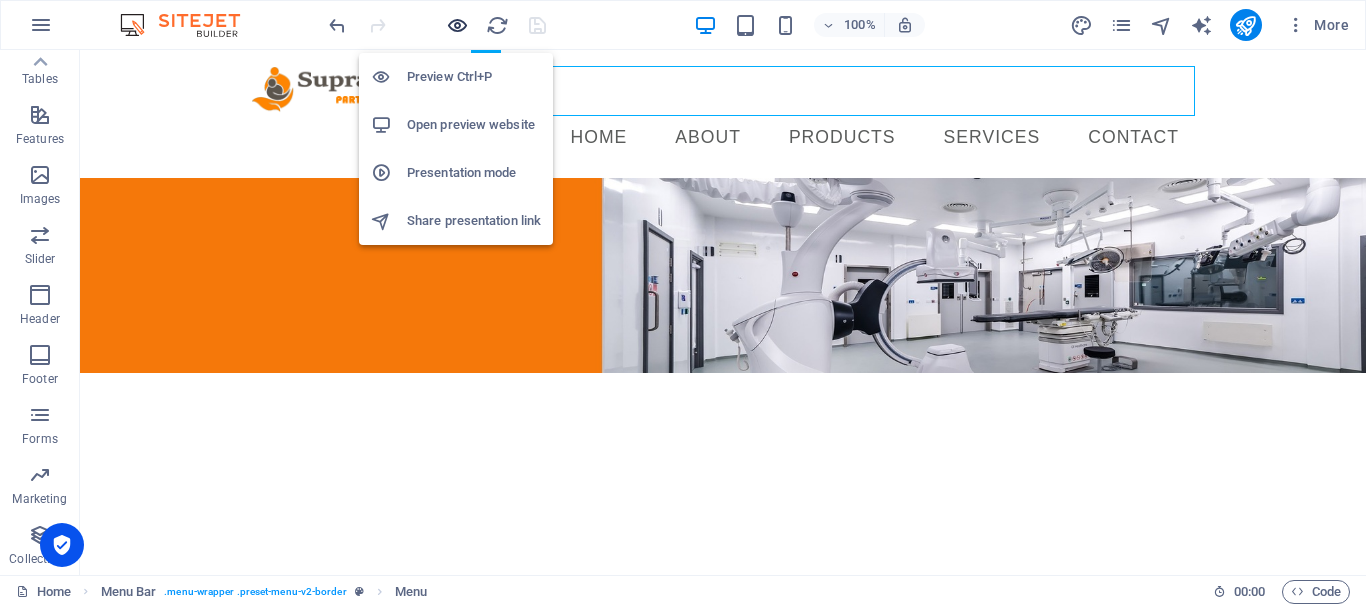 click at bounding box center (457, 25) 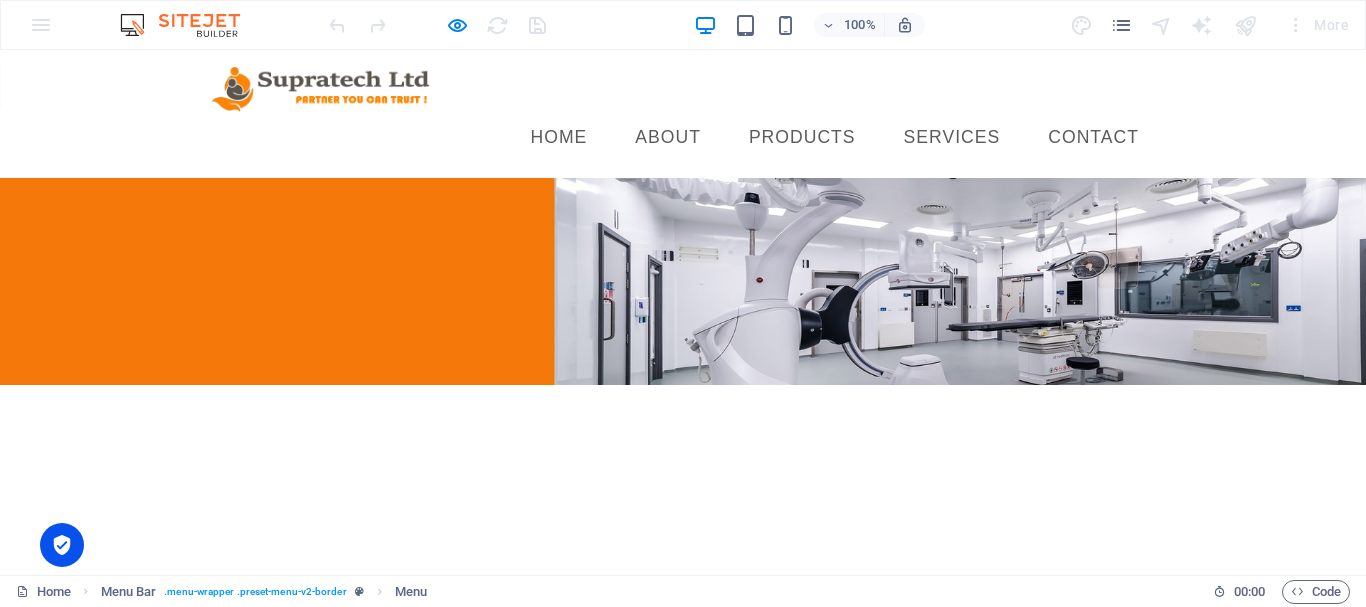 click on "Contact" at bounding box center [1093, 138] 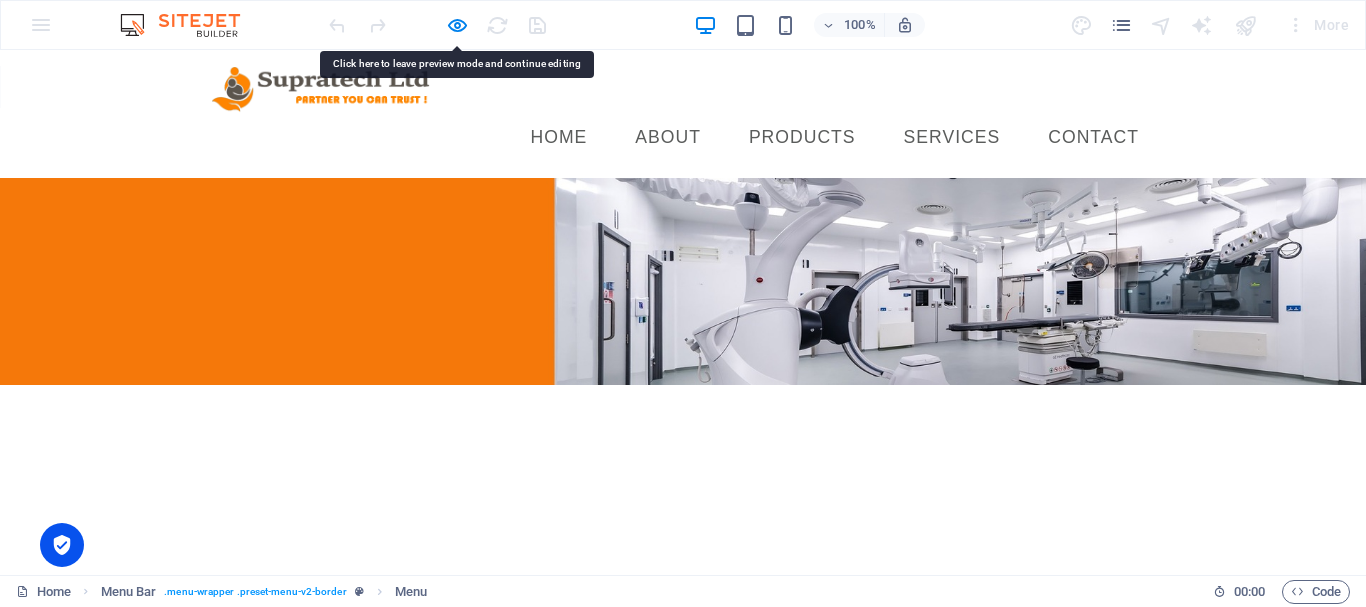 click on "Contact" at bounding box center [1093, 138] 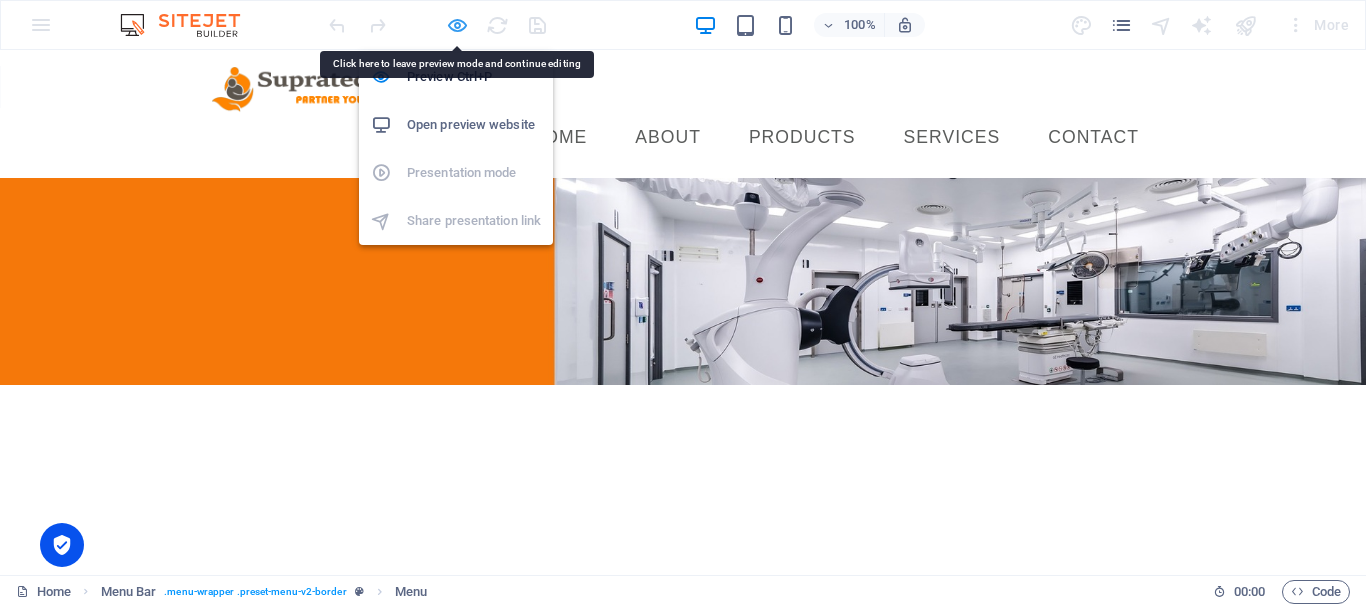 click at bounding box center (457, 25) 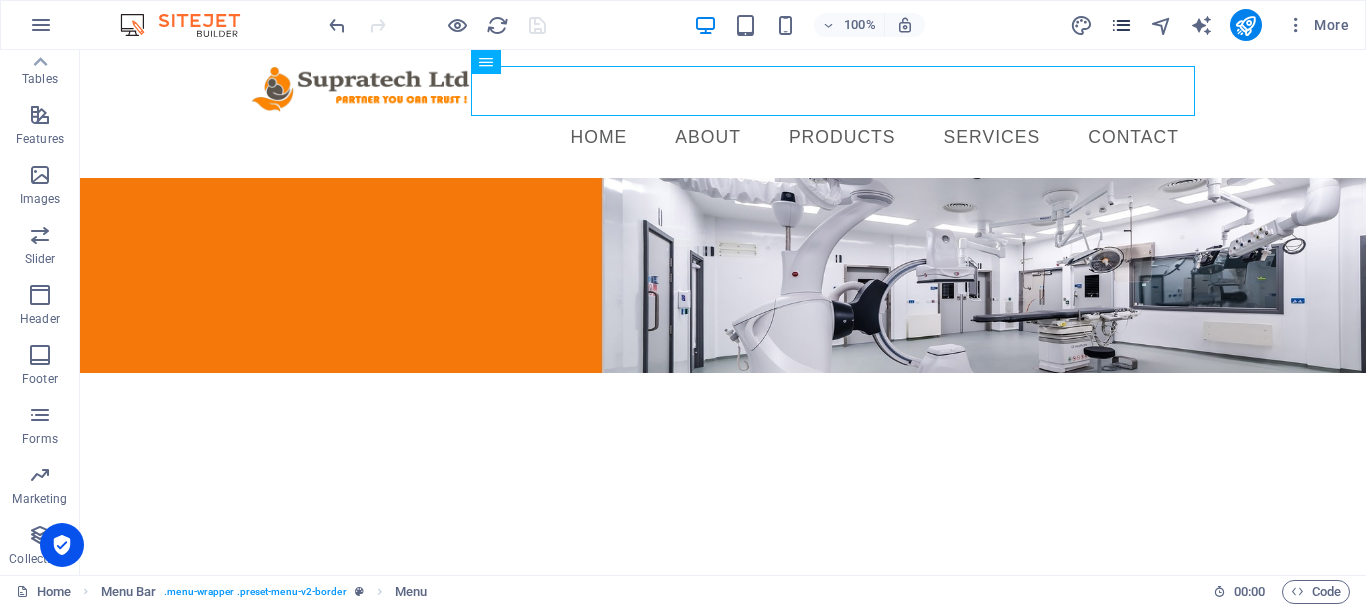 click at bounding box center [1122, 25] 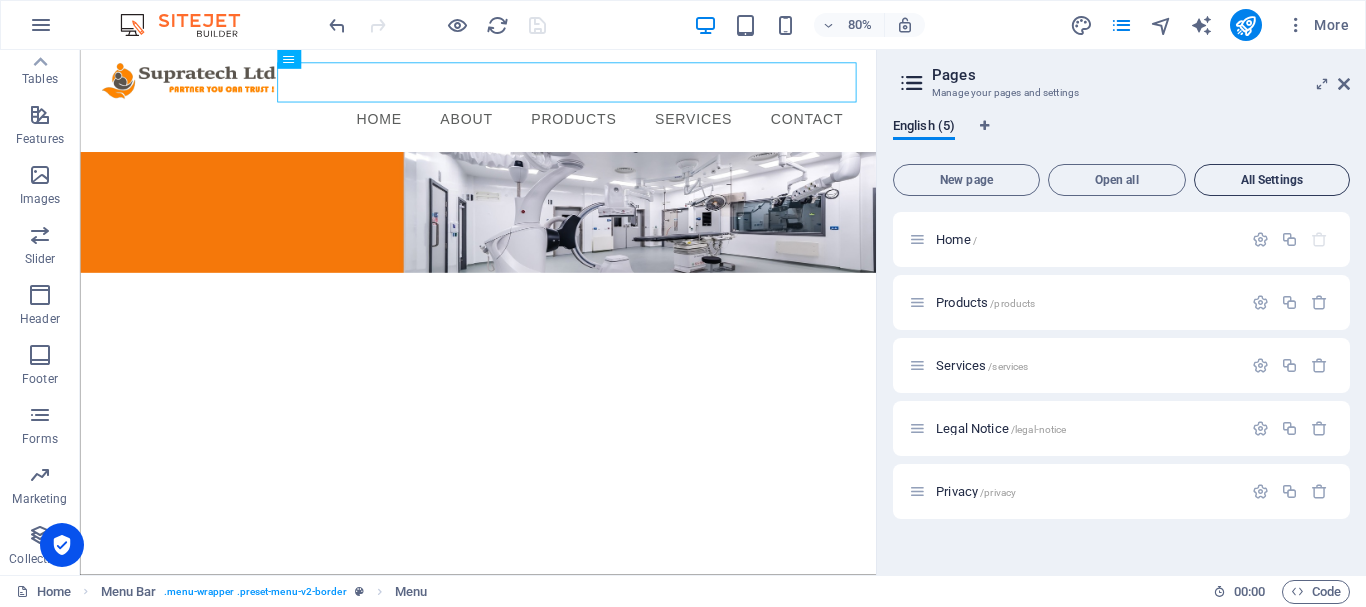 click on "All Settings" at bounding box center [1272, 180] 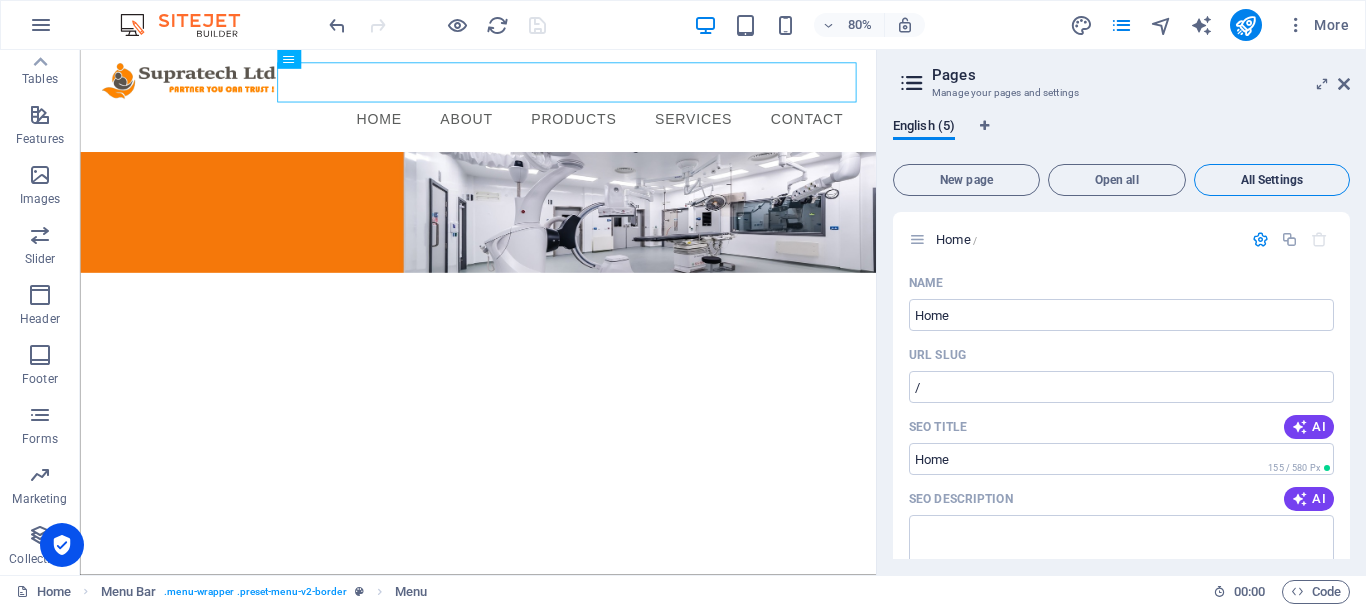 scroll, scrollTop: 3191, scrollLeft: 0, axis: vertical 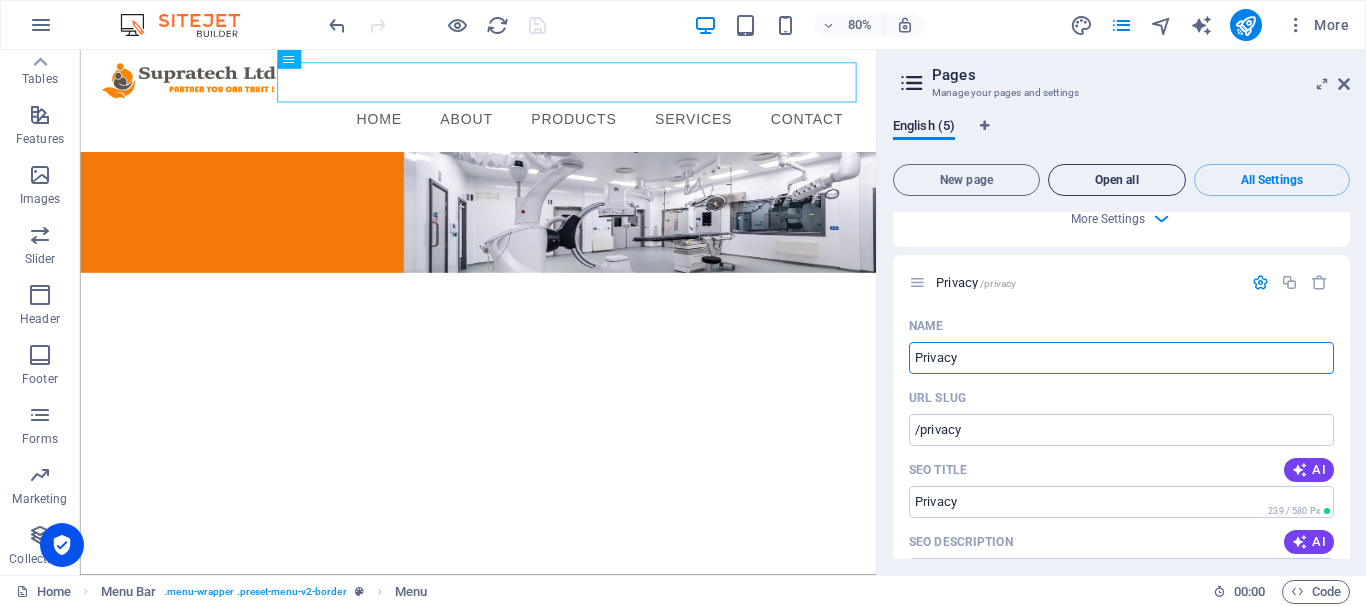 click on "Open all" at bounding box center [1117, 180] 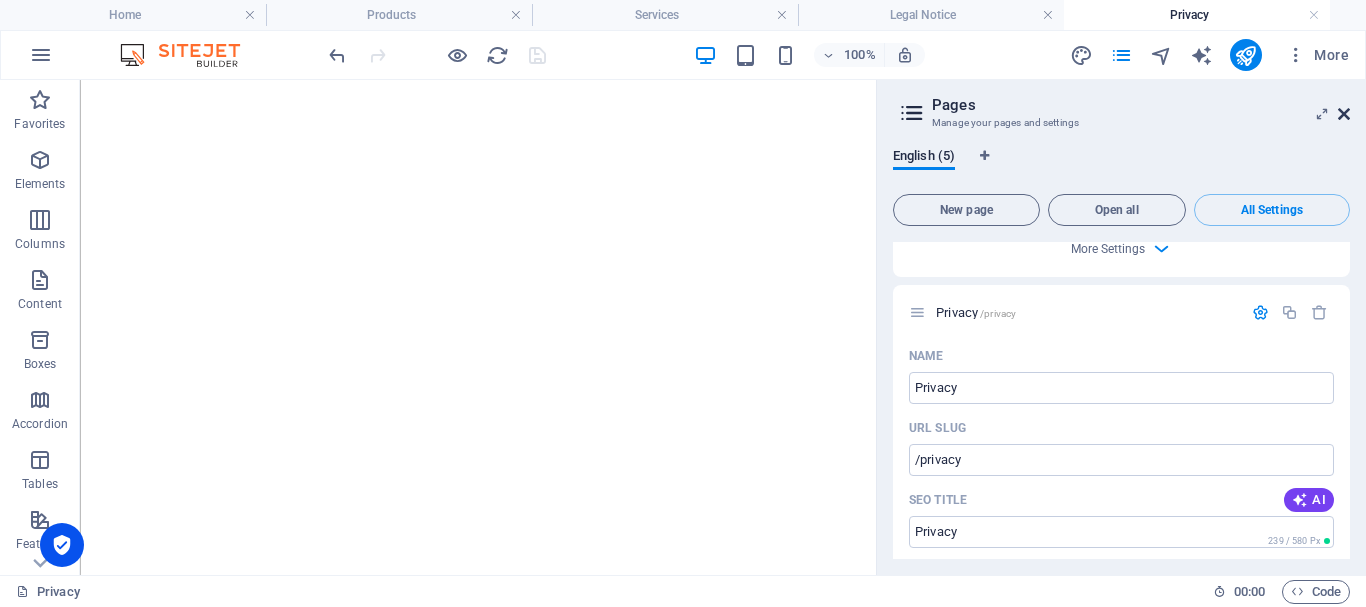 scroll, scrollTop: 0, scrollLeft: 0, axis: both 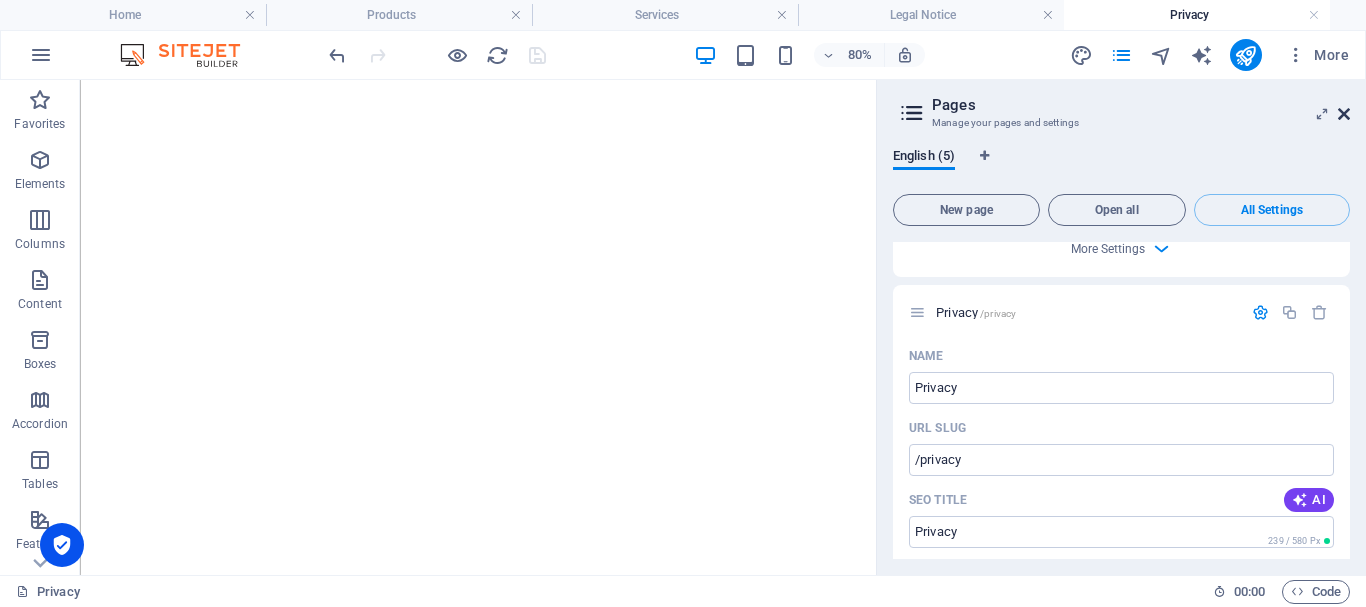 click at bounding box center (1344, 114) 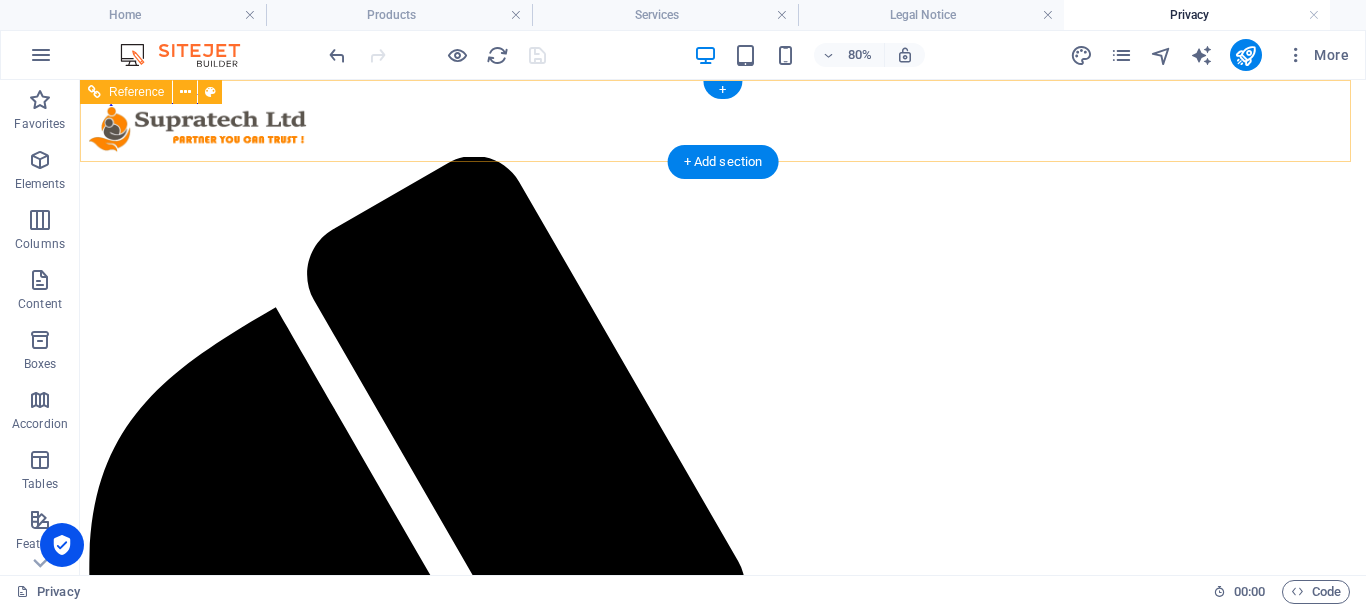 scroll, scrollTop: 0, scrollLeft: 0, axis: both 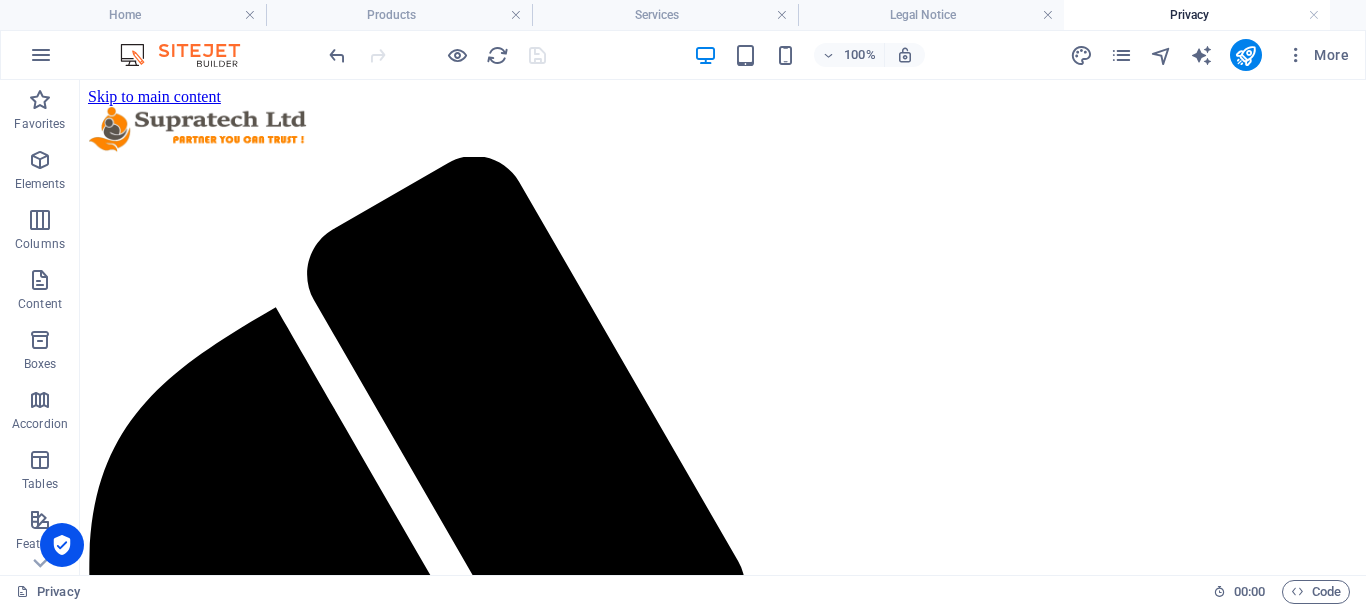 click on "Privacy" at bounding box center [1197, 15] 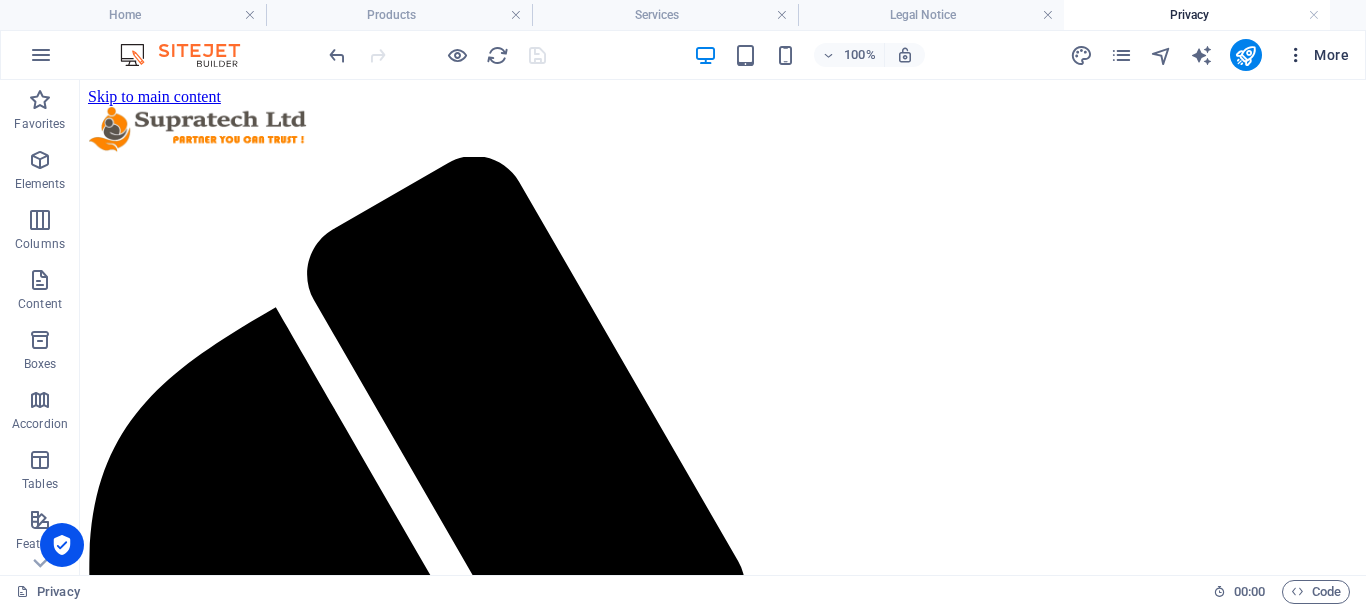click at bounding box center [1296, 55] 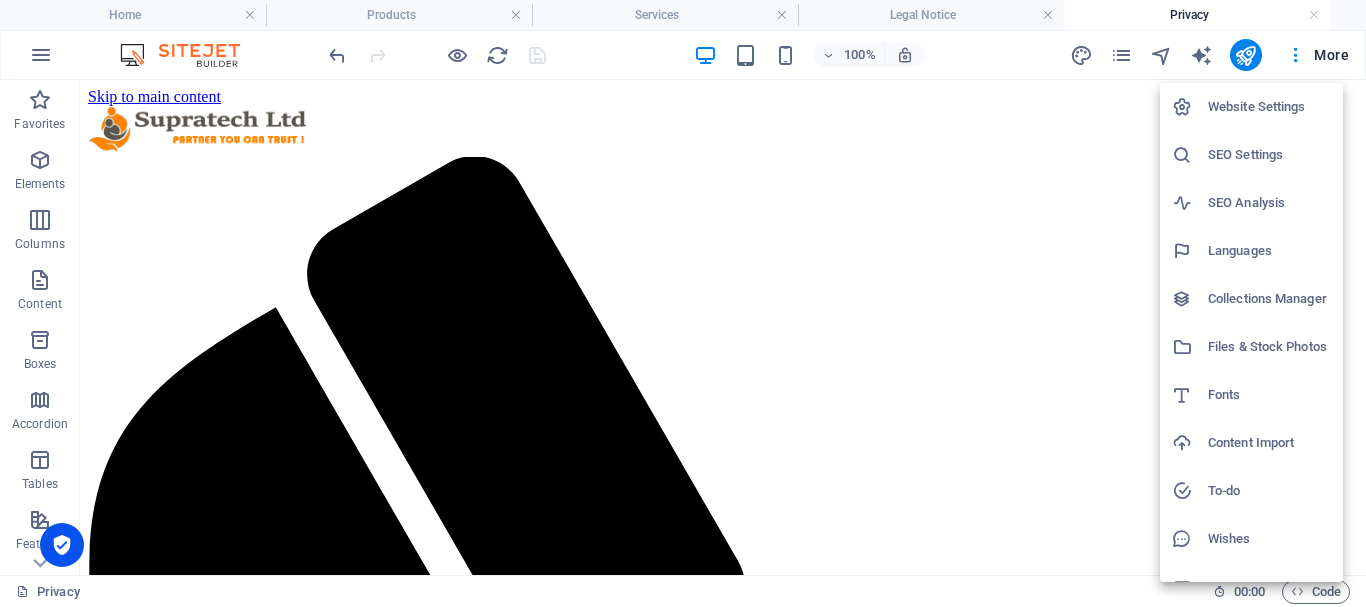 click at bounding box center [683, 303] 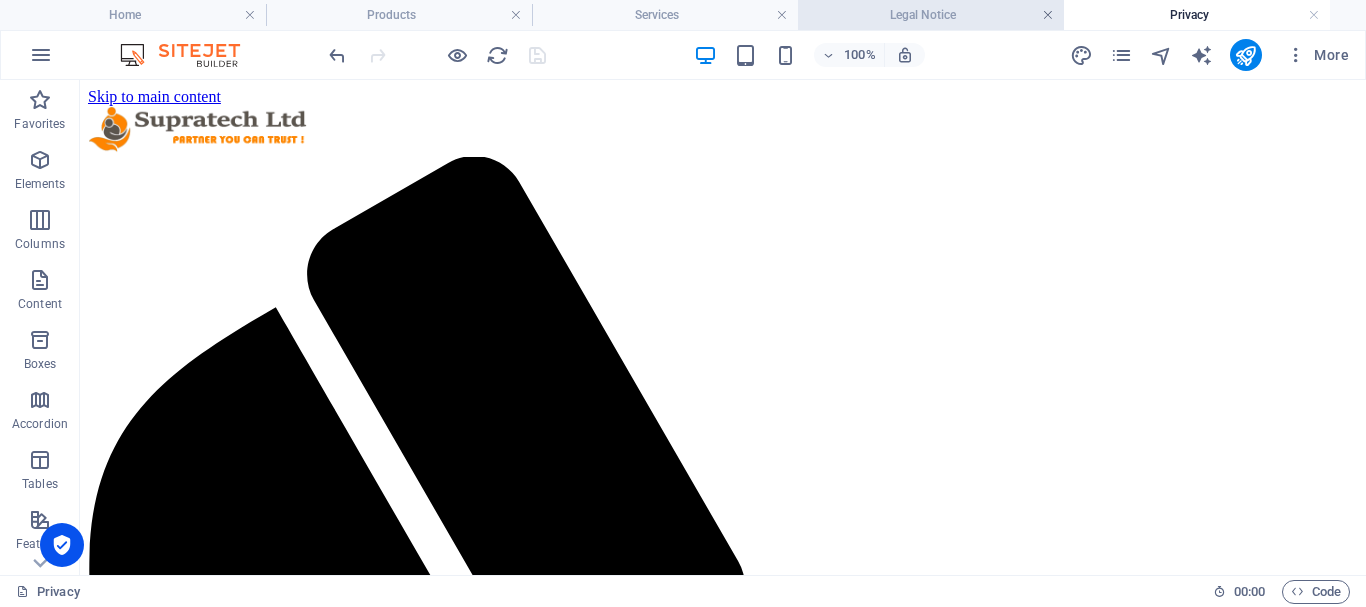 click at bounding box center (1048, 15) 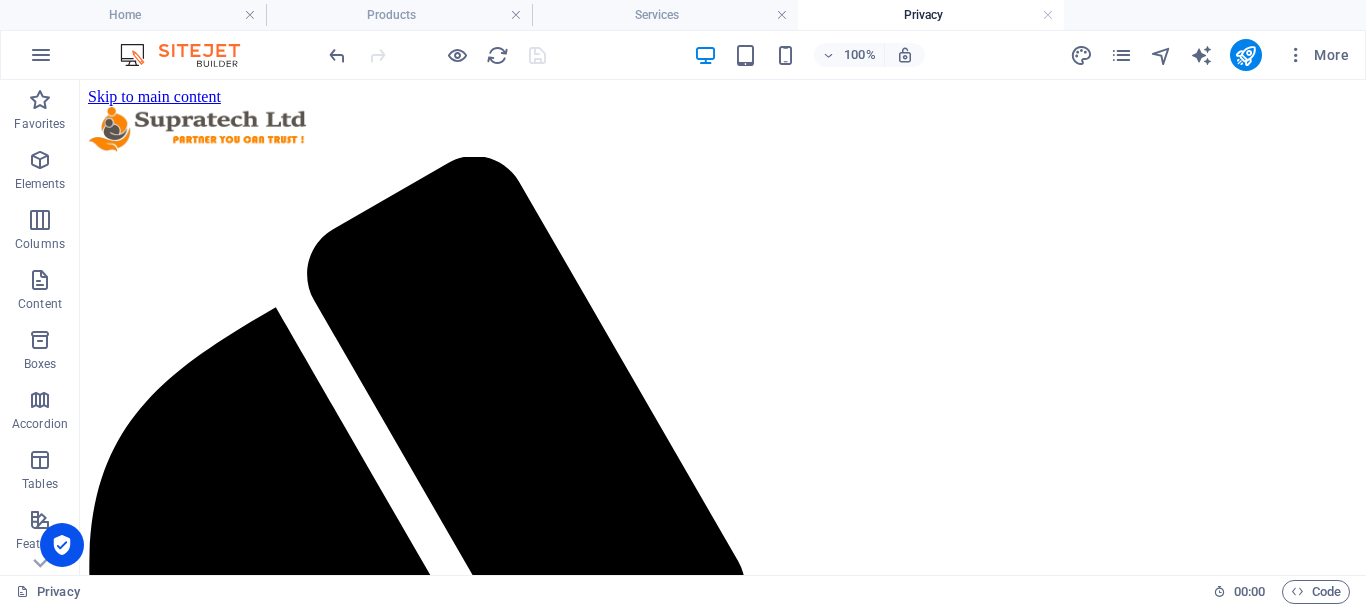 click at bounding box center (1048, 15) 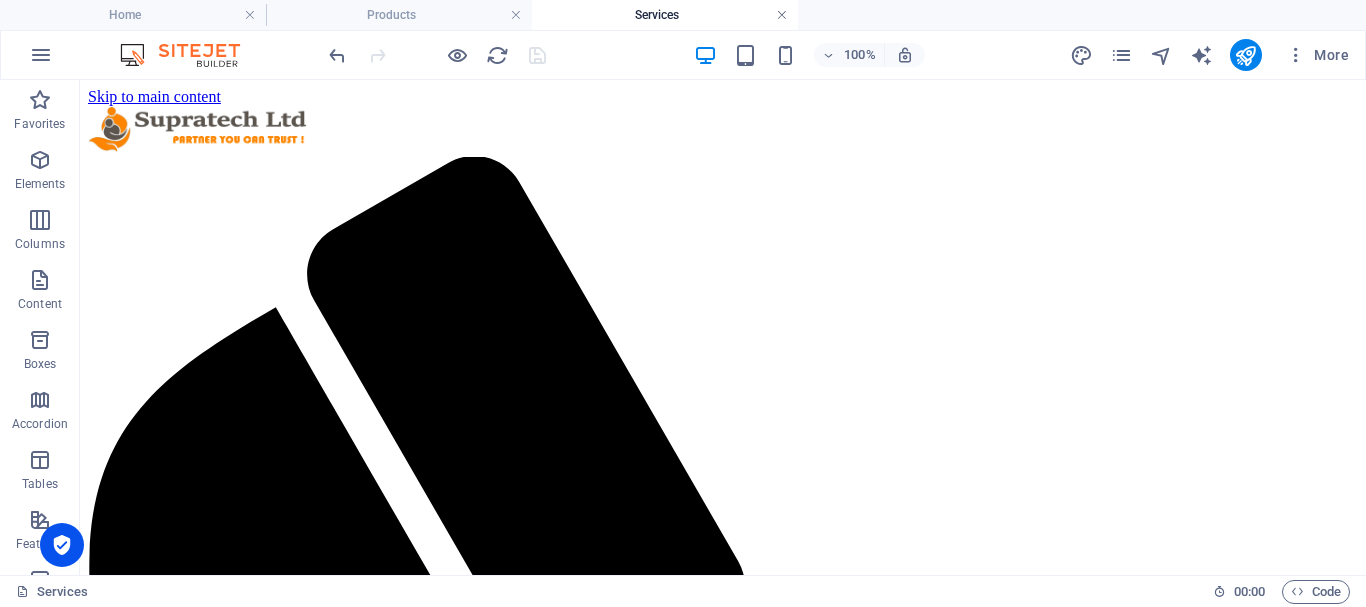 click at bounding box center [782, 15] 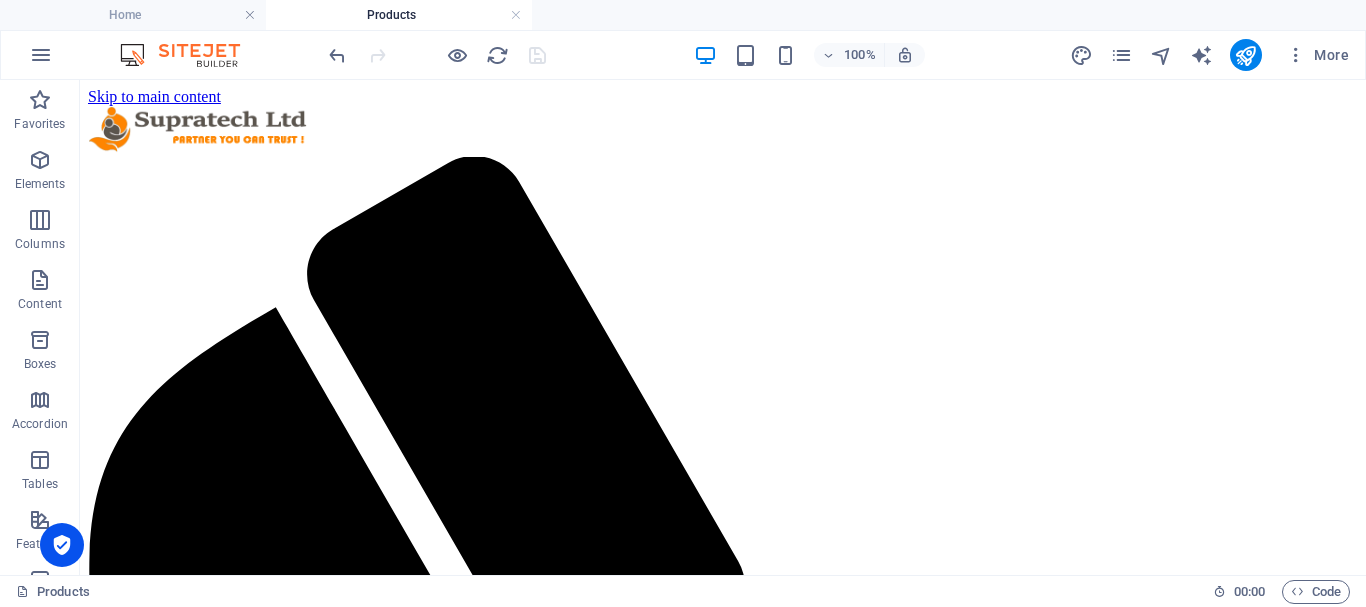 click on "Products" at bounding box center [399, 15] 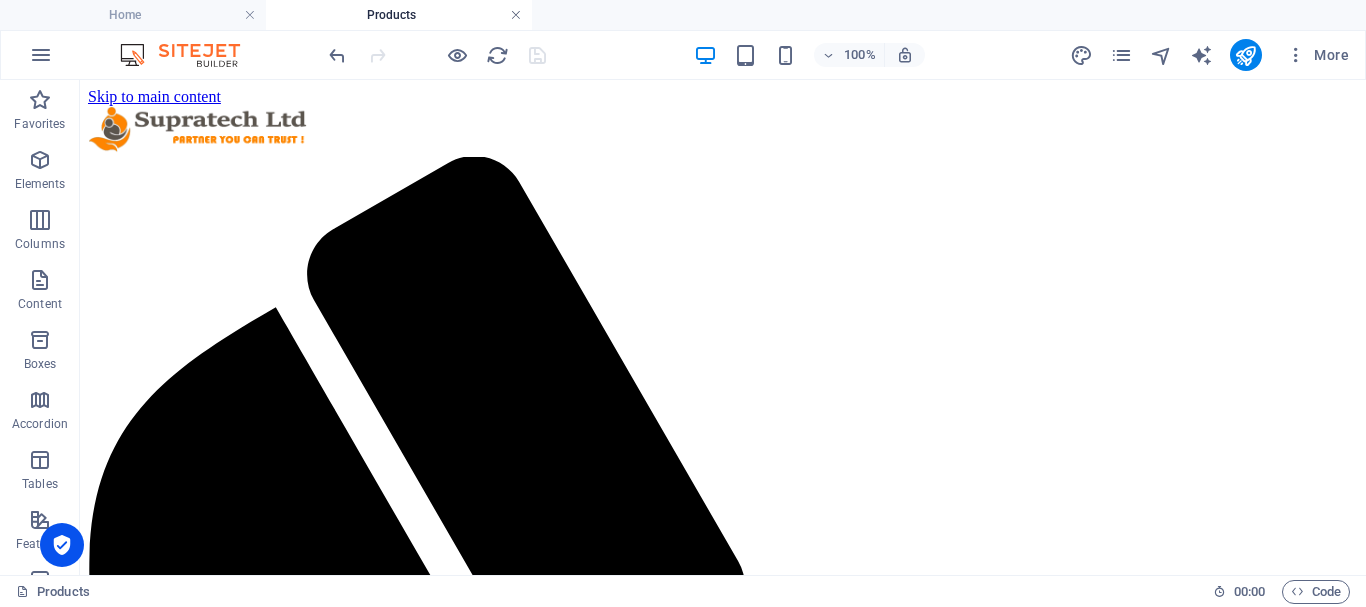 click at bounding box center [516, 15] 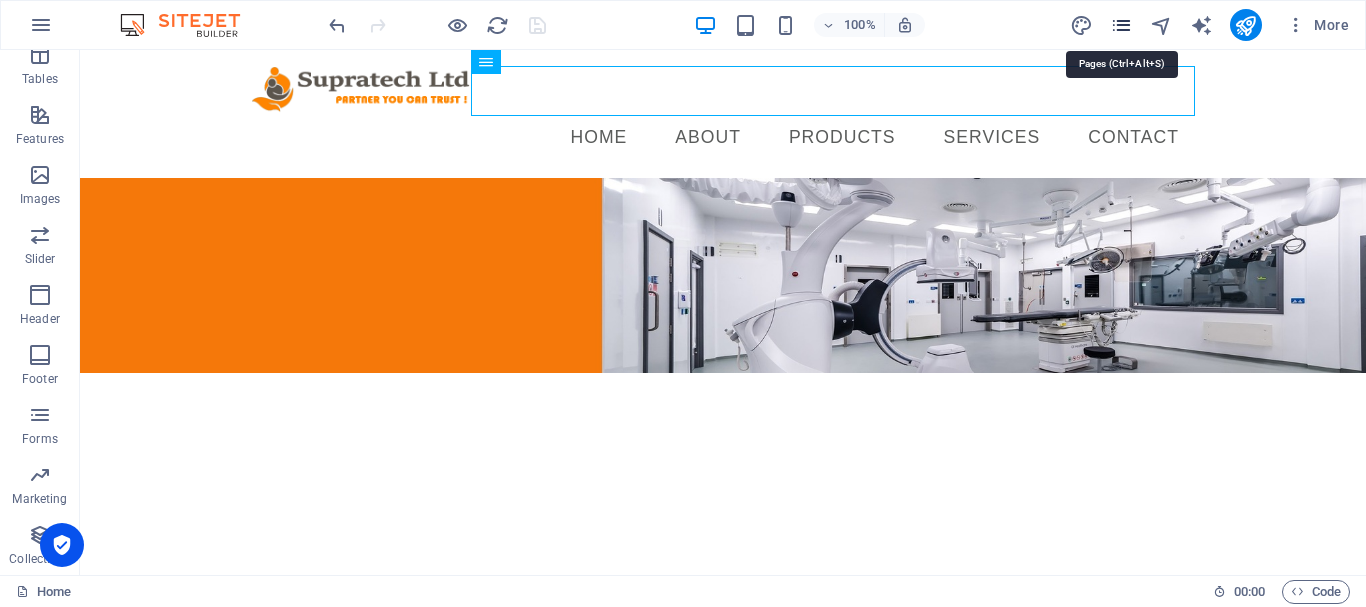 click at bounding box center (1121, 25) 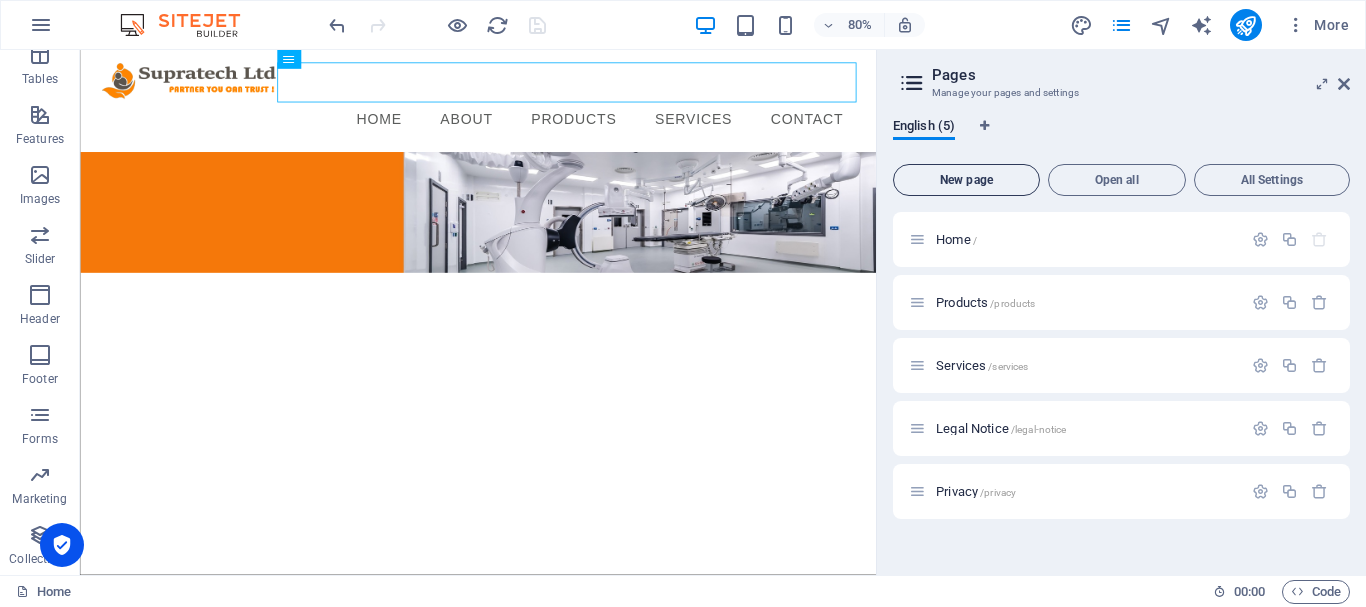 click on "New page" at bounding box center [966, 180] 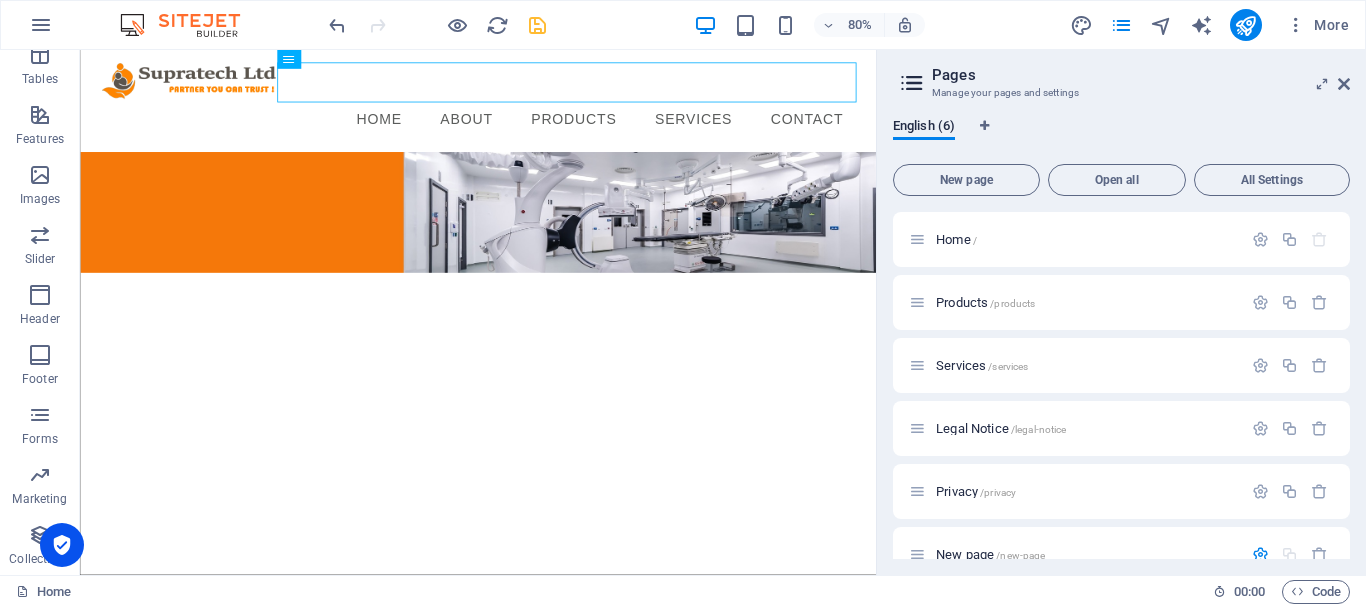 scroll, scrollTop: 245, scrollLeft: 0, axis: vertical 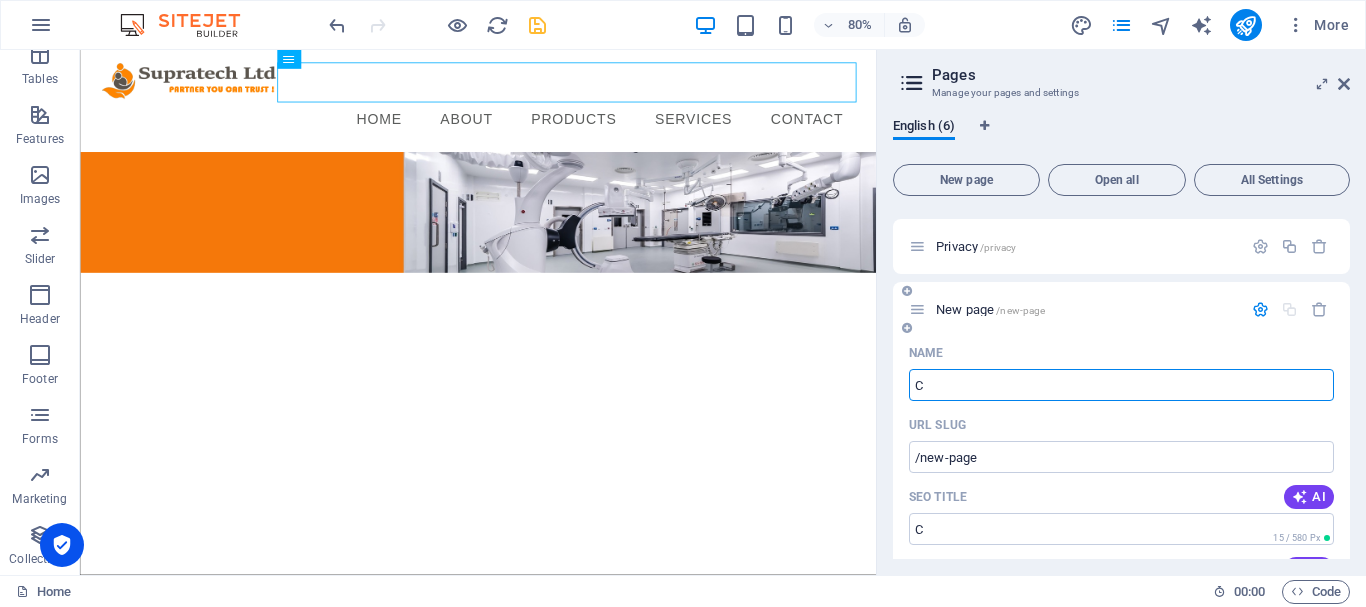 type on "C" 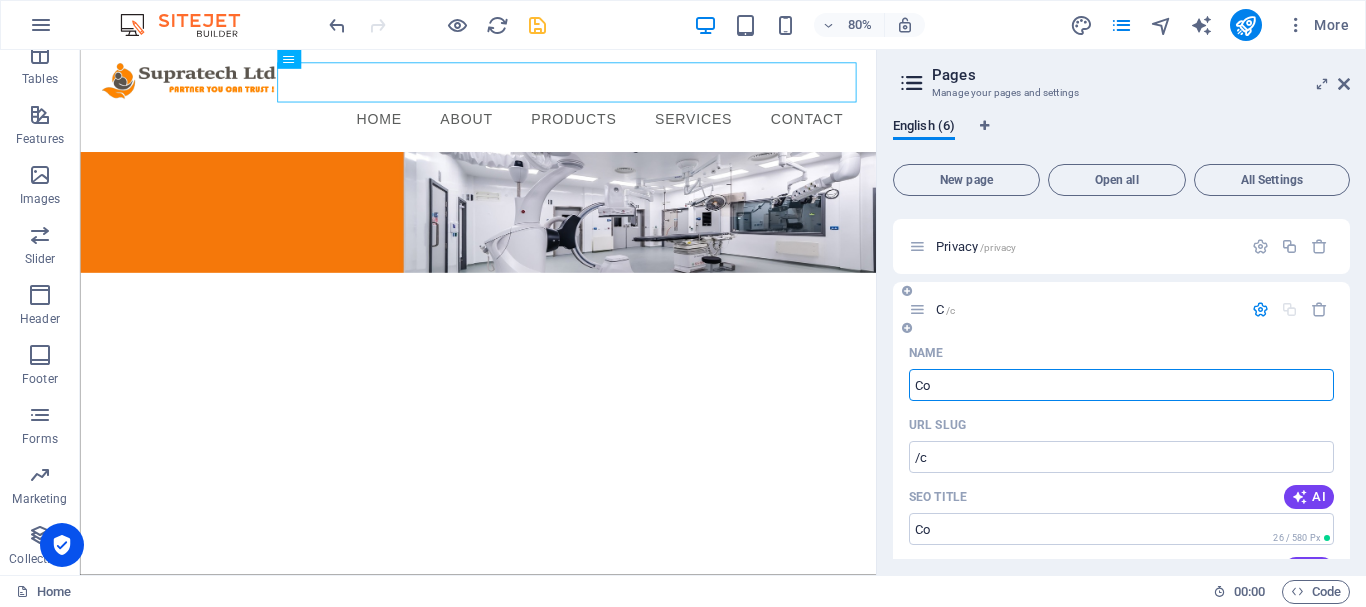 type on "Con" 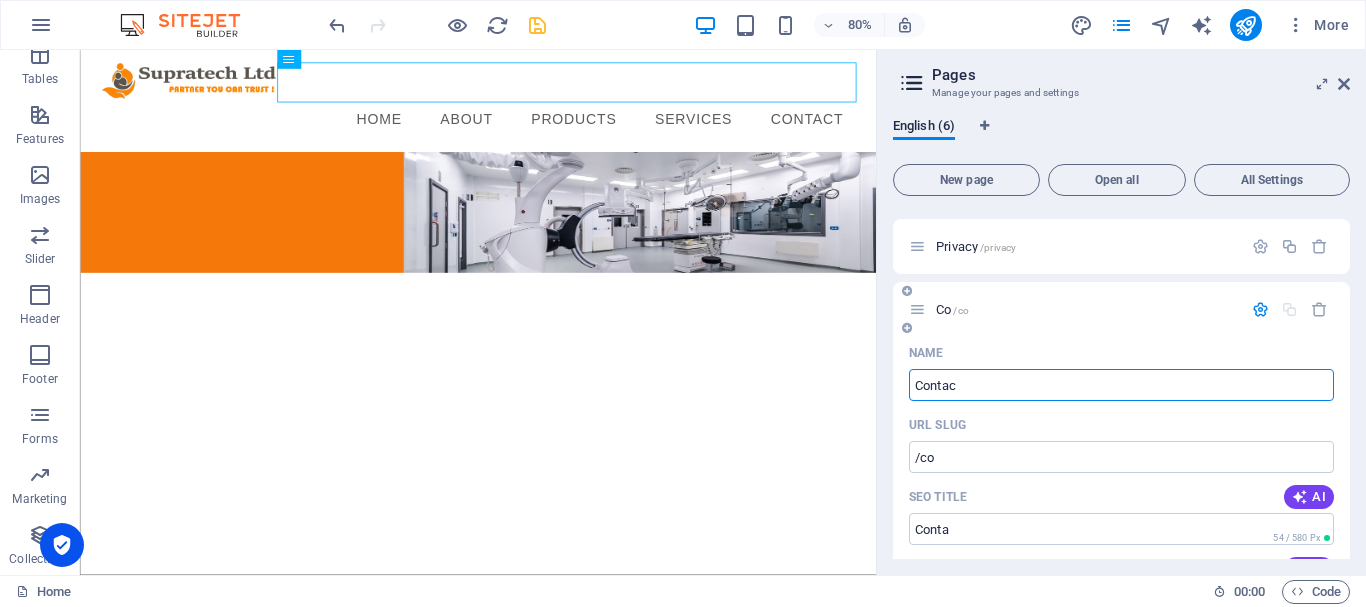 type on "Contact" 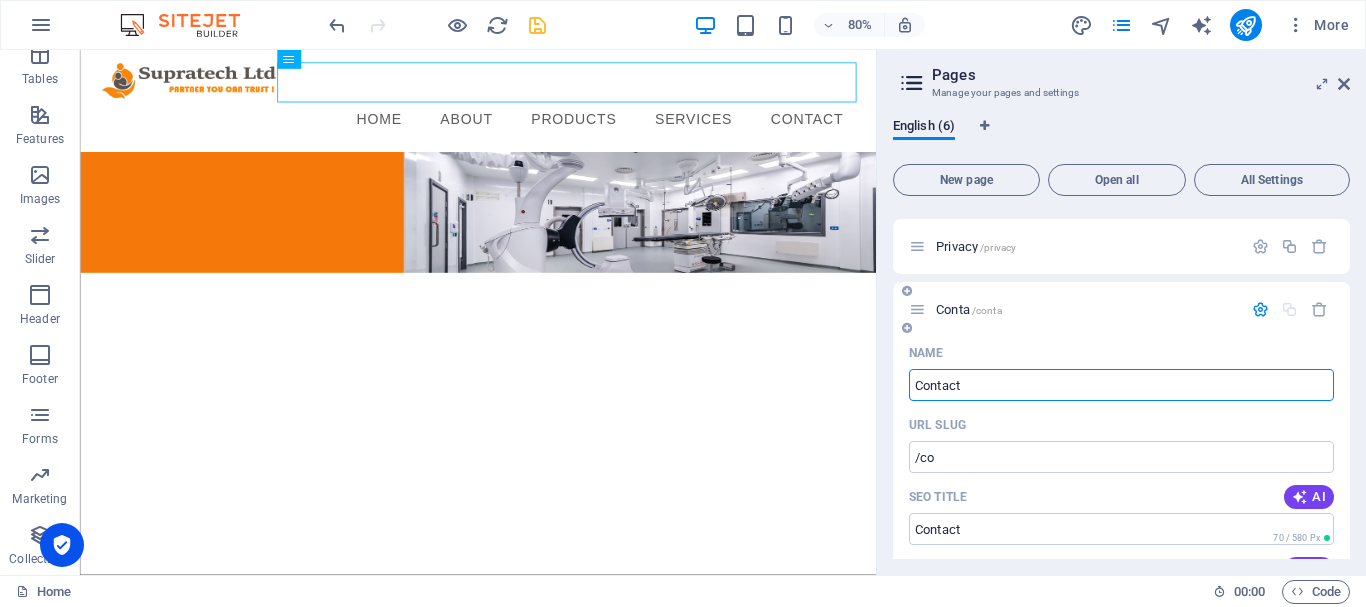 type on "/conta" 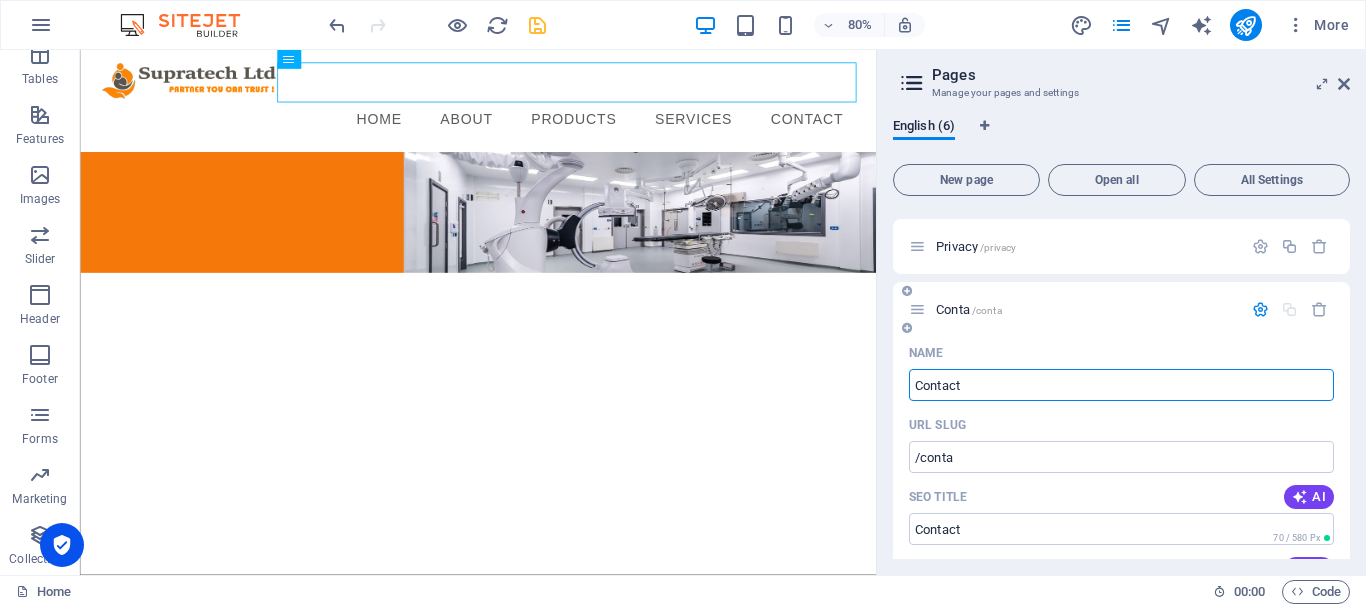 type on "Contact" 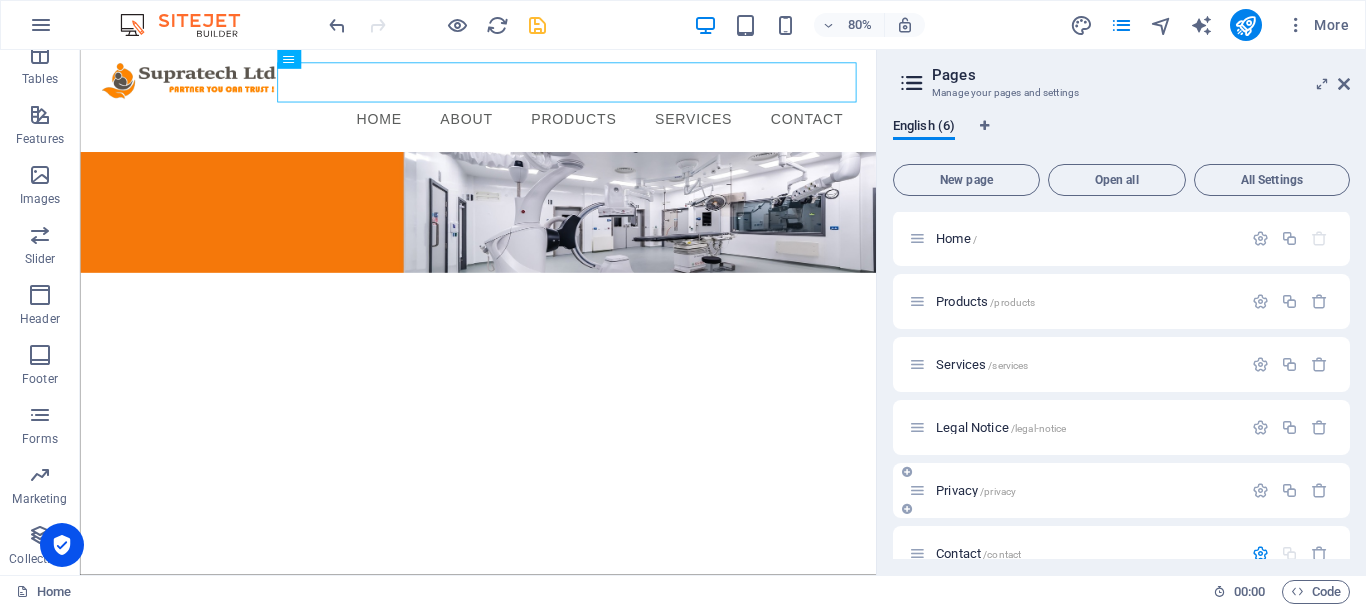 scroll, scrollTop: 0, scrollLeft: 0, axis: both 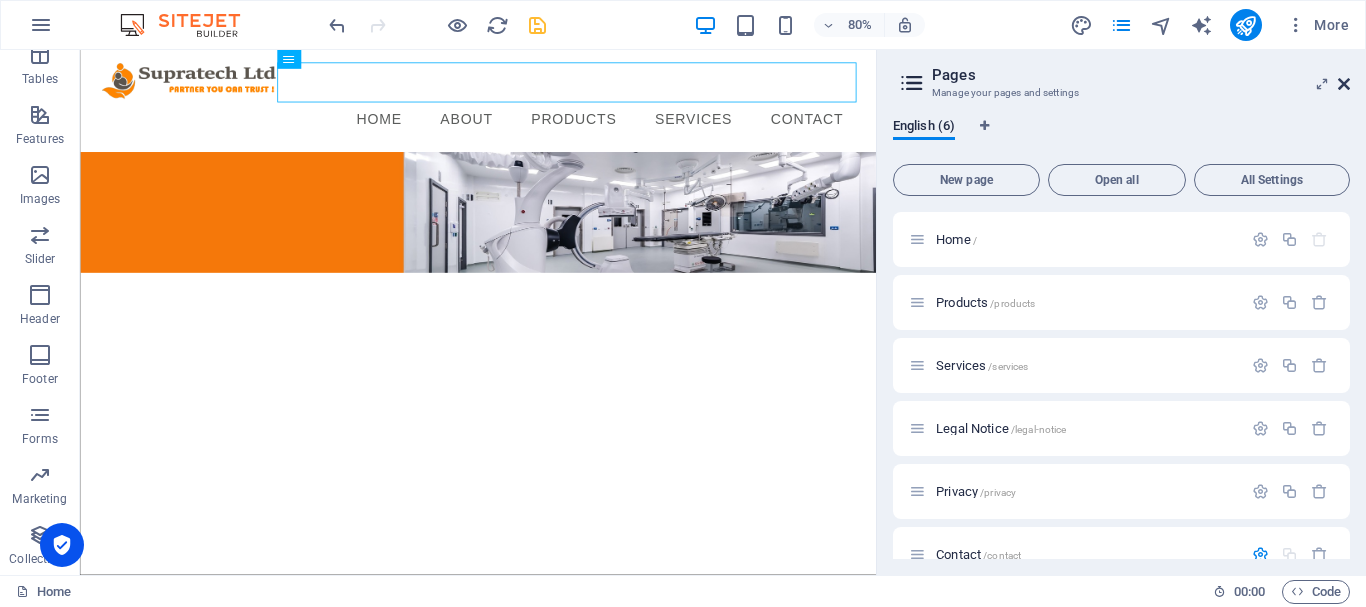 type on "Contact" 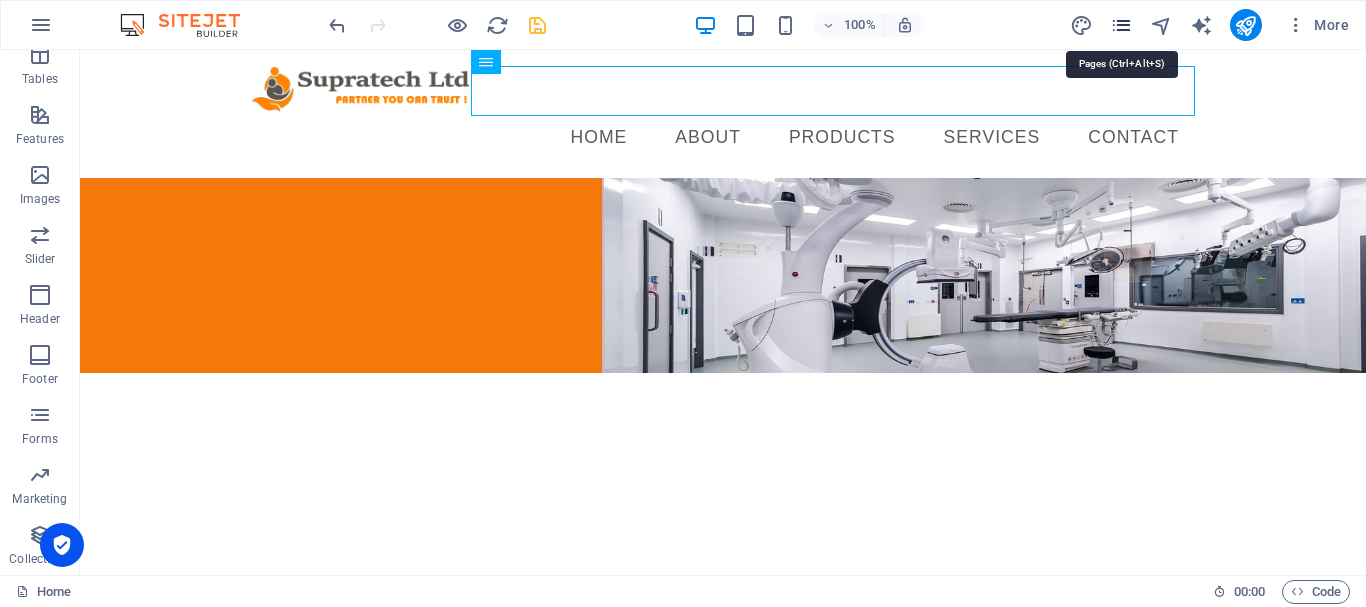 click at bounding box center [1121, 25] 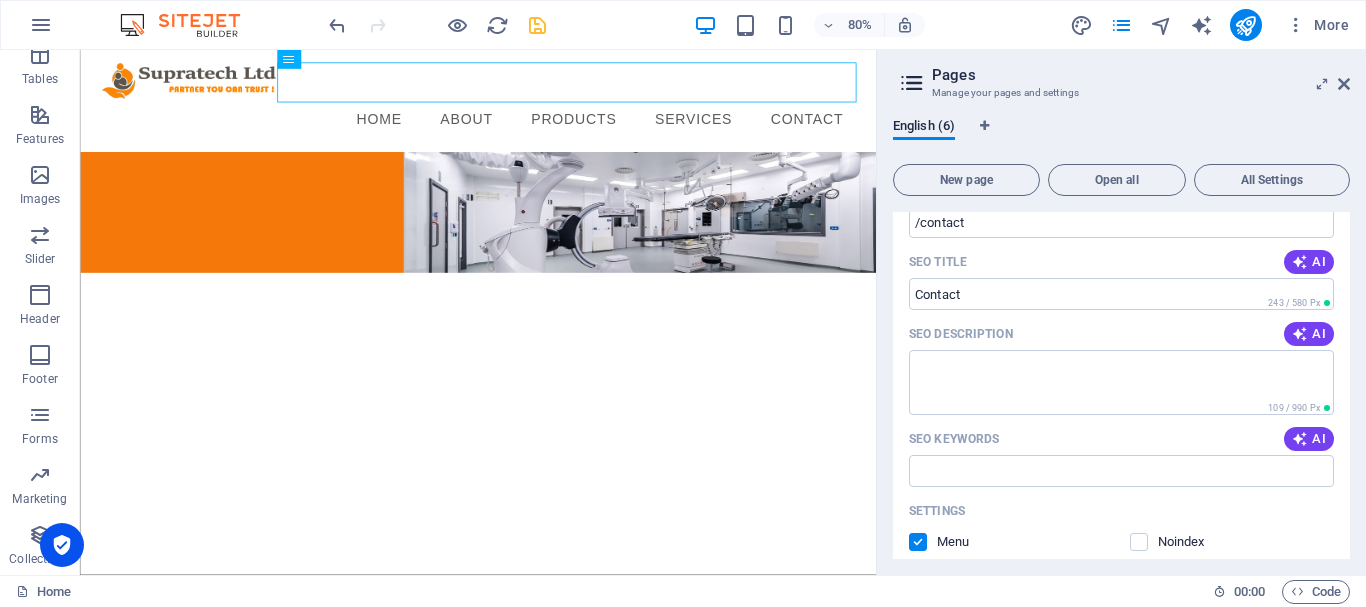 scroll, scrollTop: 776, scrollLeft: 0, axis: vertical 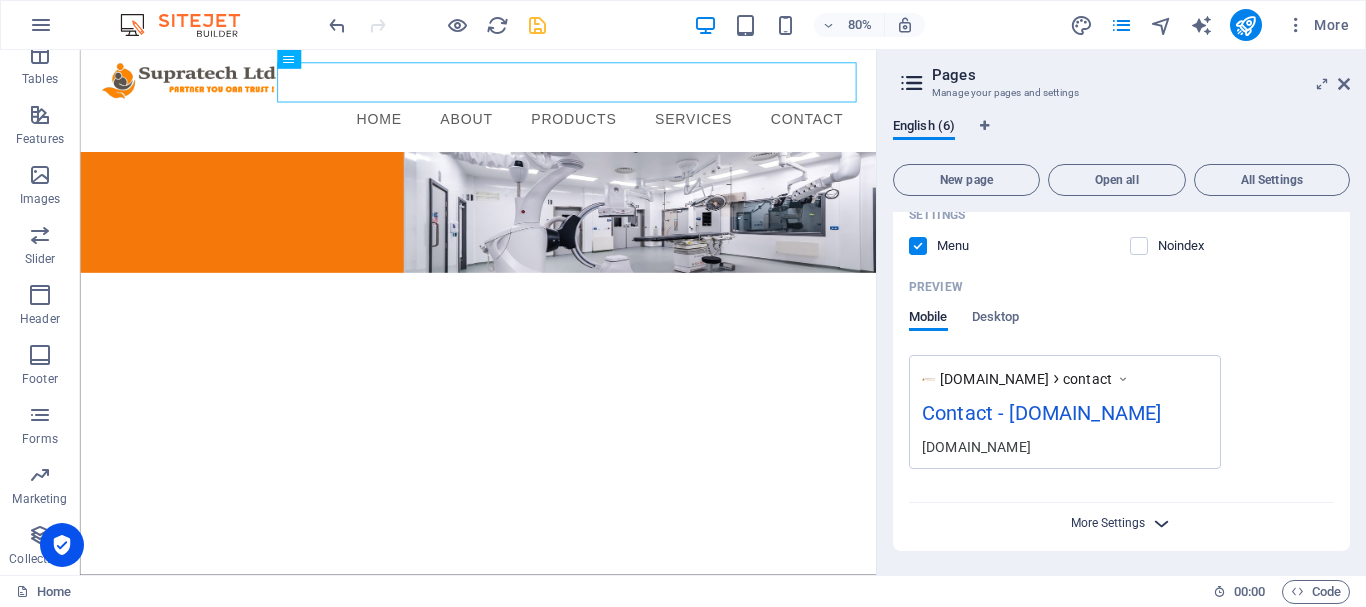 click on "More Settings" at bounding box center (1108, 523) 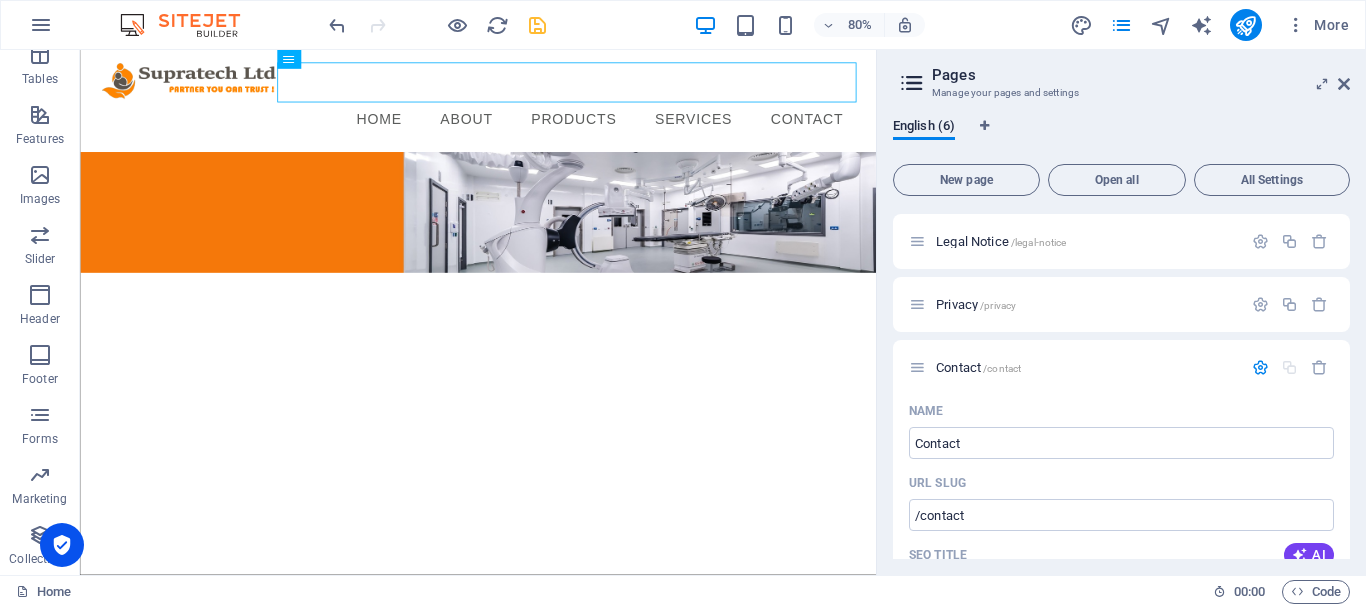 scroll, scrollTop: 200, scrollLeft: 0, axis: vertical 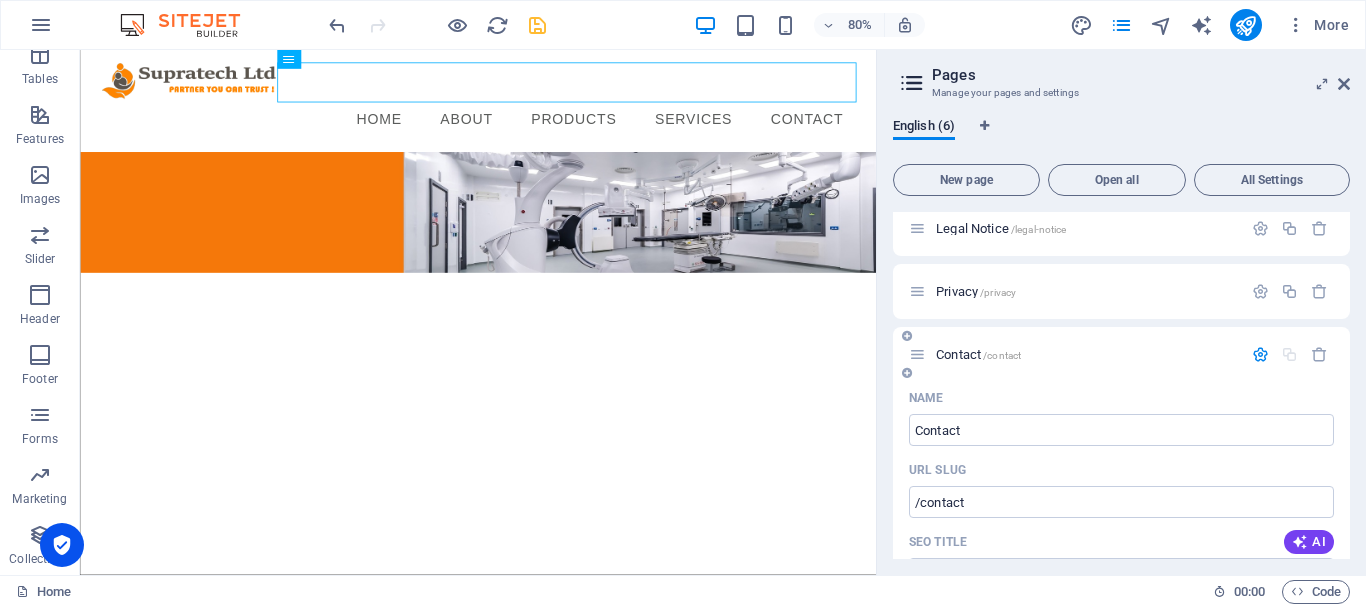 click at bounding box center (1260, 354) 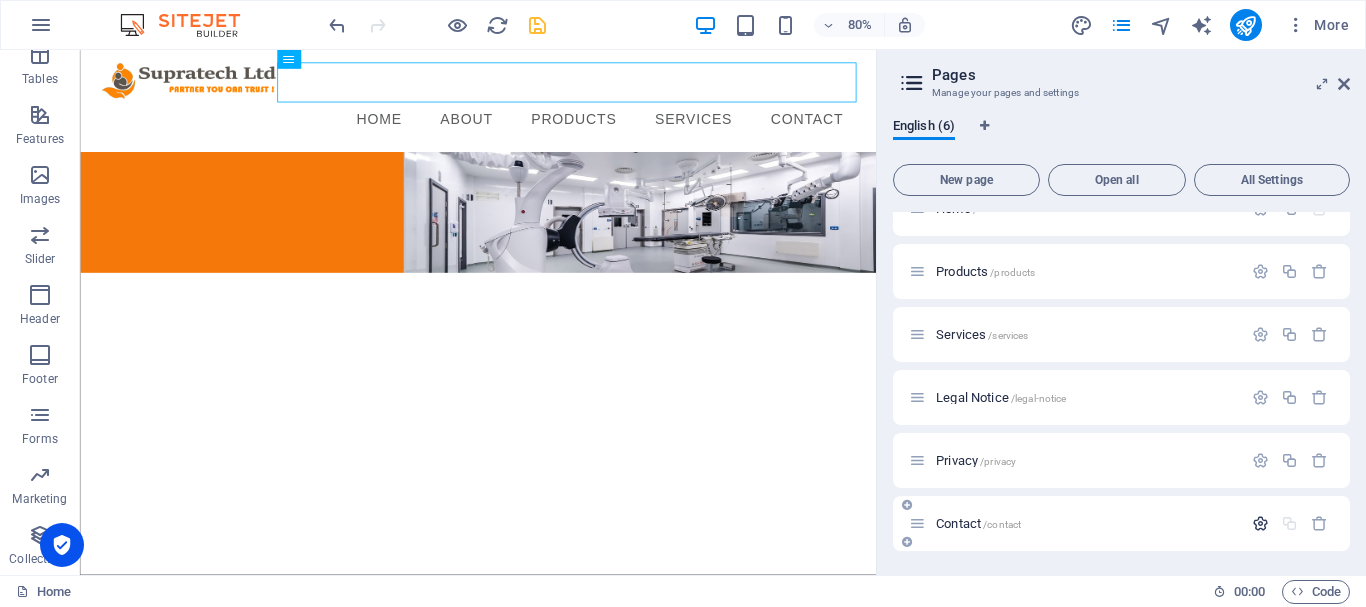scroll, scrollTop: 31, scrollLeft: 0, axis: vertical 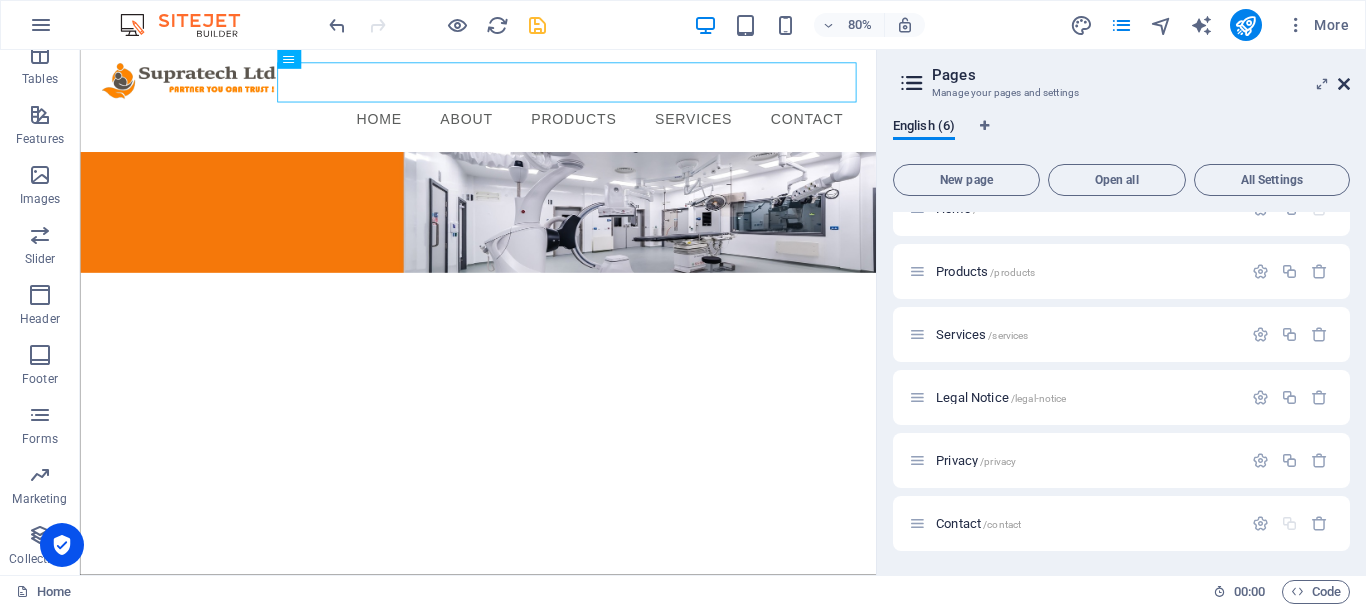 click at bounding box center [1344, 84] 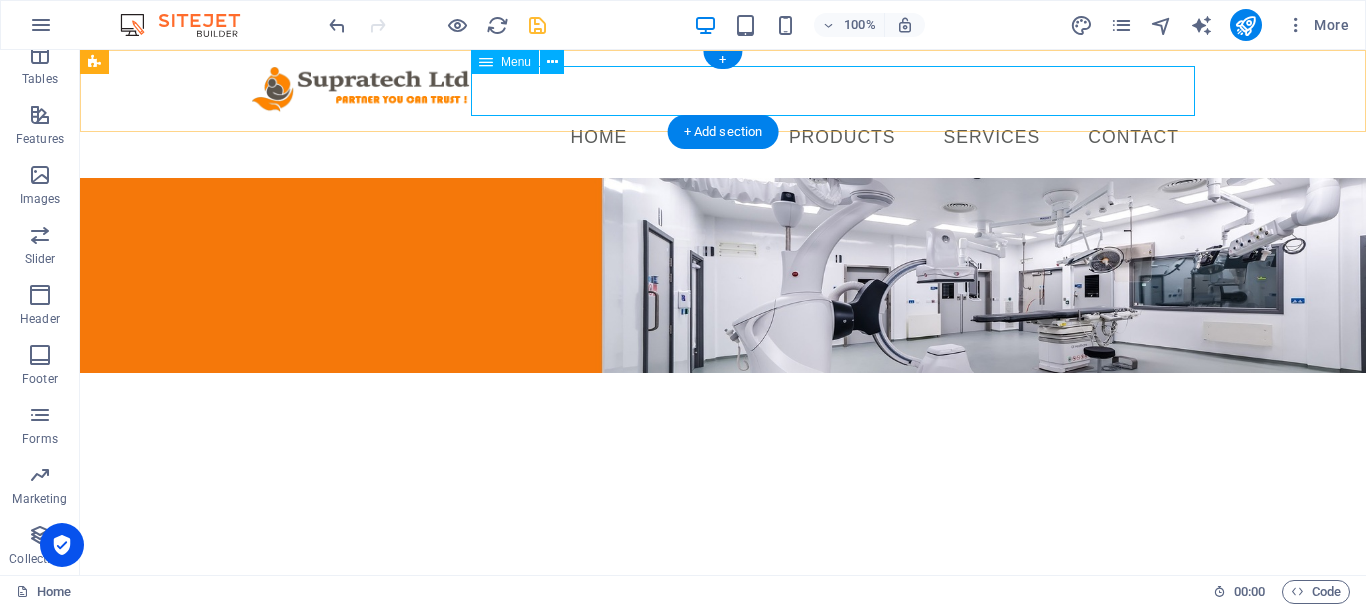 click on "Home About PRODUCTS Services Contact" at bounding box center [723, 138] 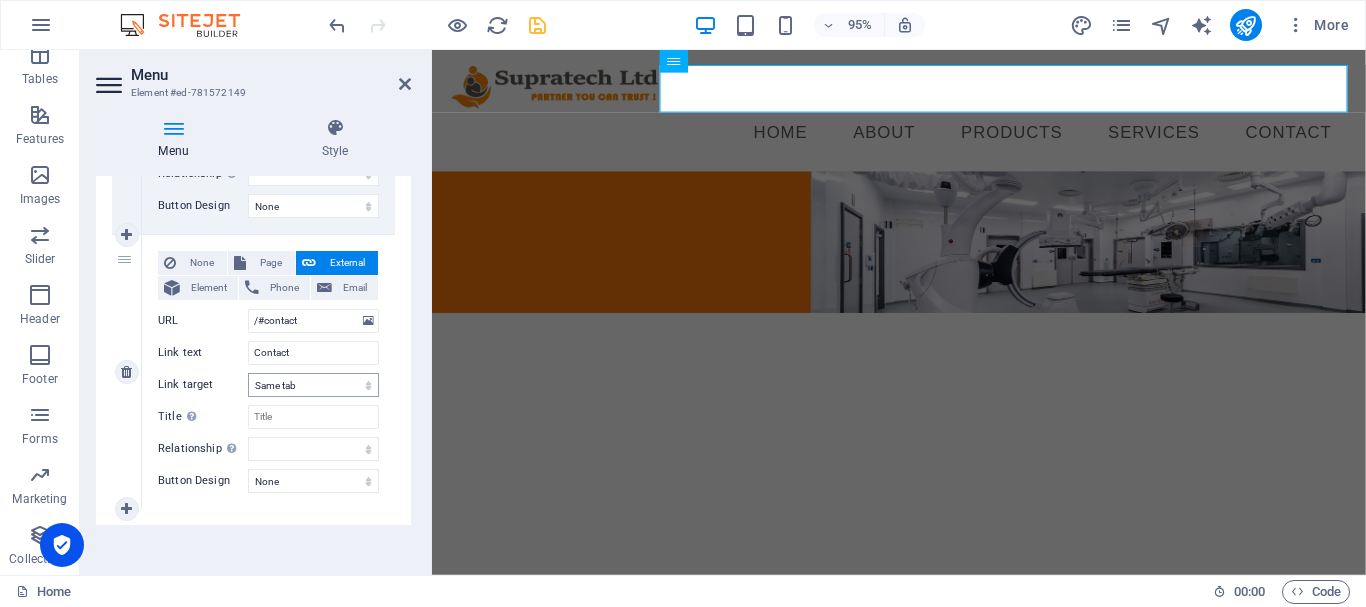 scroll, scrollTop: 1237, scrollLeft: 0, axis: vertical 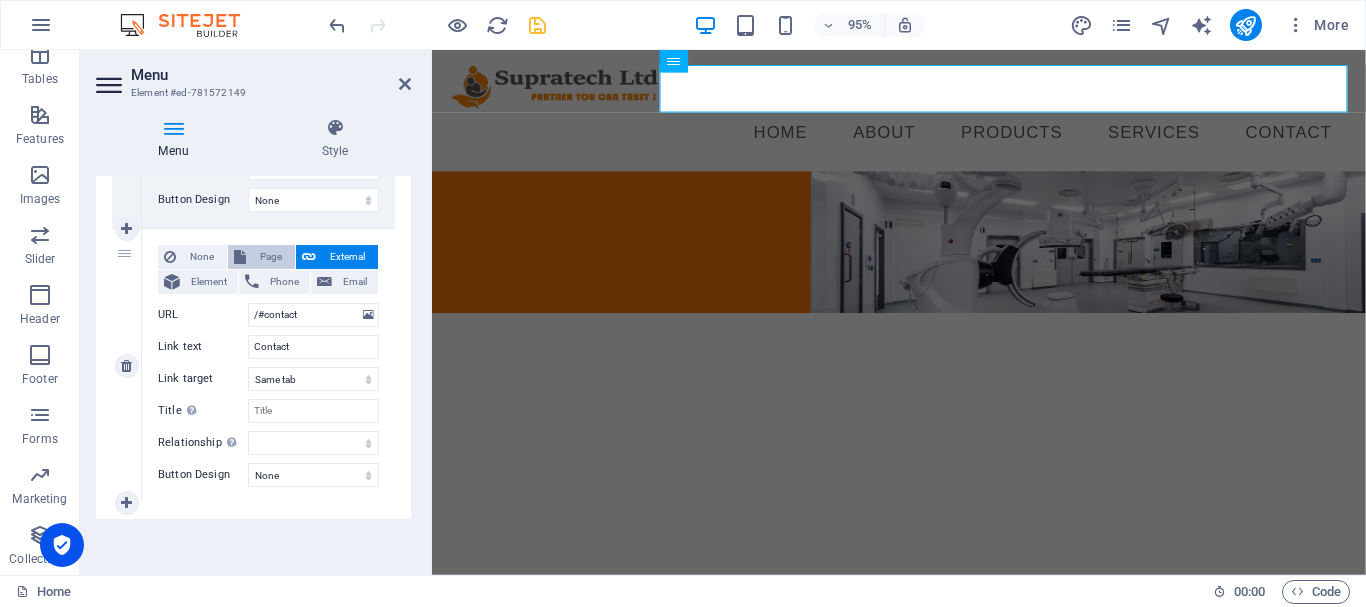 click on "Page" at bounding box center (270, 257) 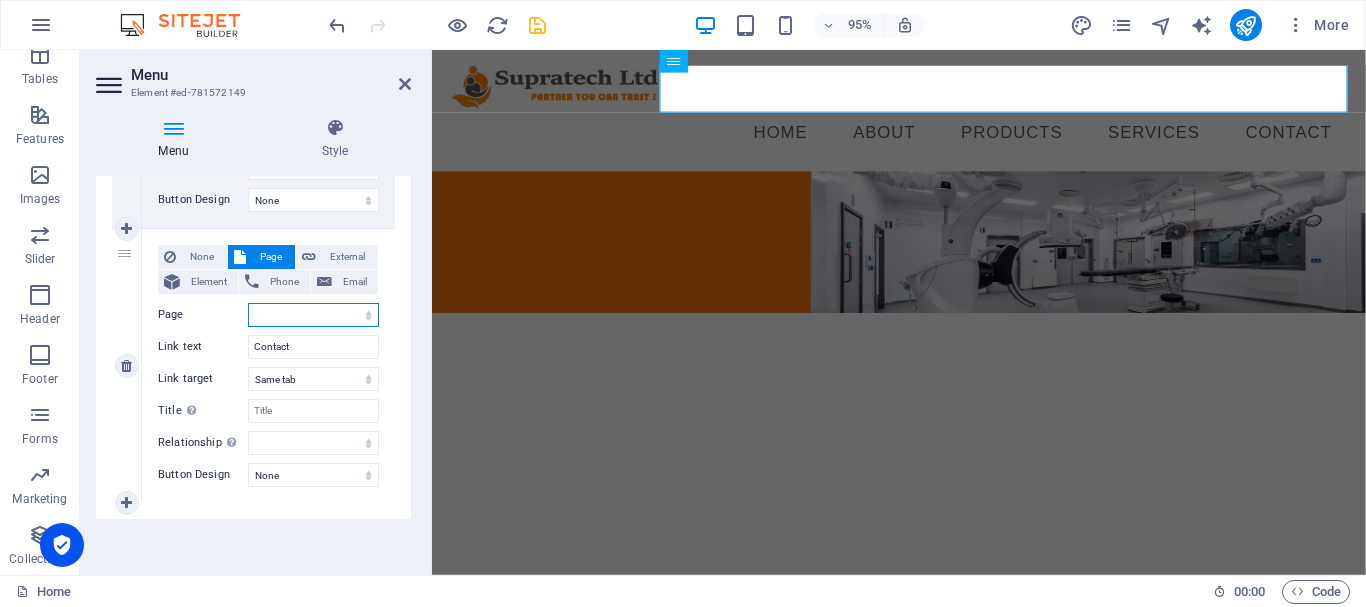 click on "Home Products Services Legal Notice Privacy Contact" at bounding box center [313, 315] 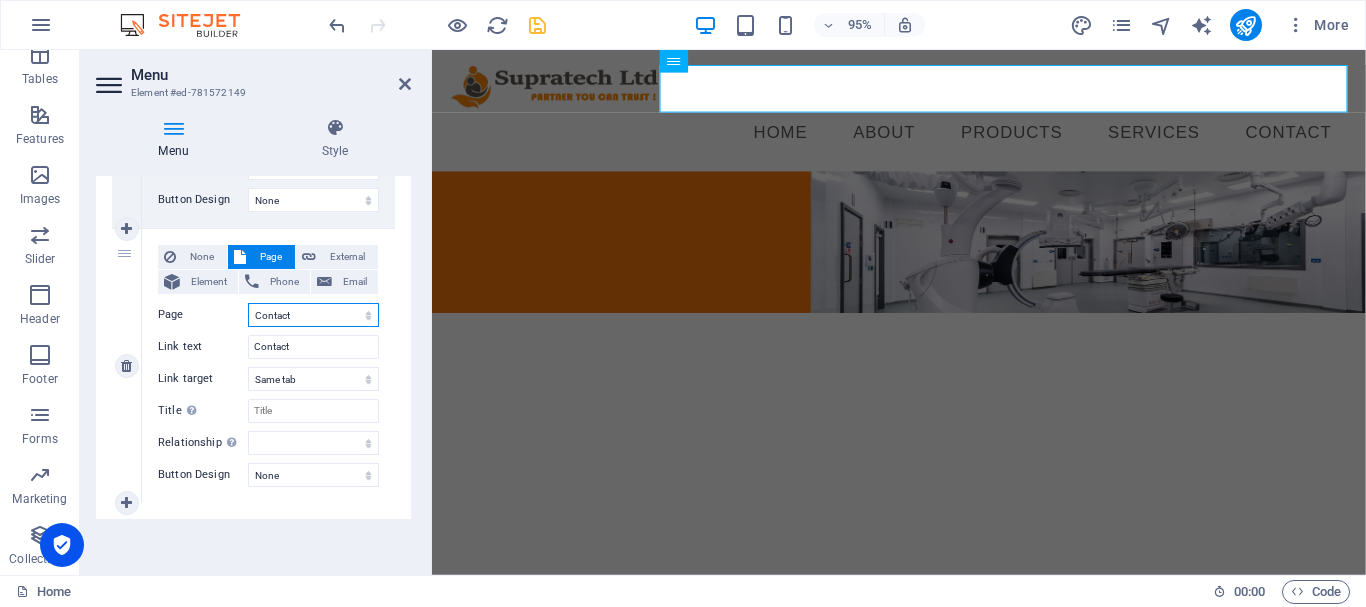 click on "Home Products Services Legal Notice Privacy Contact" at bounding box center [313, 315] 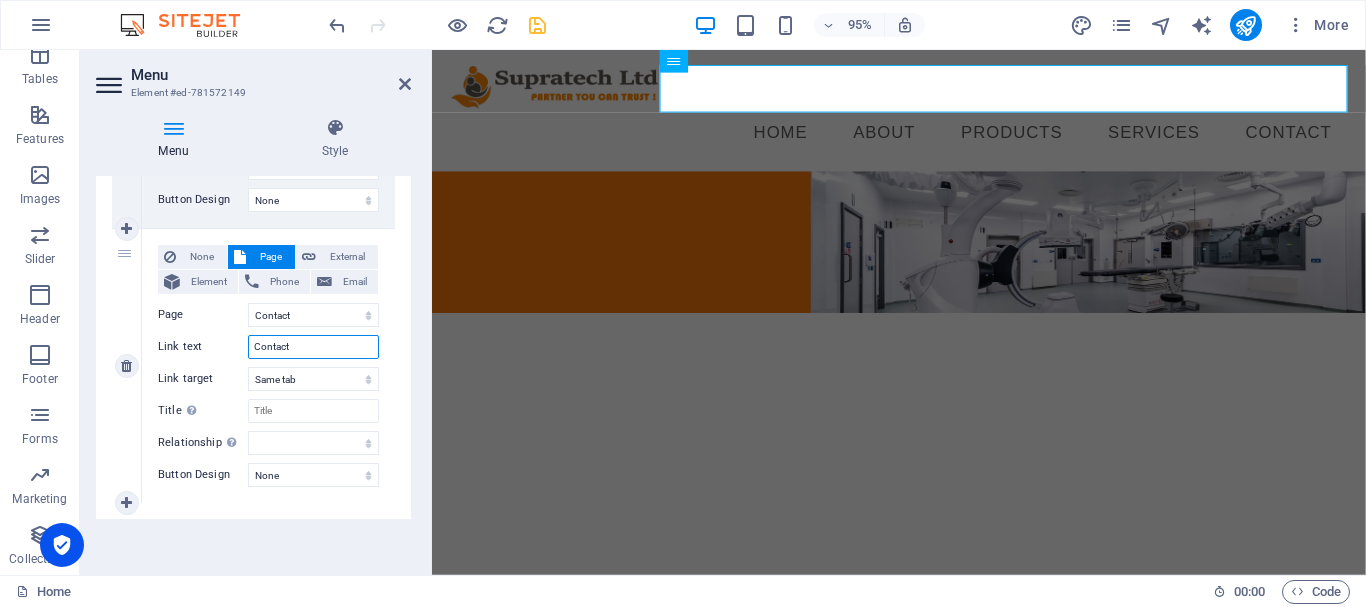 click on "Contact" at bounding box center [313, 347] 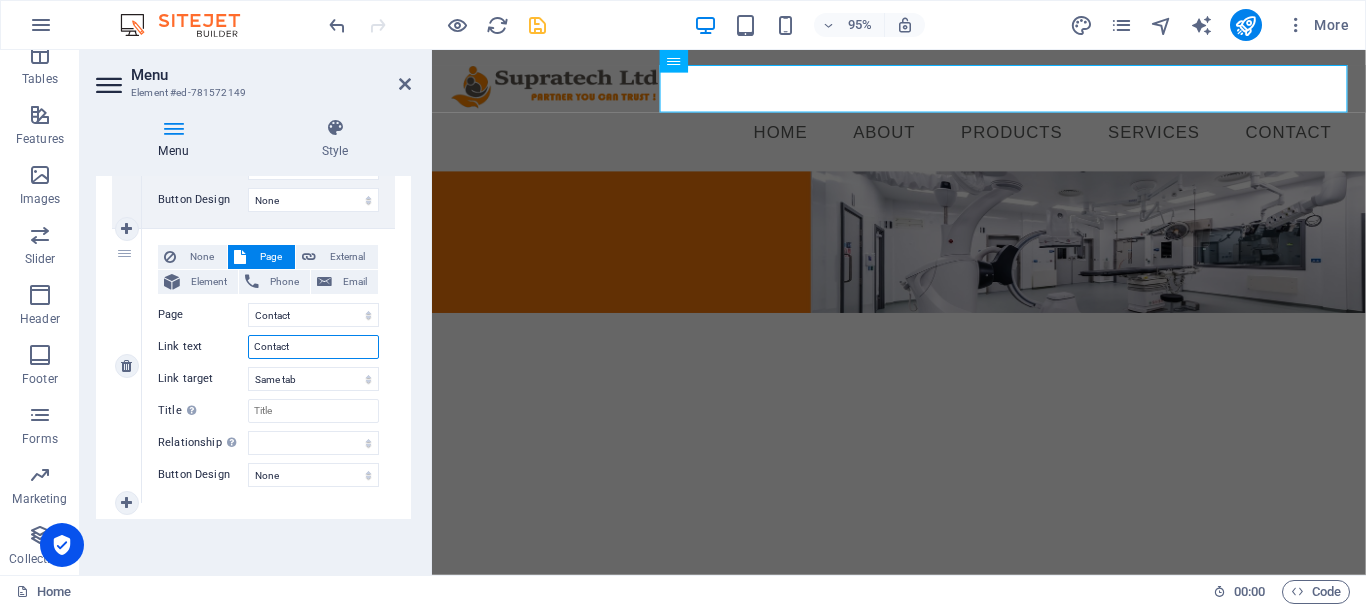 click on "Contact" at bounding box center (313, 347) 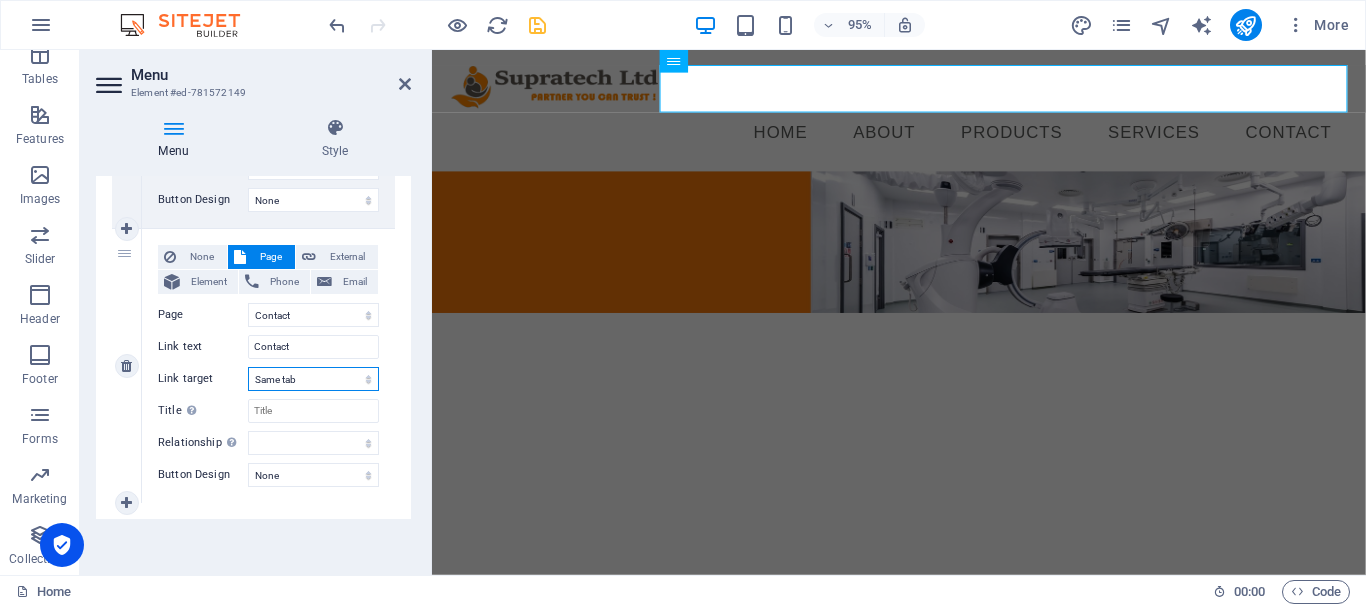click on "New tab Same tab Overlay" at bounding box center (313, 379) 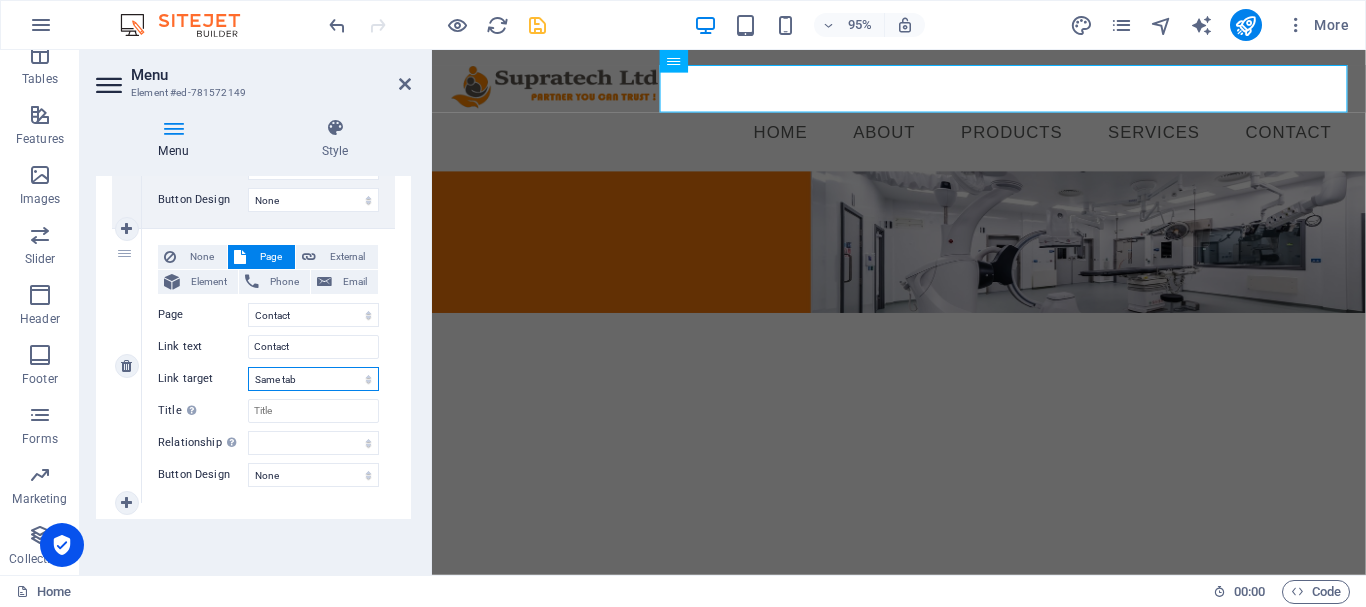 select on "blank" 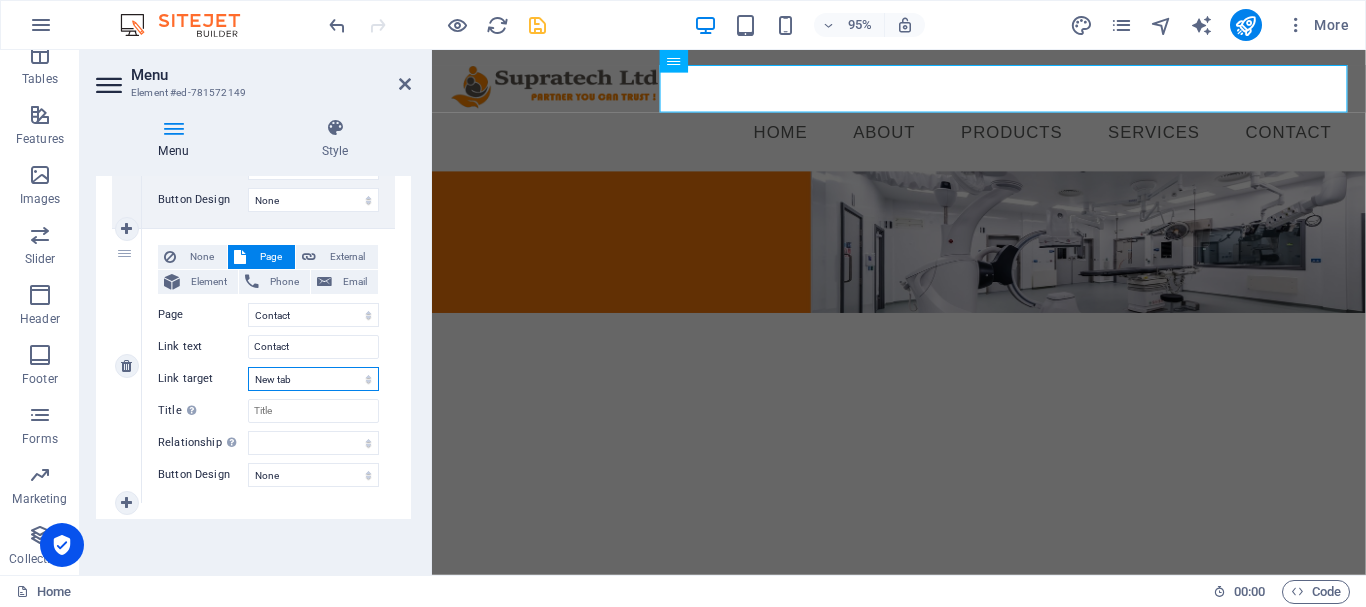 click on "New tab Same tab Overlay" at bounding box center (313, 379) 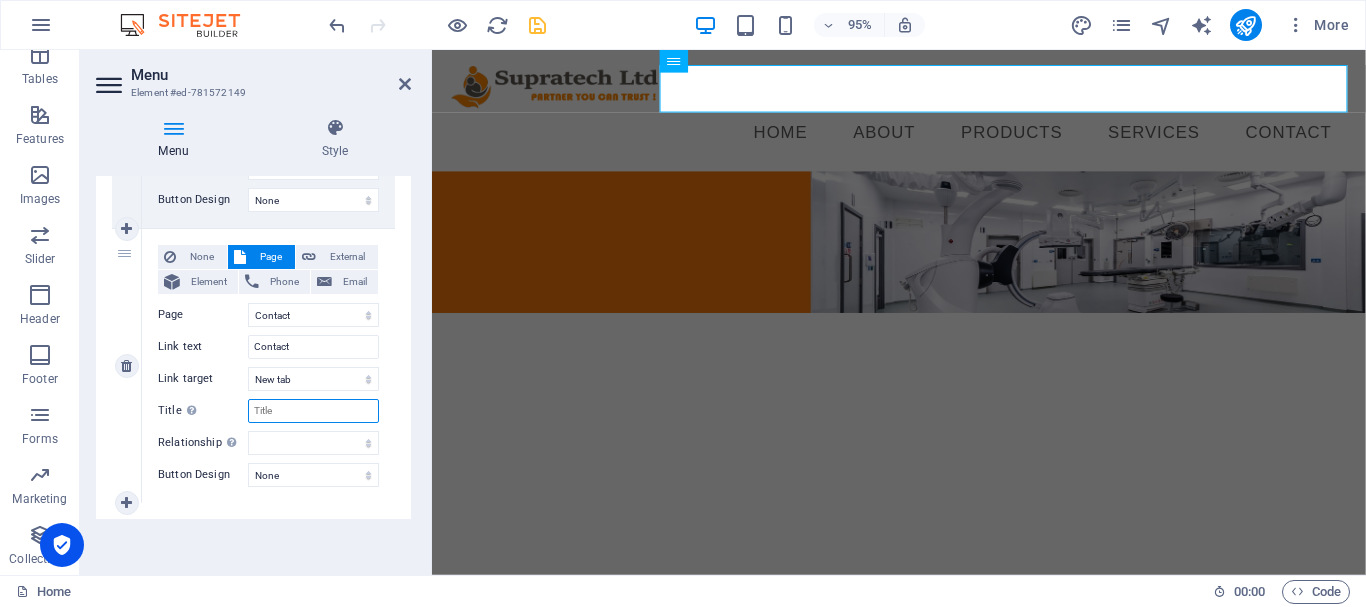 click on "Title Additional link description, should not be the same as the link text. The title is most often shown as a tooltip text when the mouse moves over the element. Leave empty if uncertain." at bounding box center [313, 411] 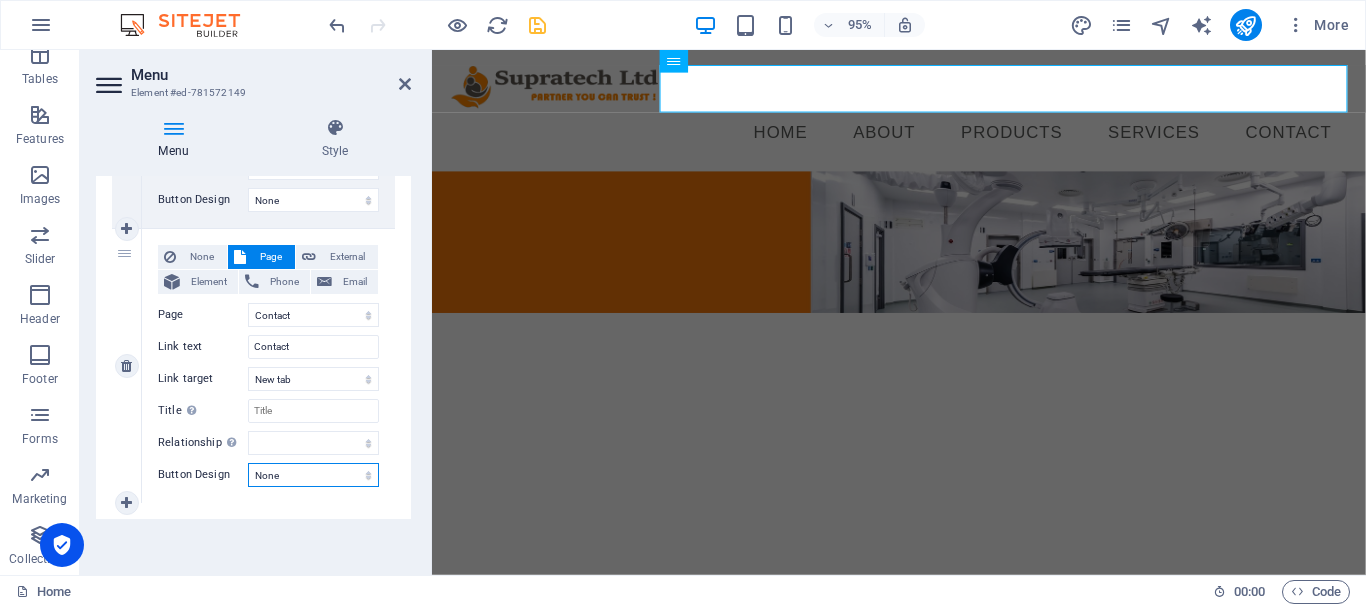 click on "None Default Primary Secondary" at bounding box center [313, 475] 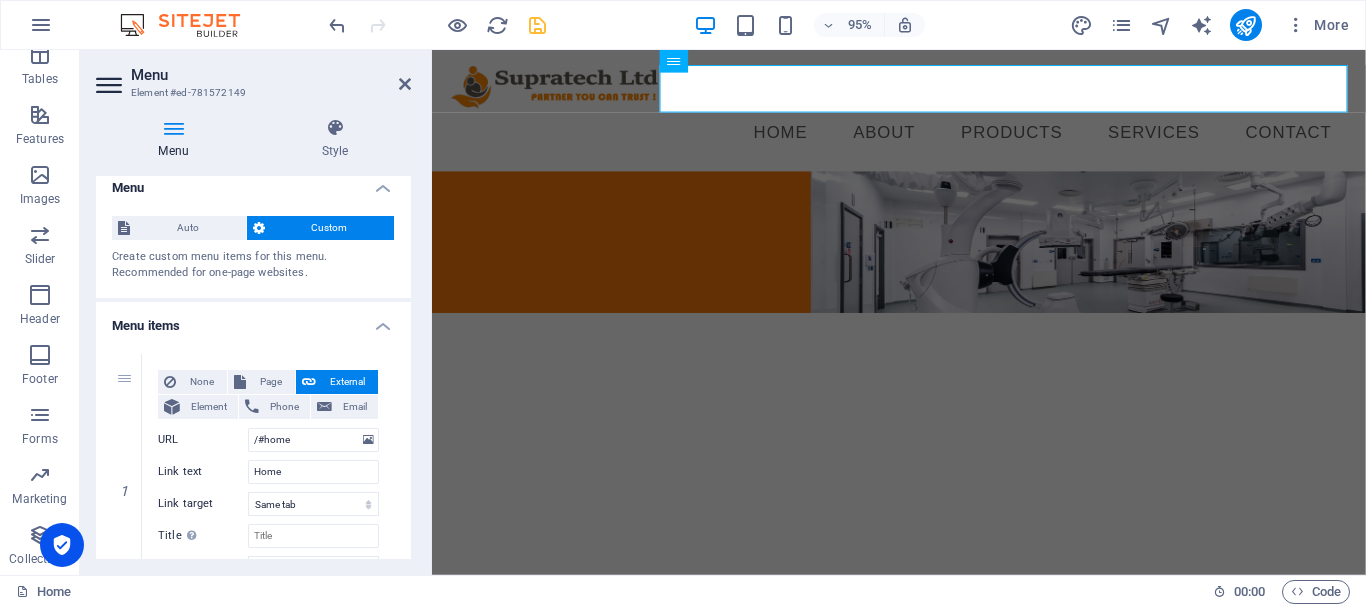 scroll, scrollTop: 0, scrollLeft: 0, axis: both 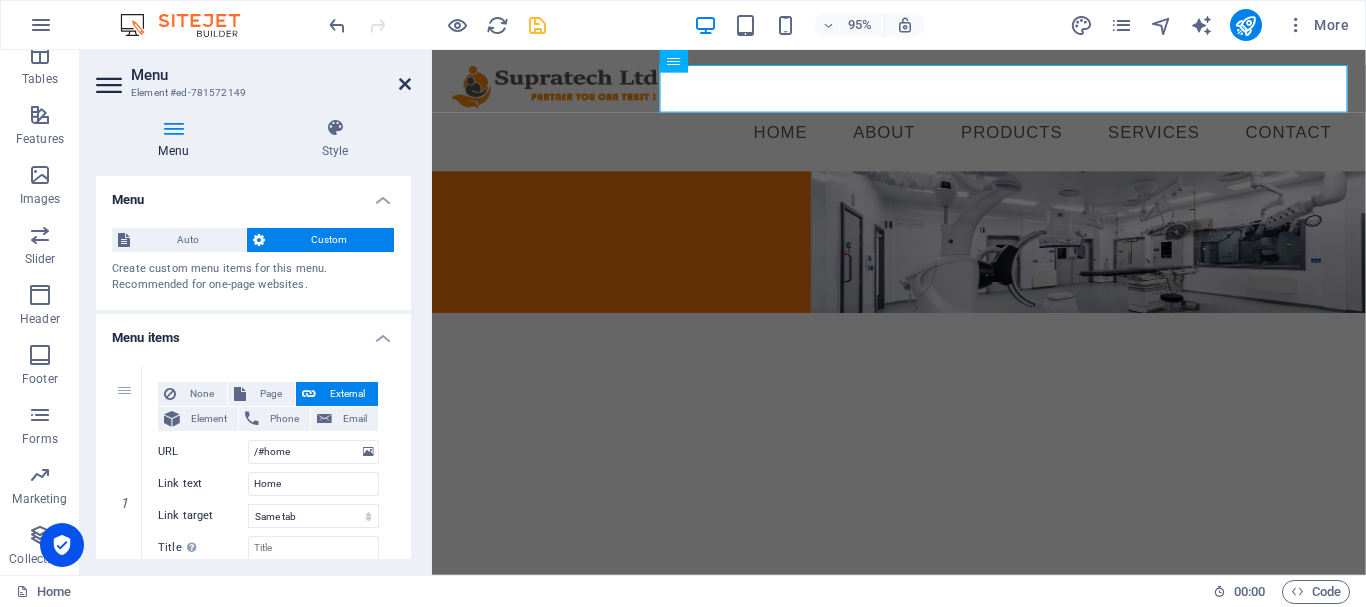 click at bounding box center (405, 84) 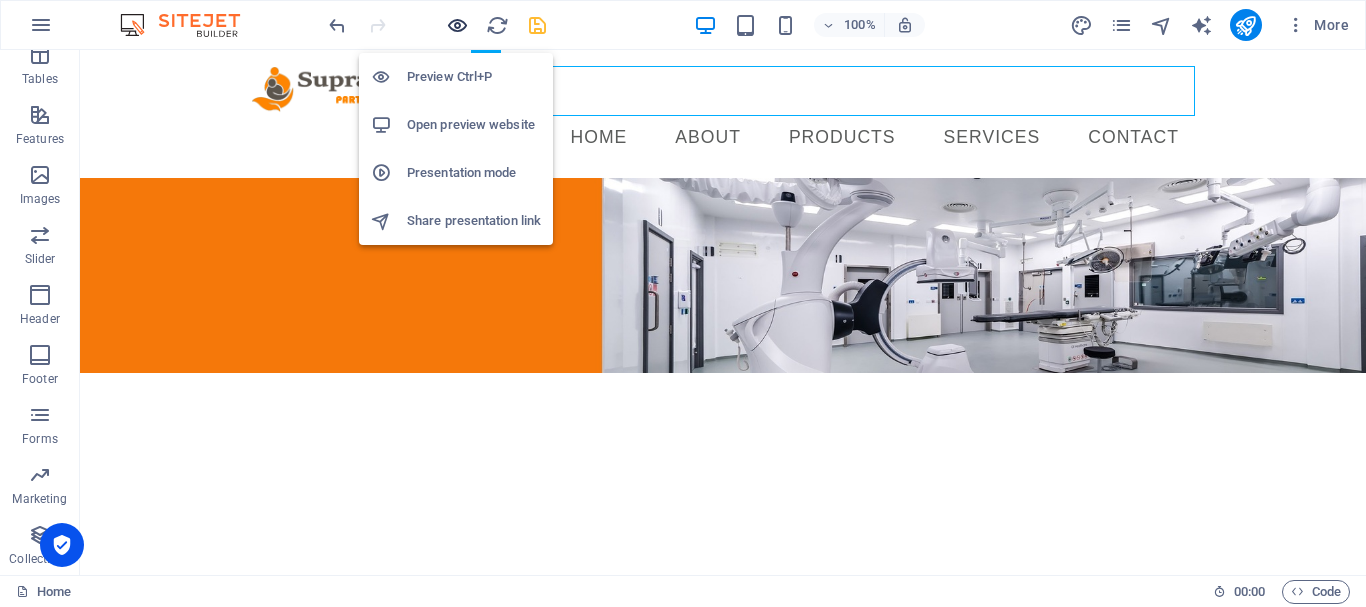 click at bounding box center (457, 25) 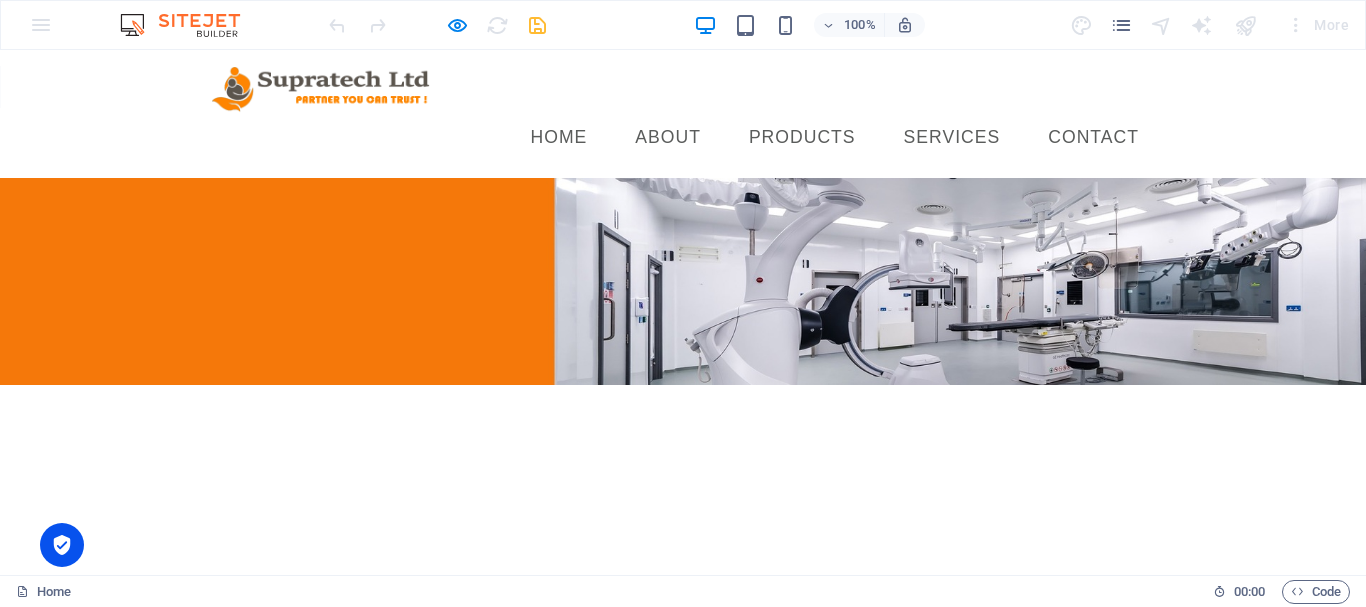click on "Contact" at bounding box center [1093, 138] 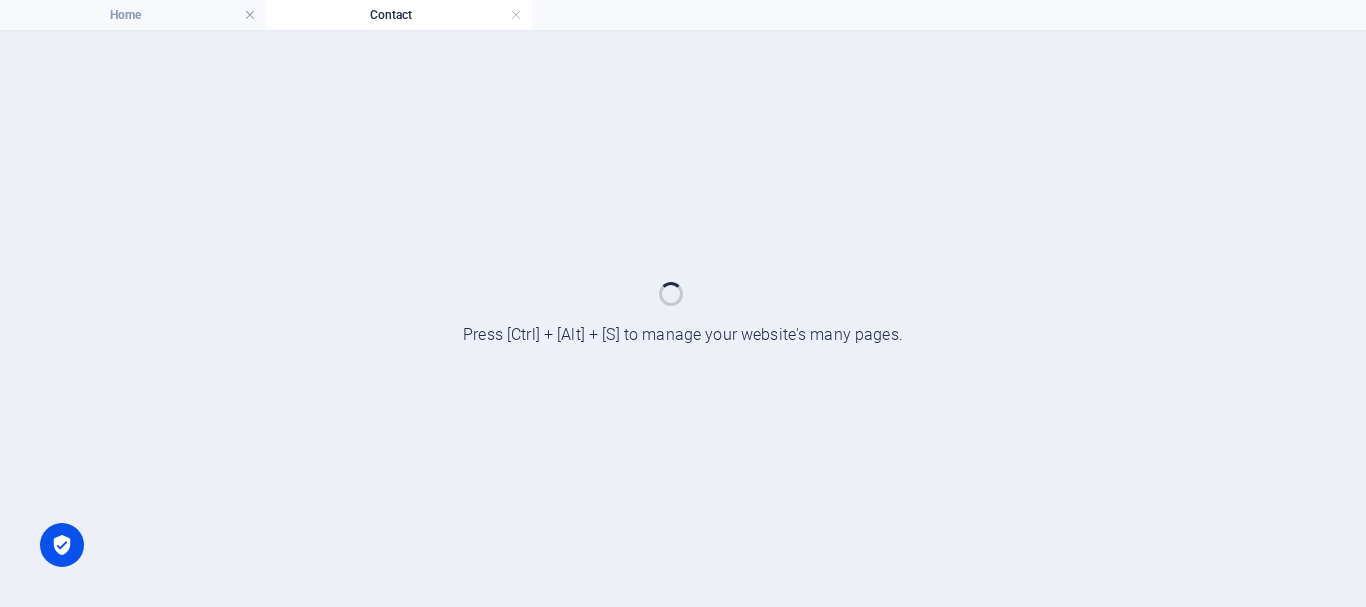 click on "Contact" at bounding box center (399, 15) 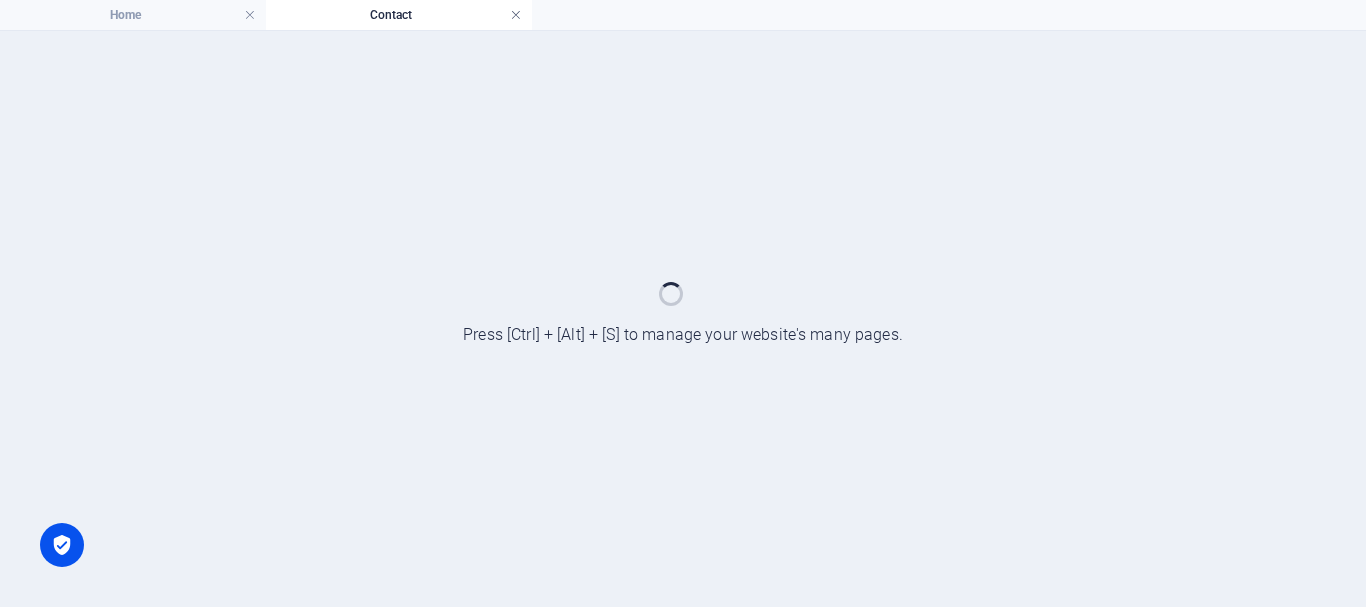 click at bounding box center [516, 15] 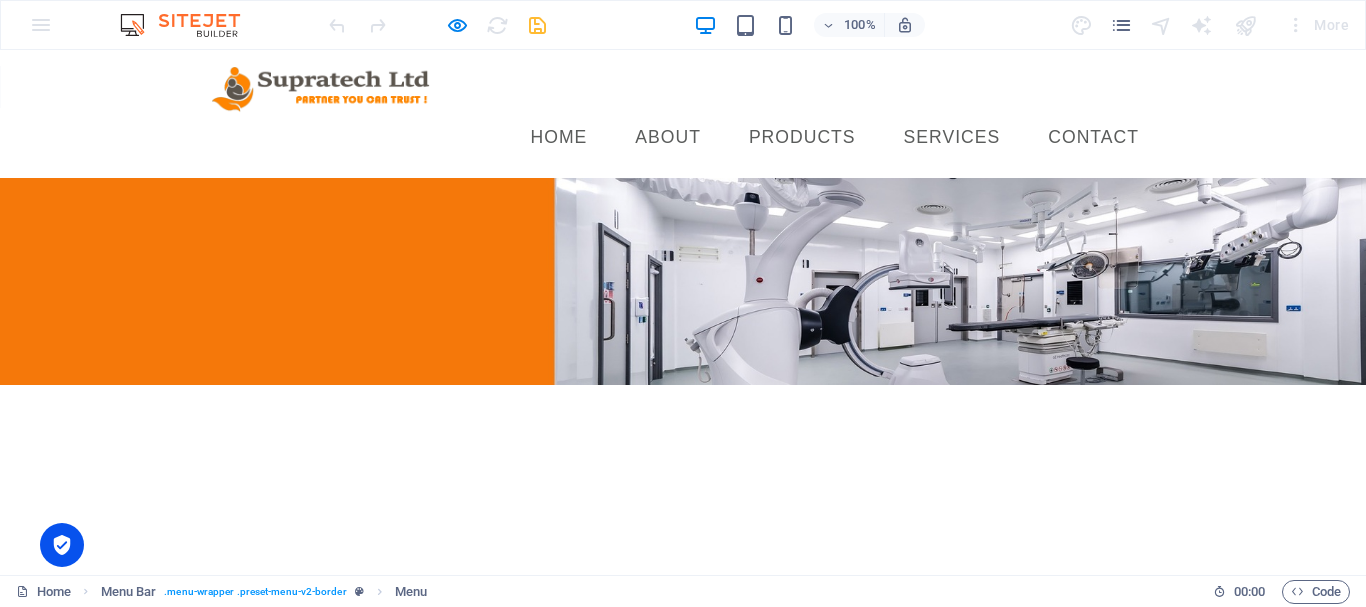 click on "Contact" at bounding box center [1093, 138] 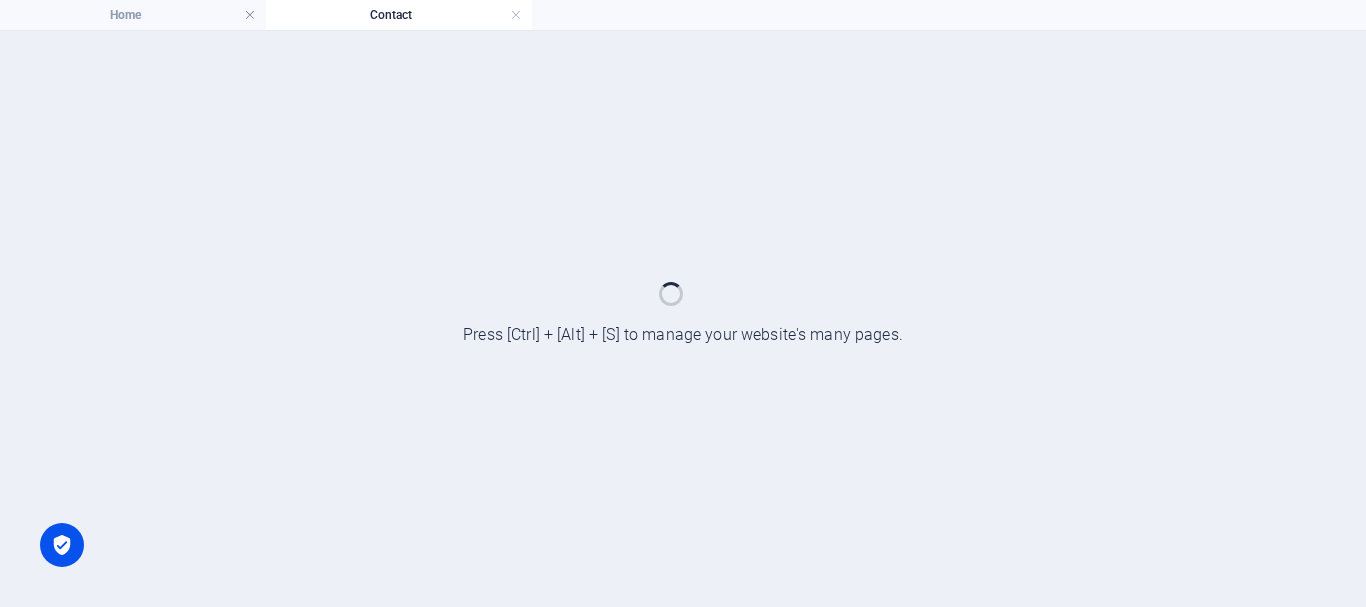 click at bounding box center (683, 319) 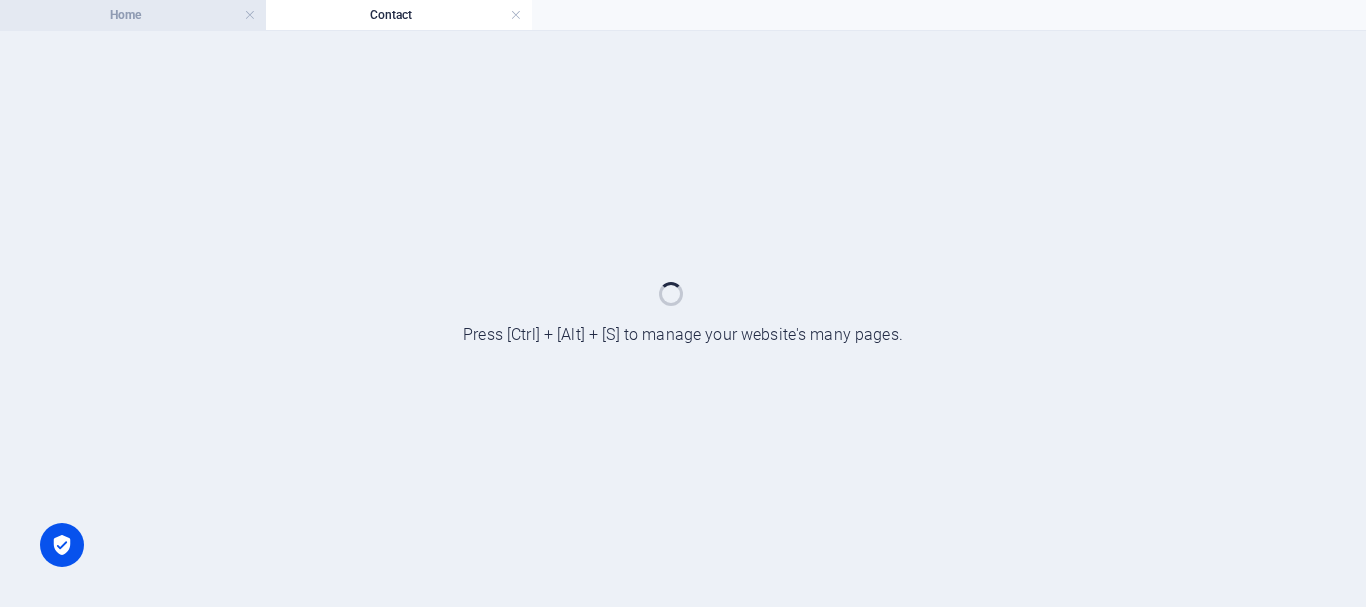 click on "Home" at bounding box center [133, 15] 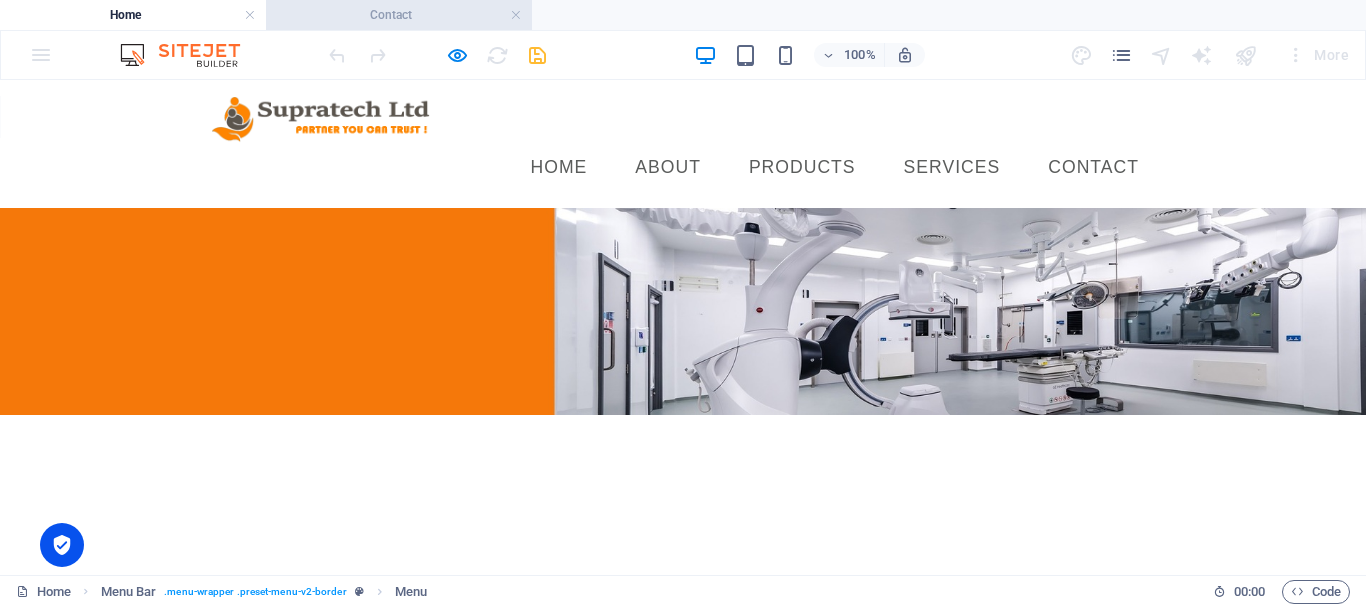 click on "Contact" at bounding box center [399, 15] 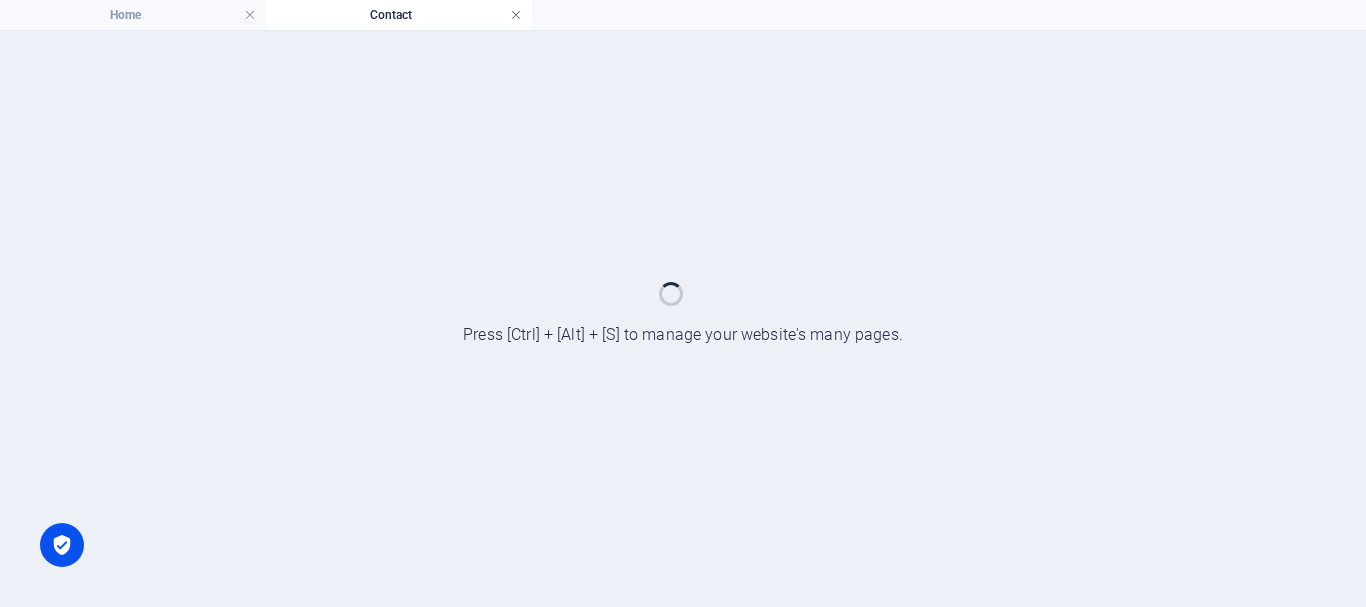 click at bounding box center (516, 15) 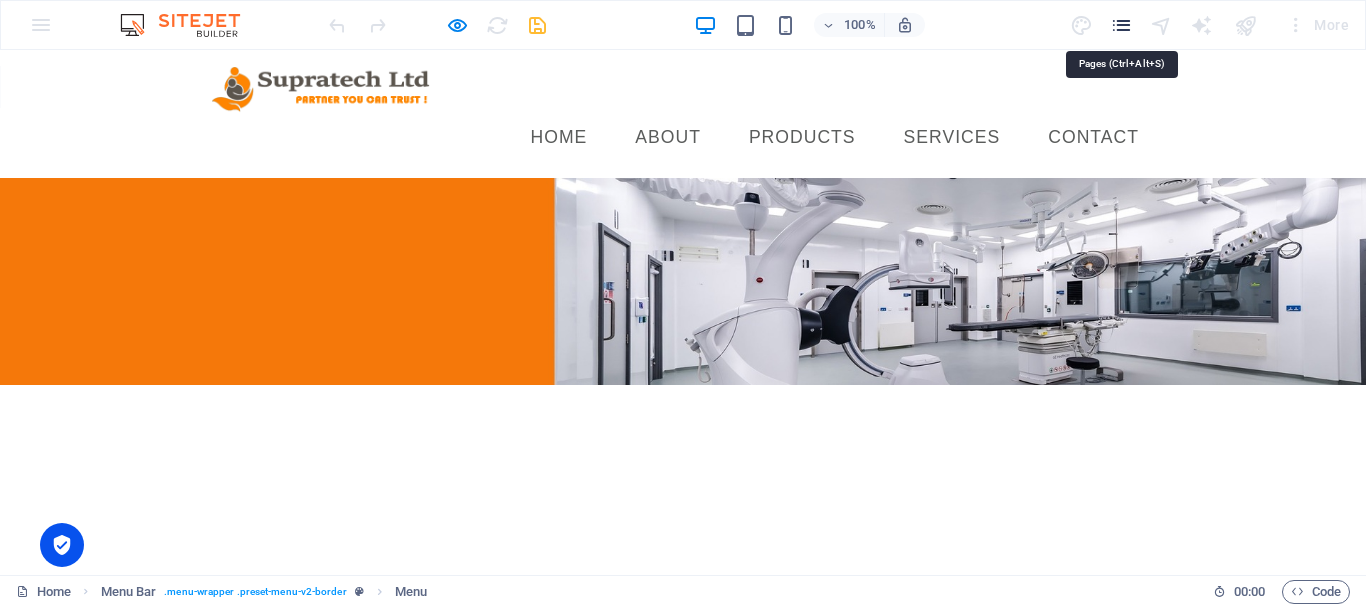 click at bounding box center [1121, 25] 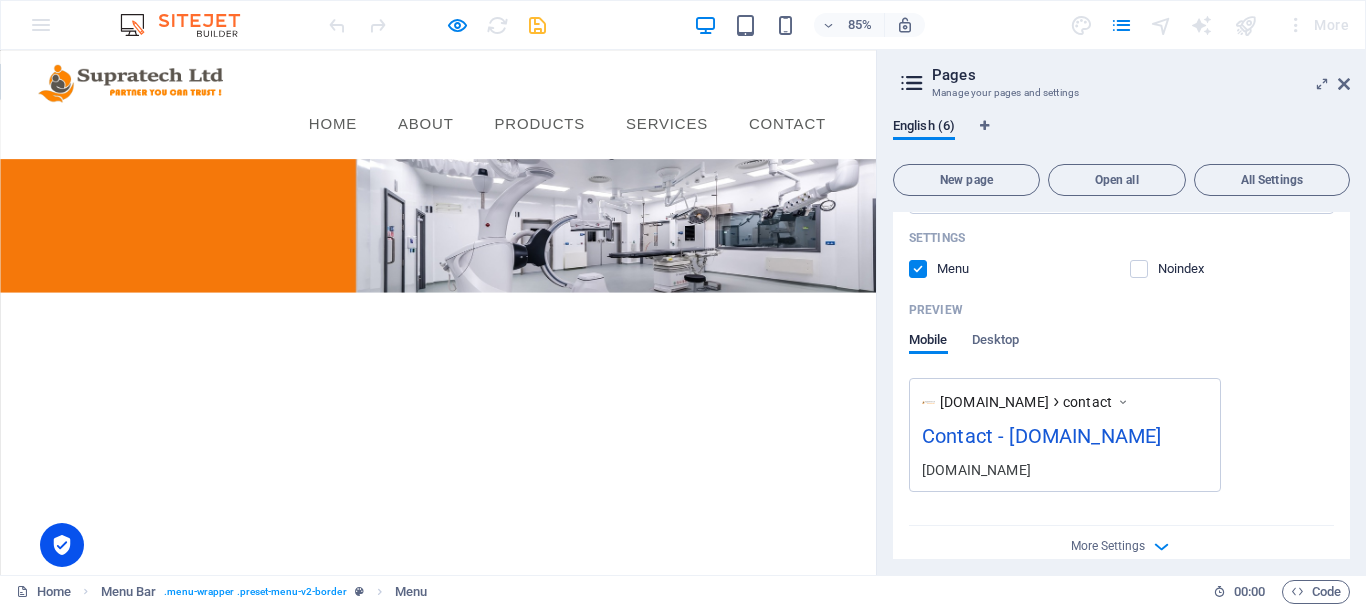 scroll, scrollTop: 776, scrollLeft: 0, axis: vertical 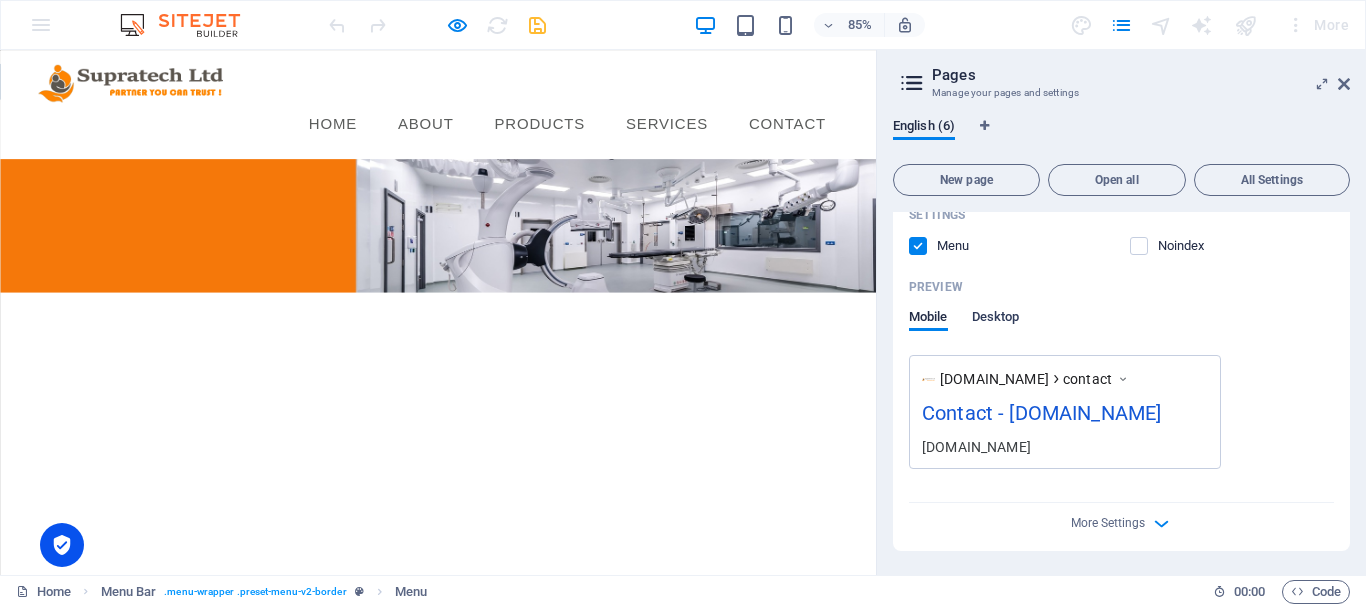 click on "Desktop" at bounding box center [996, 319] 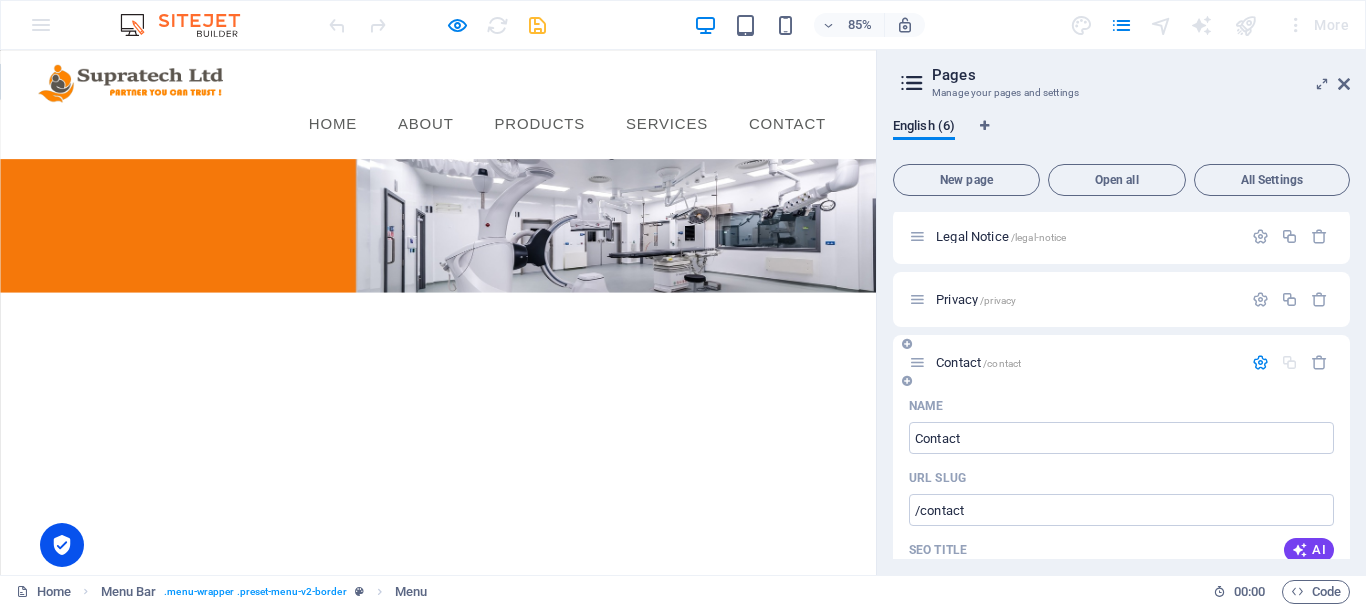 scroll, scrollTop: 200, scrollLeft: 0, axis: vertical 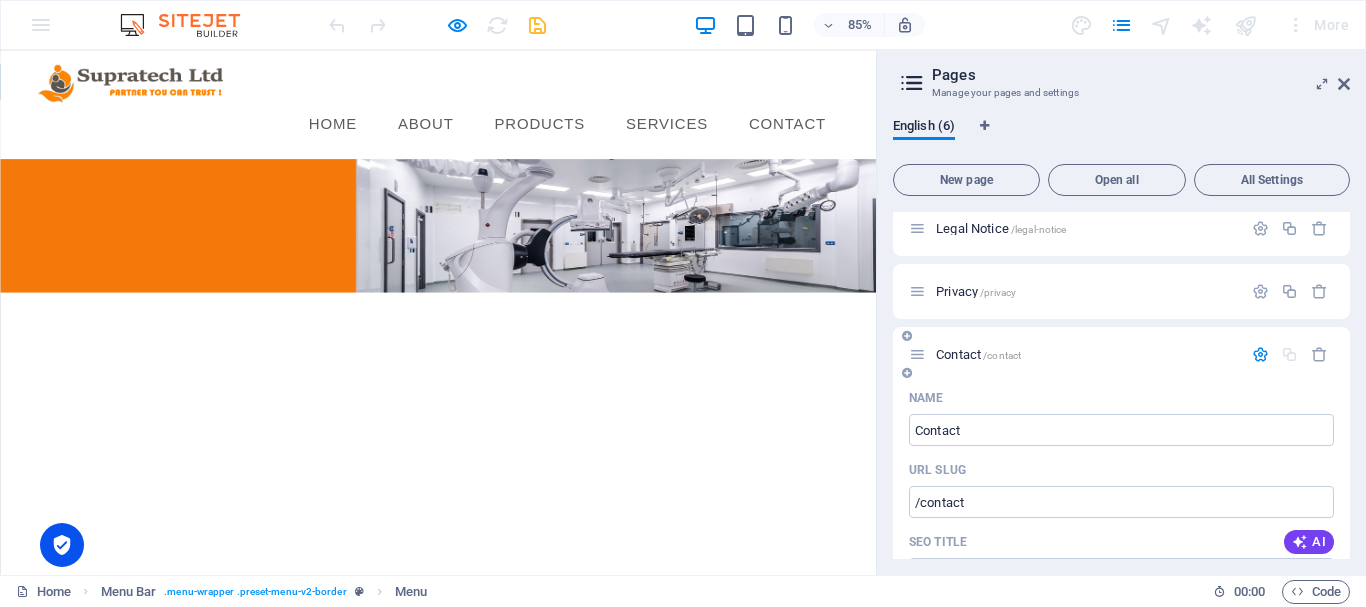 click at bounding box center [1260, 354] 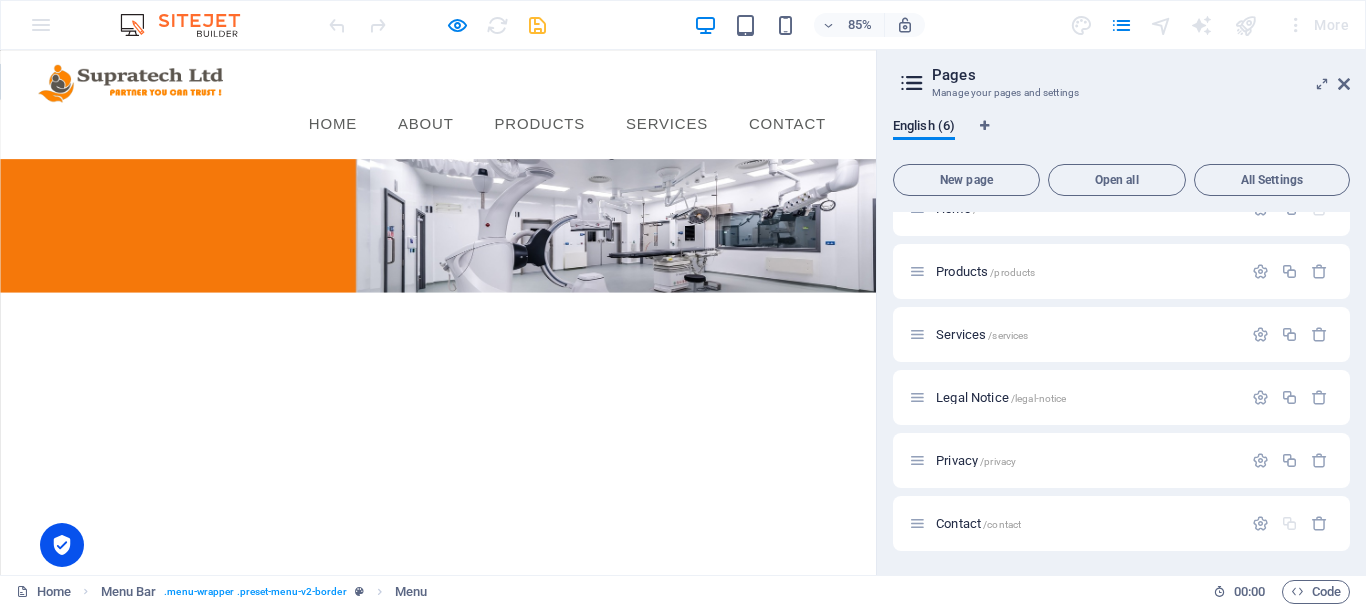 scroll, scrollTop: 0, scrollLeft: 0, axis: both 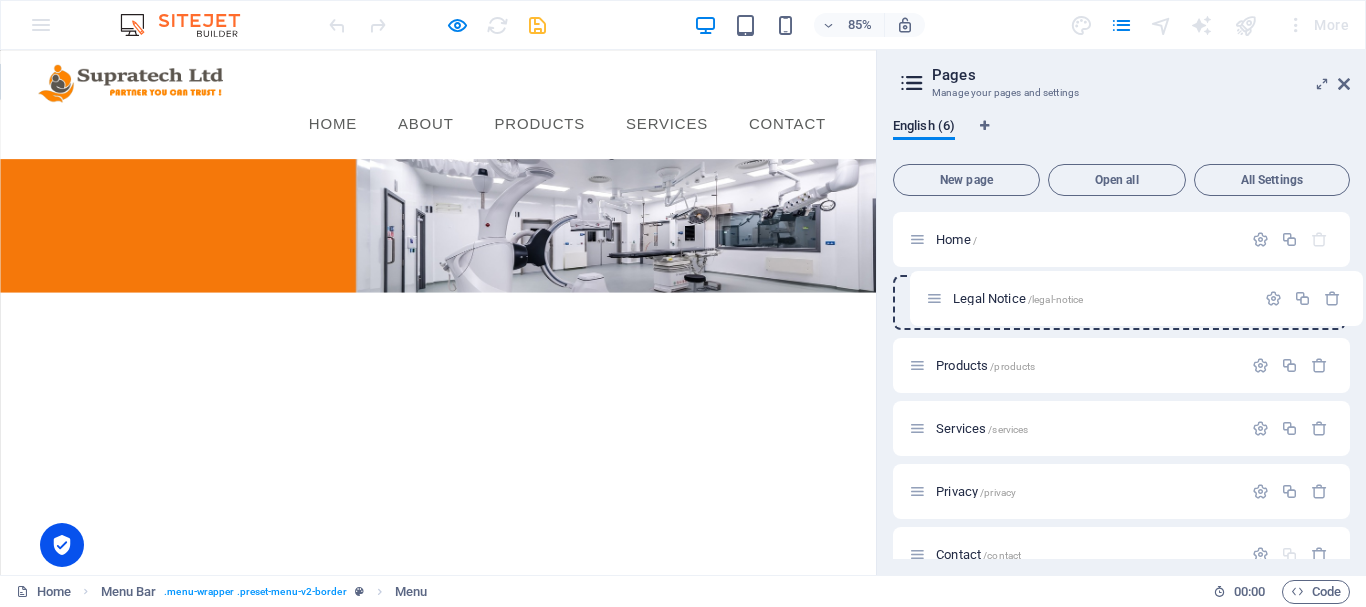 drag, startPoint x: 915, startPoint y: 436, endPoint x: 935, endPoint y: 300, distance: 137.46272 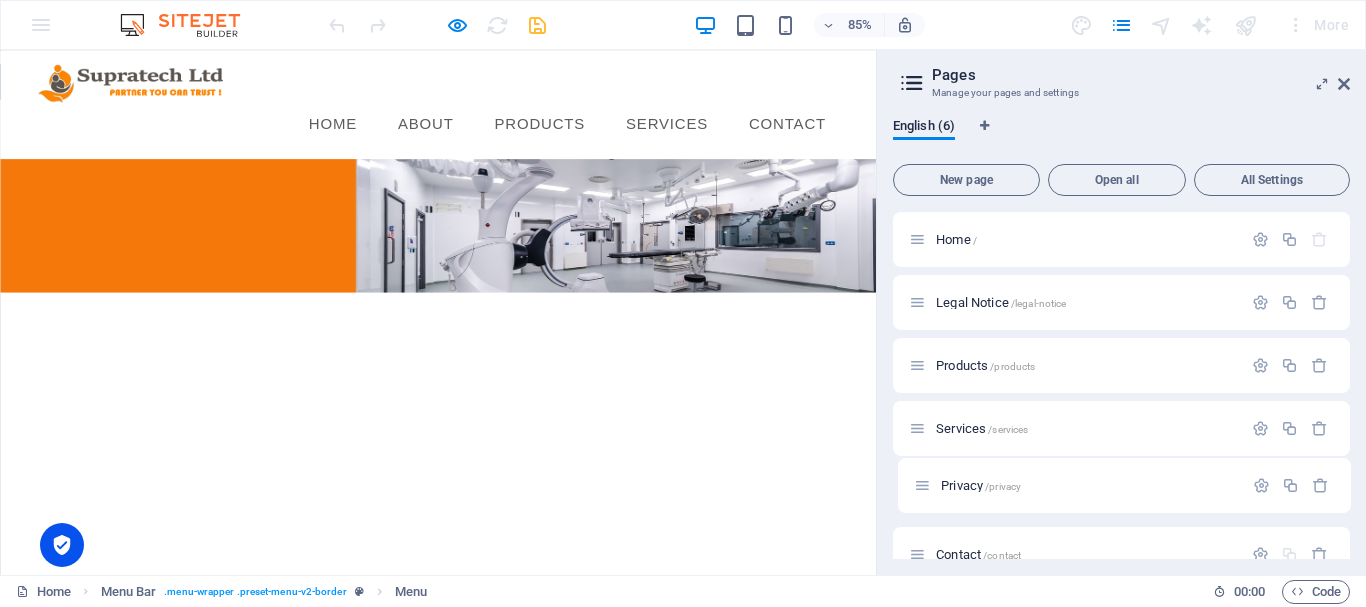 scroll, scrollTop: 3, scrollLeft: 0, axis: vertical 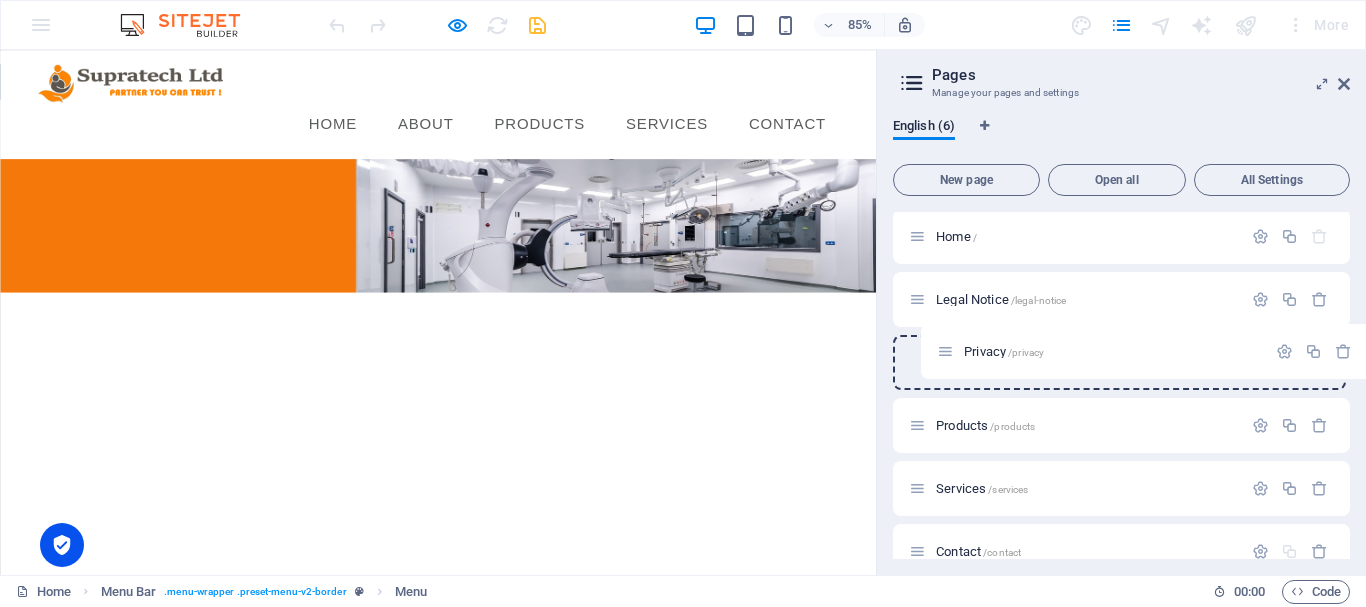 drag, startPoint x: 917, startPoint y: 493, endPoint x: 942, endPoint y: 353, distance: 142.21463 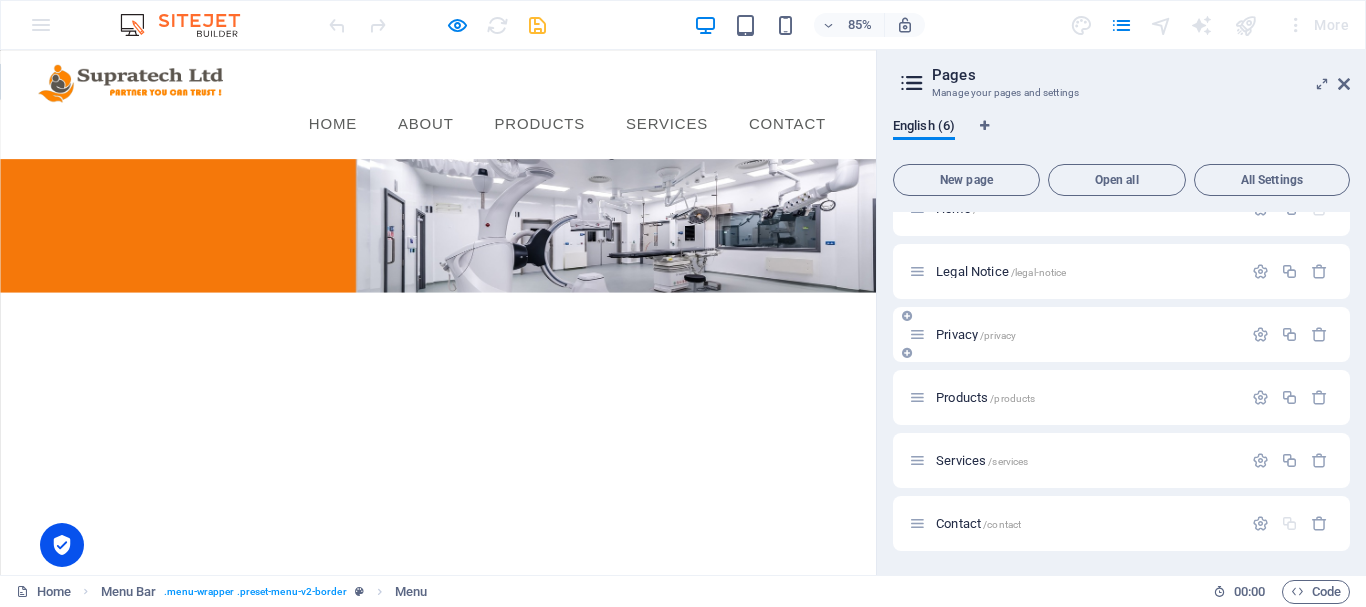 scroll, scrollTop: 0, scrollLeft: 0, axis: both 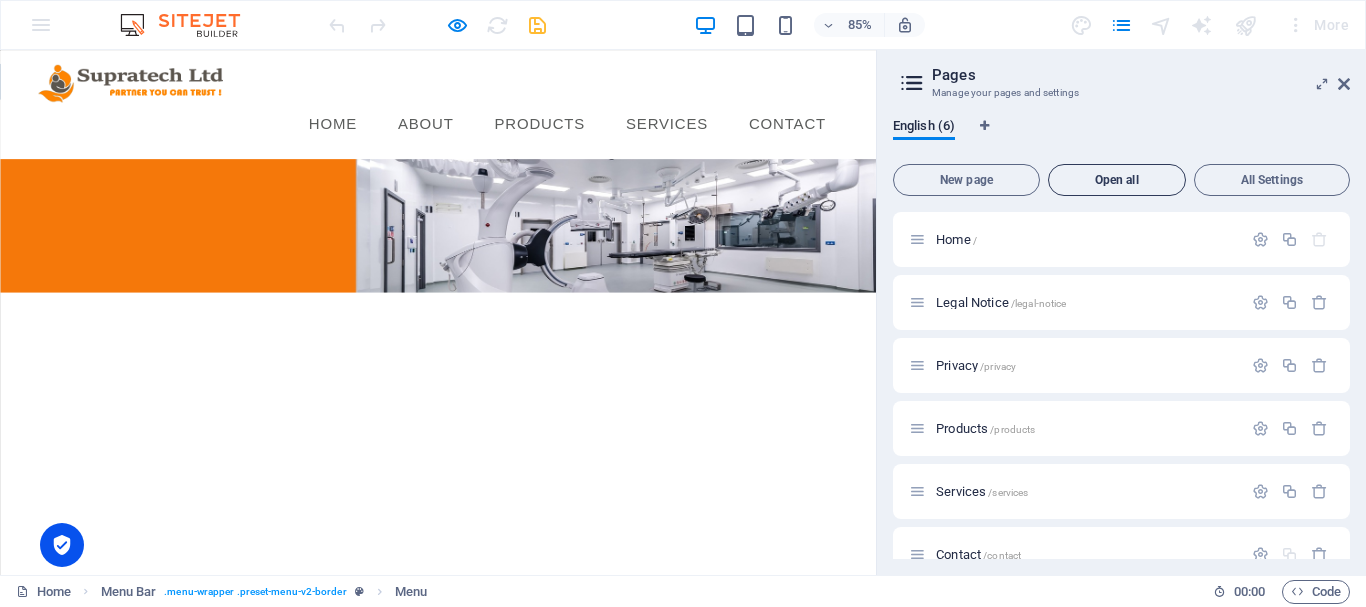 click on "Open all" at bounding box center (1117, 180) 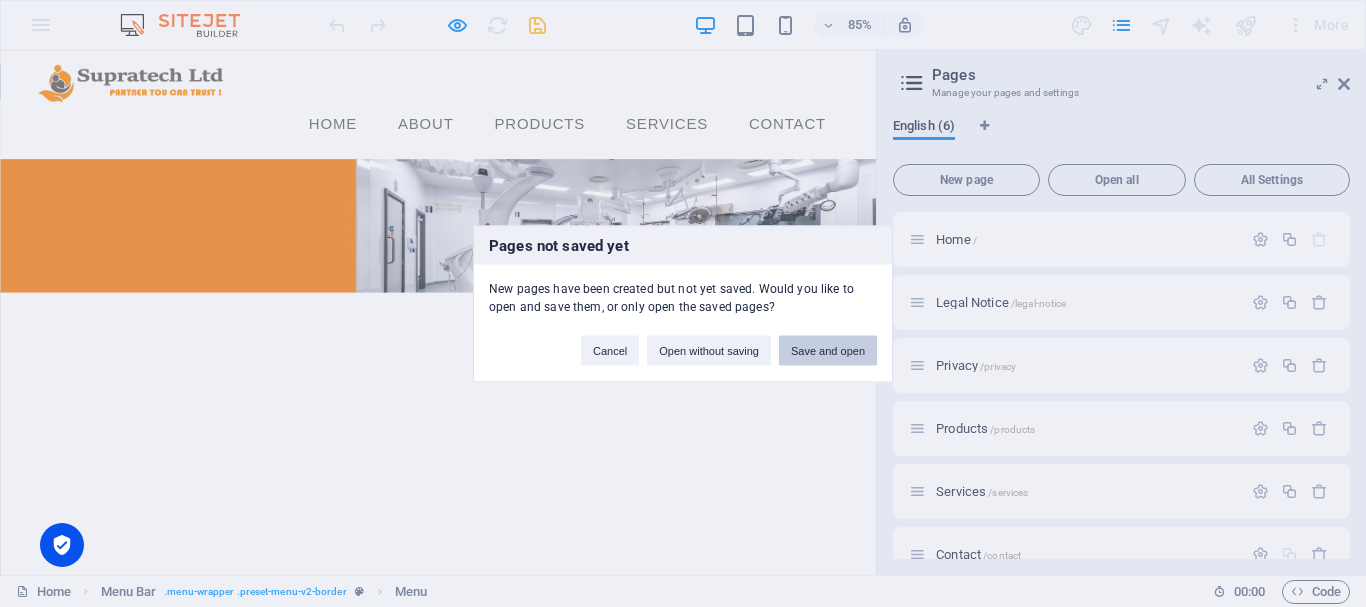 click on "Save and open" at bounding box center [828, 350] 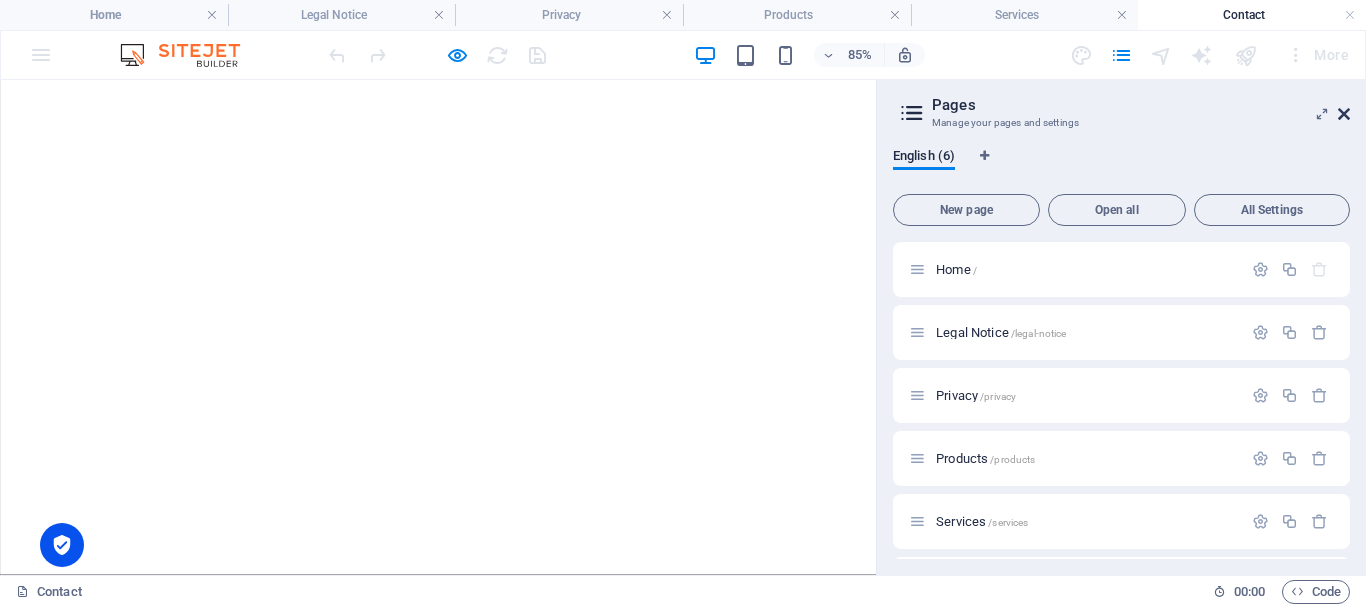 click at bounding box center (1344, 114) 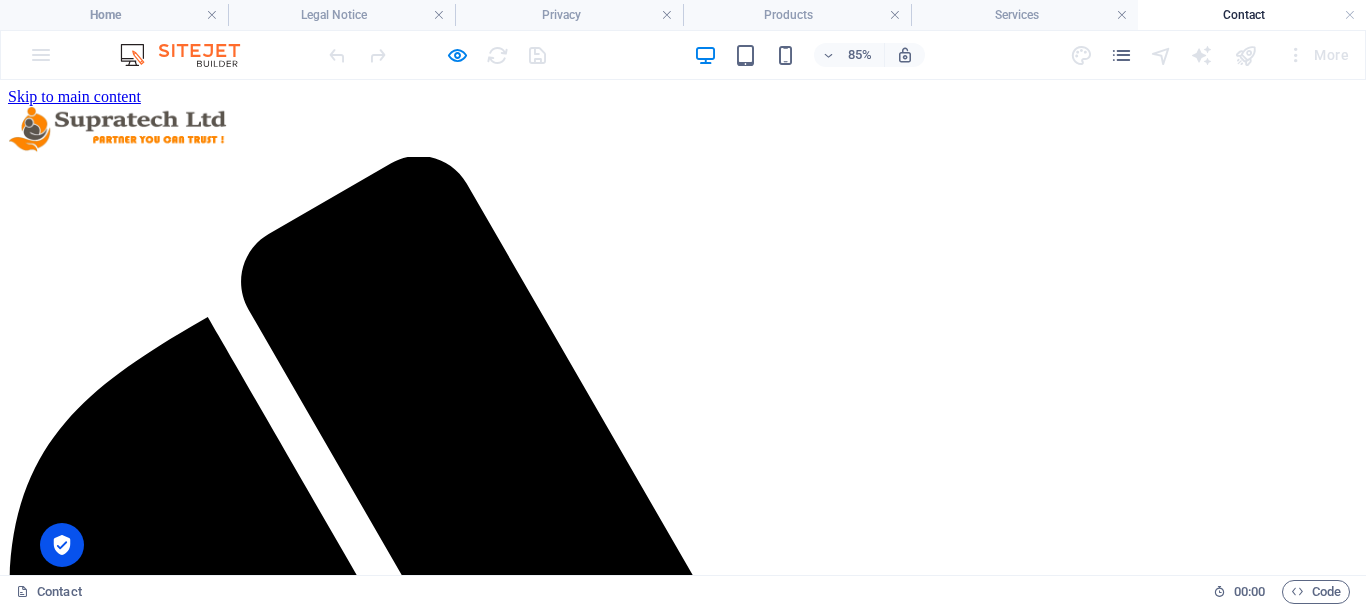 scroll, scrollTop: 0, scrollLeft: 0, axis: both 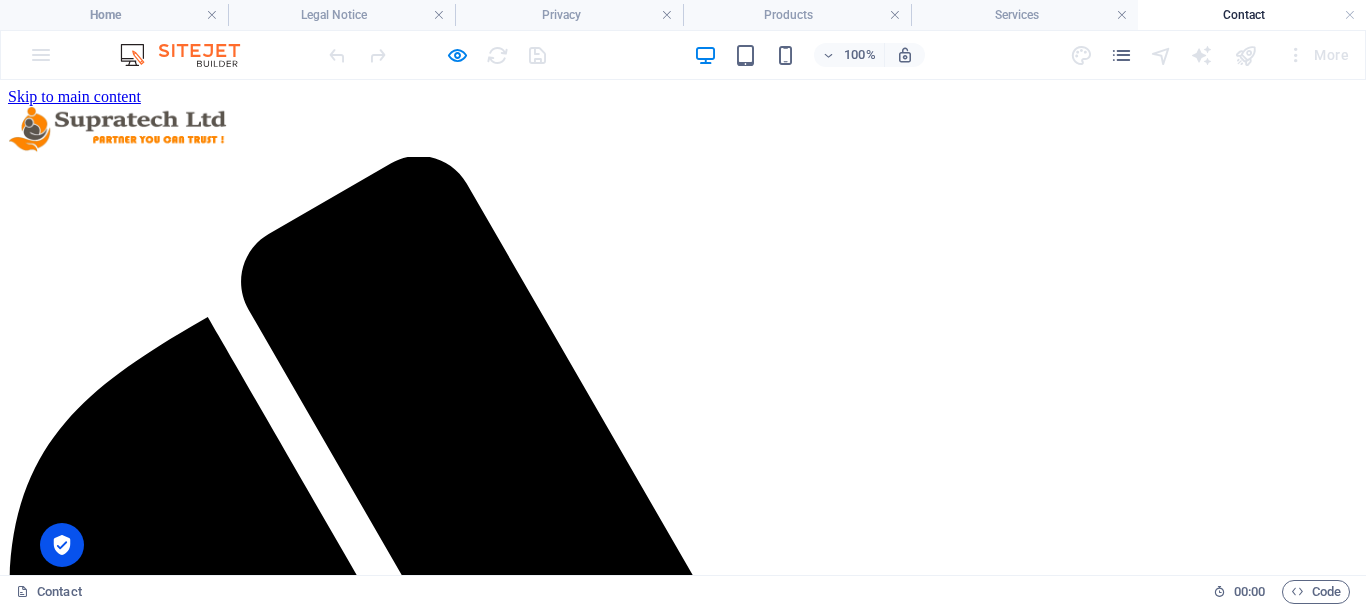 click on "Contact" at bounding box center (1252, 15) 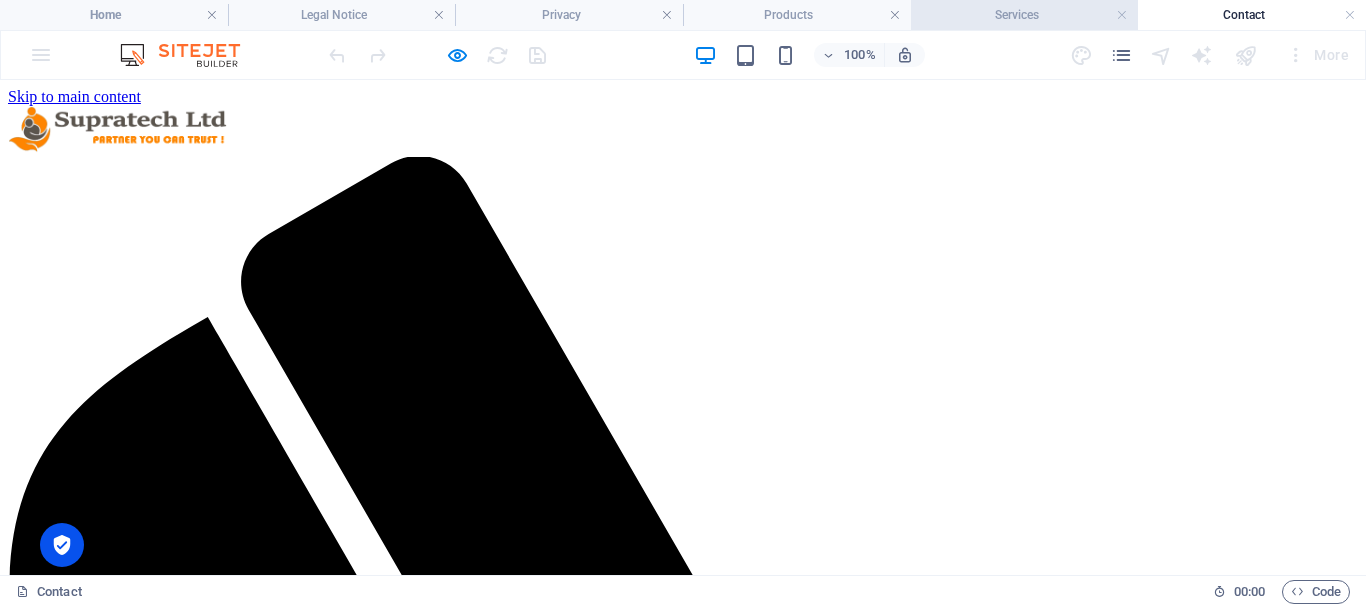 click on "Services" at bounding box center (1025, 15) 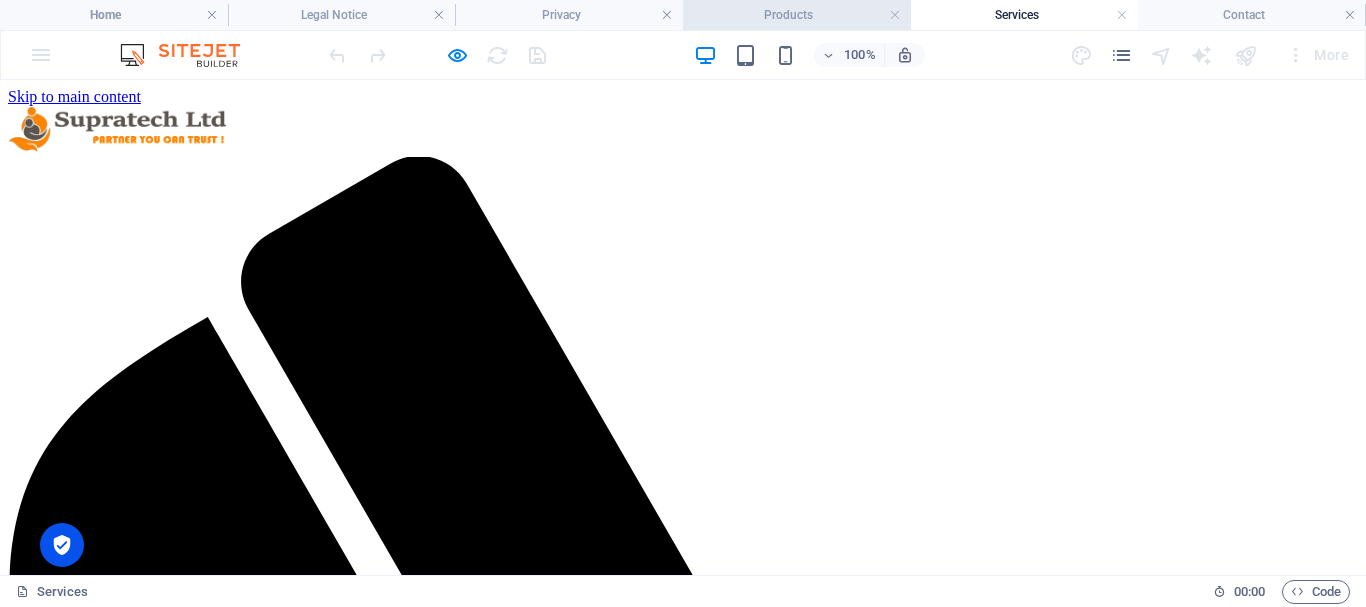click on "Products" at bounding box center (797, 15) 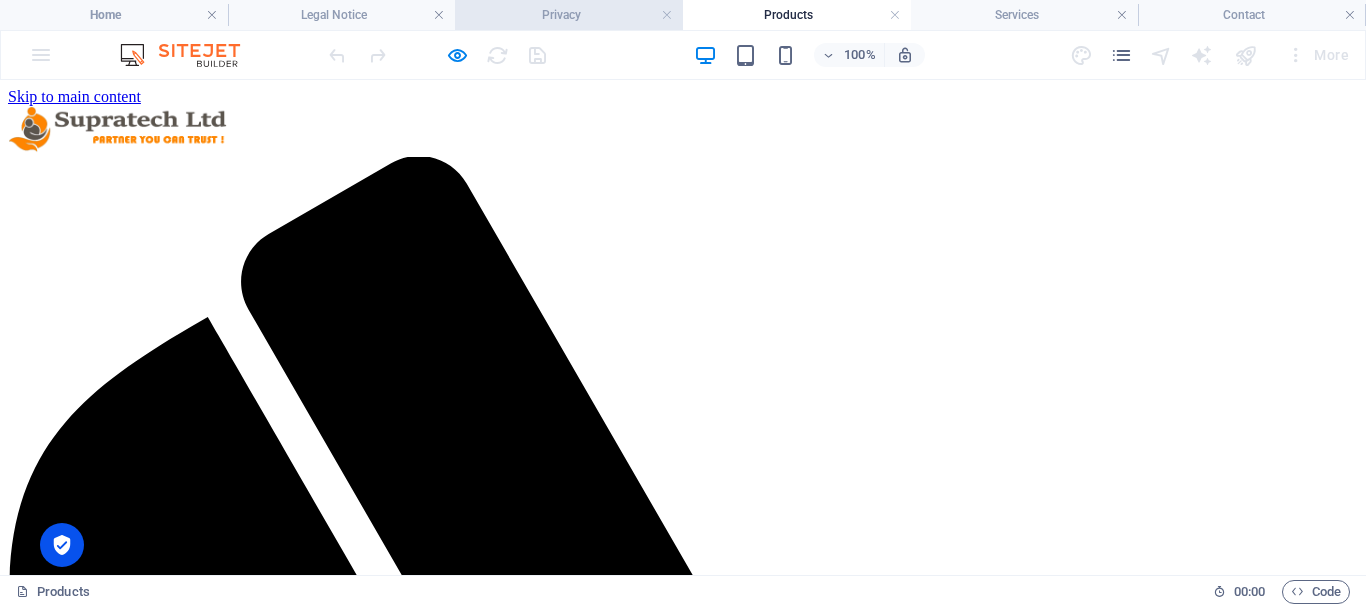 click on "Privacy" at bounding box center [569, 15] 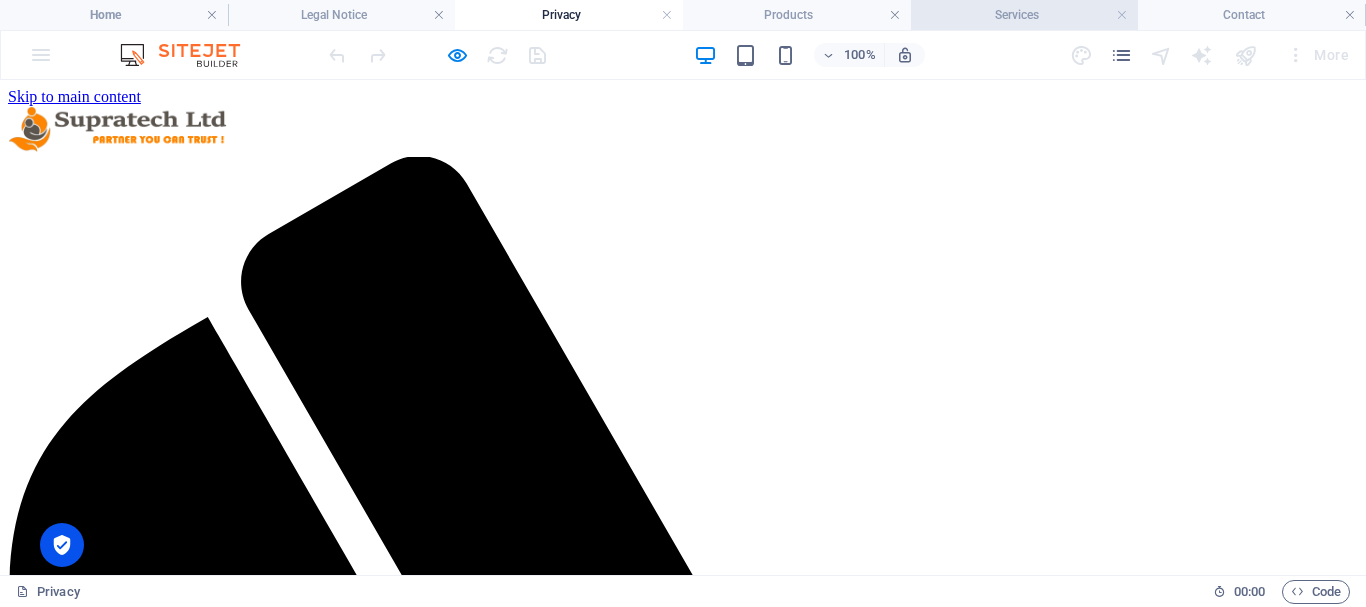 click on "Services" at bounding box center [1025, 15] 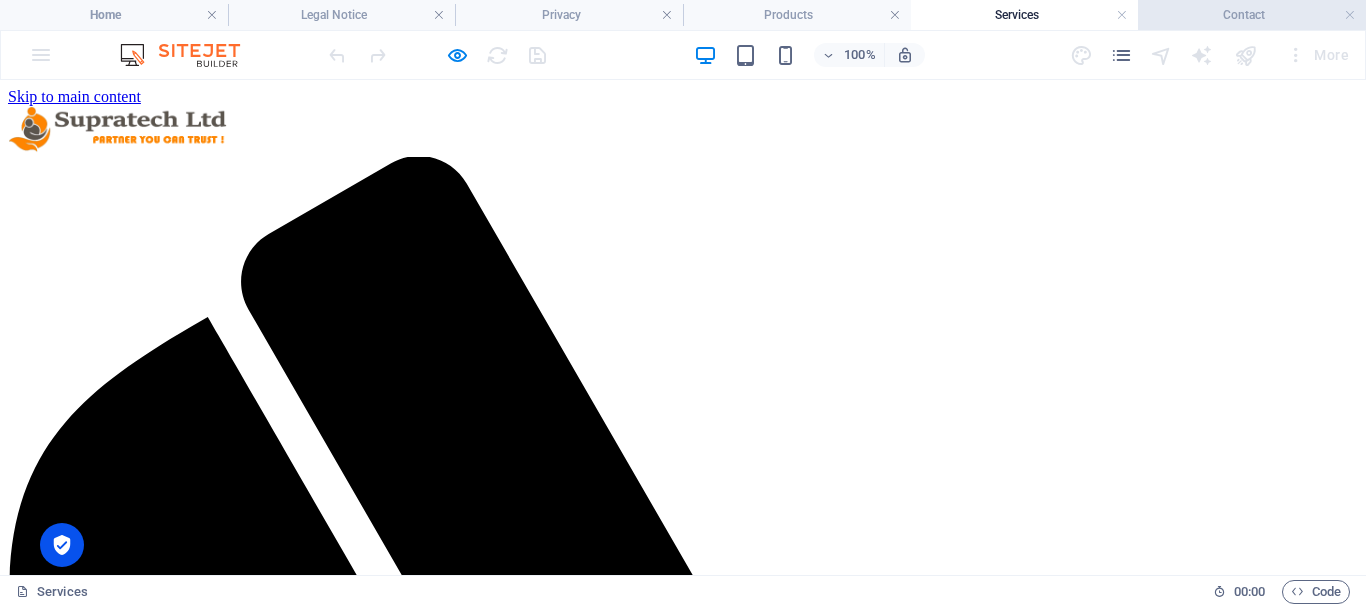 click on "Contact" at bounding box center [1252, 15] 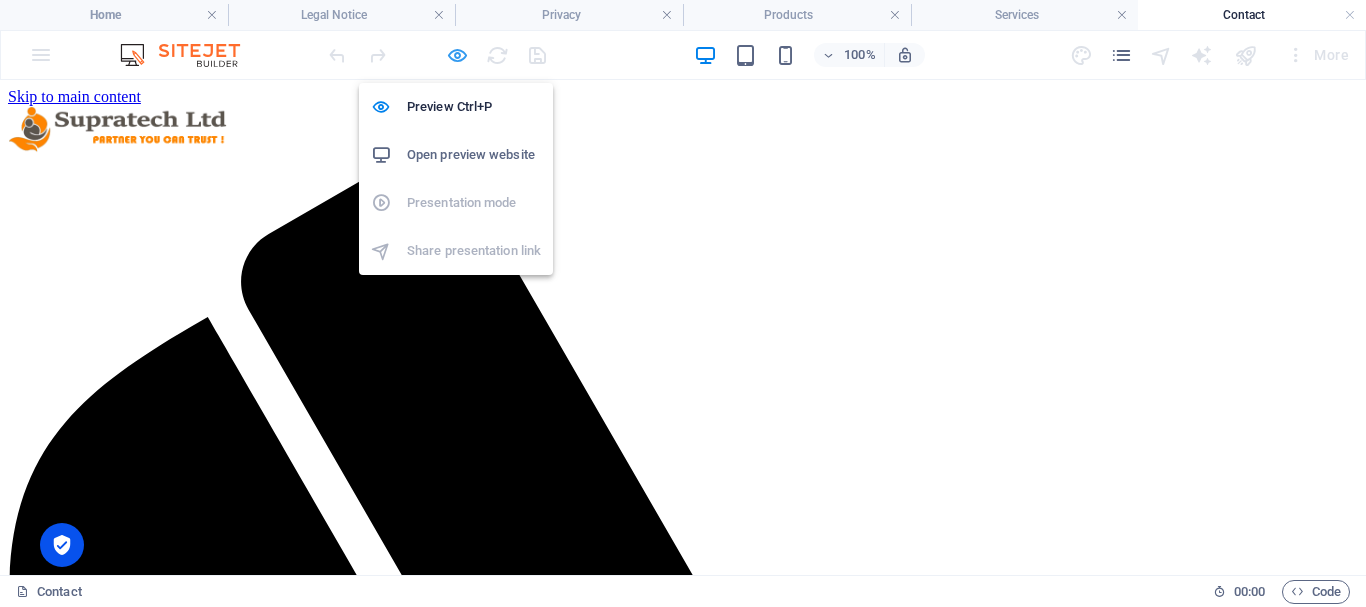click at bounding box center (457, 55) 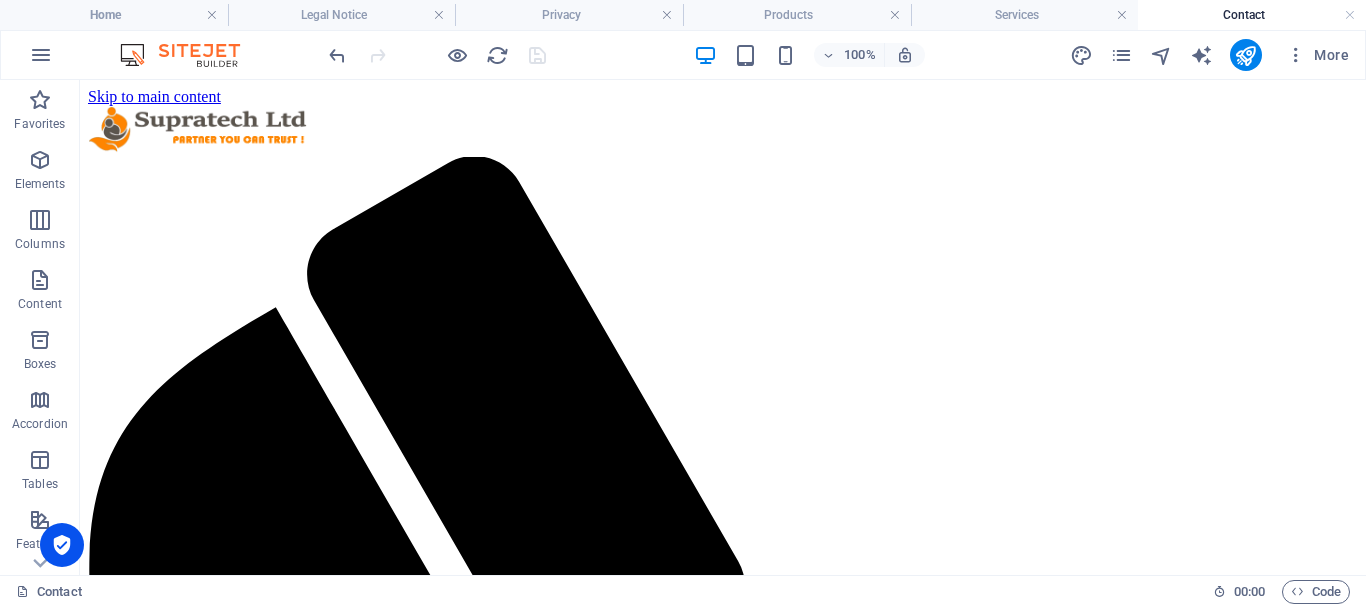 click on "Contact" at bounding box center (1252, 15) 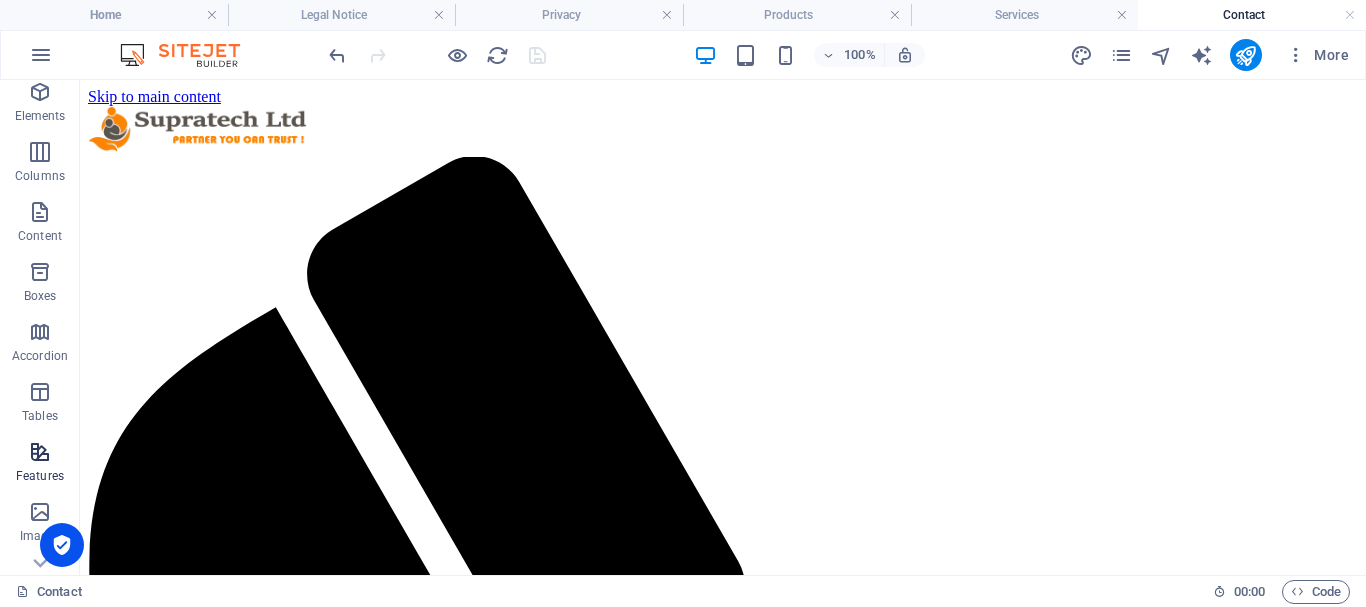 scroll, scrollTop: 100, scrollLeft: 0, axis: vertical 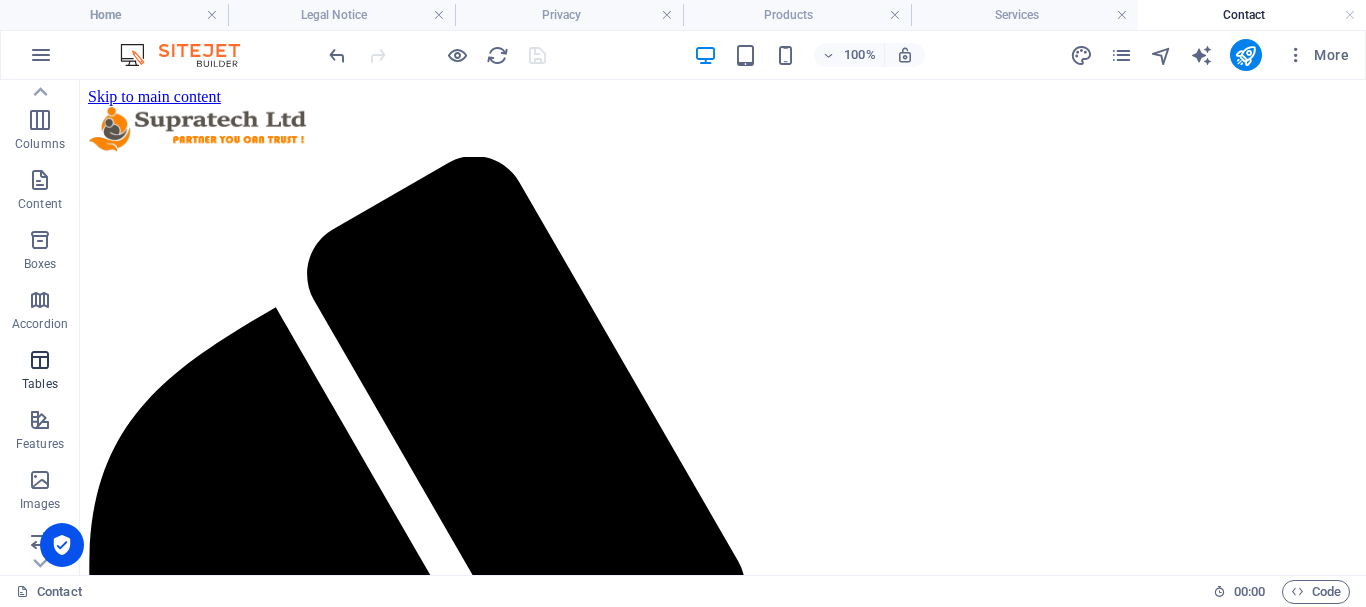 click at bounding box center [40, 360] 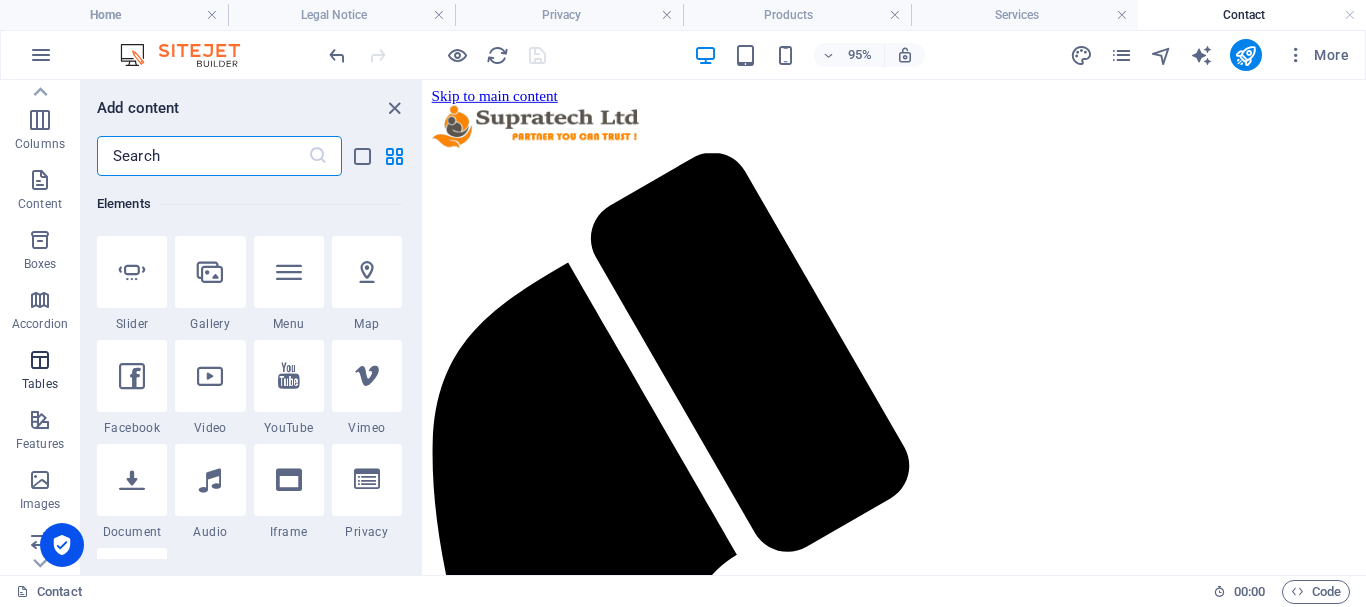 scroll, scrollTop: 6926, scrollLeft: 0, axis: vertical 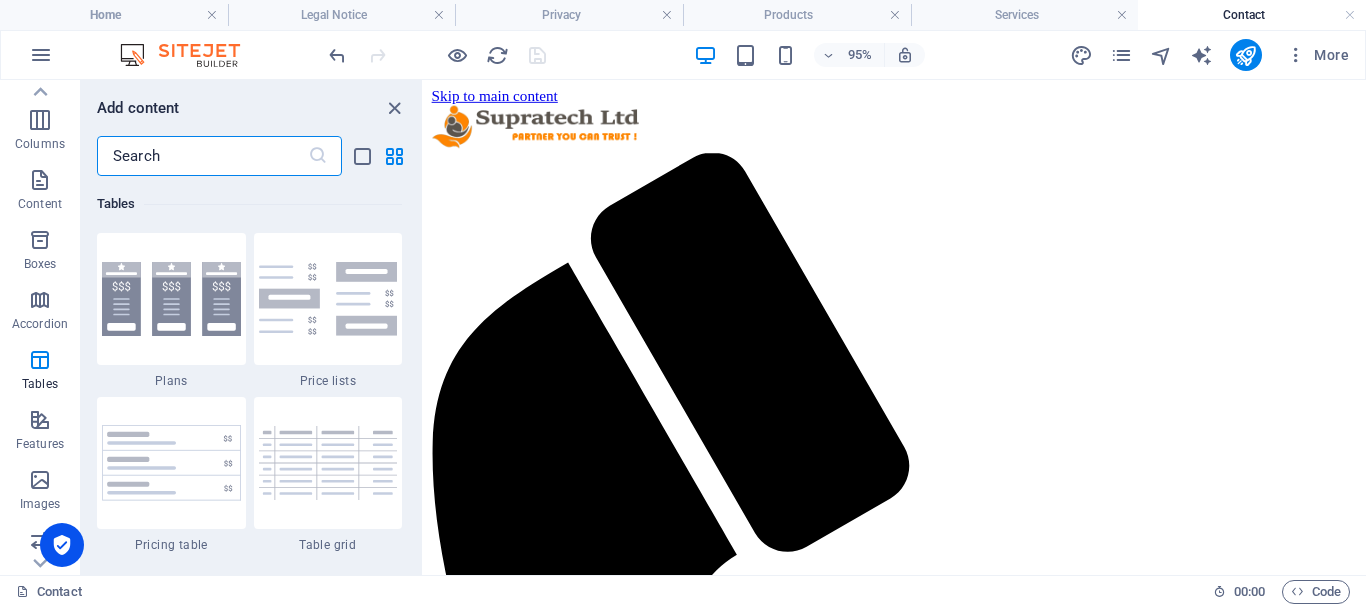 click at bounding box center (202, 156) 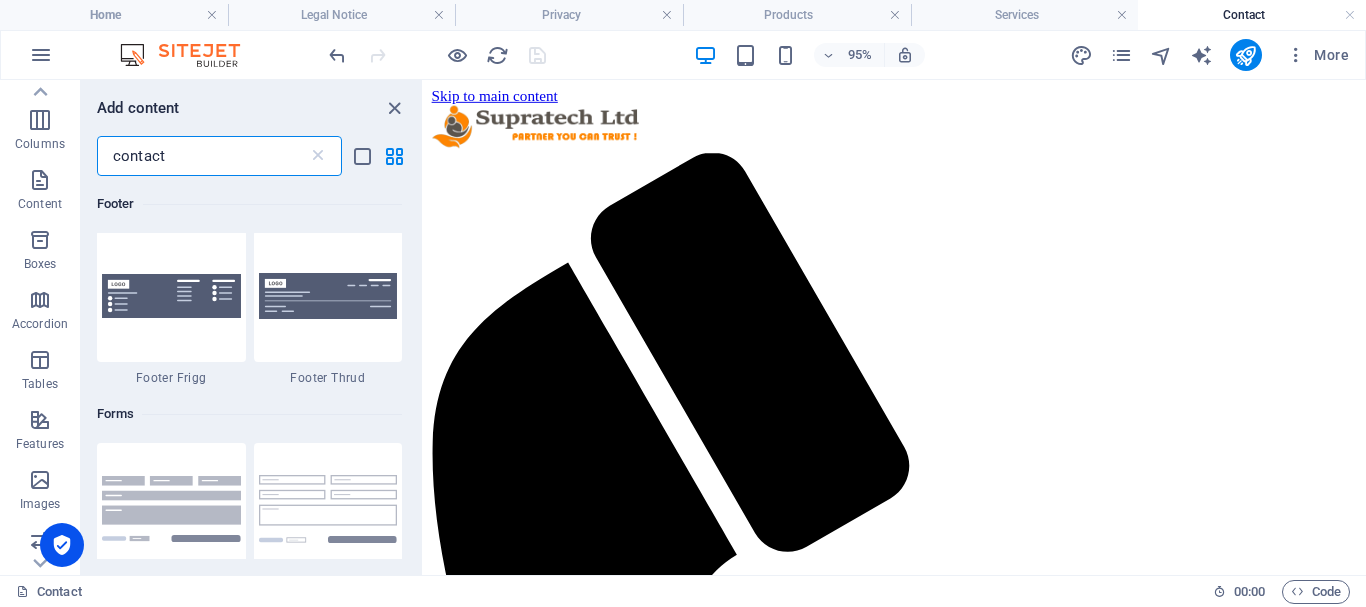 scroll, scrollTop: 1400, scrollLeft: 0, axis: vertical 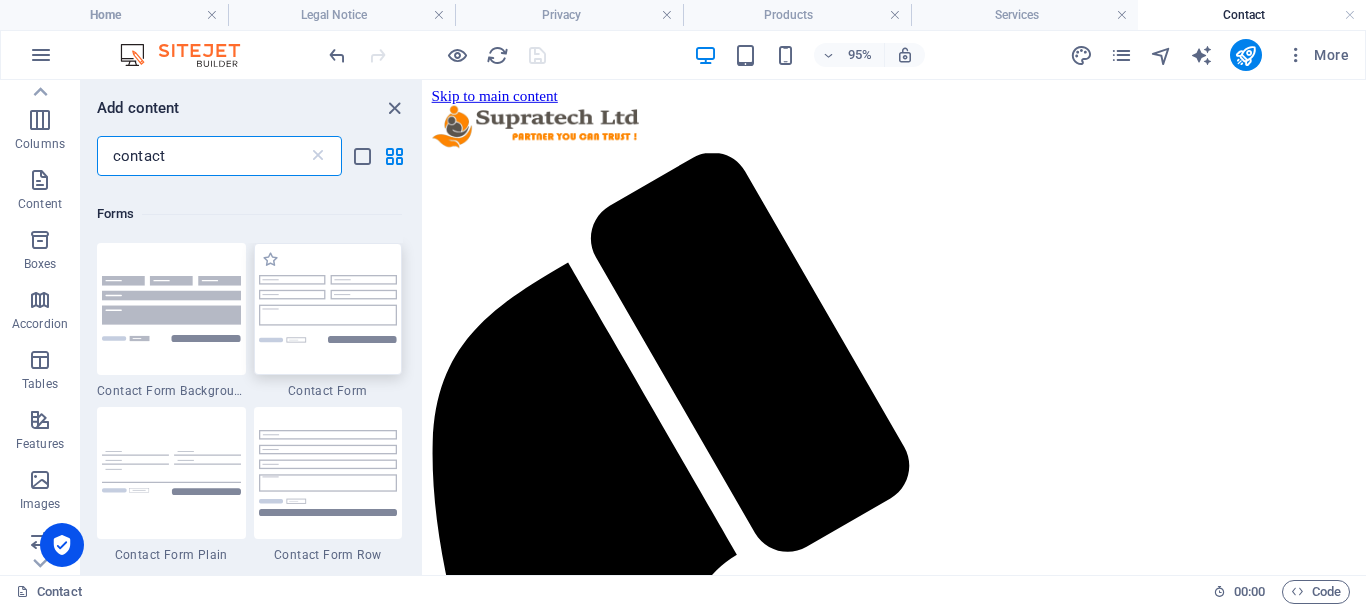 type on "contact" 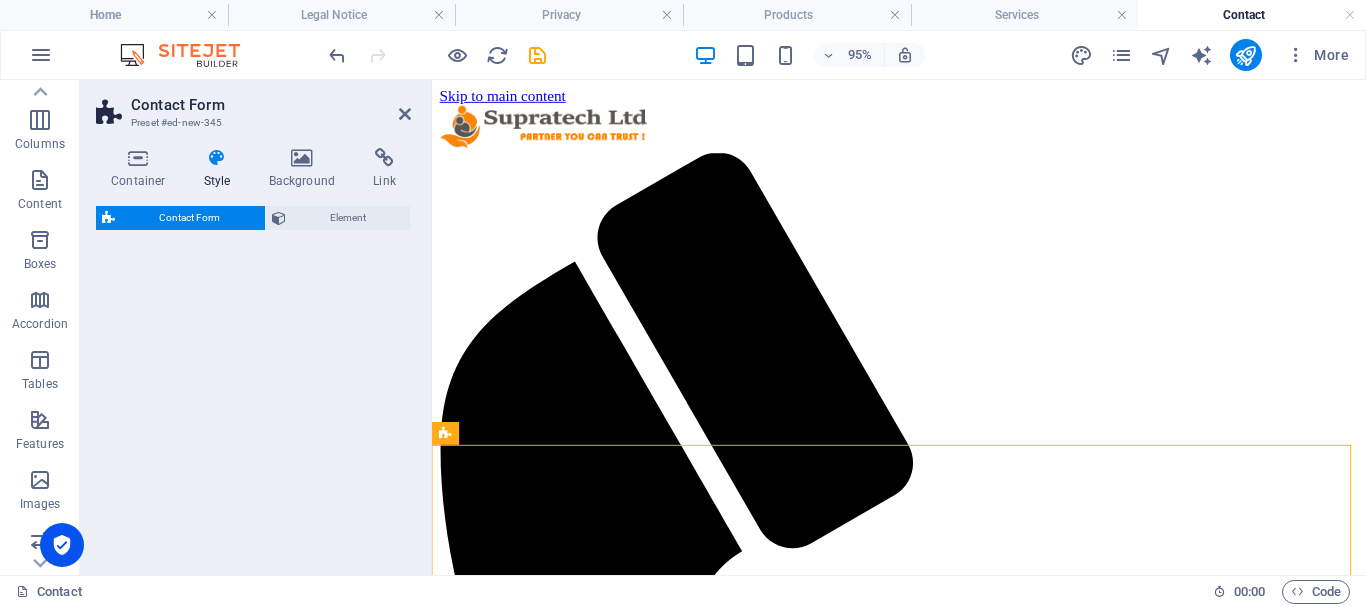 select on "rem" 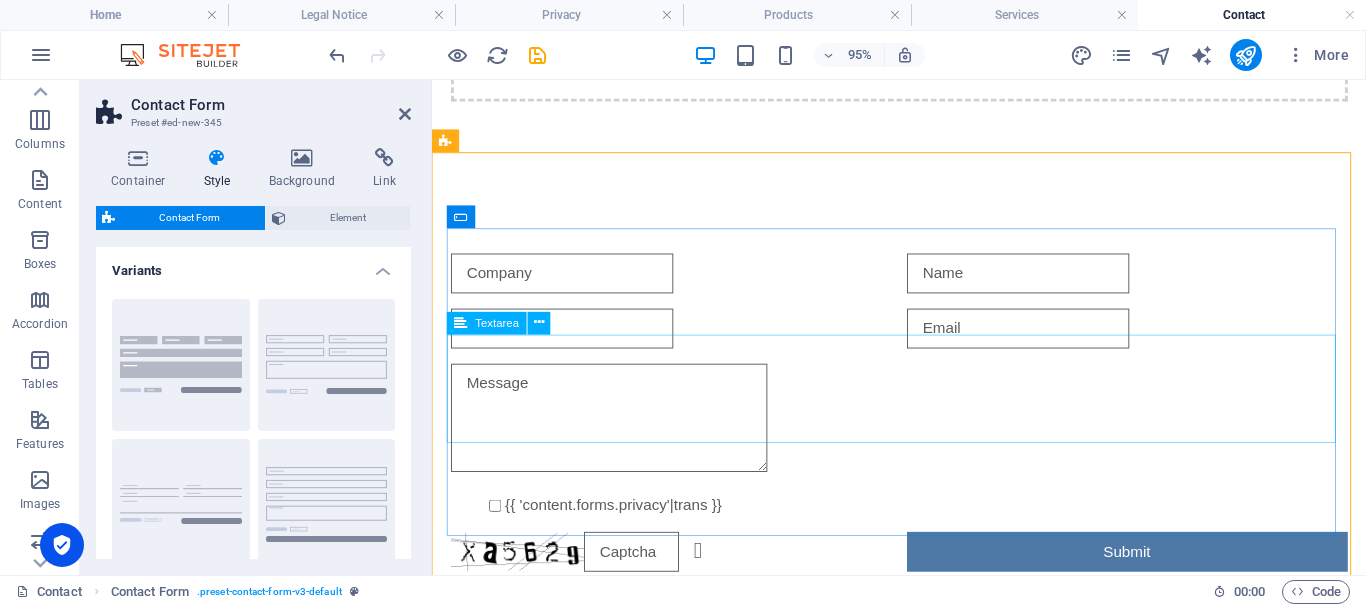 scroll, scrollTop: 347, scrollLeft: 0, axis: vertical 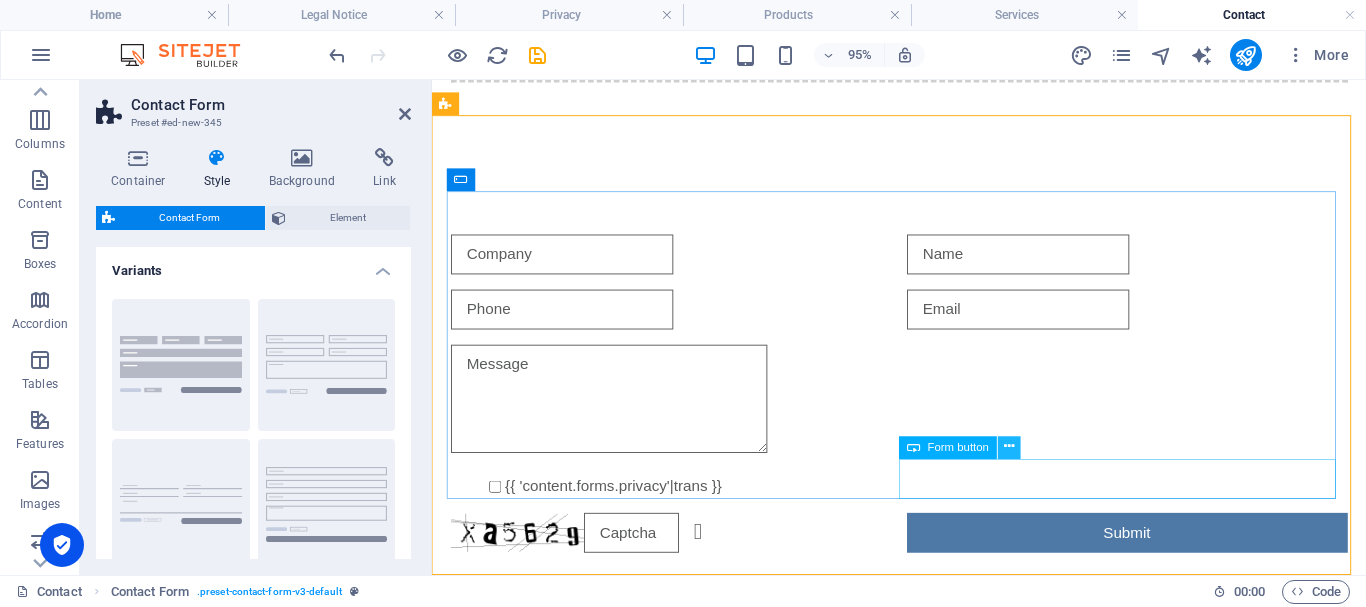click at bounding box center [1009, 447] 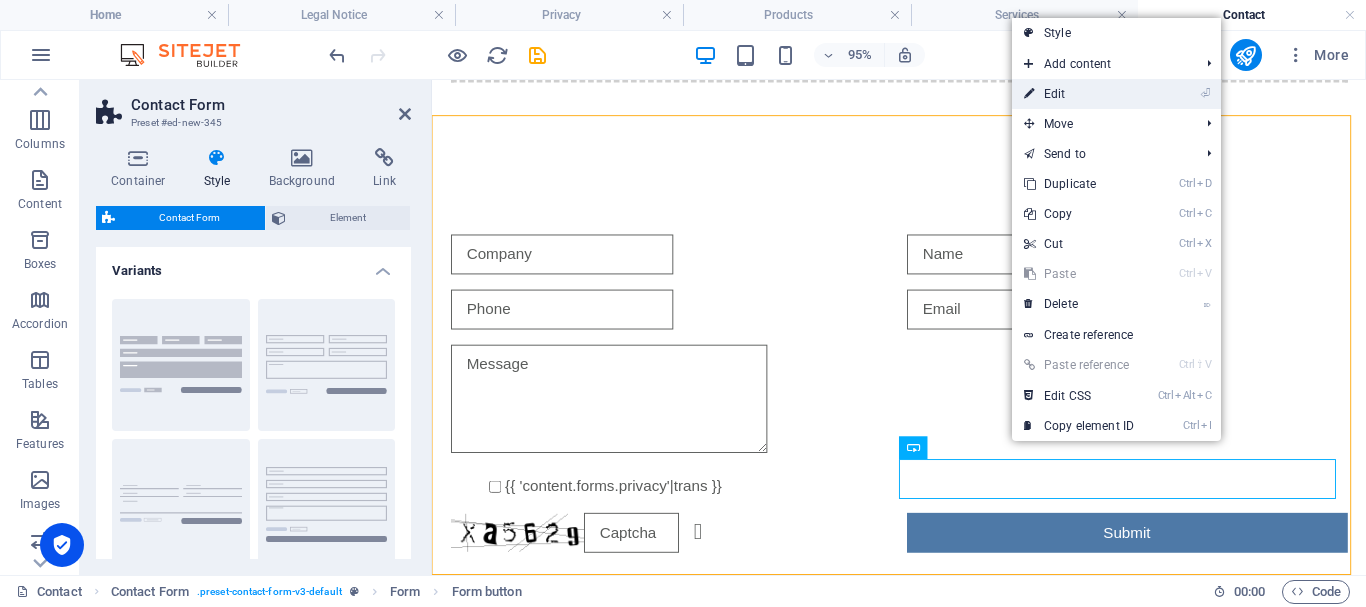 click on "⏎  Edit" at bounding box center (1079, 94) 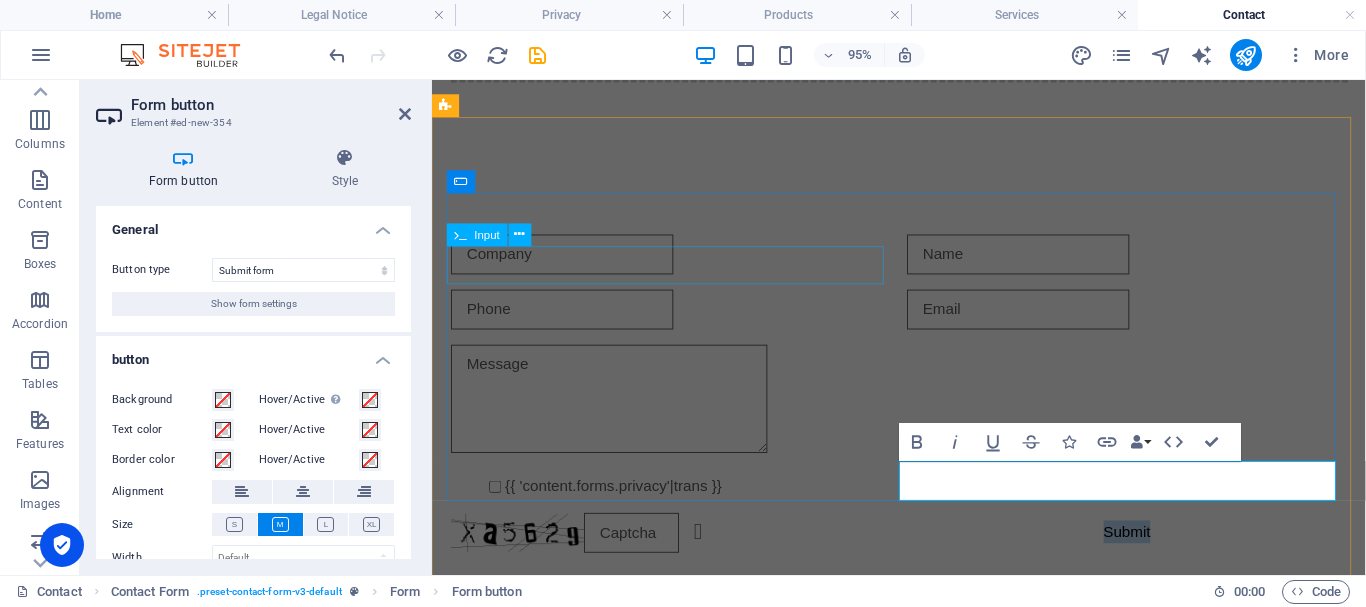 scroll, scrollTop: 345, scrollLeft: 0, axis: vertical 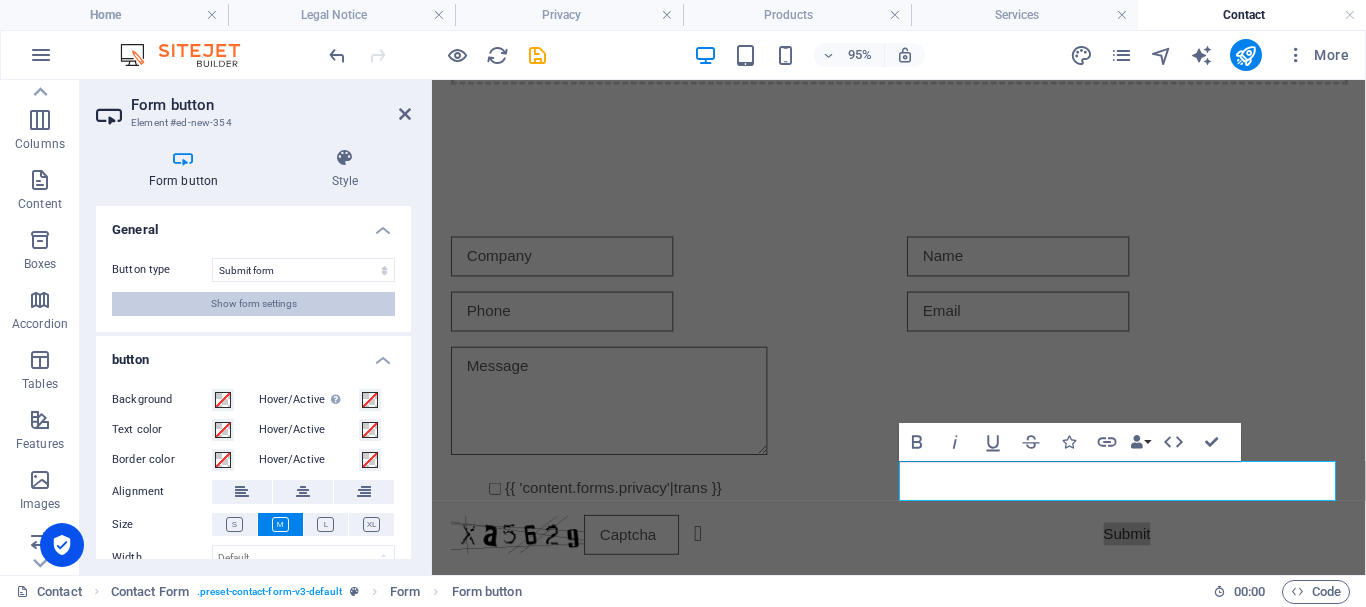 click on "Show form settings" at bounding box center [254, 304] 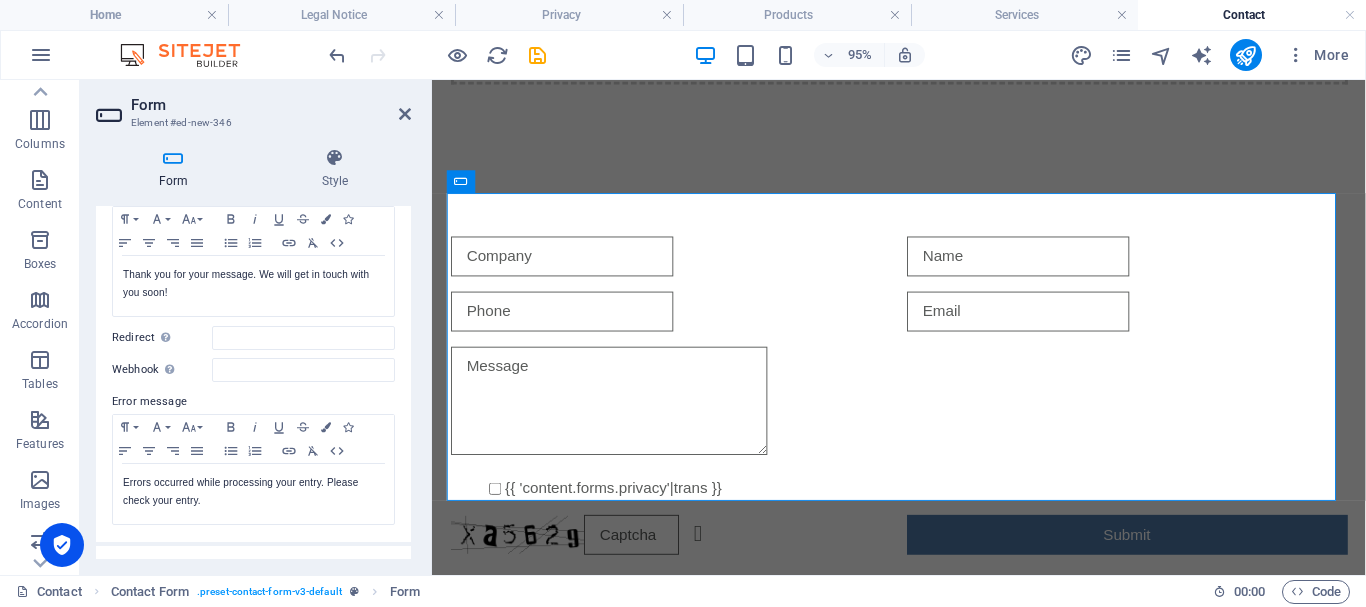 scroll, scrollTop: 200, scrollLeft: 0, axis: vertical 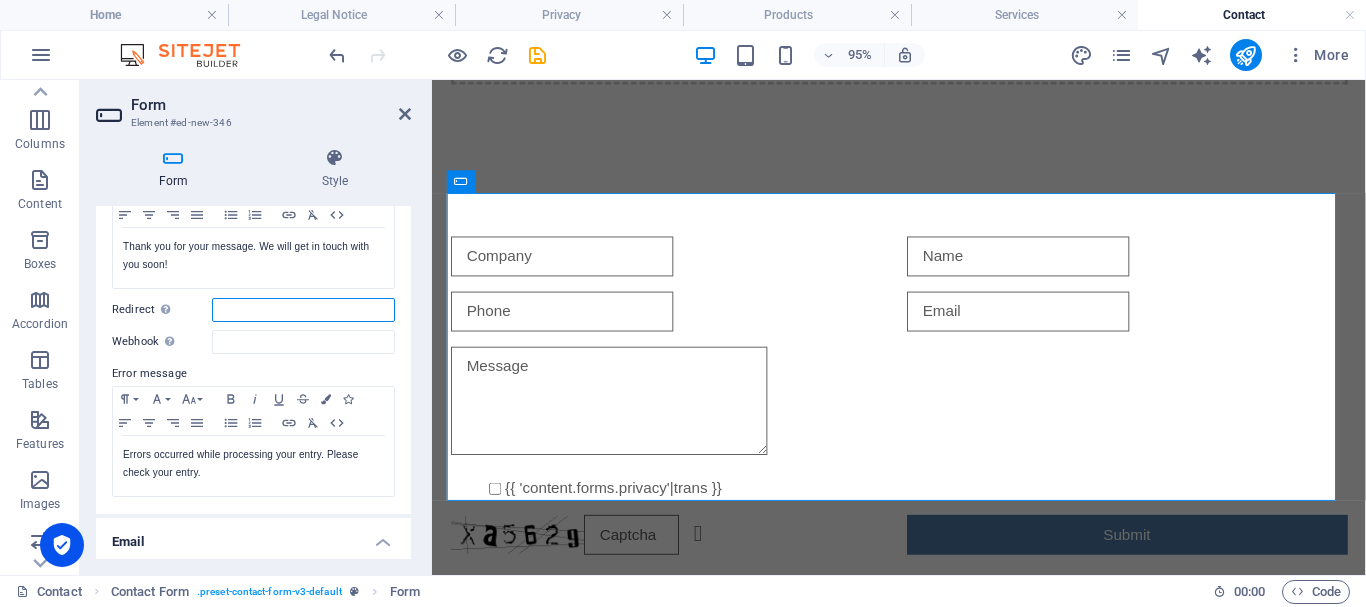 click on "Redirect Define a redirect target upon successful form submission; for example, a success page." at bounding box center (303, 310) 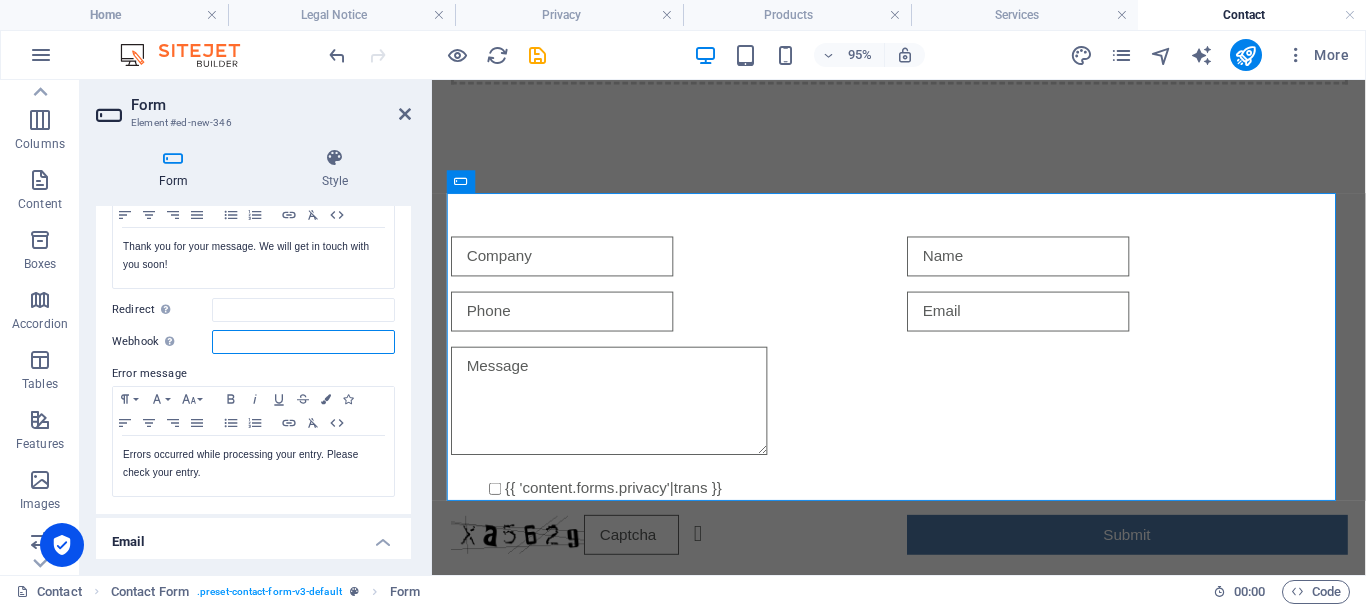 click on "Webhook A webhook is a push notification from this form to another server. Every time someone submits this form, the data will be pushed to your server." at bounding box center [303, 342] 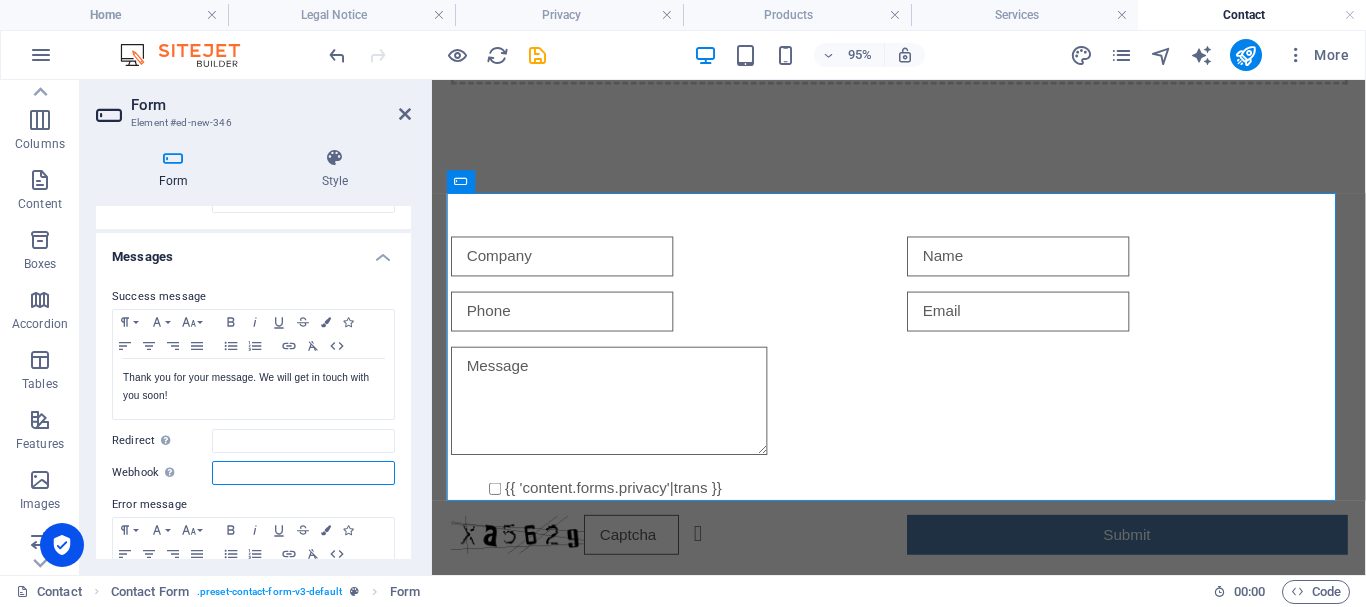 scroll, scrollTop: 100, scrollLeft: 0, axis: vertical 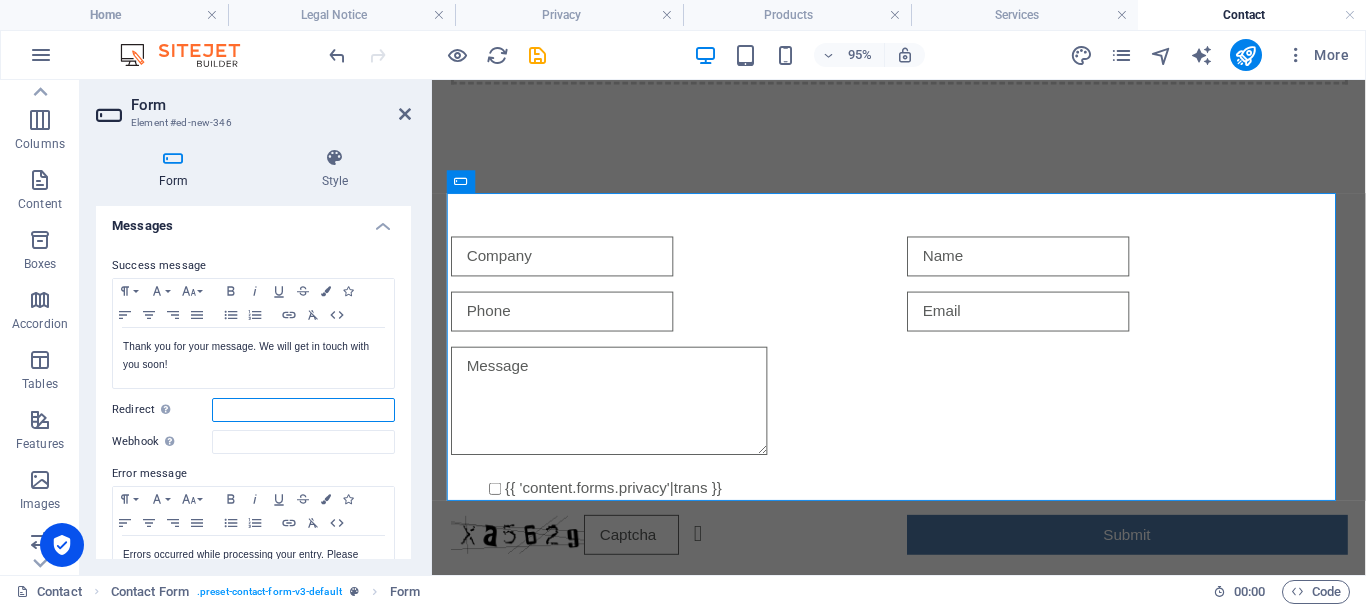 click on "Redirect Define a redirect target upon successful form submission; for example, a success page." at bounding box center (303, 410) 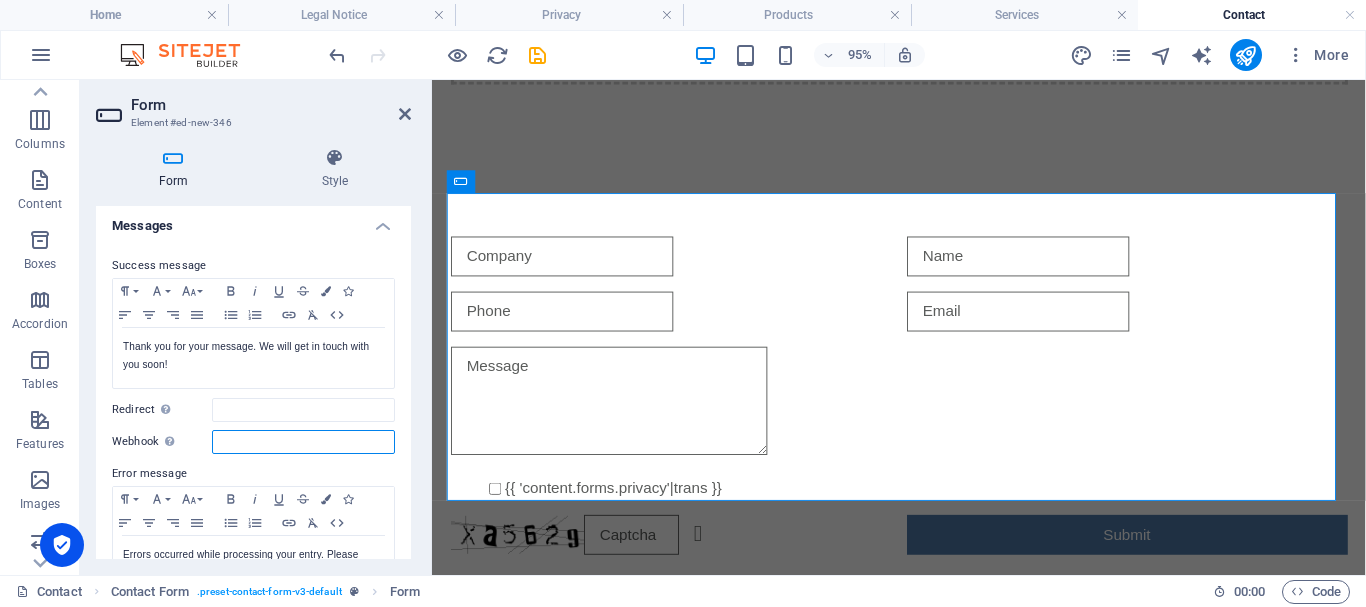 click on "Webhook A webhook is a push notification from this form to another server. Every time someone submits this form, the data will be pushed to your server." at bounding box center [303, 442] 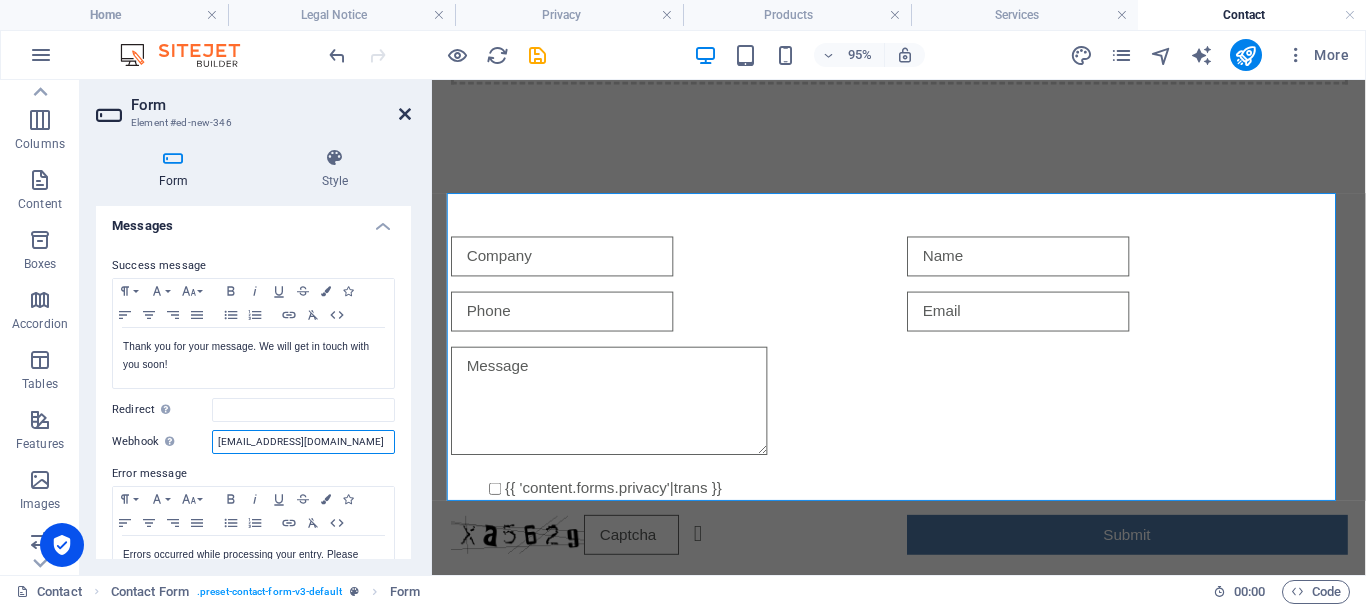 type on "[EMAIL_ADDRESS][DOMAIN_NAME]" 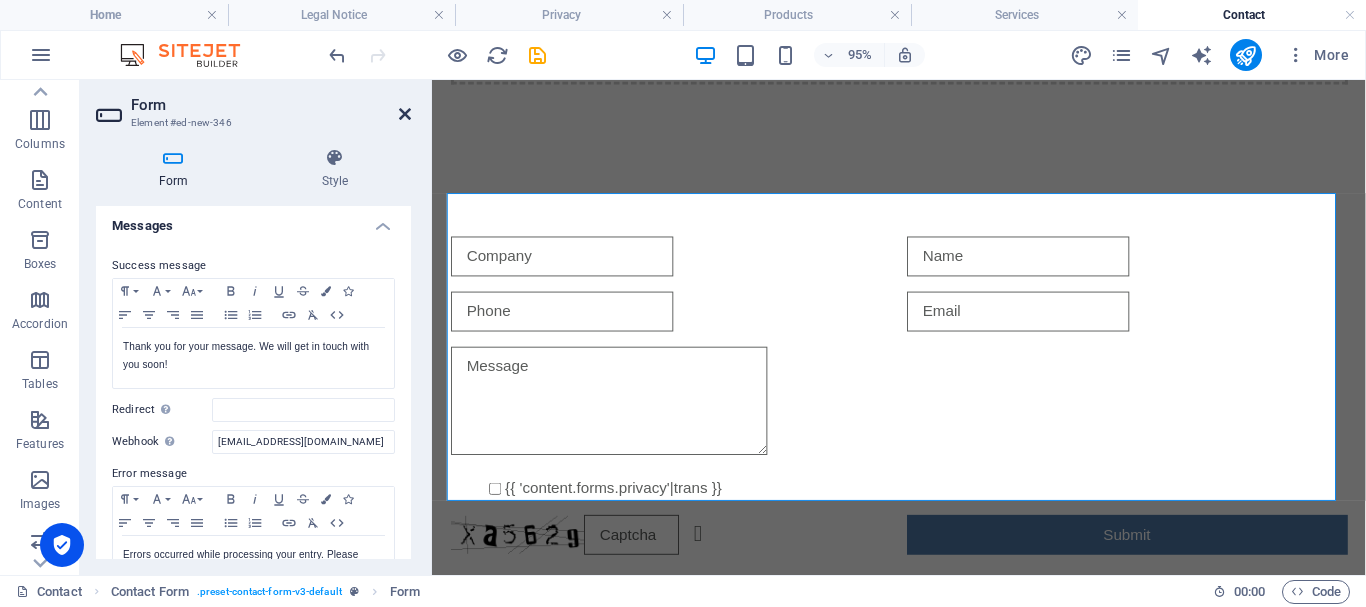 click at bounding box center [405, 114] 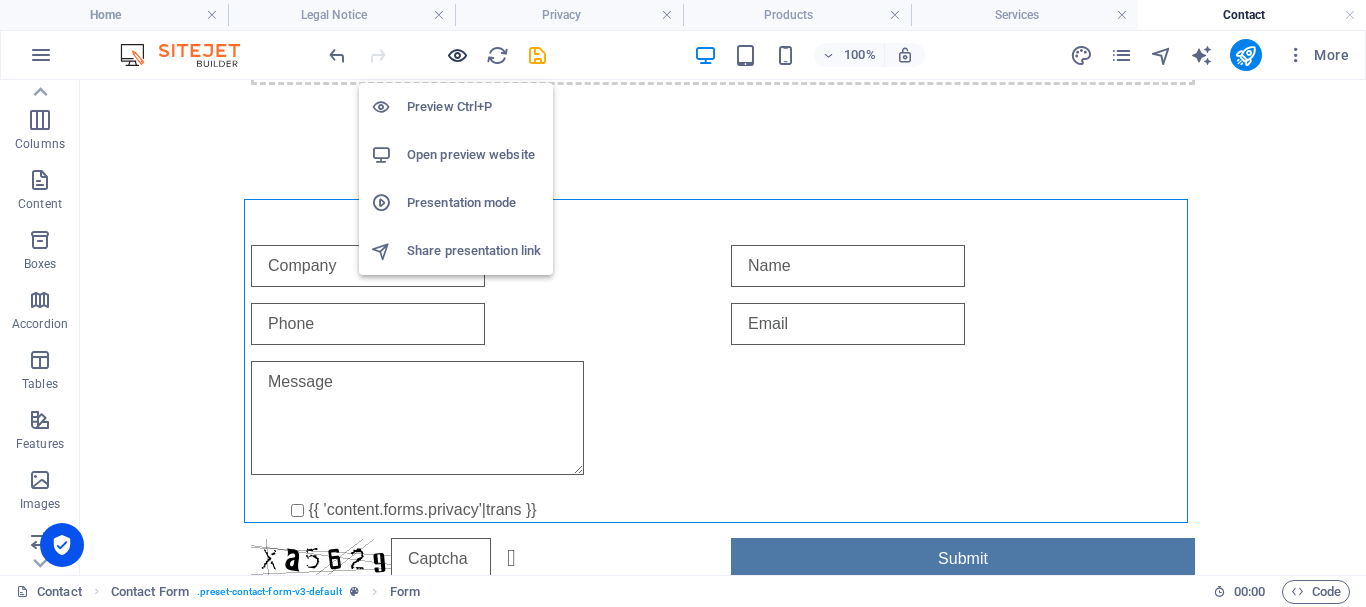 click at bounding box center (457, 55) 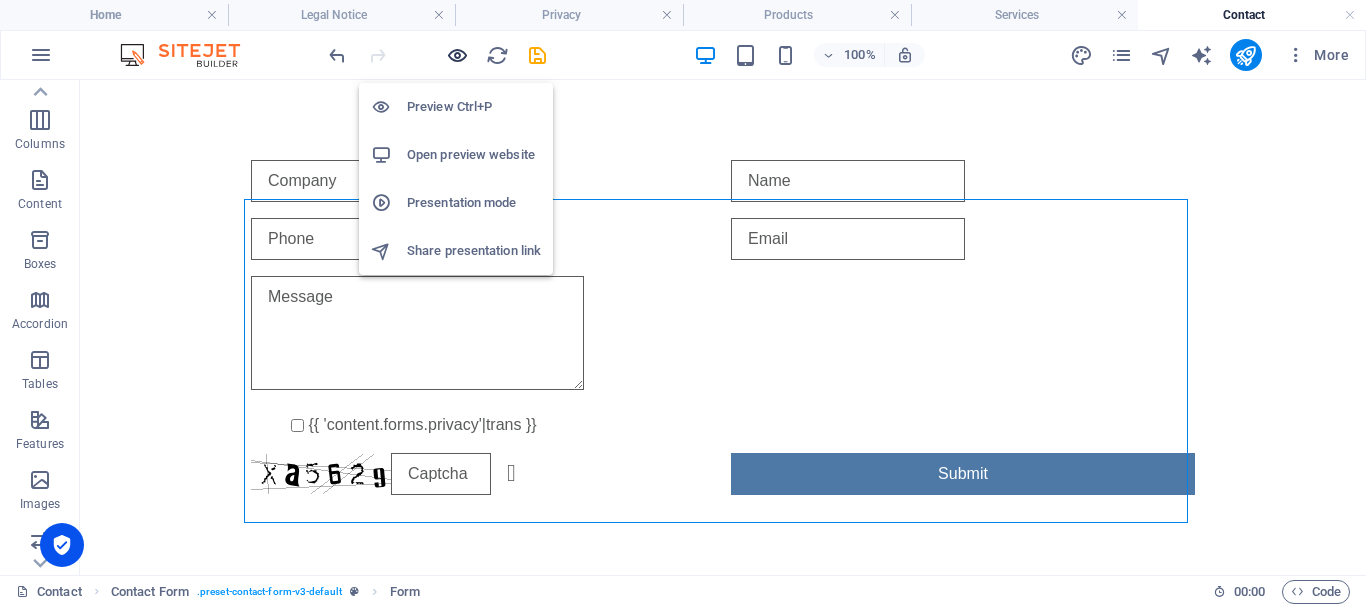 scroll, scrollTop: 231, scrollLeft: 0, axis: vertical 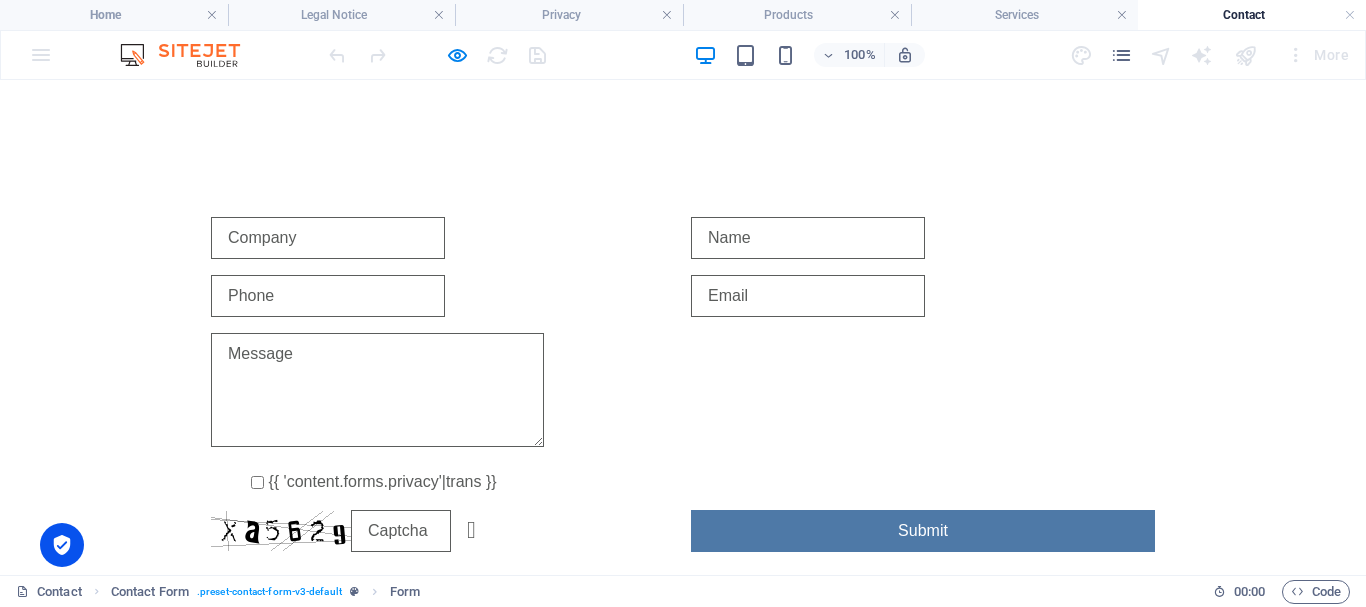click at bounding box center [328, 238] 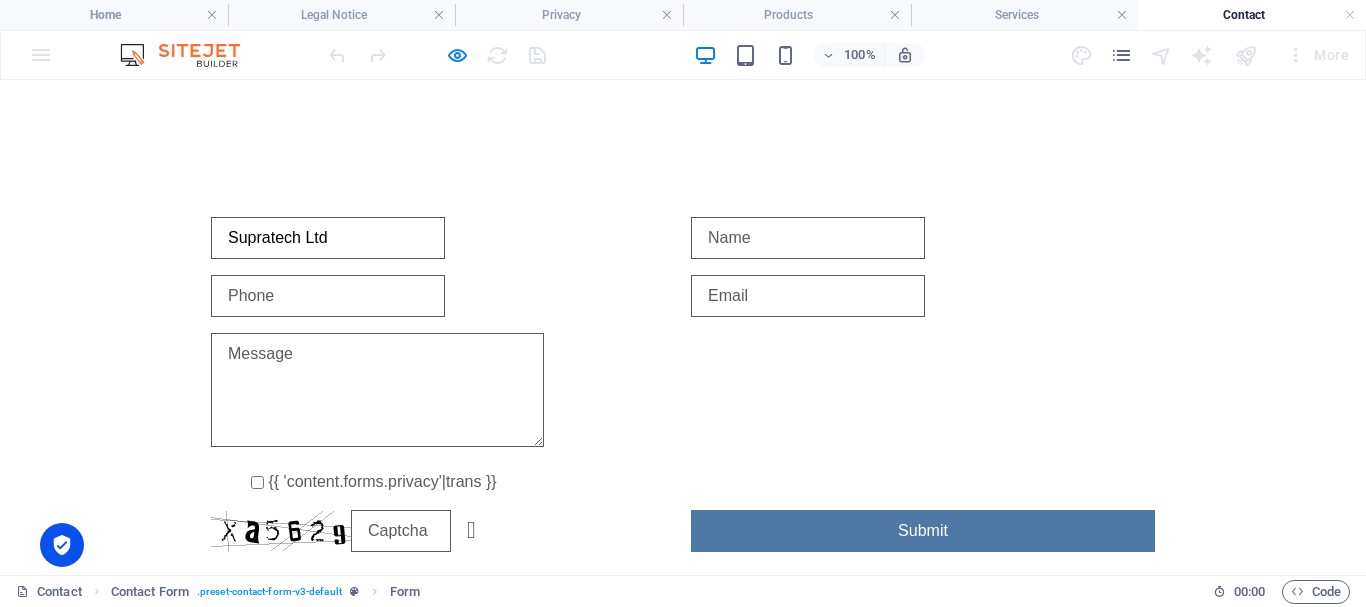 type on "[PERSON_NAME]" 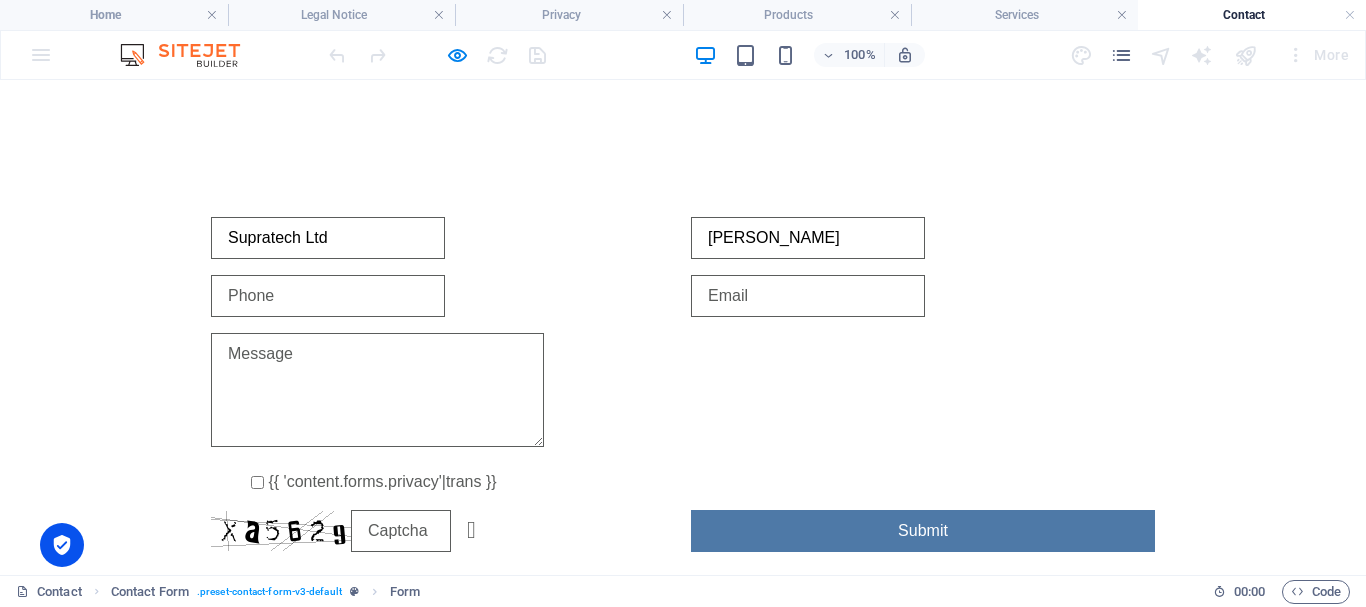 type on "52548440" 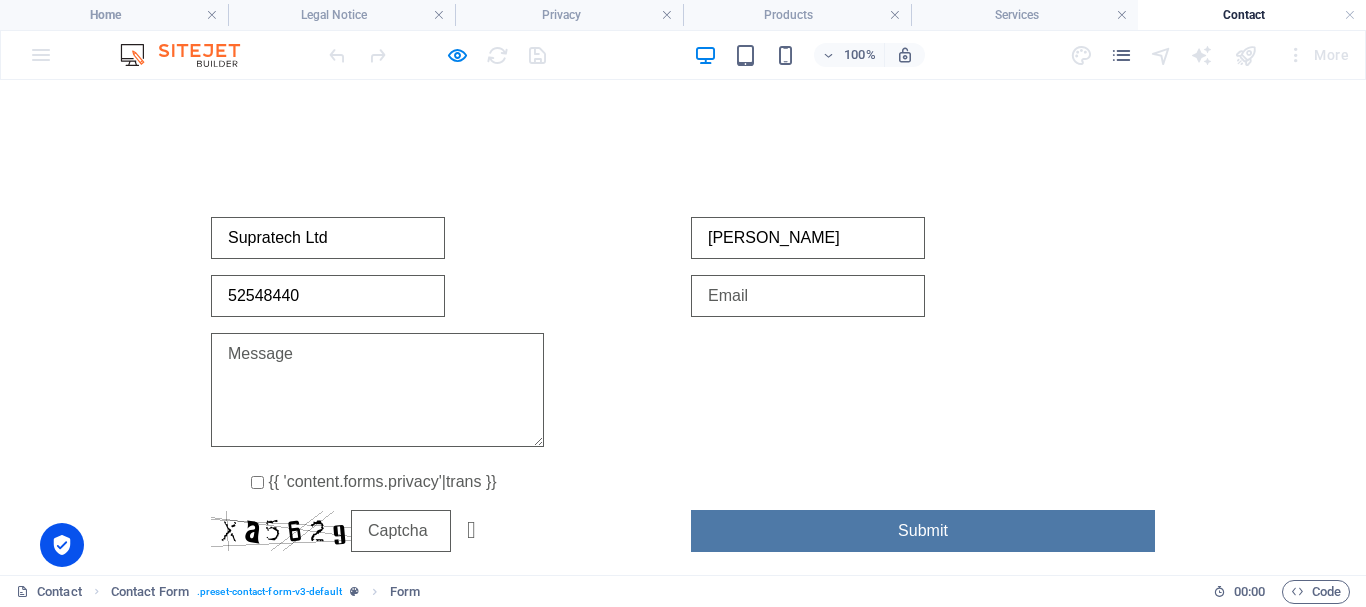 type on "[EMAIL_ADDRESS][DOMAIN_NAME]" 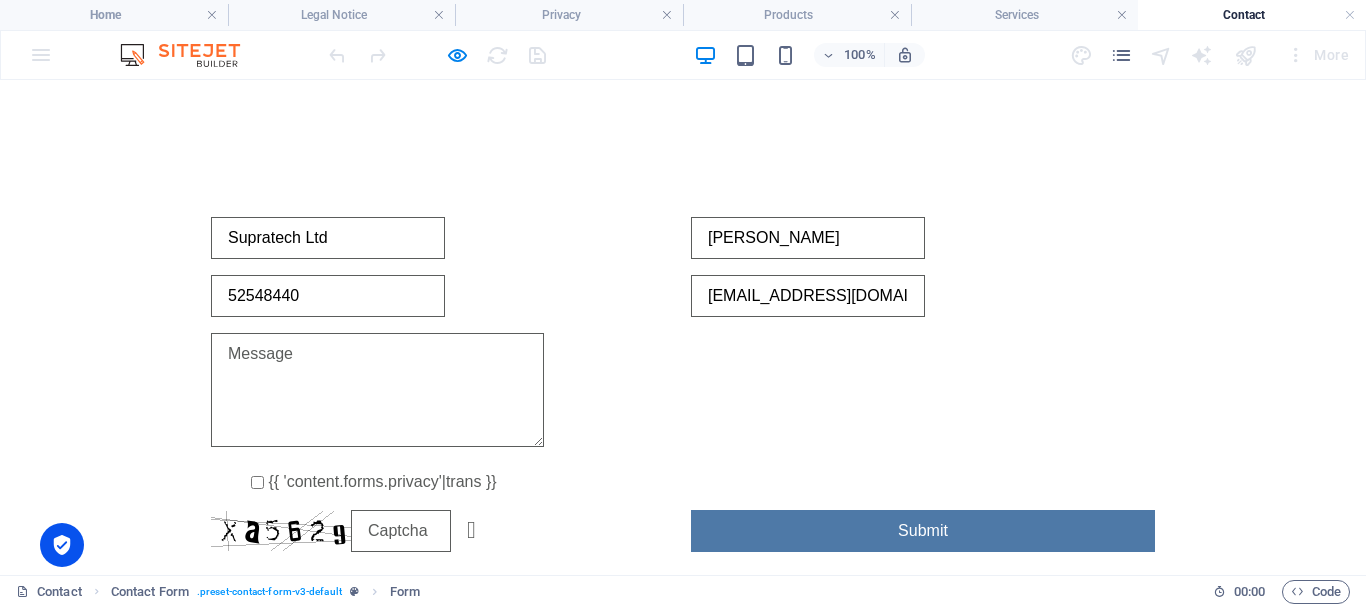 click at bounding box center (377, 390) 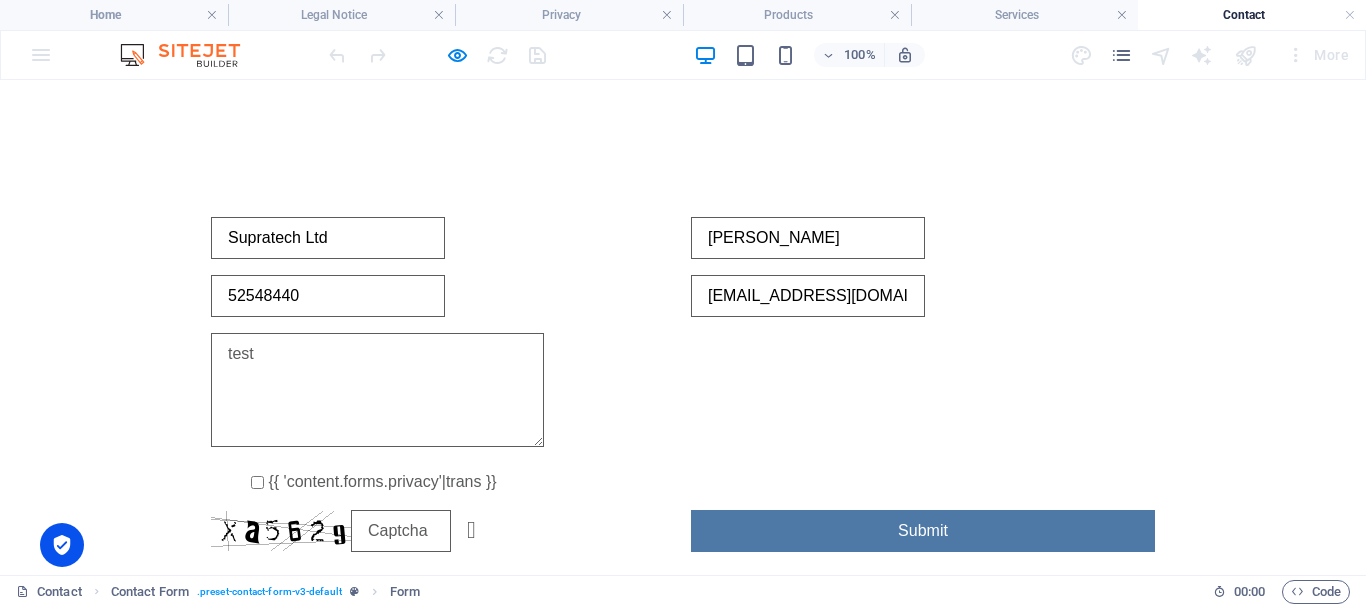 type on "test" 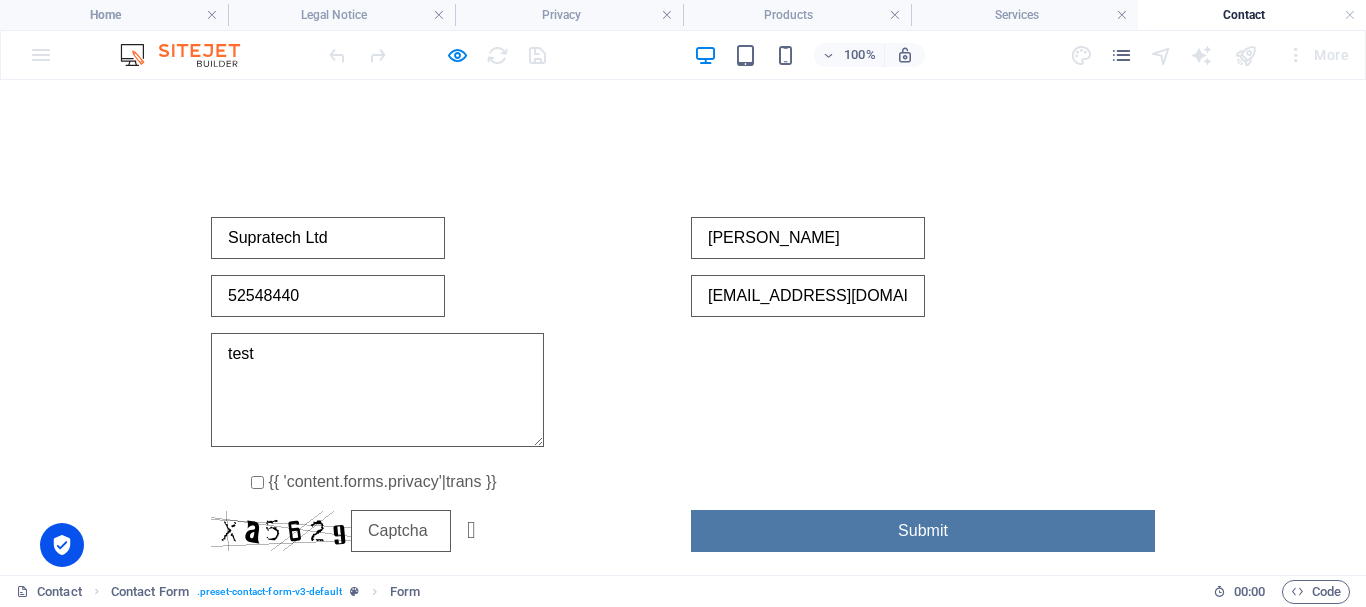 click at bounding box center (401, 531) 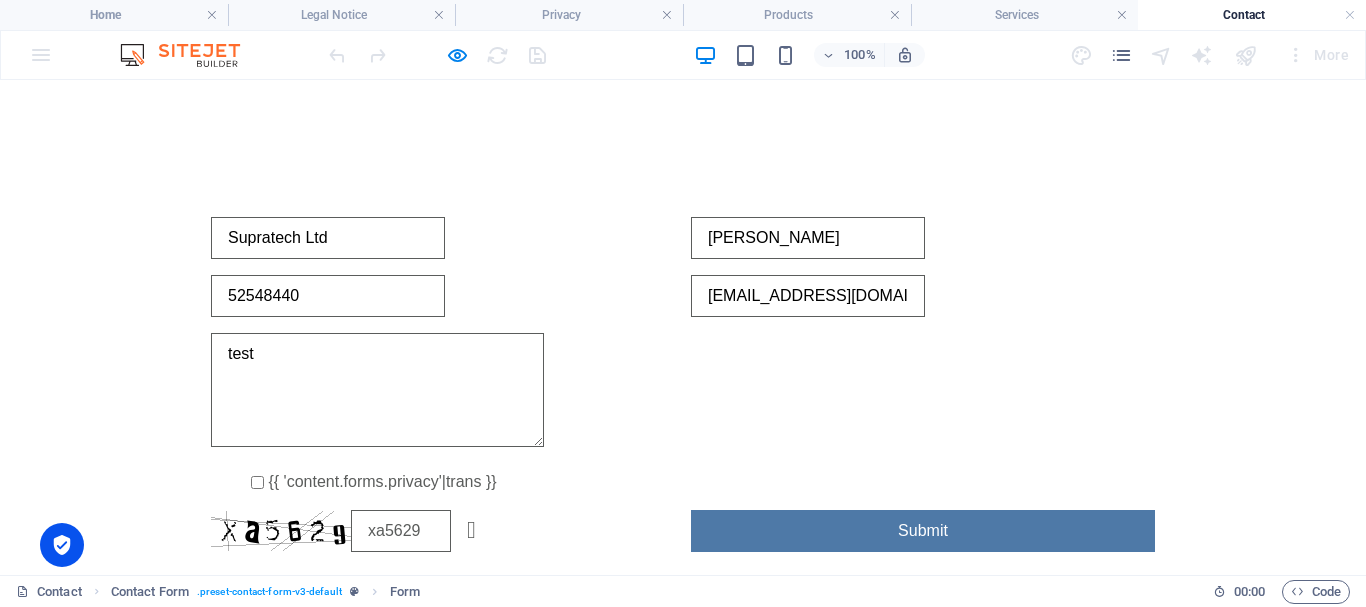 type on "xa5629" 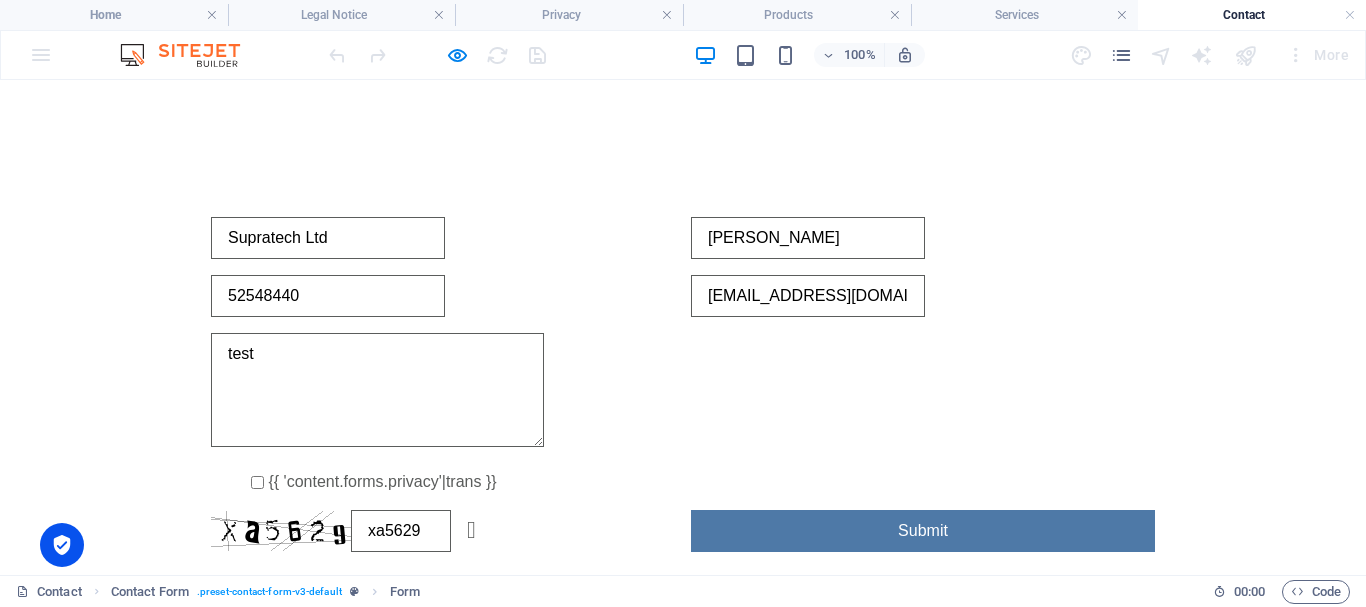 click on "{{ 'content.forms.privacy'|trans }}" at bounding box center (257, 482) 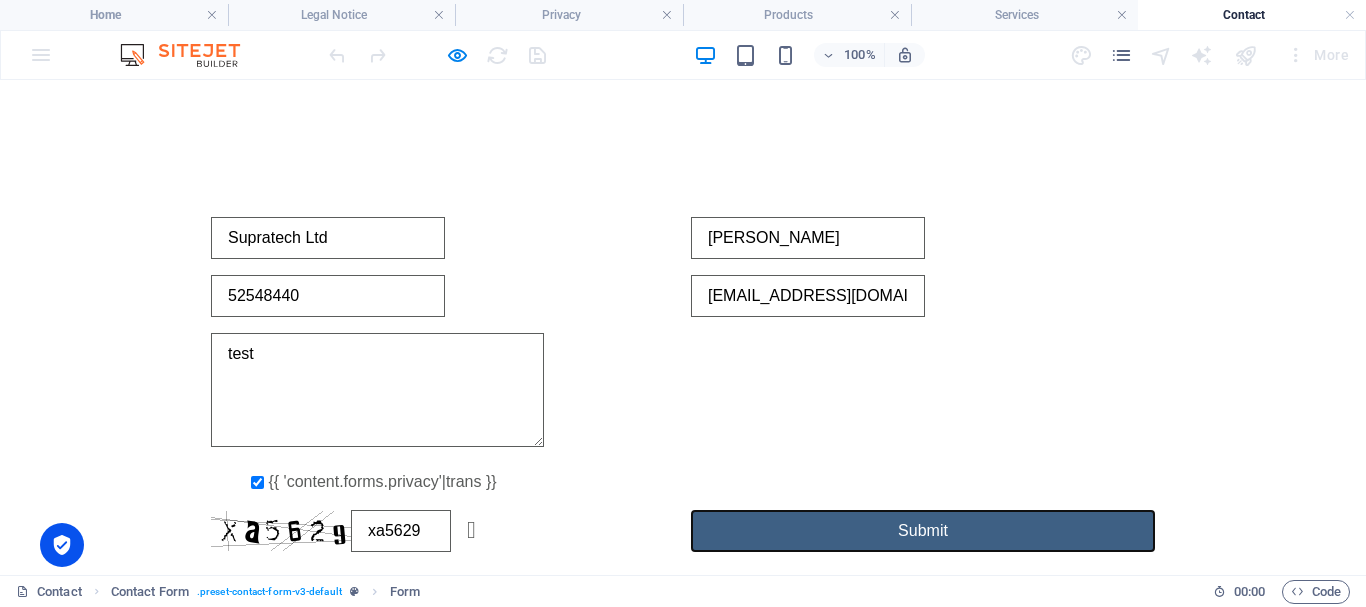click on "Submit" at bounding box center [923, 531] 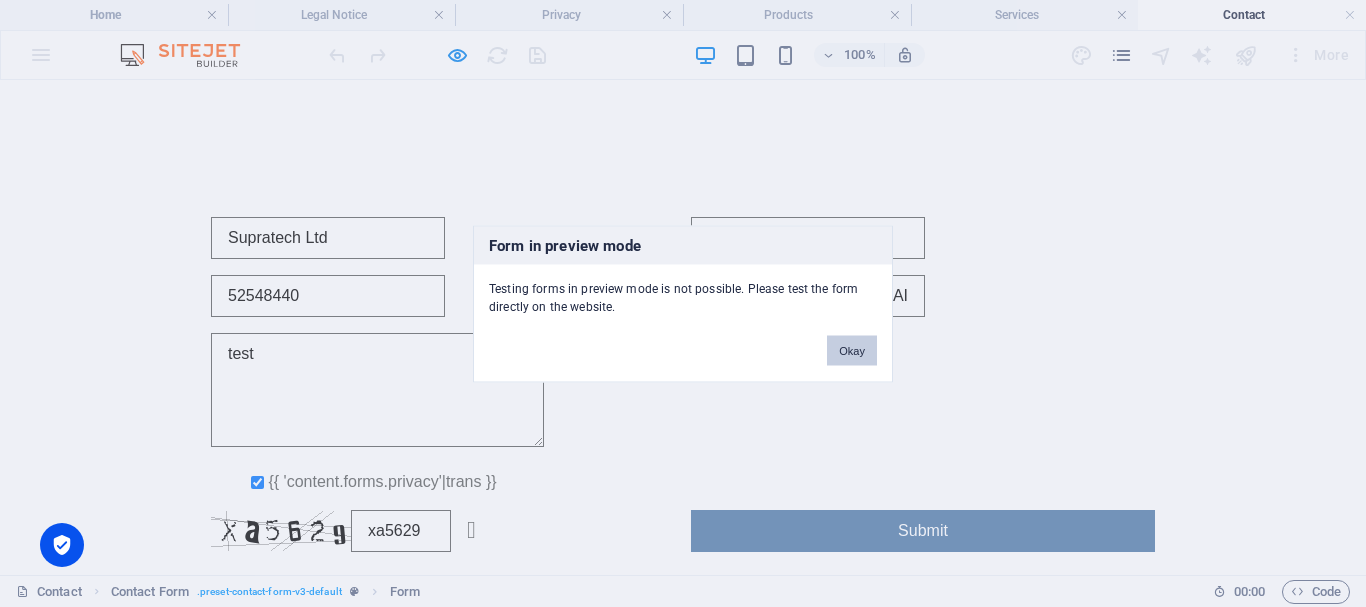 click on "Okay" at bounding box center [852, 350] 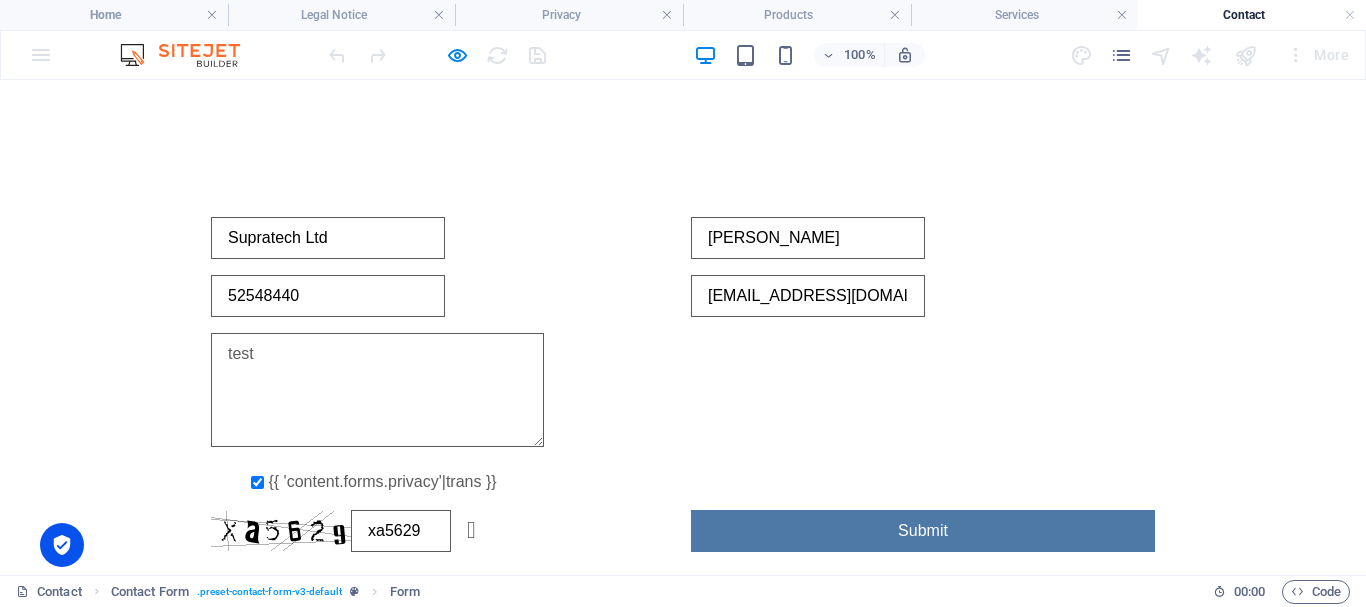 click on "test" at bounding box center [377, 390] 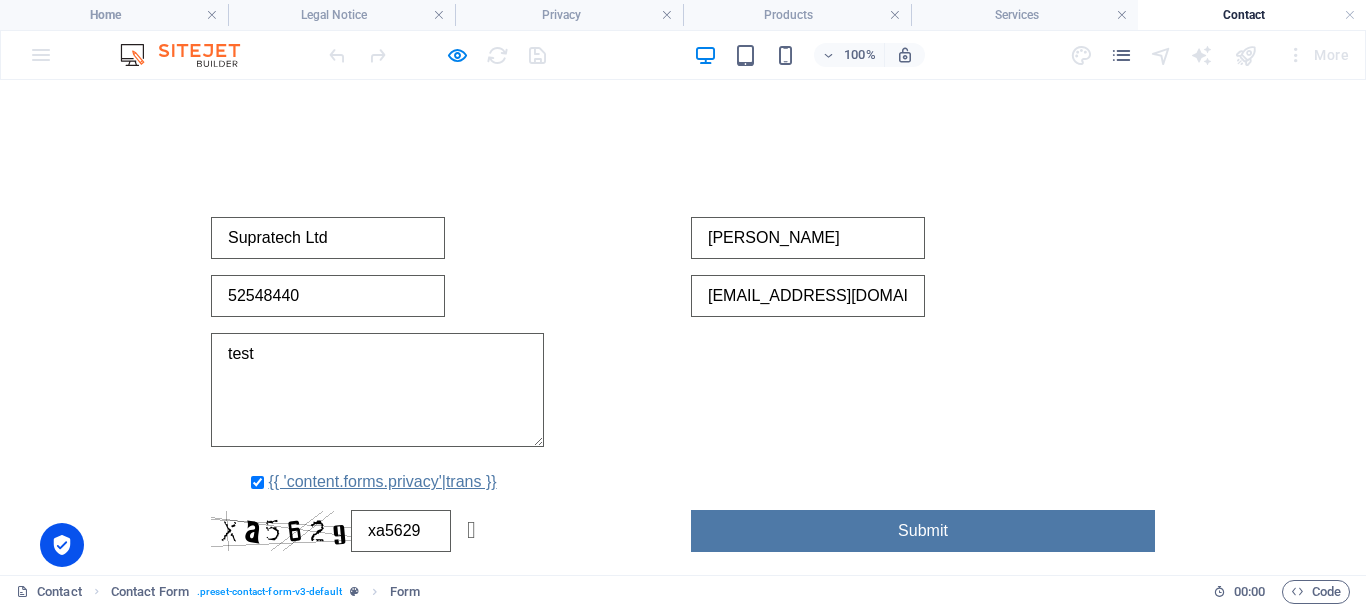 click on "{{ 'content.forms.privacy'|trans }}" at bounding box center [382, 481] 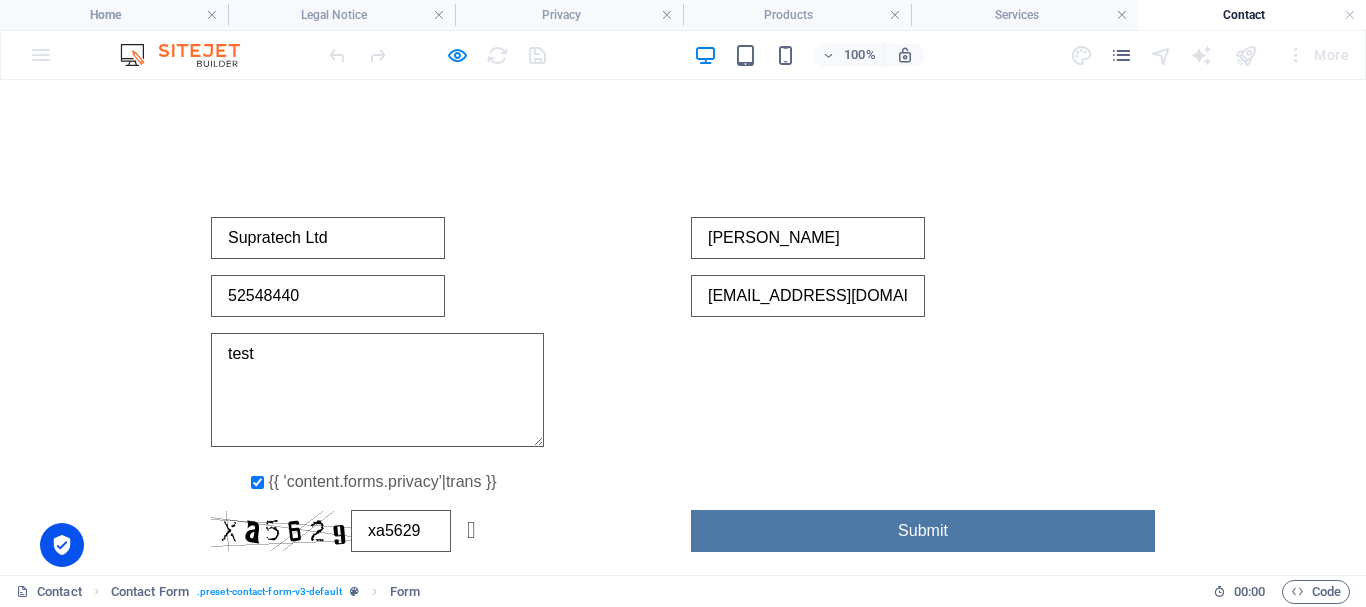 click on "Contact" at bounding box center [1252, 15] 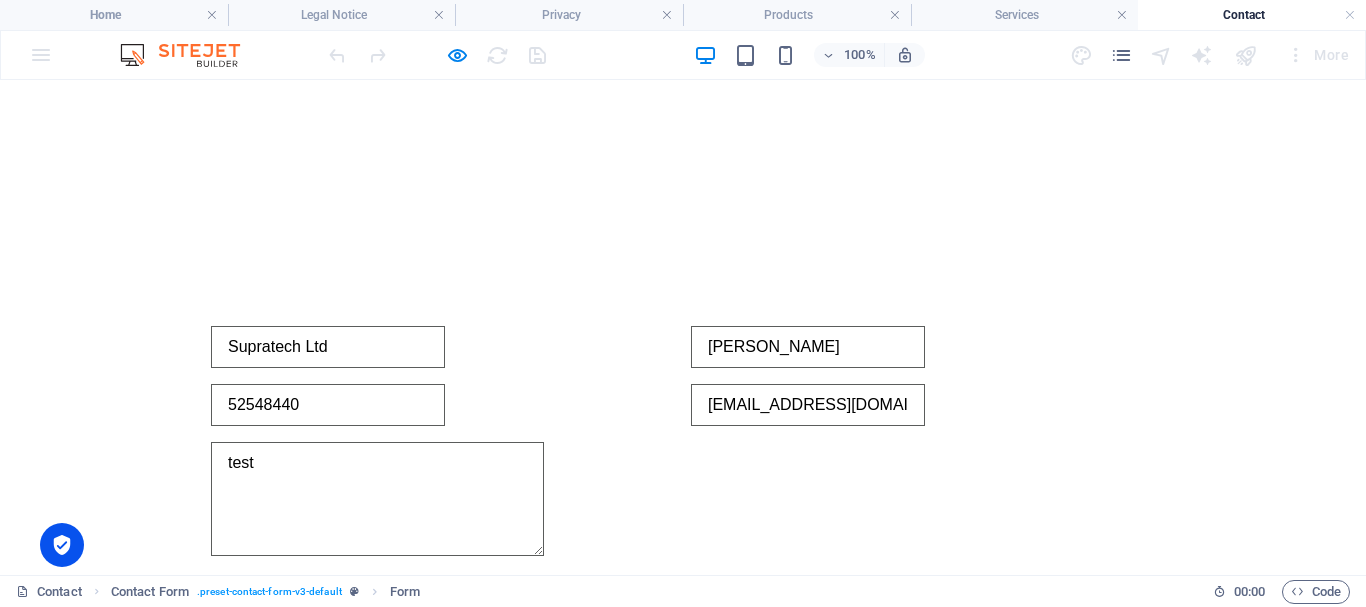scroll, scrollTop: 0, scrollLeft: 0, axis: both 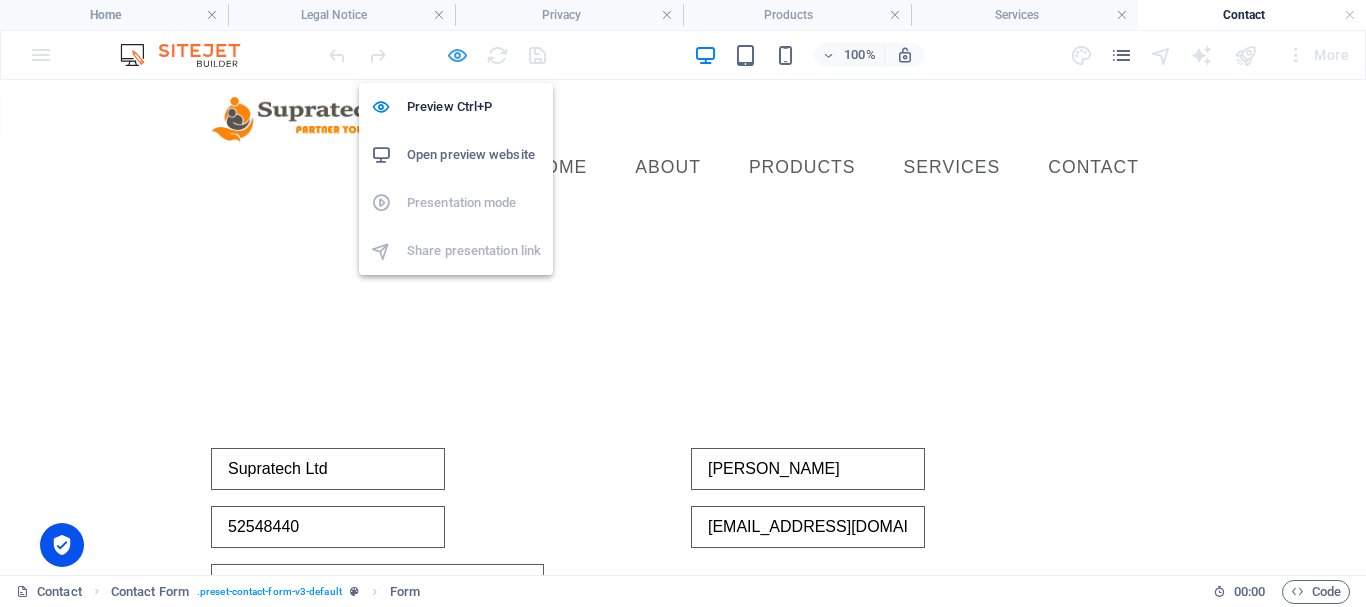 click at bounding box center (457, 55) 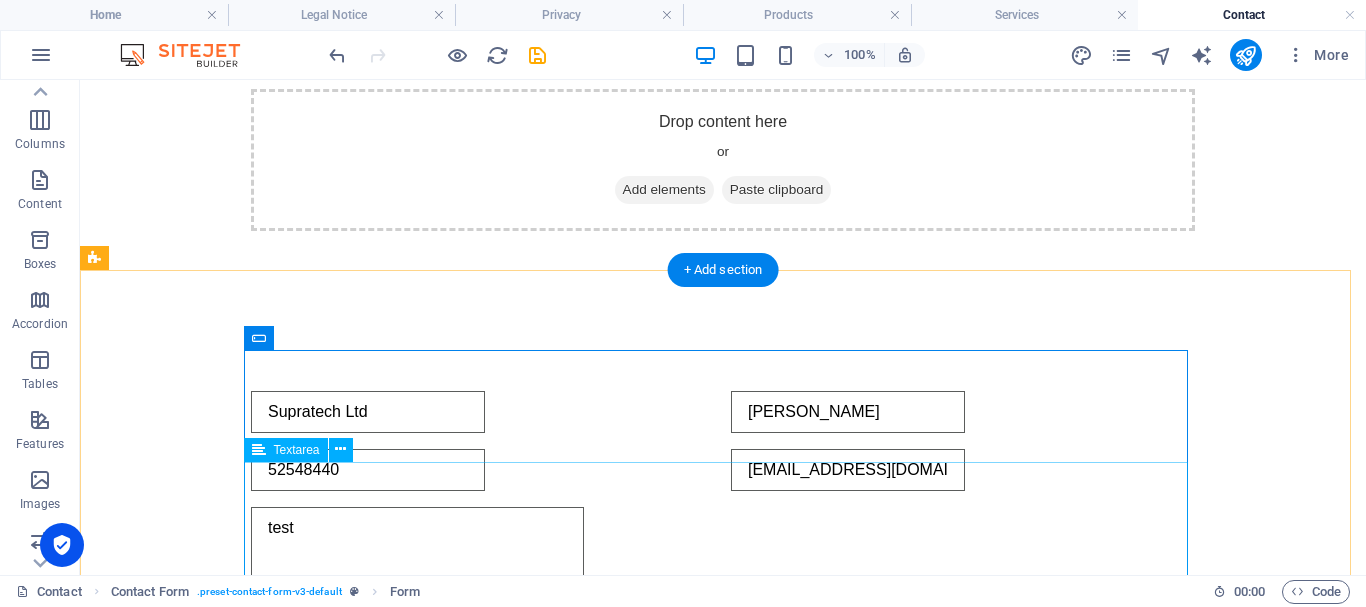 scroll, scrollTop: 200, scrollLeft: 0, axis: vertical 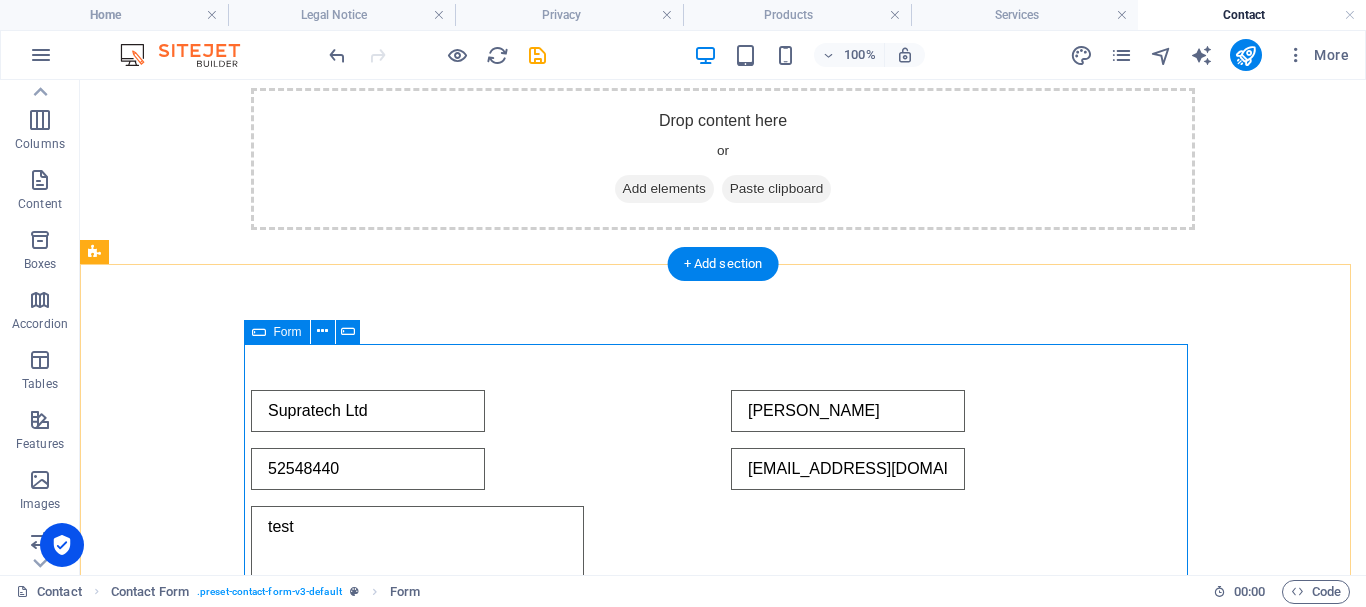 click on "Supratech Ltd [PERSON_NAME] 52548440 [EMAIL_ADDRESS][DOMAIN_NAME] test   {{ 'content.forms.privacy'|trans }} xa5629 Unreadable? Regenerate Submit" at bounding box center [723, 557] 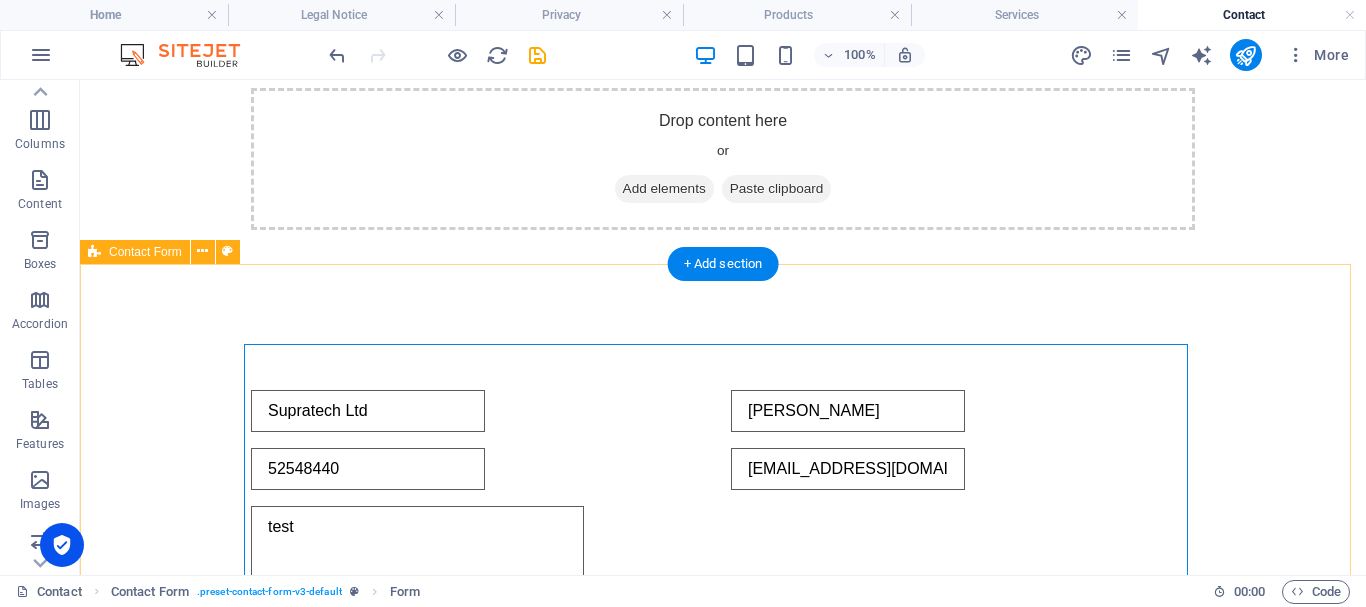 click on "Supratech Ltd [PERSON_NAME] 52548440 [EMAIL_ADDRESS][DOMAIN_NAME] test   {{ 'content.forms.privacy'|trans }} xa5629 Unreadable? Regenerate Submit" at bounding box center [723, 557] 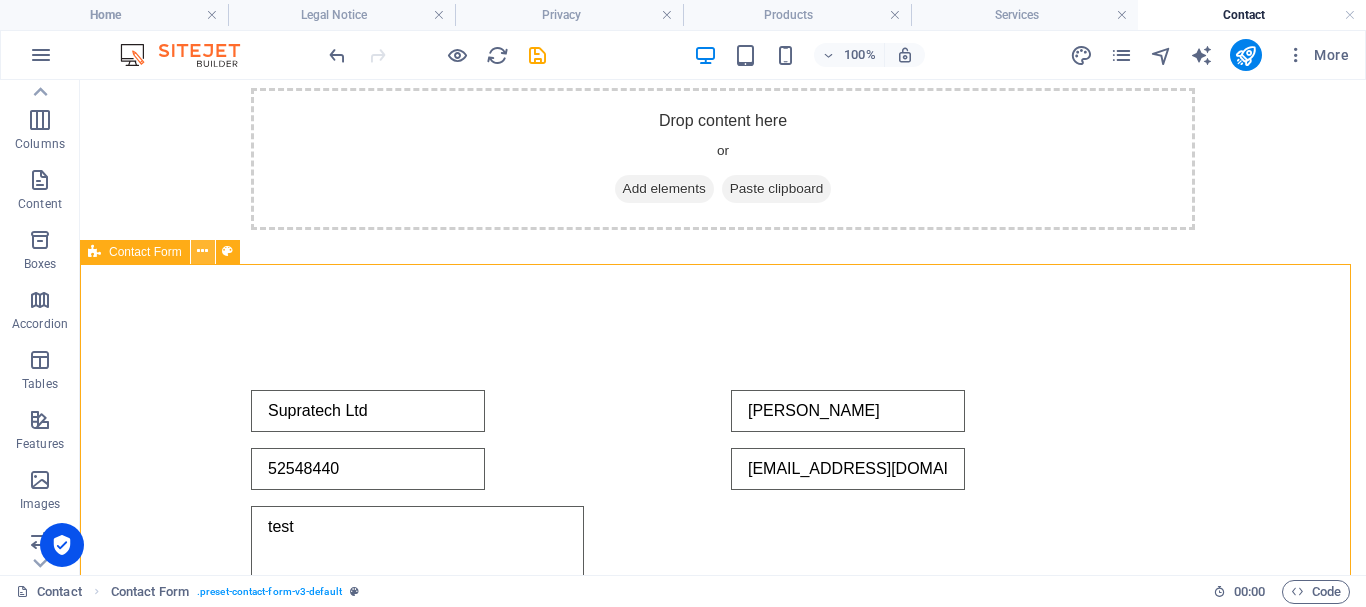 click at bounding box center (202, 251) 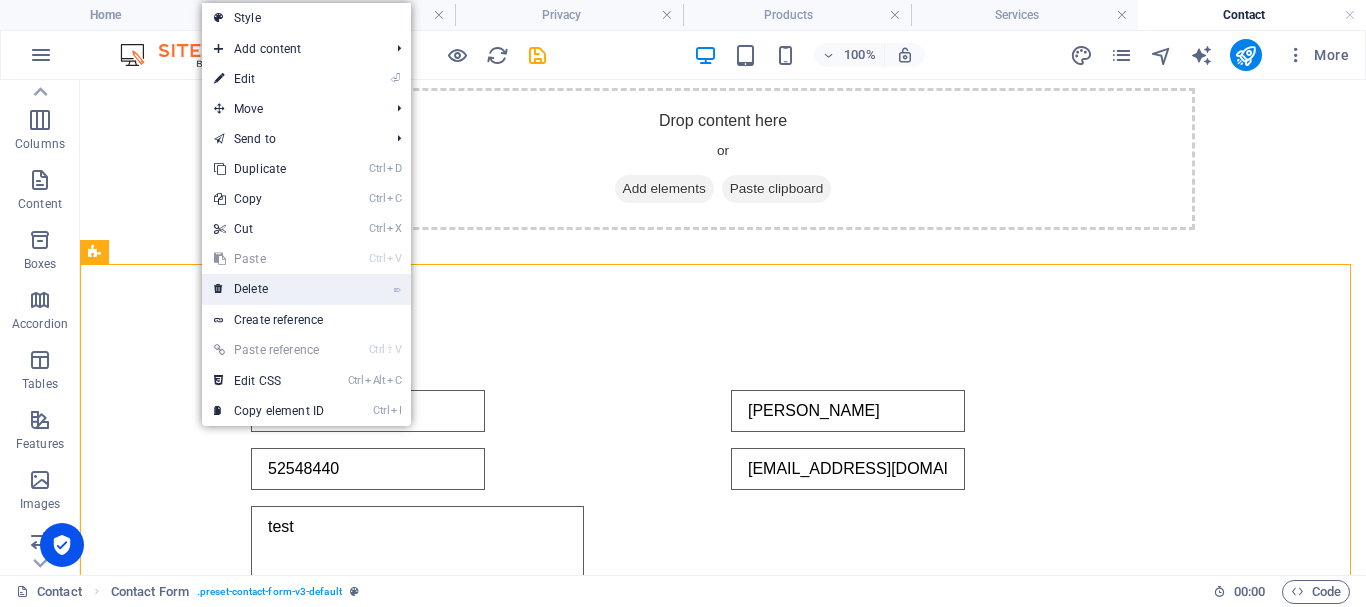click on "⌦  Delete" at bounding box center [269, 289] 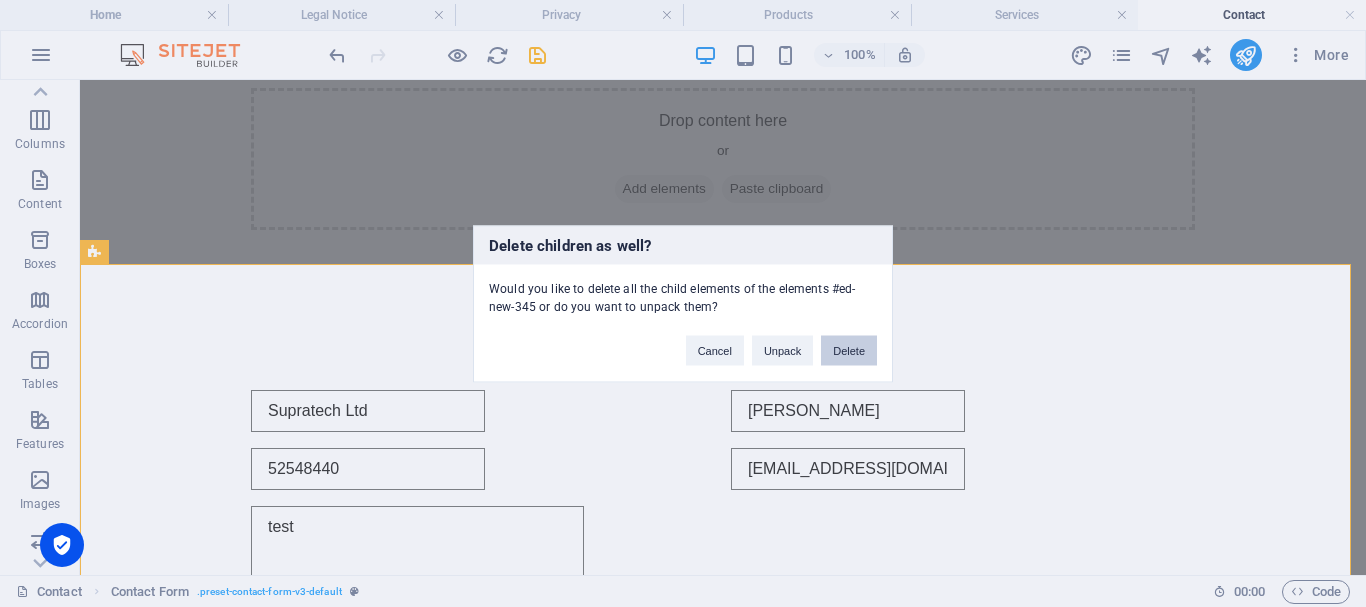 click on "Delete" at bounding box center (849, 350) 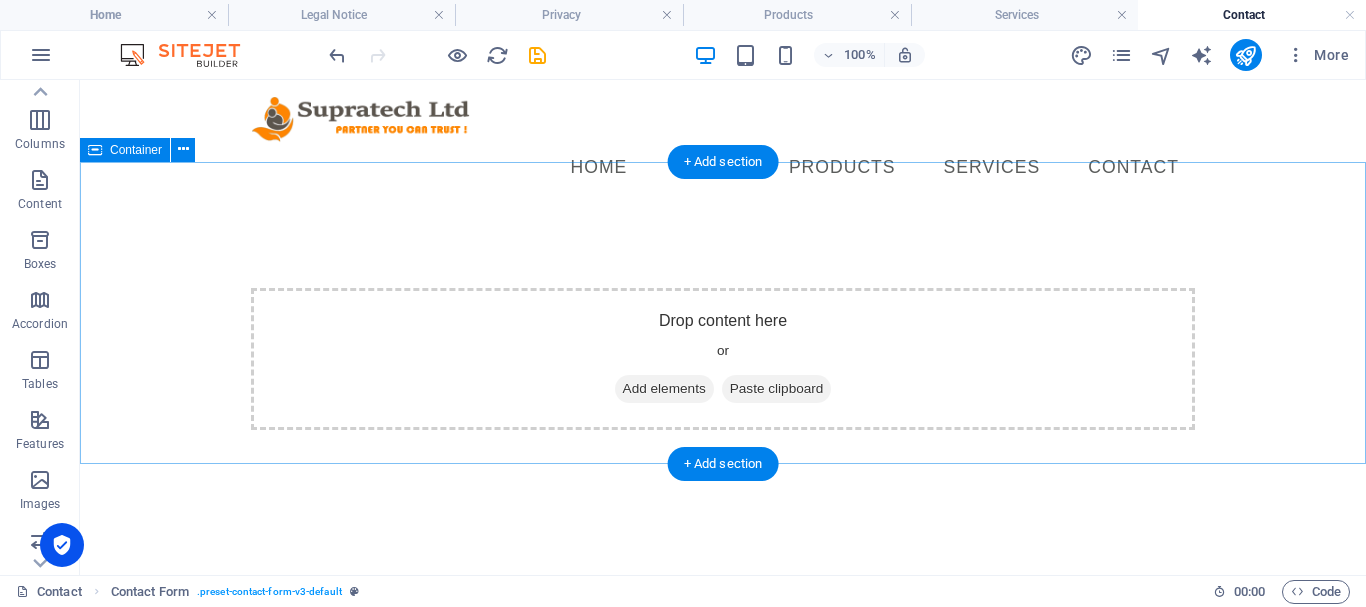 scroll, scrollTop: 0, scrollLeft: 0, axis: both 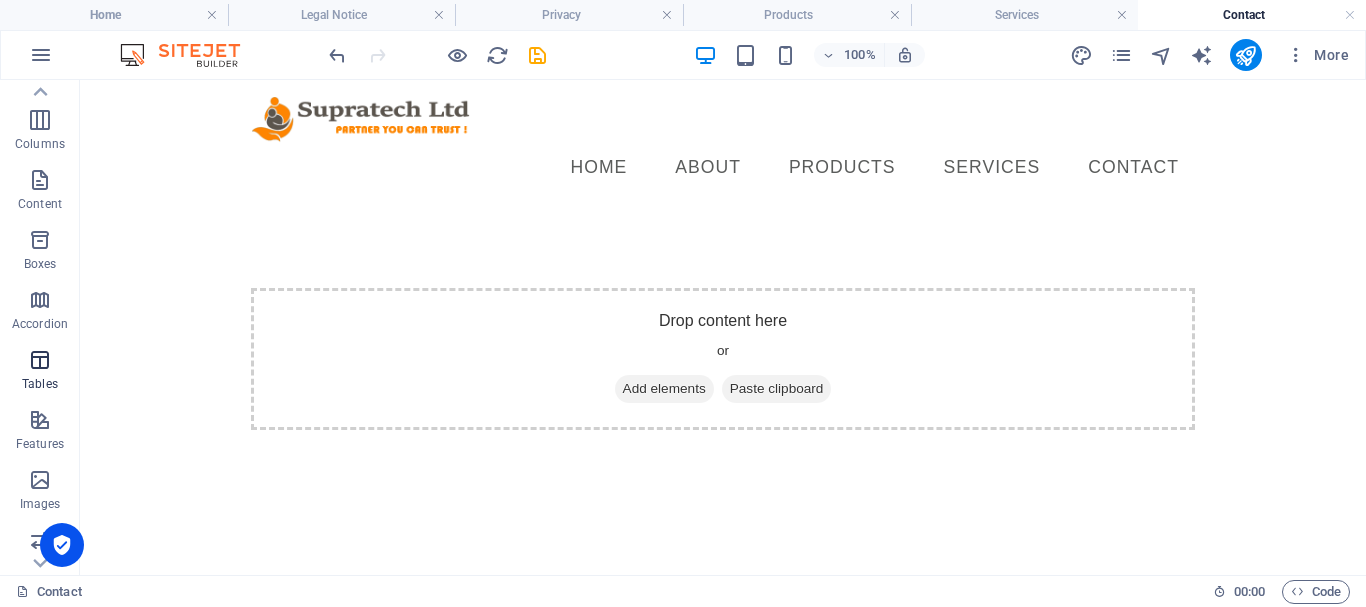 click at bounding box center (40, 360) 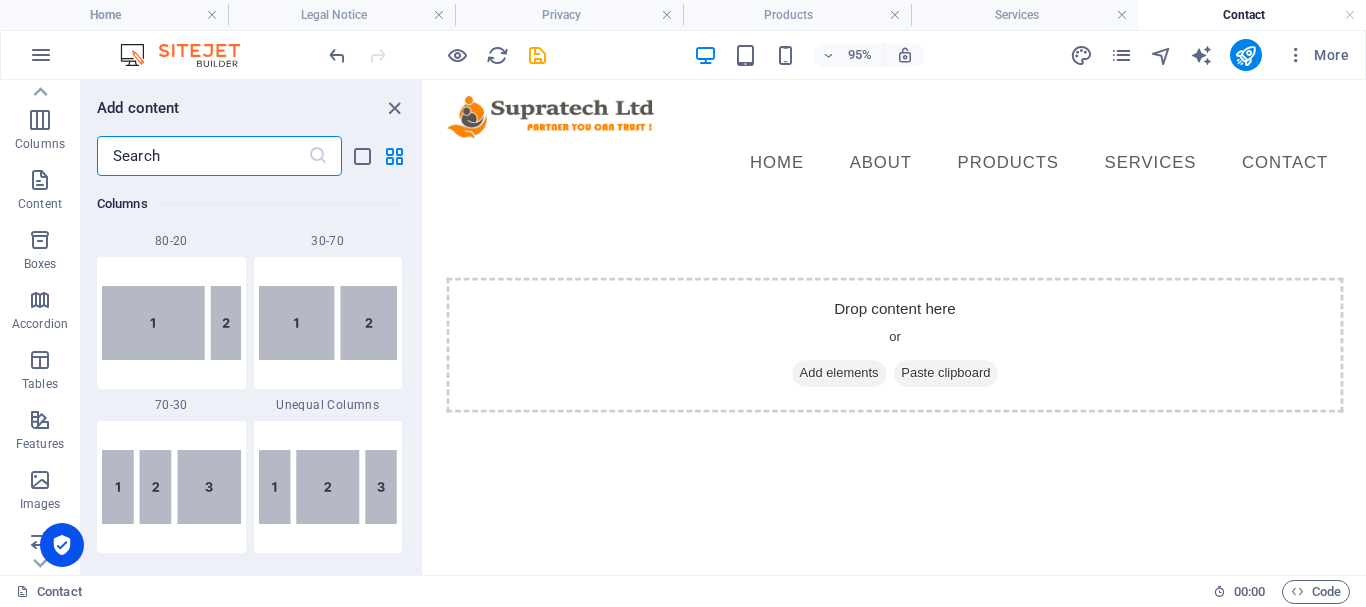scroll, scrollTop: 6926, scrollLeft: 0, axis: vertical 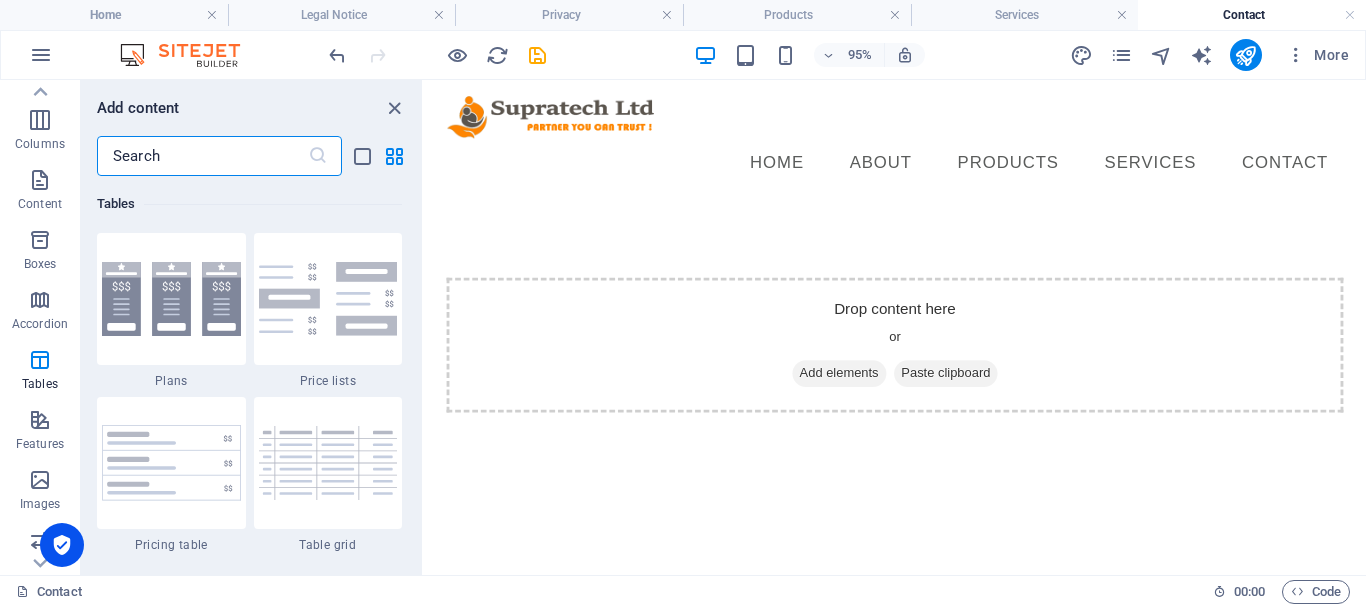 click at bounding box center (202, 156) 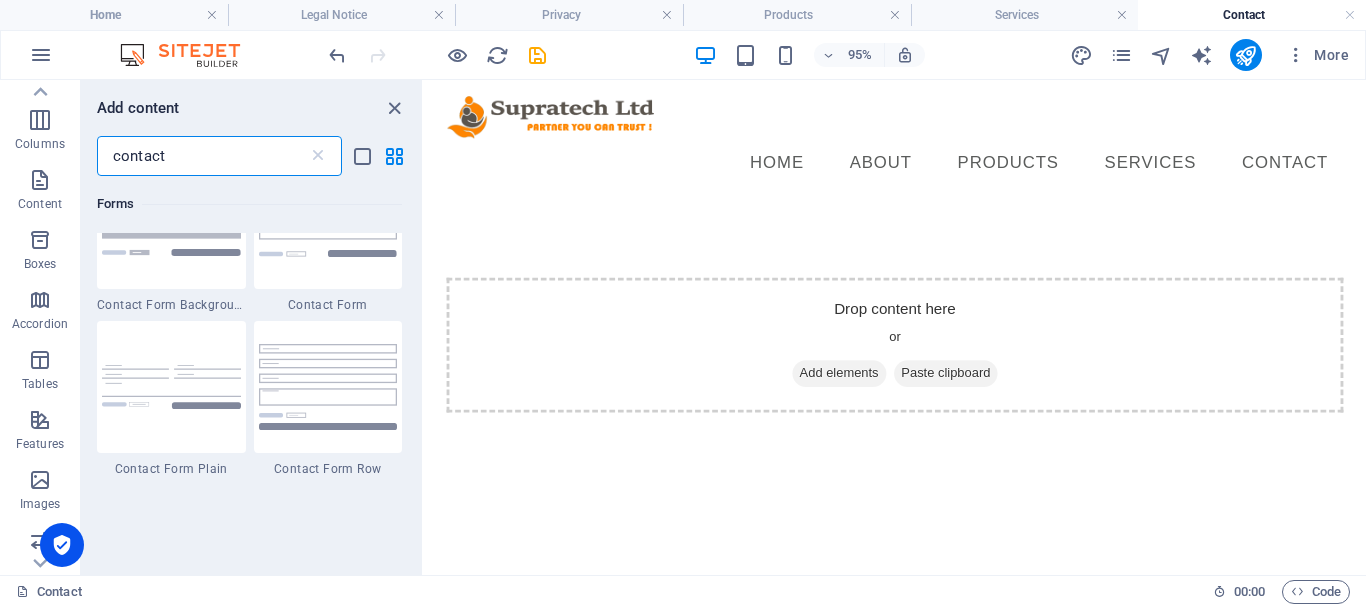 scroll, scrollTop: 1500, scrollLeft: 0, axis: vertical 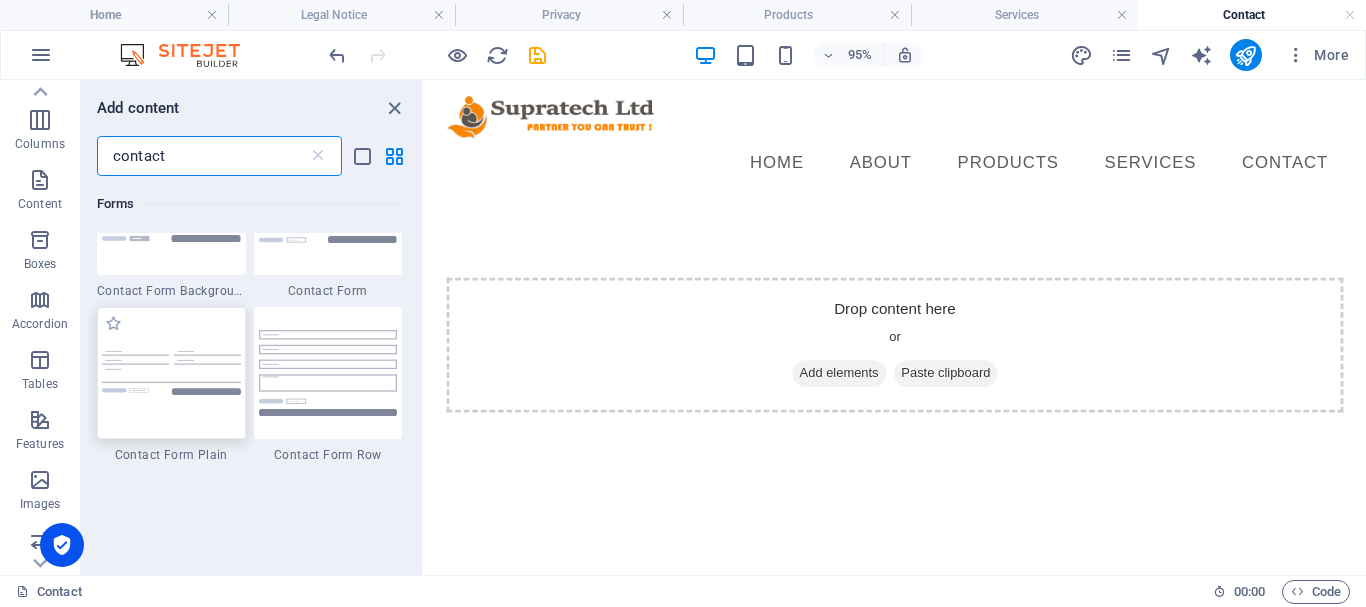 type on "contact" 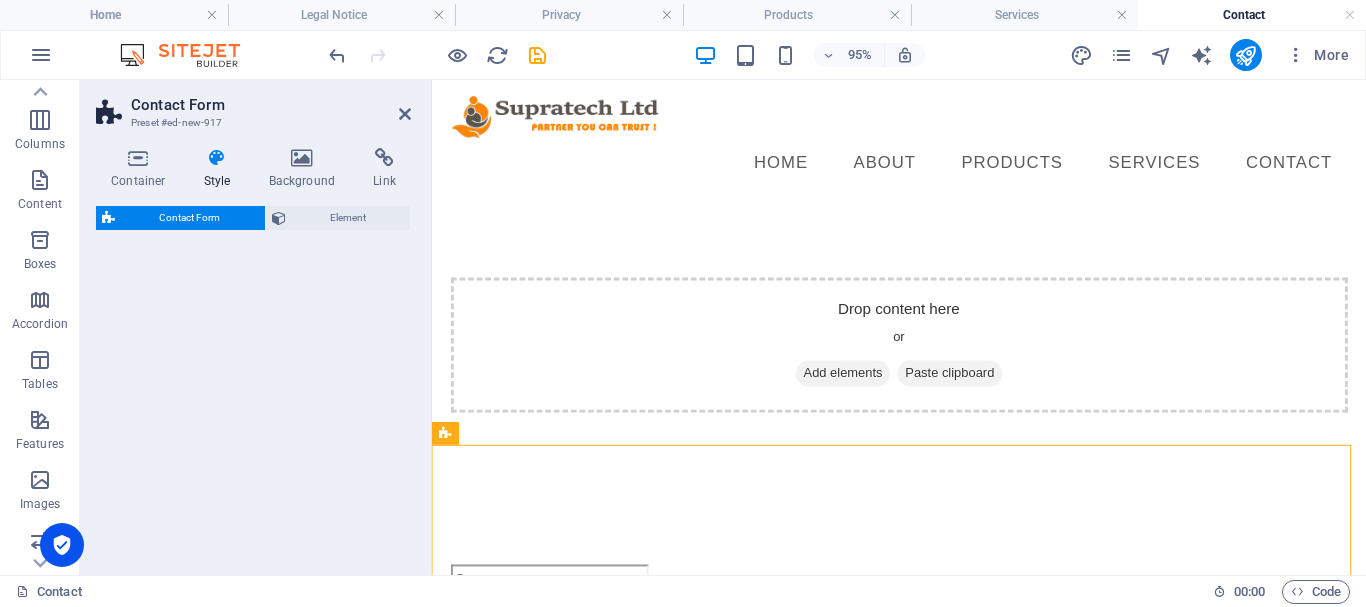 select on "rem" 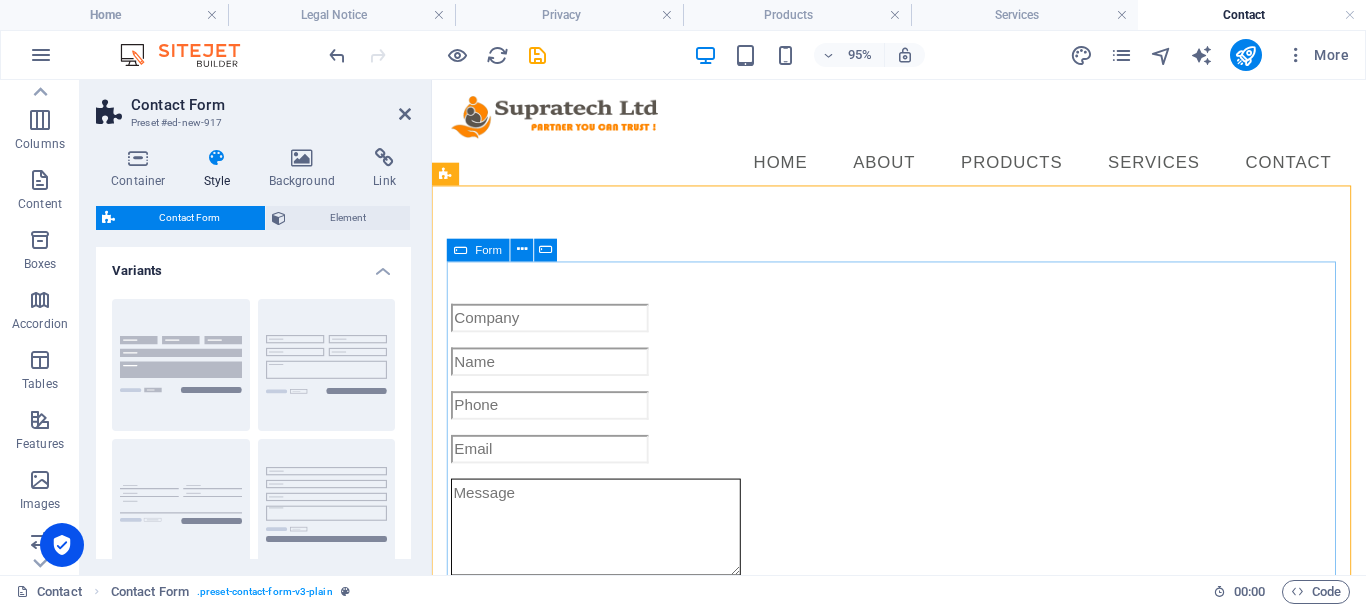 scroll, scrollTop: 200, scrollLeft: 0, axis: vertical 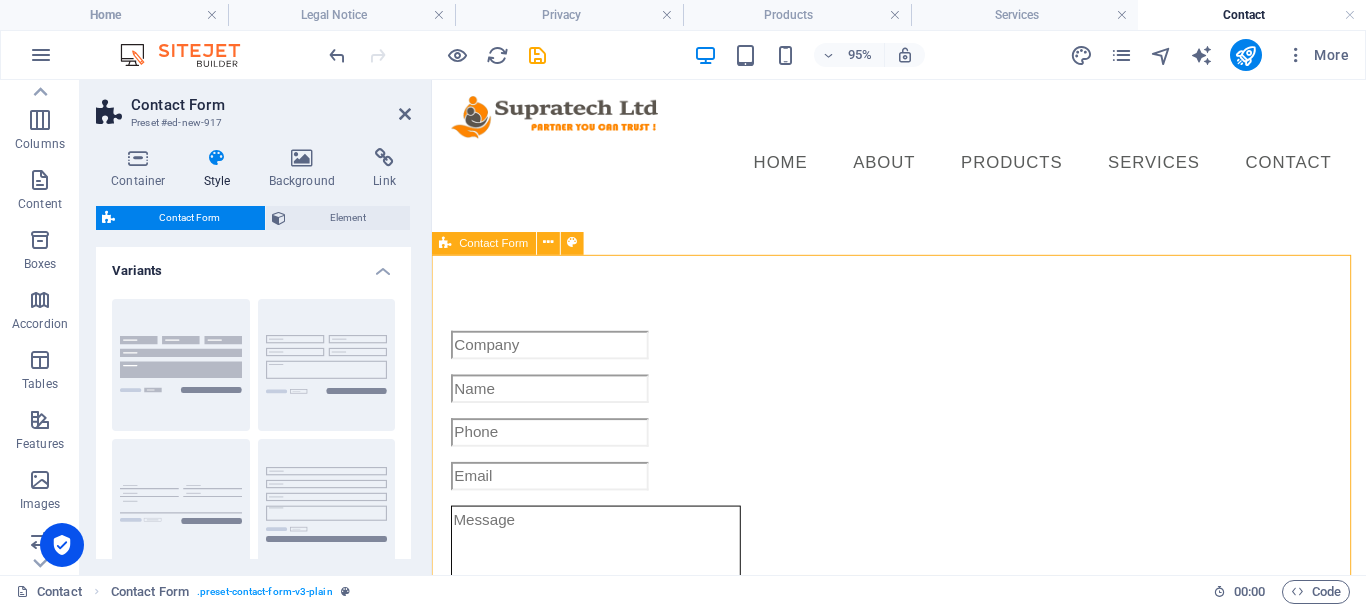 drag, startPoint x: 603, startPoint y: 431, endPoint x: 599, endPoint y: 301, distance: 130.06152 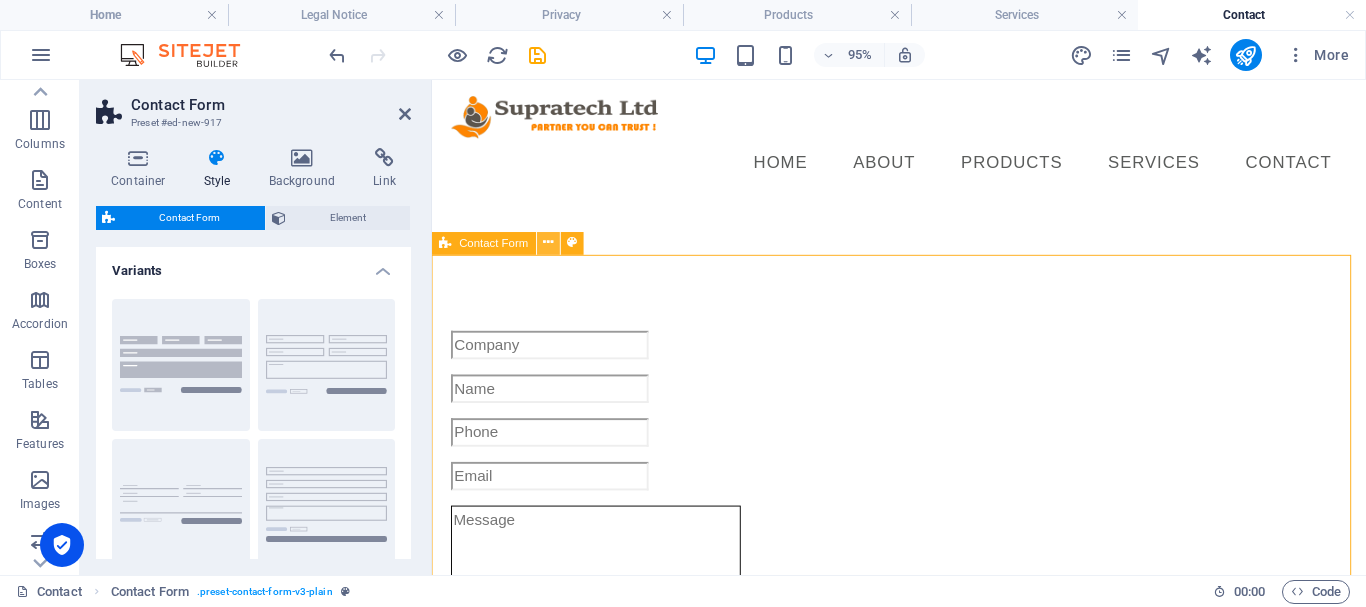 click at bounding box center (548, 243) 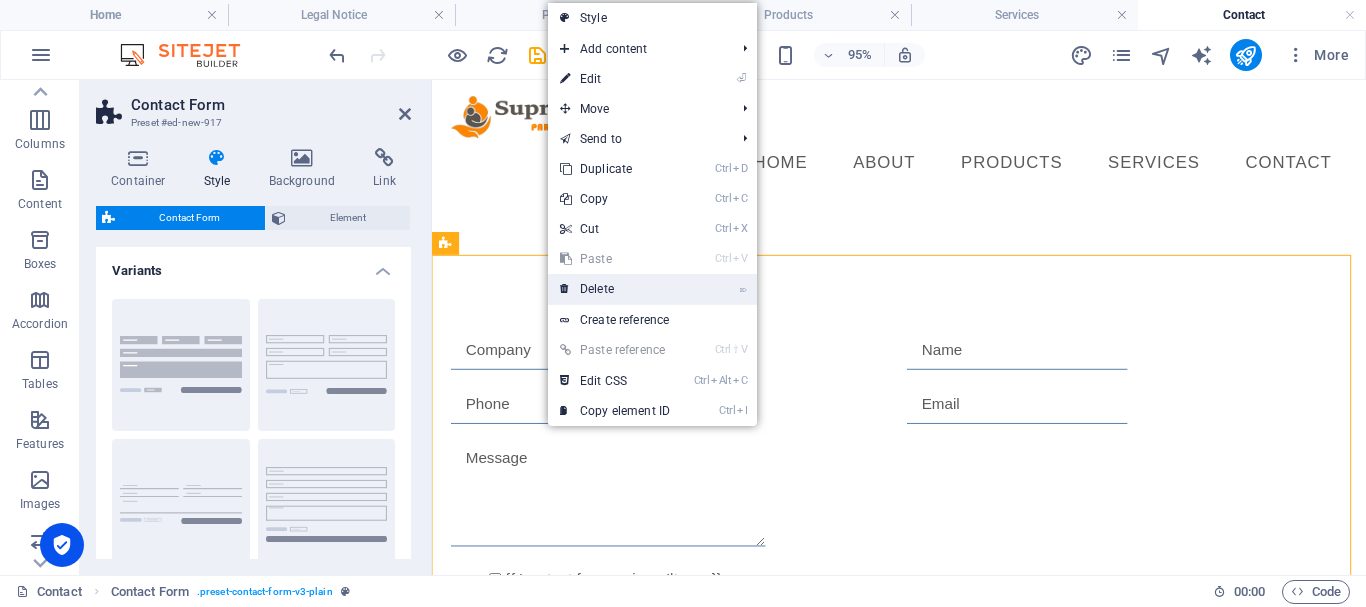 click on "⌦  Delete" at bounding box center [615, 289] 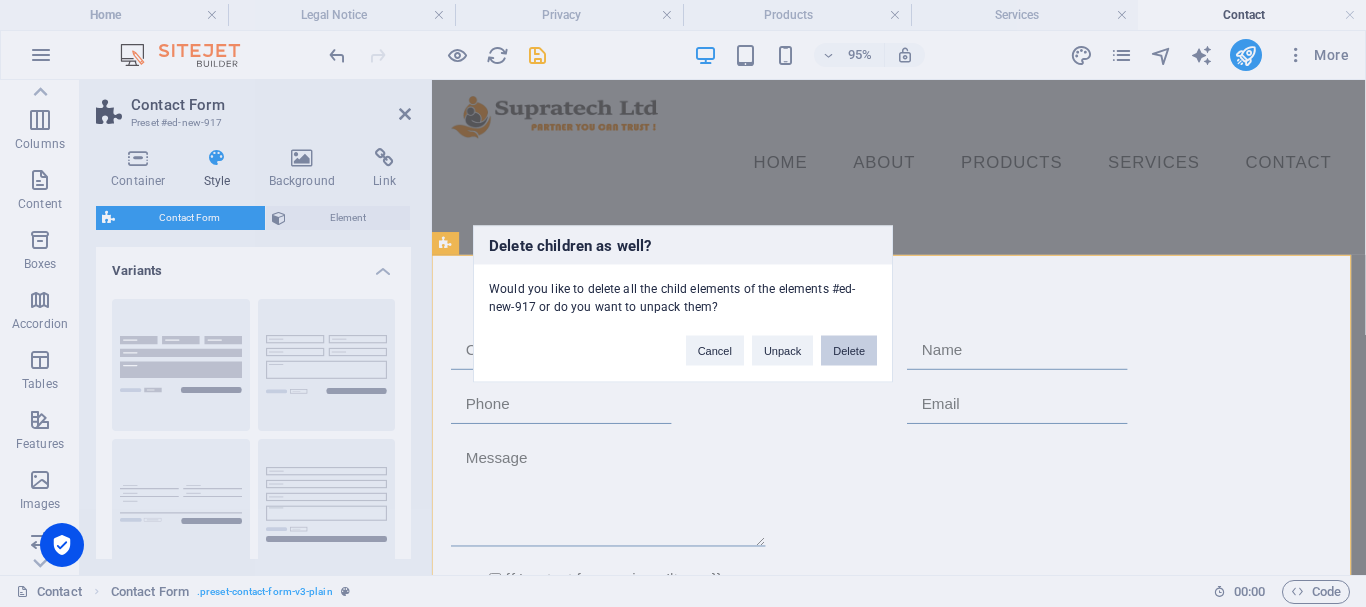 click on "Delete" at bounding box center (849, 350) 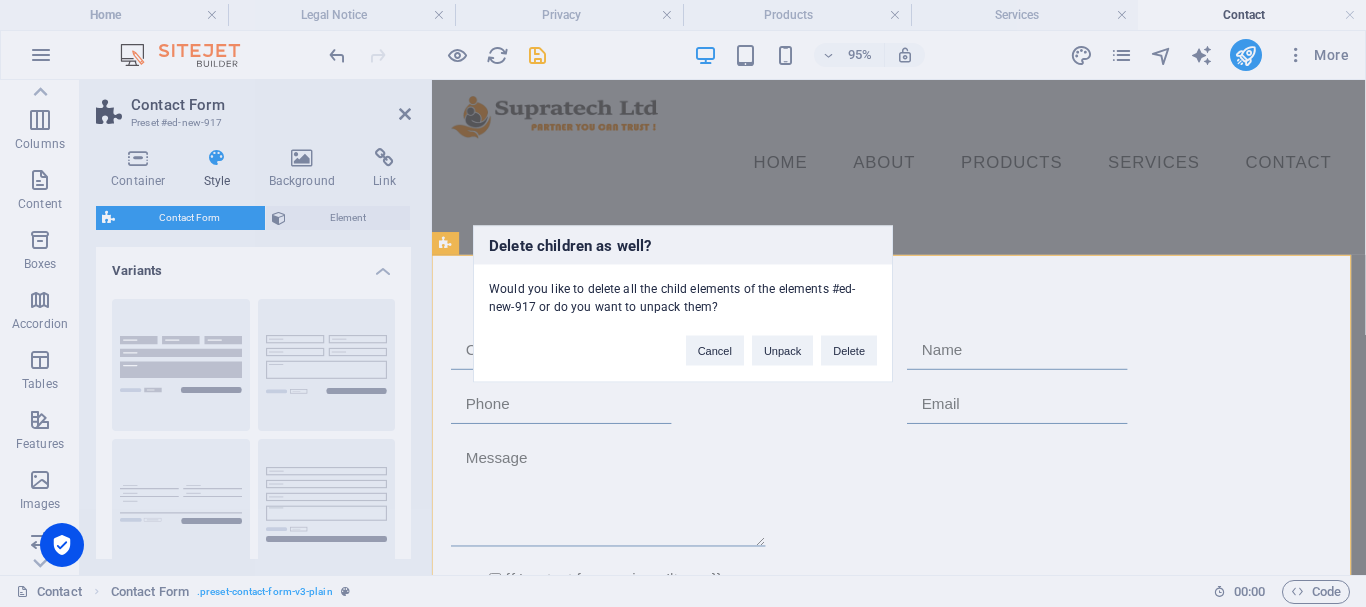 scroll, scrollTop: 0, scrollLeft: 0, axis: both 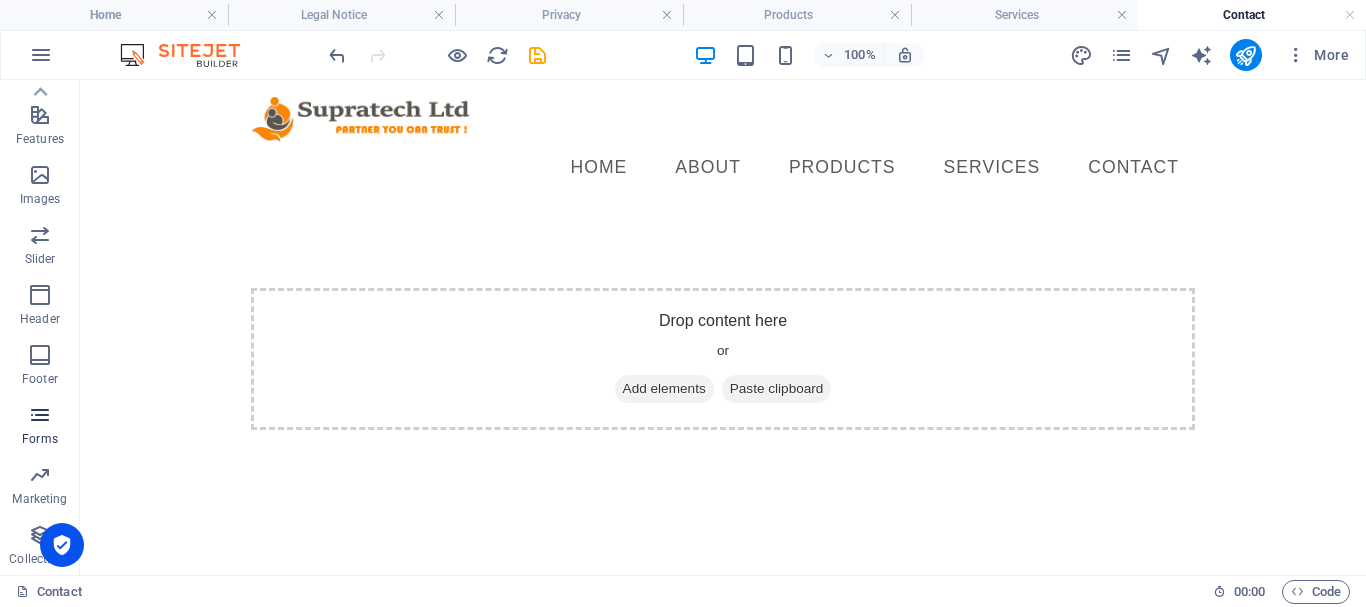 click at bounding box center [40, 415] 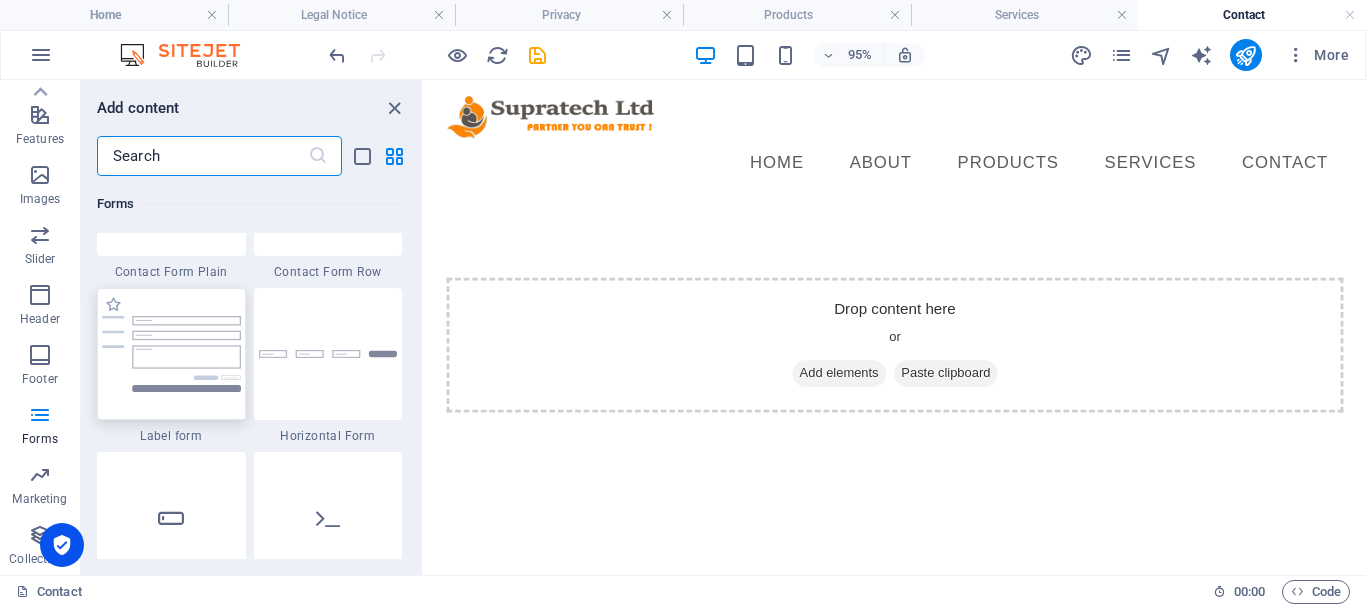 scroll, scrollTop: 14900, scrollLeft: 0, axis: vertical 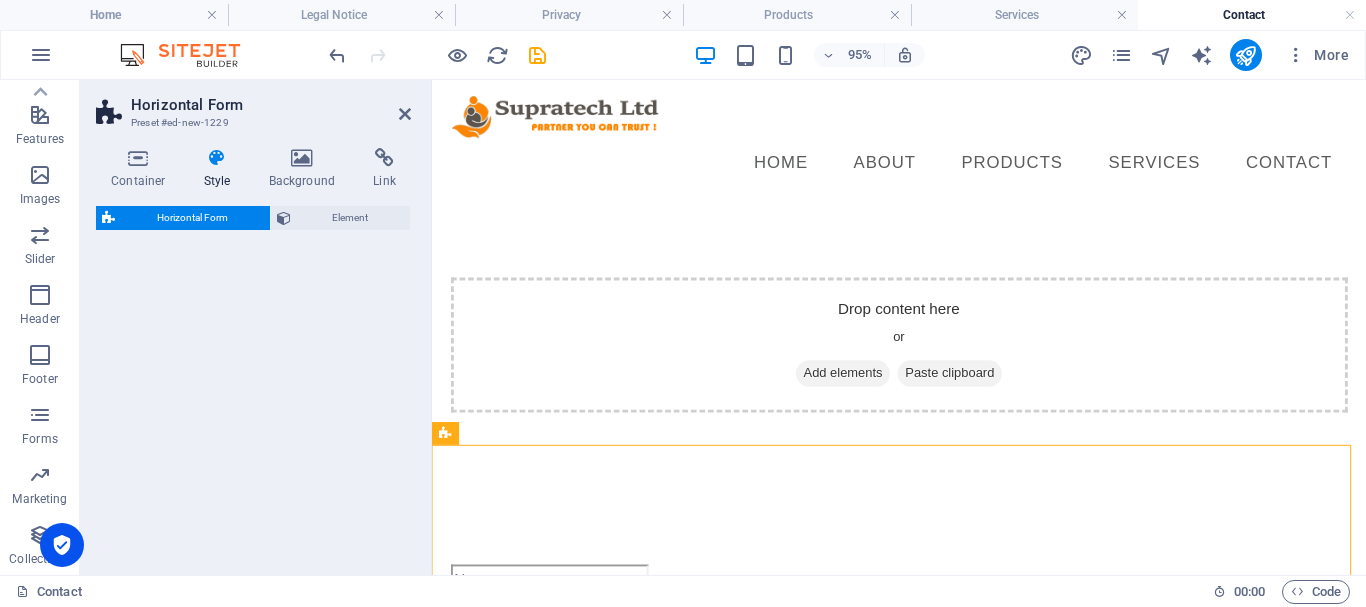 select on "rem" 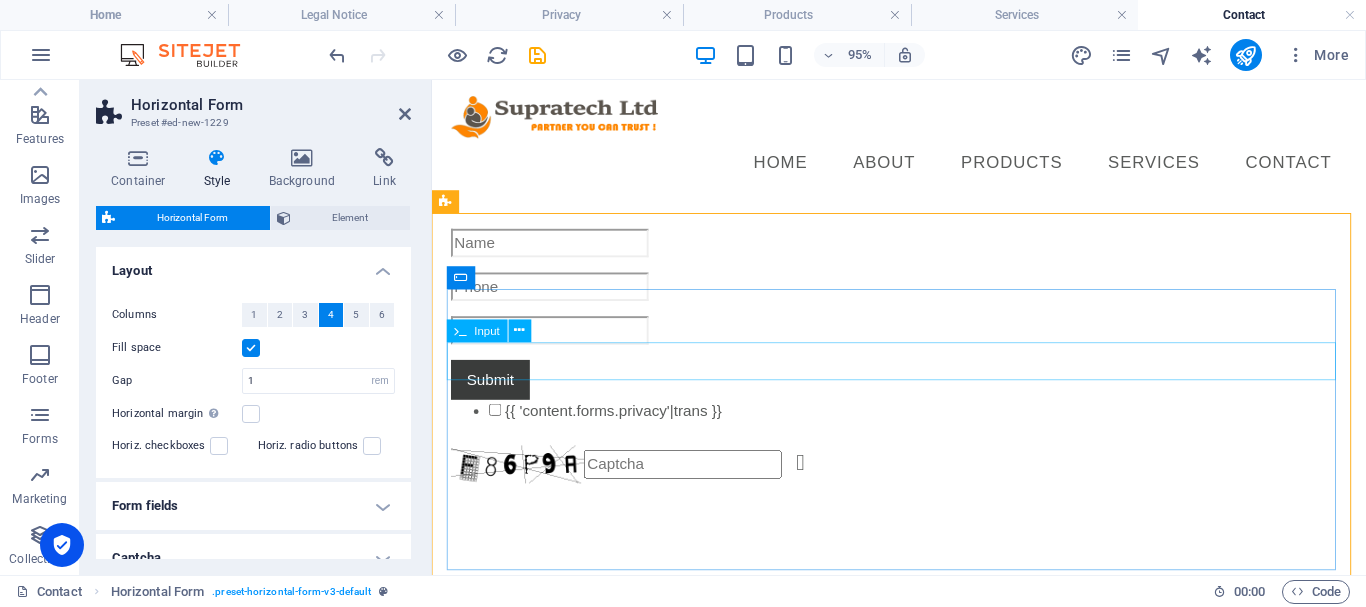 scroll, scrollTop: 235, scrollLeft: 0, axis: vertical 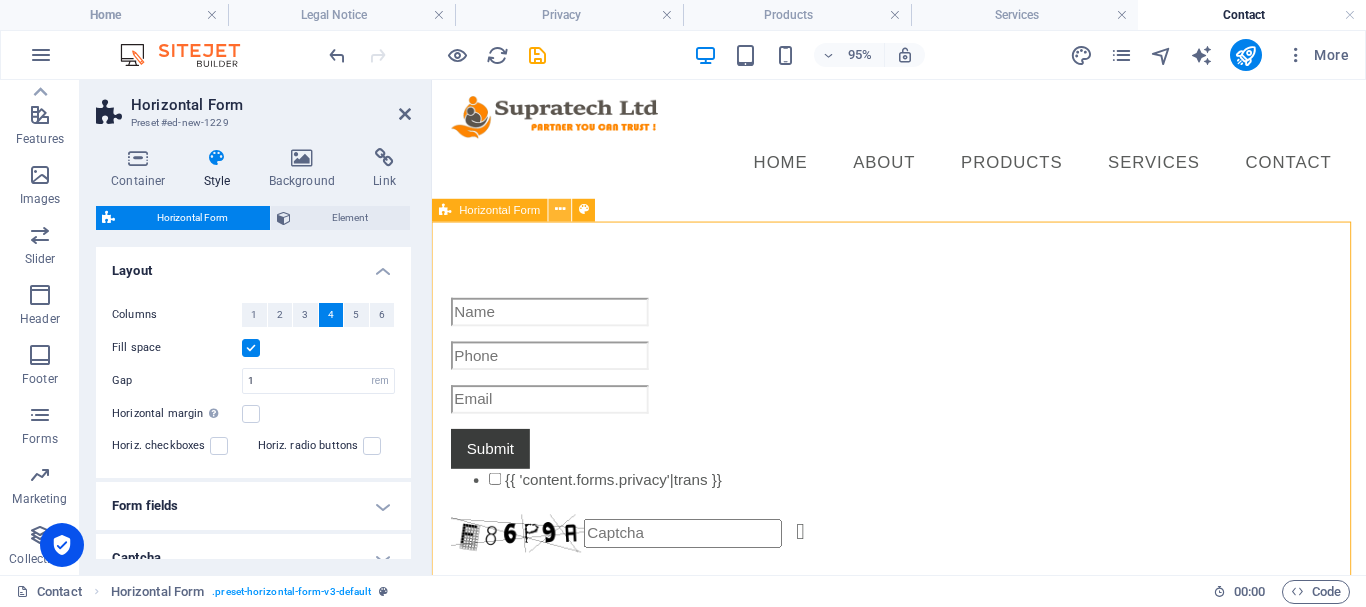 click at bounding box center (560, 210) 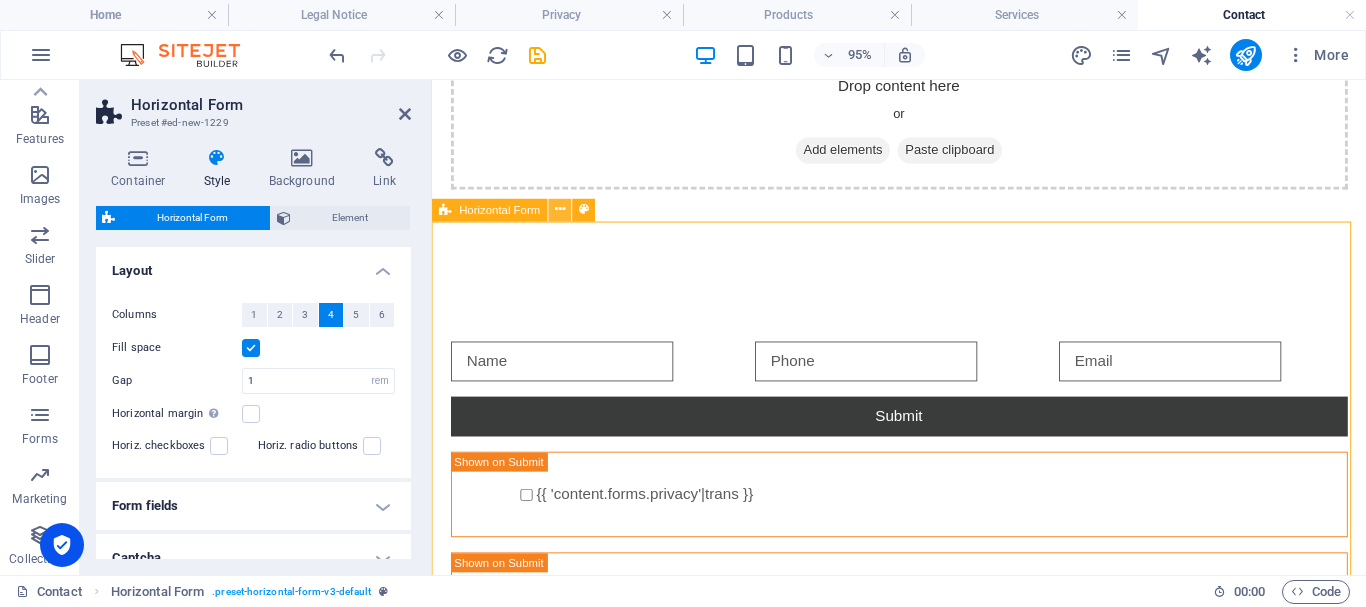 click at bounding box center (560, 210) 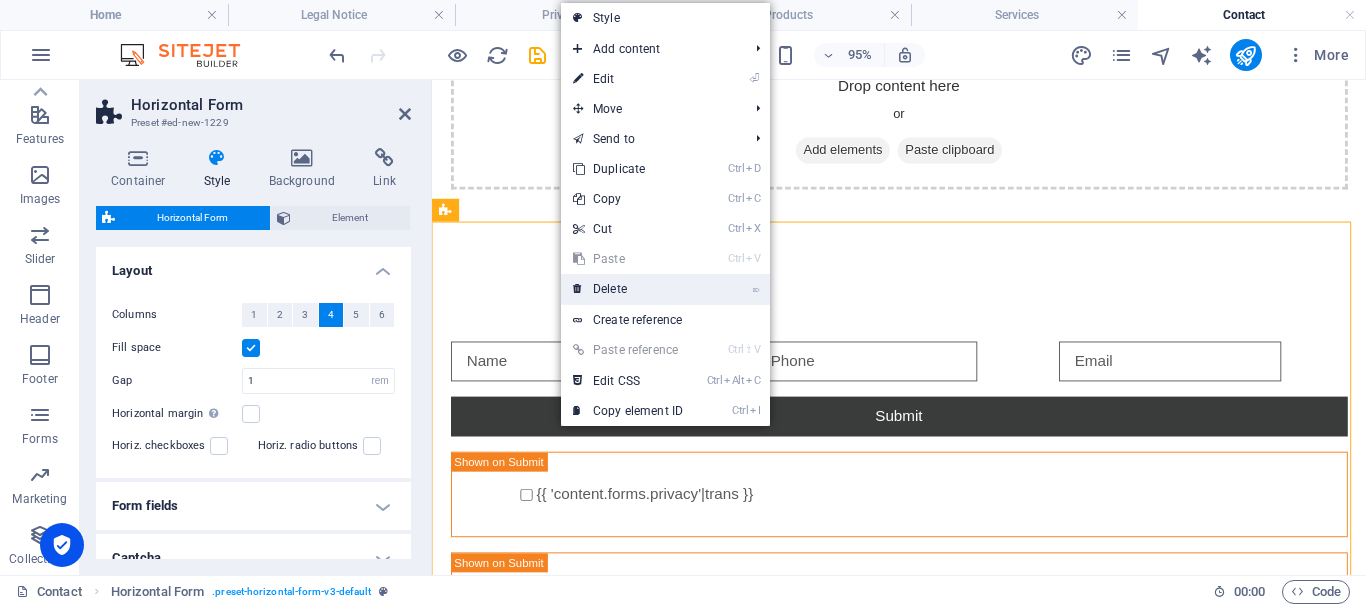 click on "⌦  Delete" at bounding box center (628, 289) 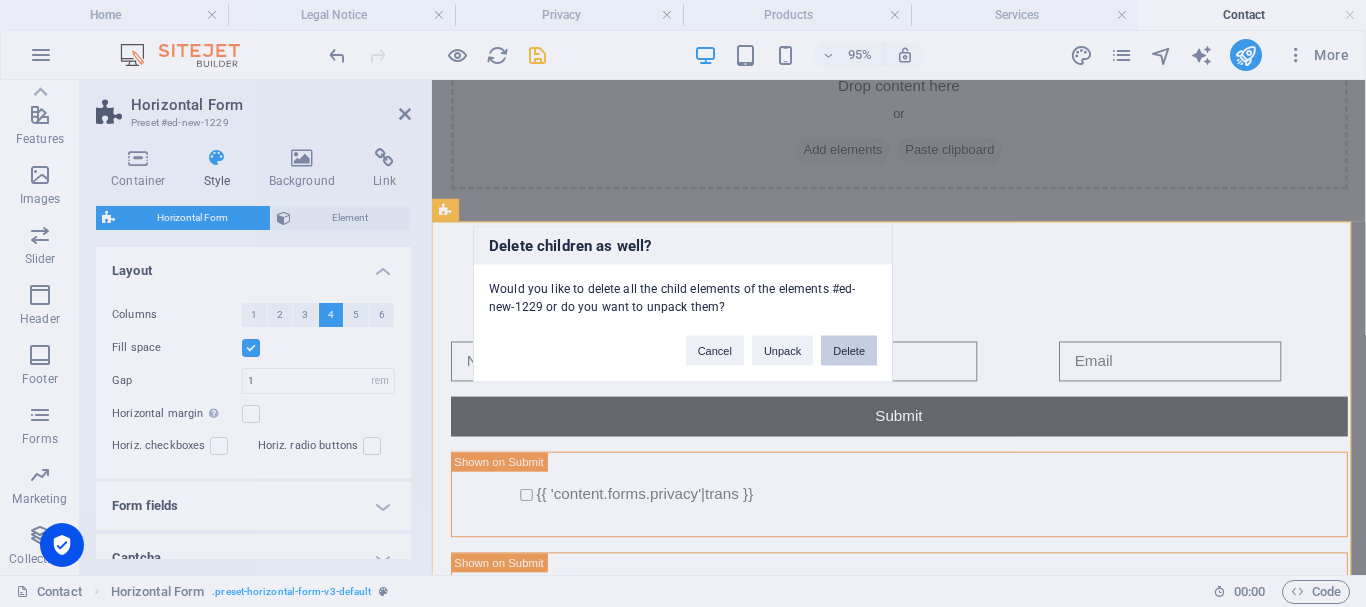 click on "Delete" at bounding box center (849, 350) 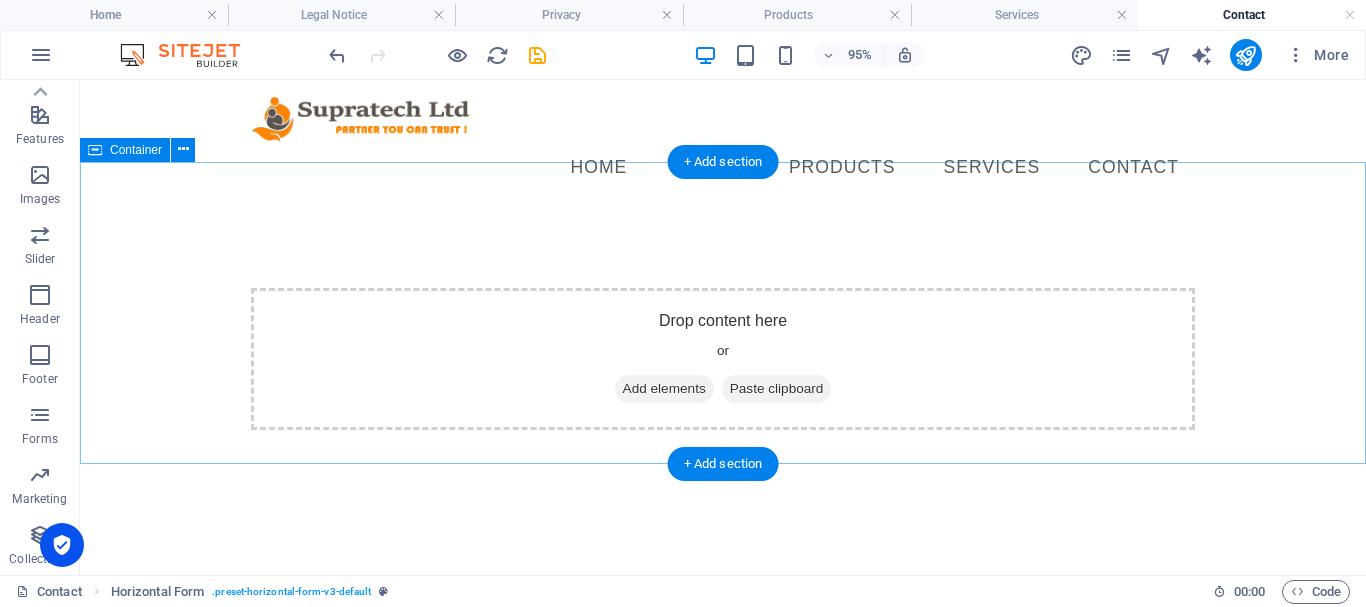 scroll, scrollTop: 0, scrollLeft: 0, axis: both 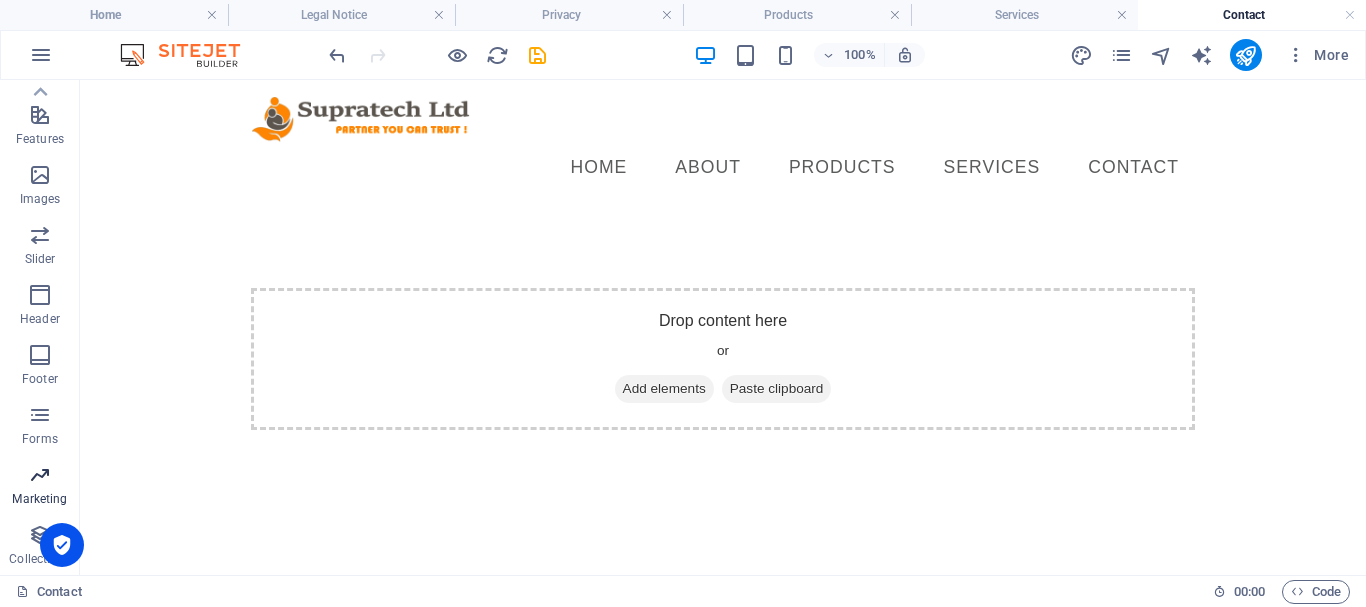 click at bounding box center [40, 475] 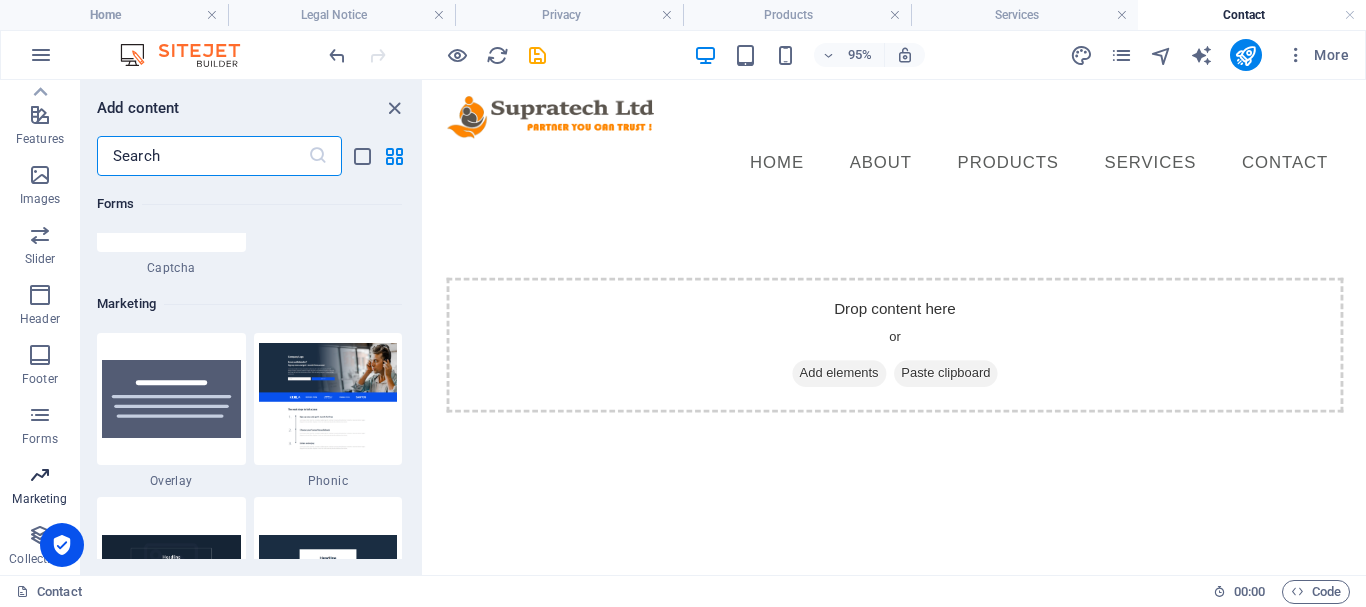 scroll, scrollTop: 16289, scrollLeft: 0, axis: vertical 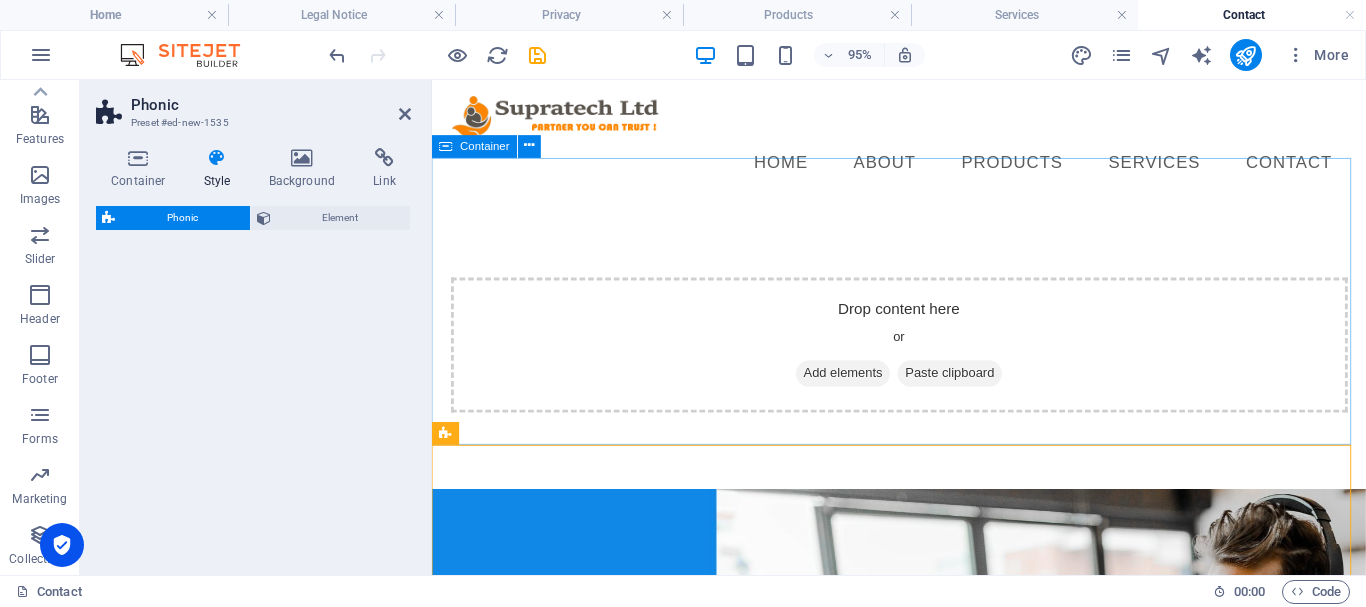 select on "%" 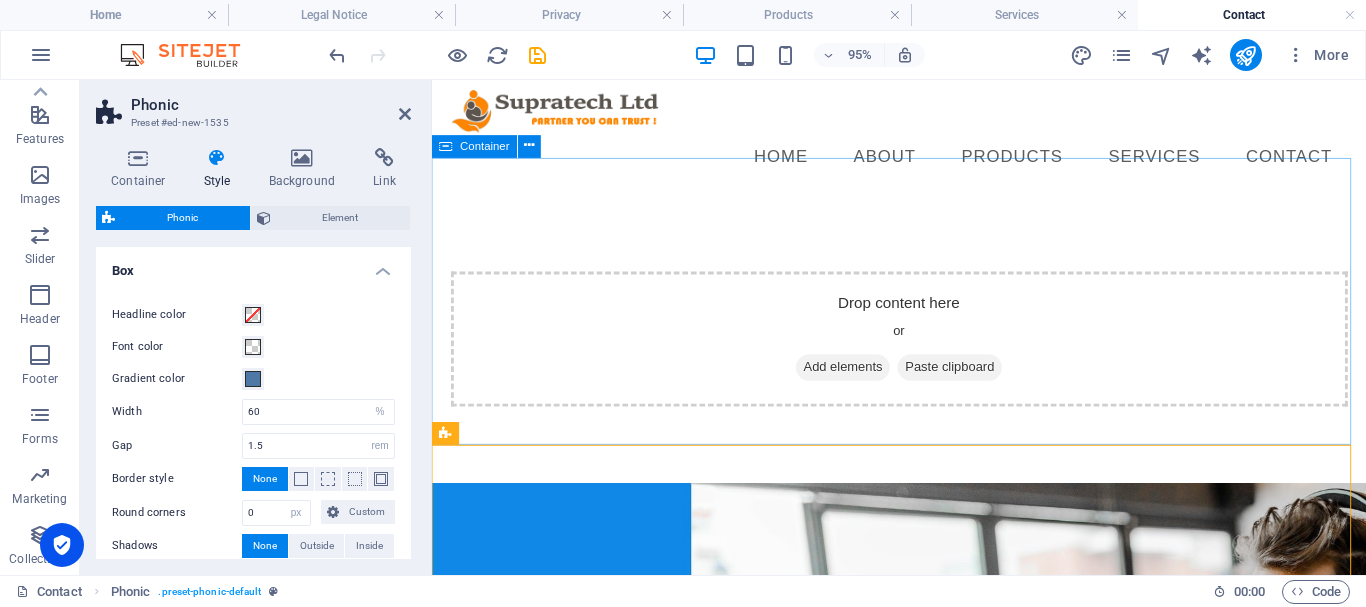 scroll, scrollTop: 100, scrollLeft: 0, axis: vertical 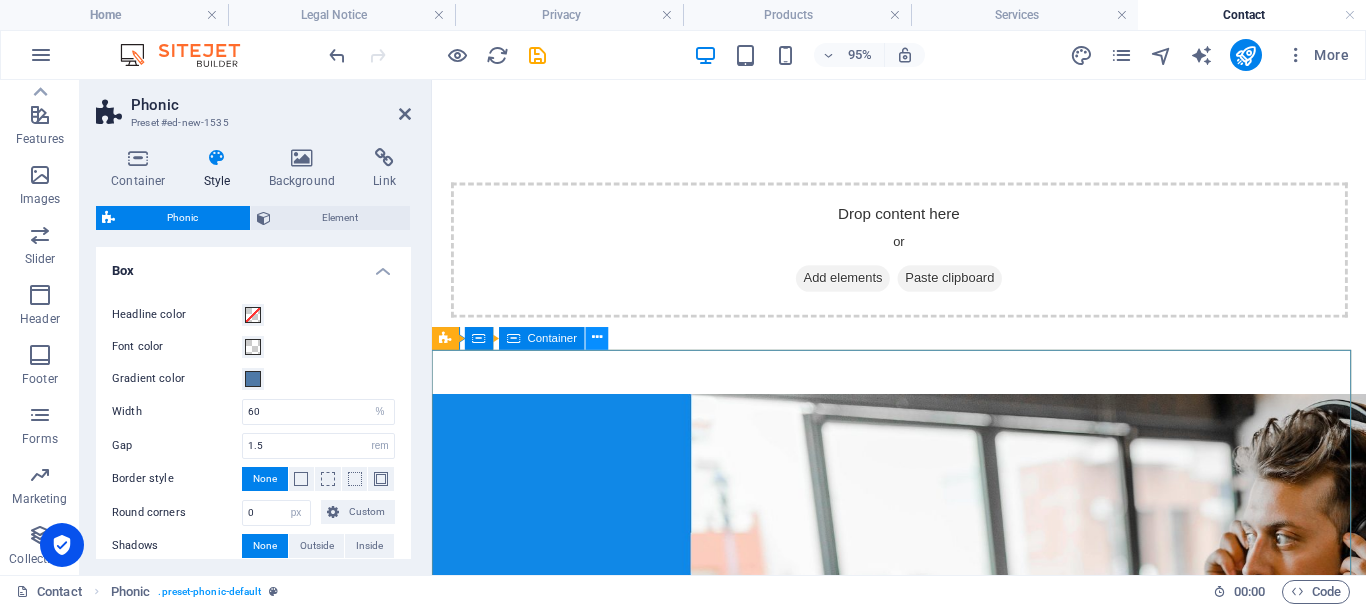 click at bounding box center (597, 338) 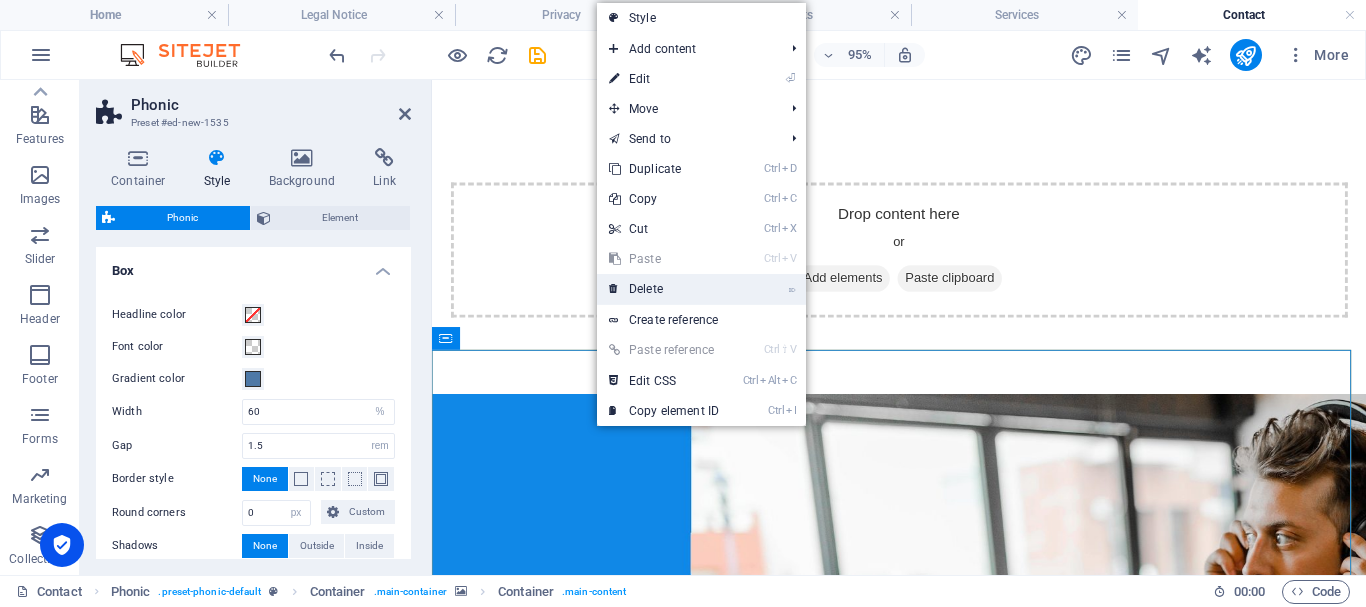 click on "⌦  Delete" at bounding box center (664, 289) 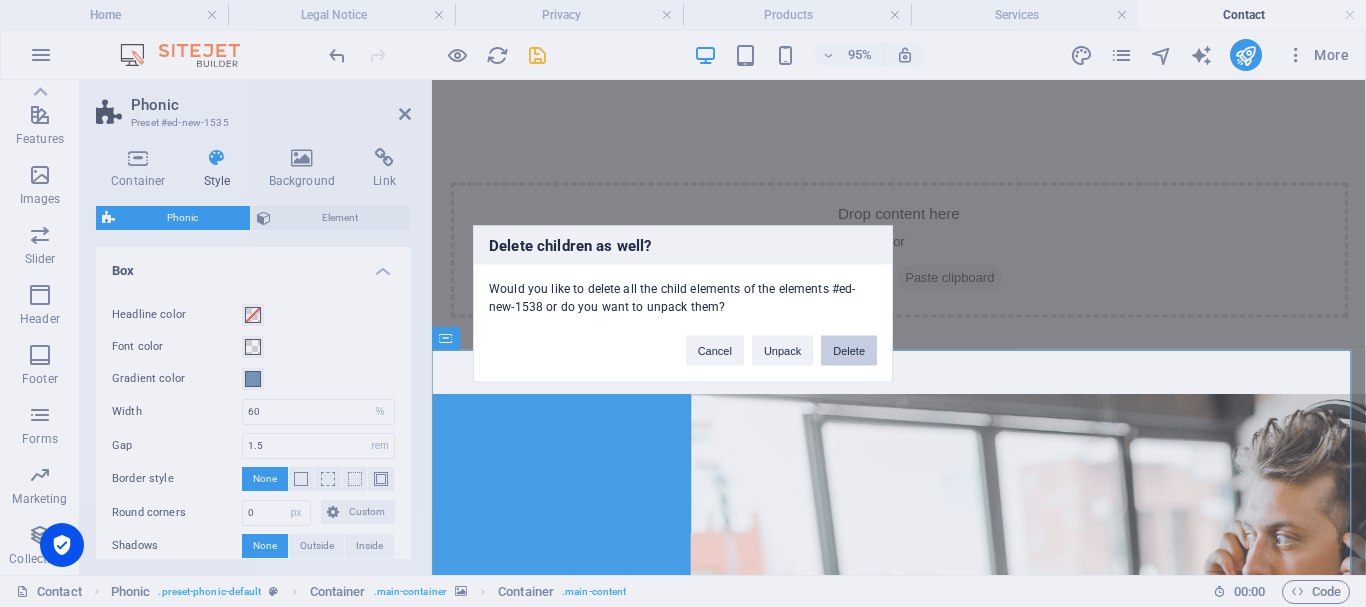 click on "Delete" at bounding box center [849, 350] 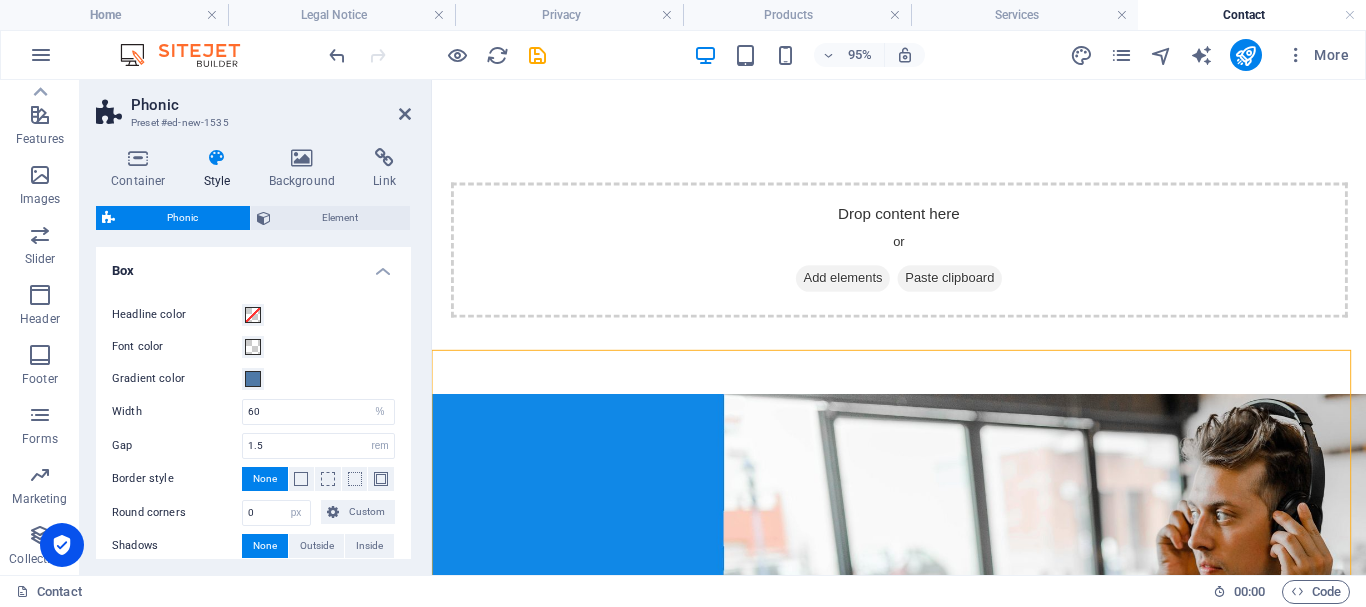 click at bounding box center [923, 566] 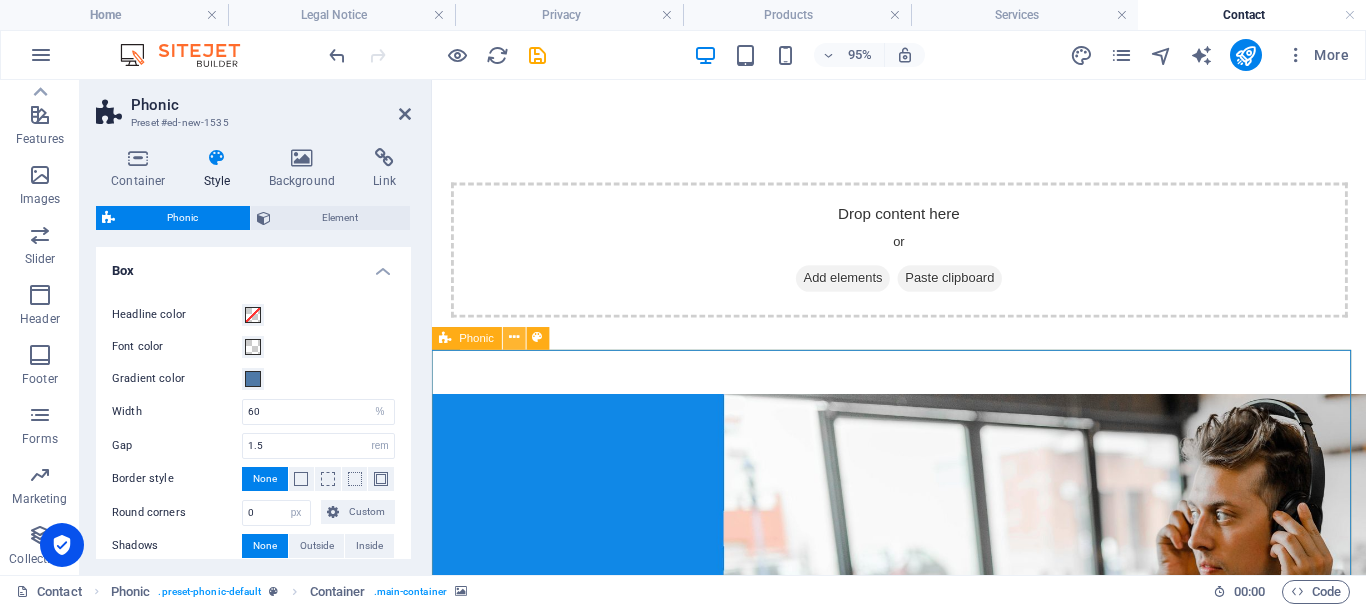 click at bounding box center (514, 338) 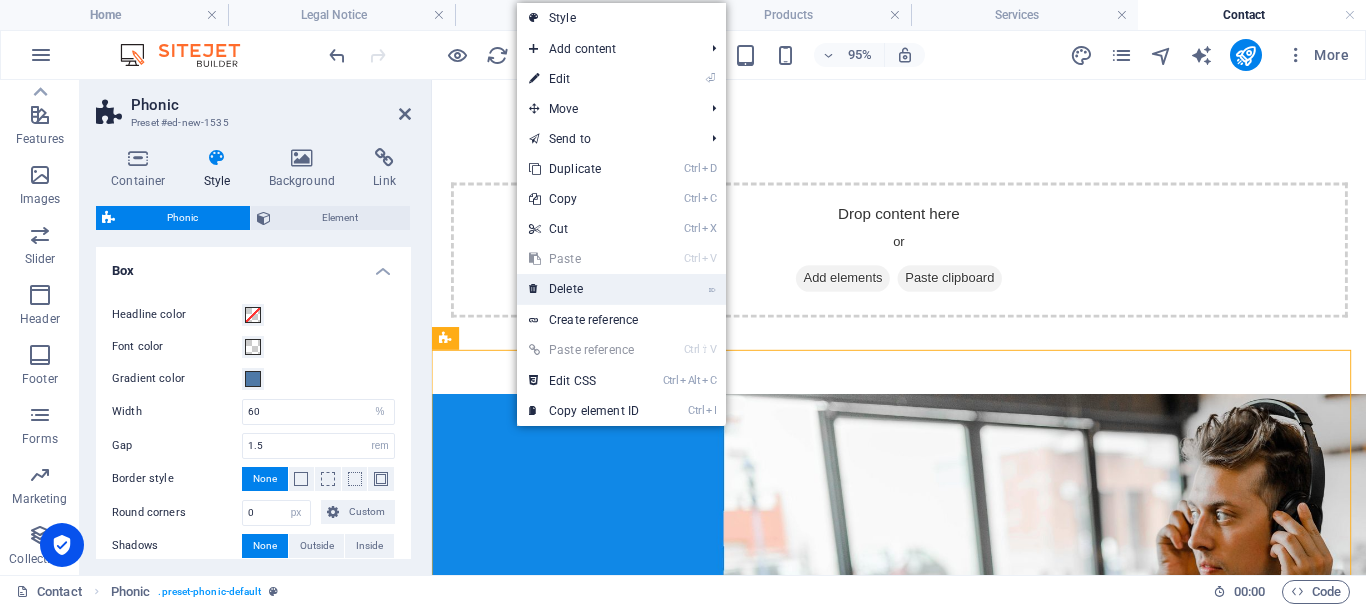 click on "⌦  Delete" at bounding box center (584, 289) 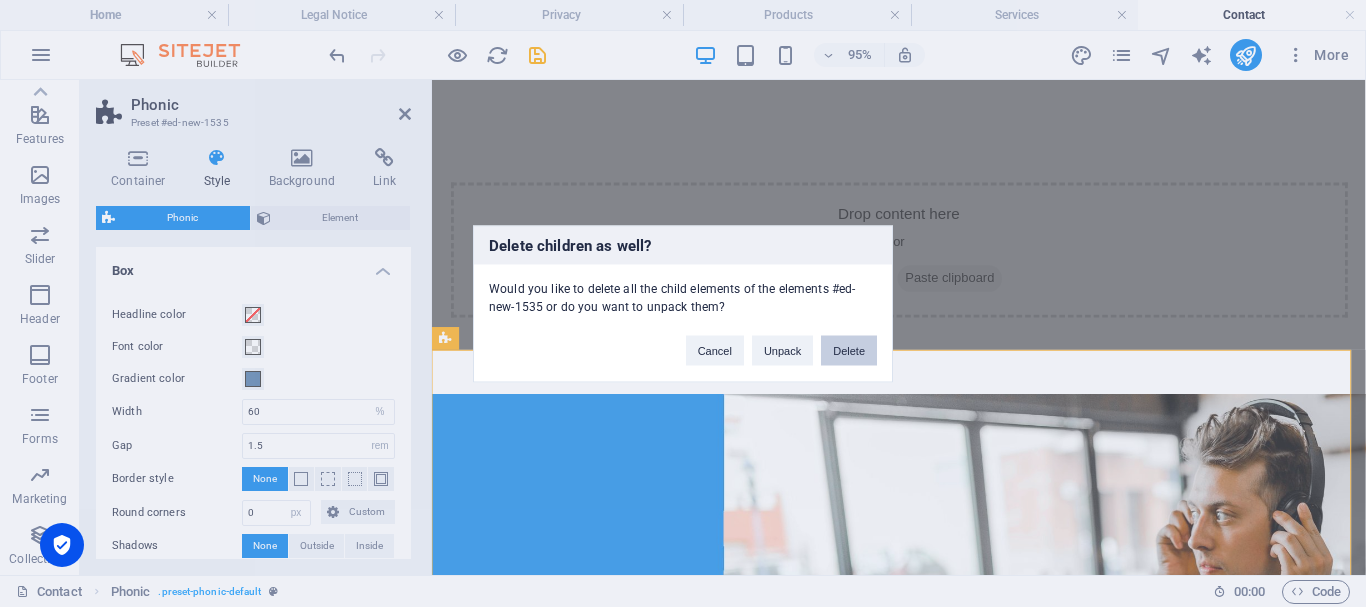 click on "Delete" at bounding box center [849, 350] 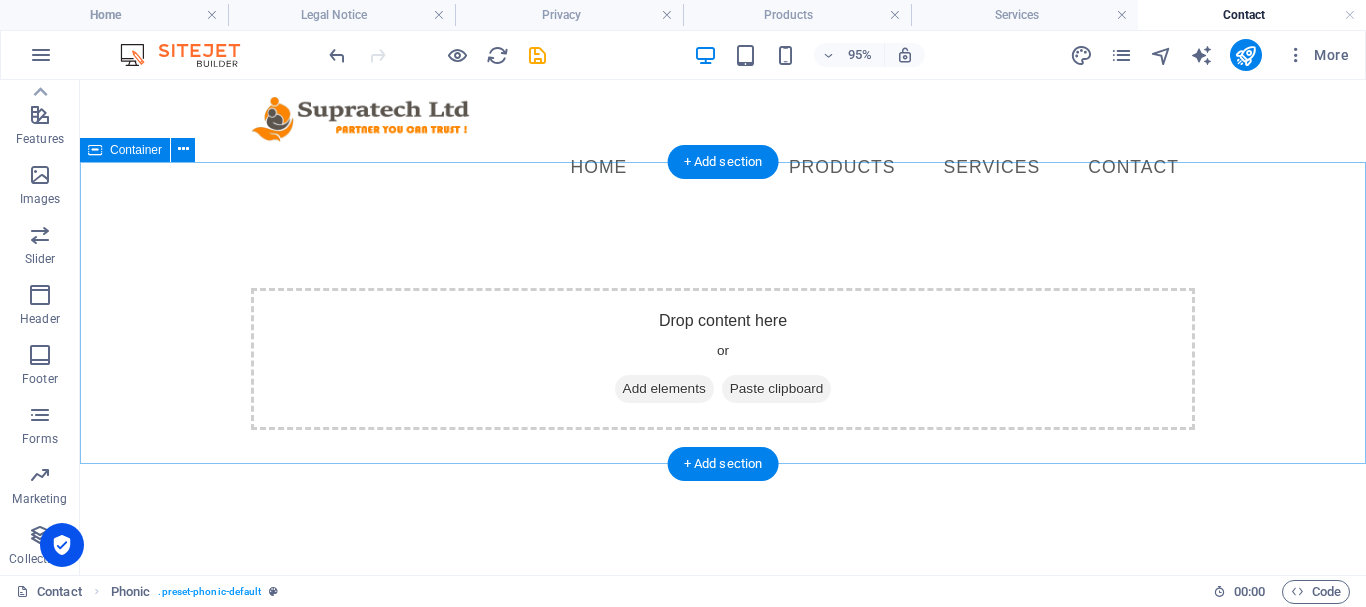 scroll, scrollTop: 0, scrollLeft: 0, axis: both 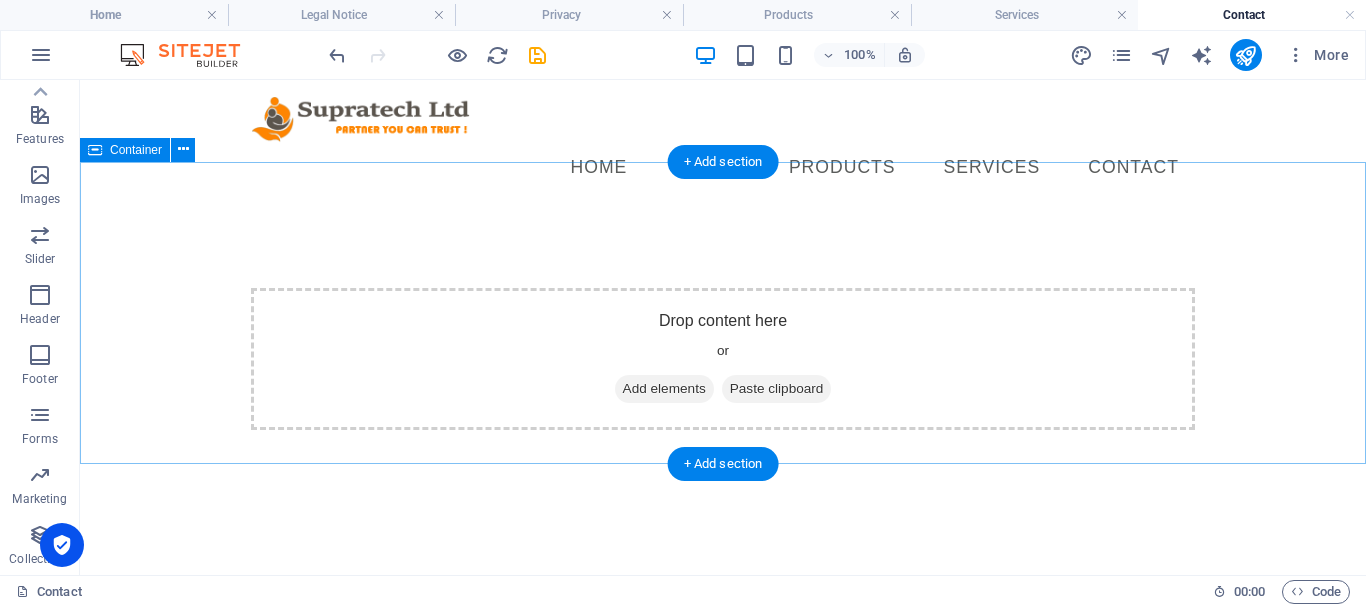 click on "Add elements" at bounding box center [664, 389] 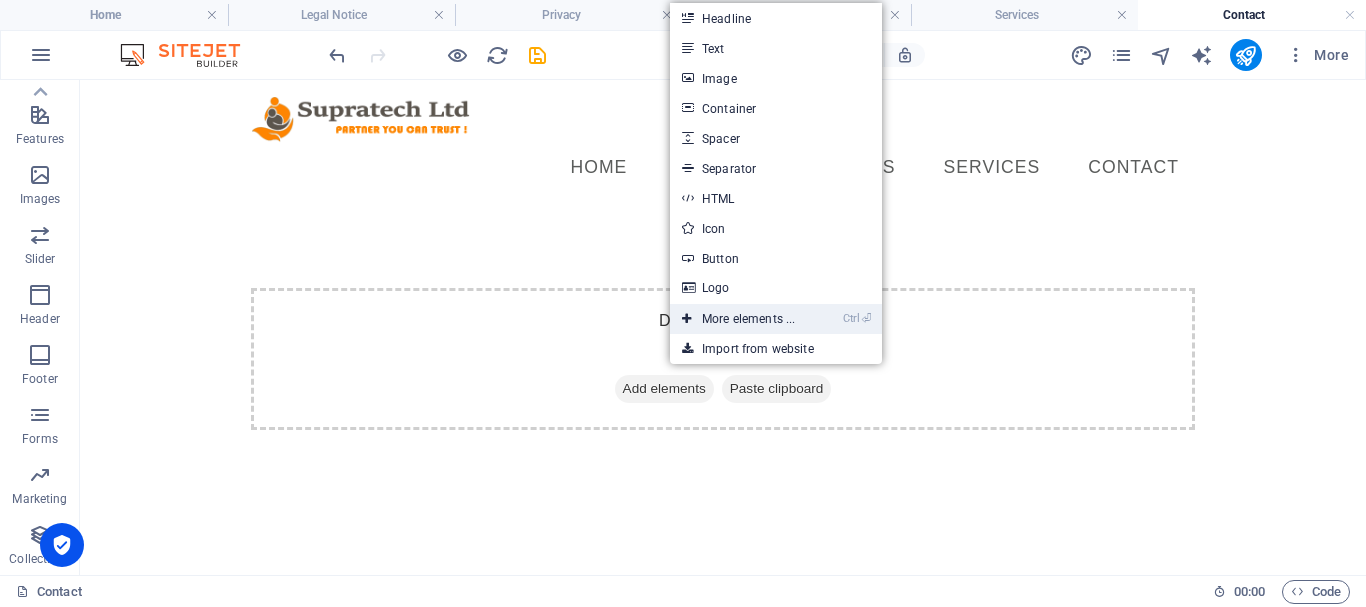 click on "Ctrl ⏎  More elements ..." at bounding box center [738, 319] 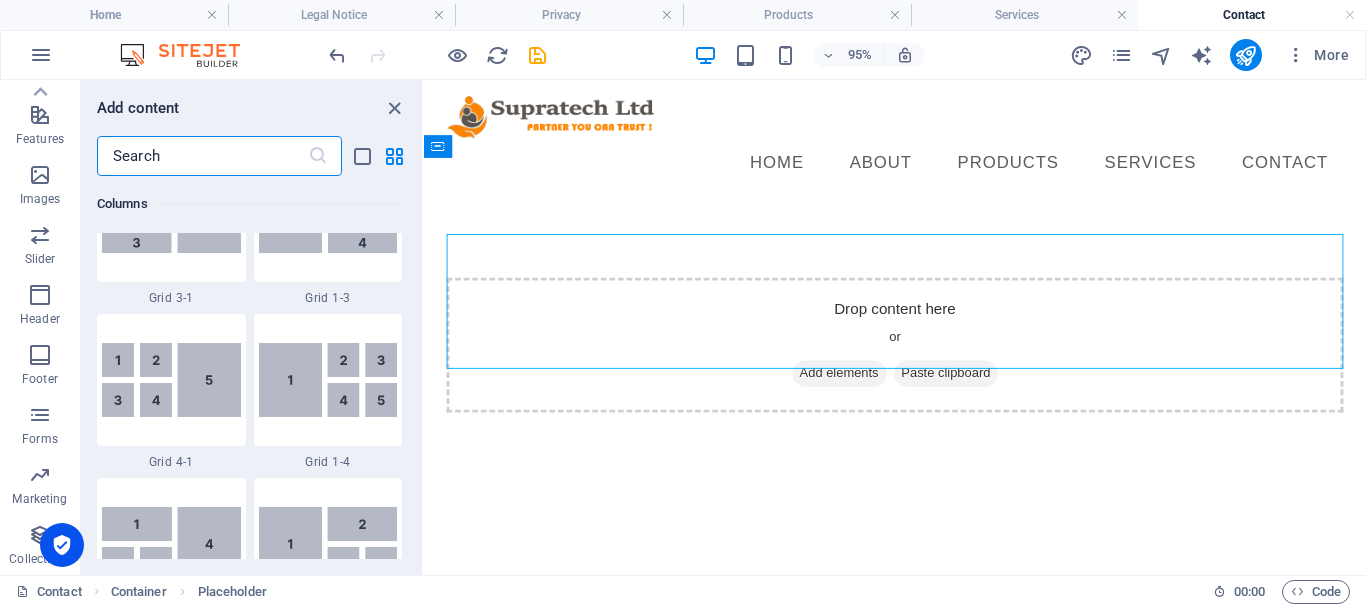 scroll, scrollTop: 3577, scrollLeft: 0, axis: vertical 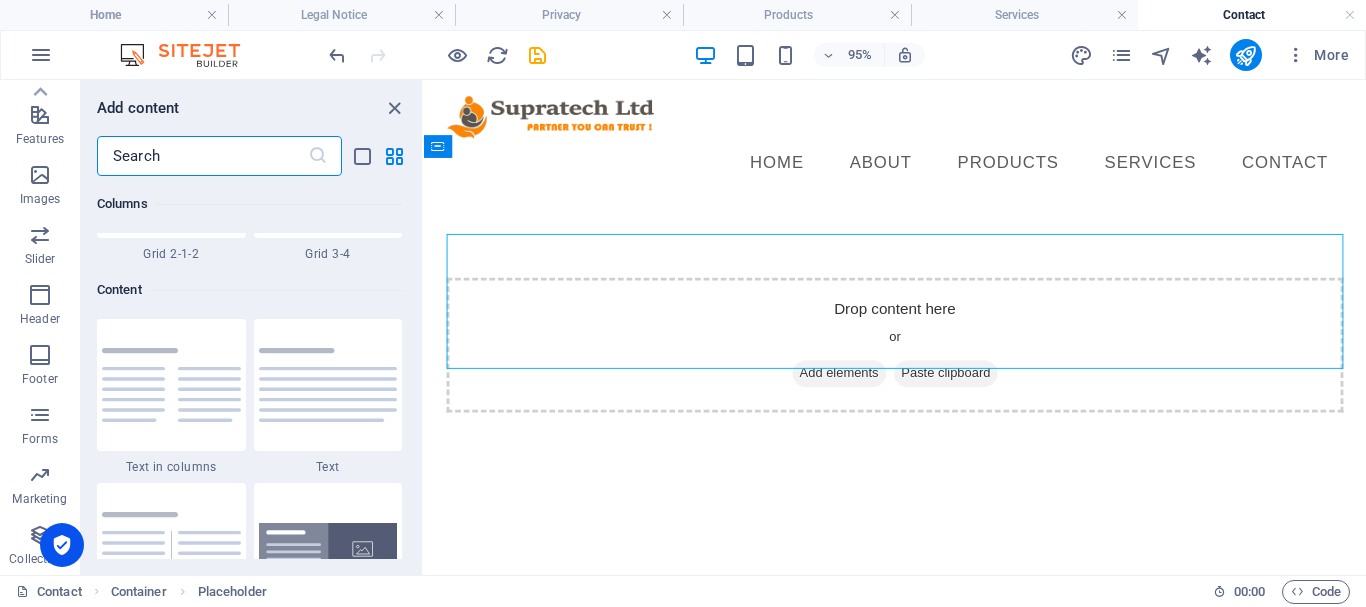click at bounding box center [202, 156] 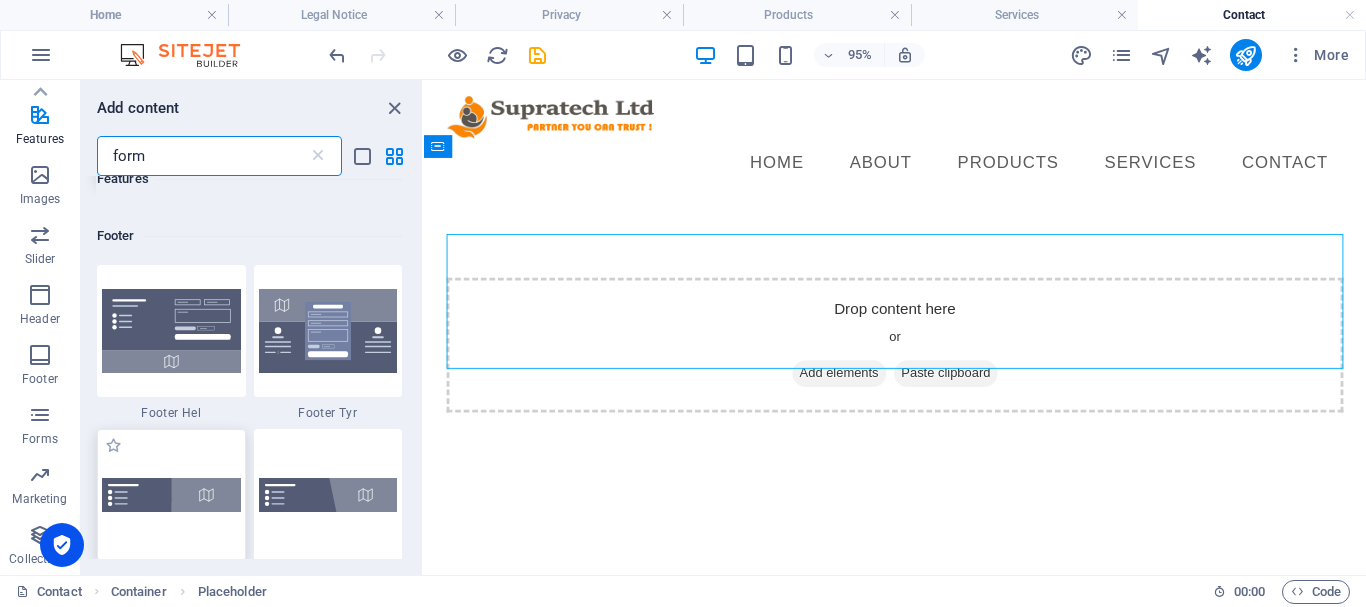 scroll, scrollTop: 200, scrollLeft: 0, axis: vertical 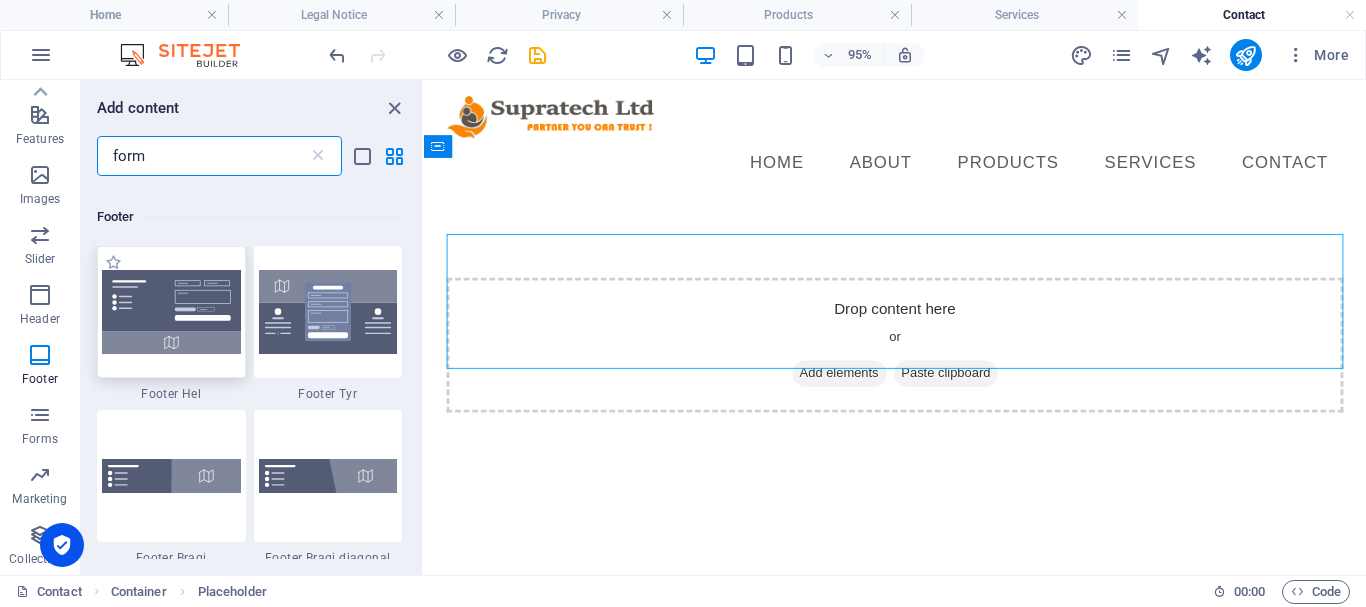 type on "form" 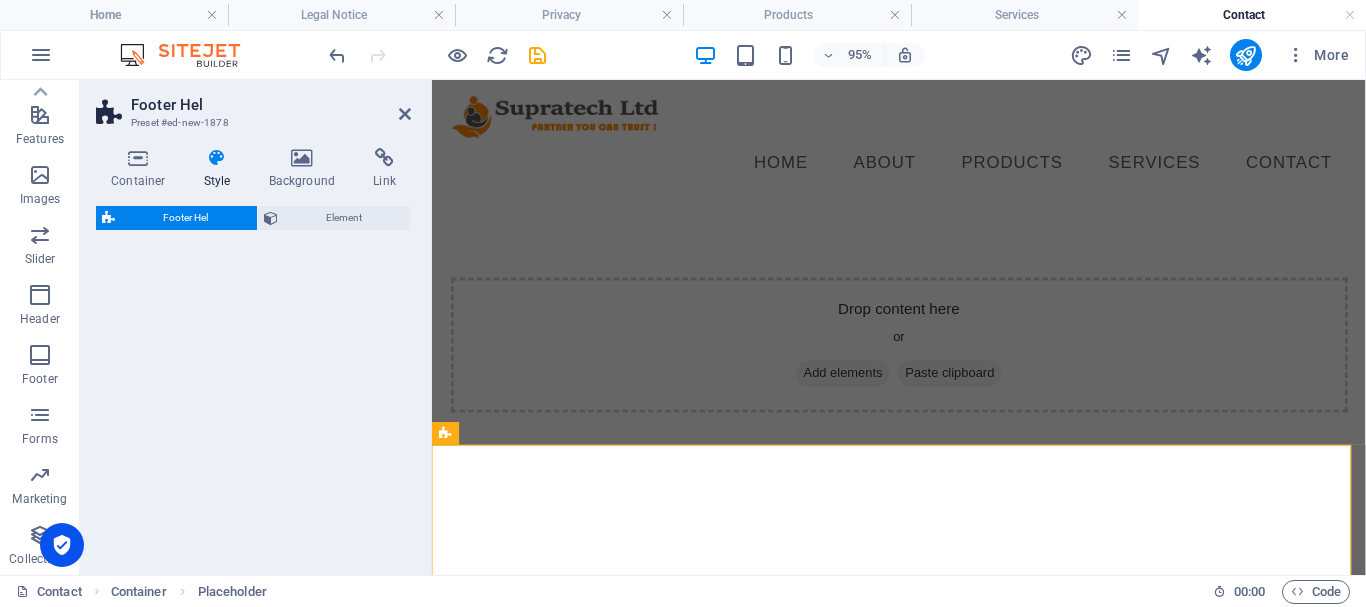 select on "%" 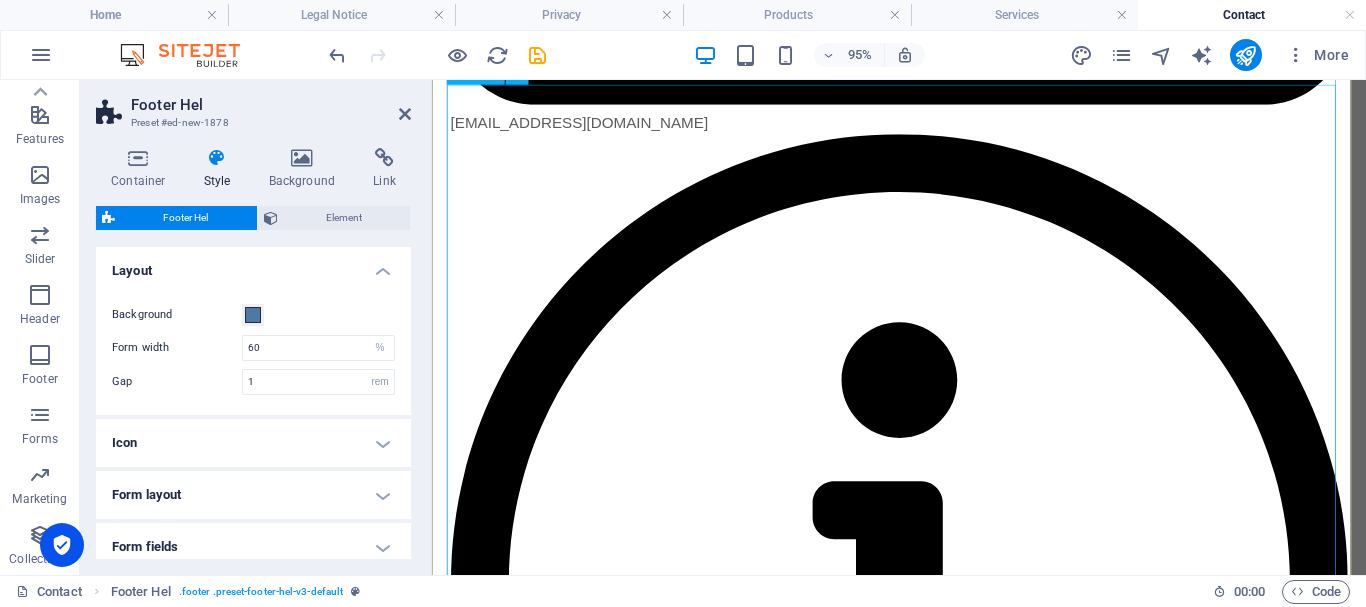 scroll, scrollTop: 4400, scrollLeft: 0, axis: vertical 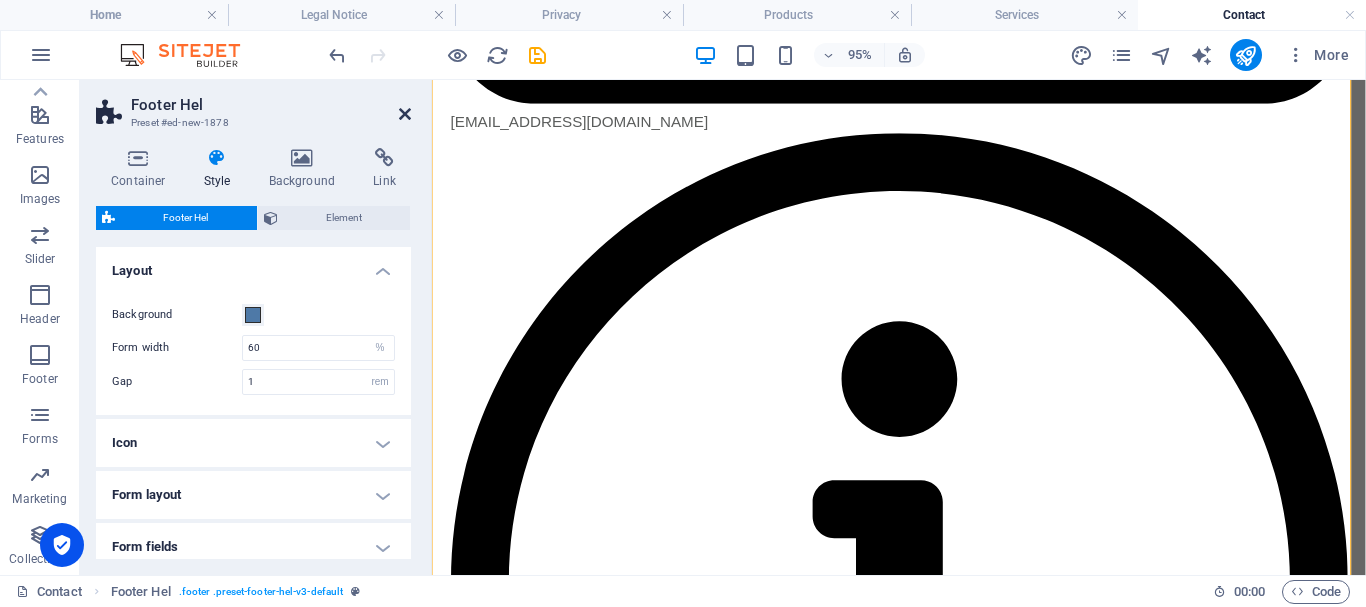 click at bounding box center [405, 114] 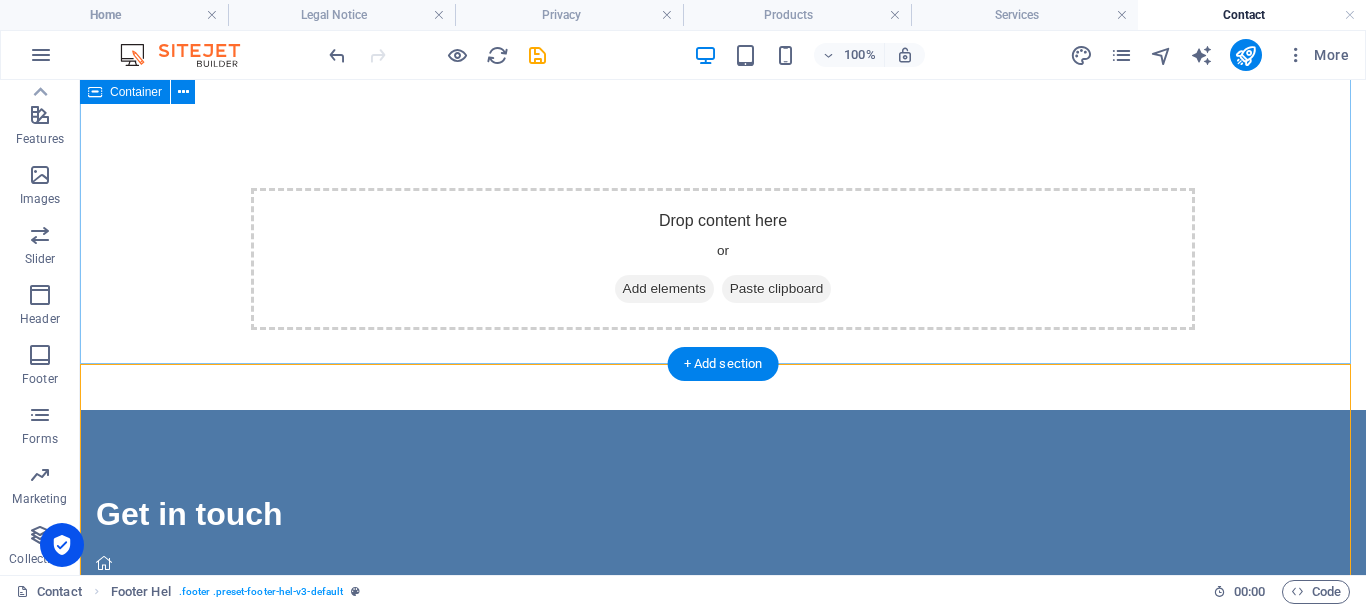 scroll, scrollTop: 300, scrollLeft: 0, axis: vertical 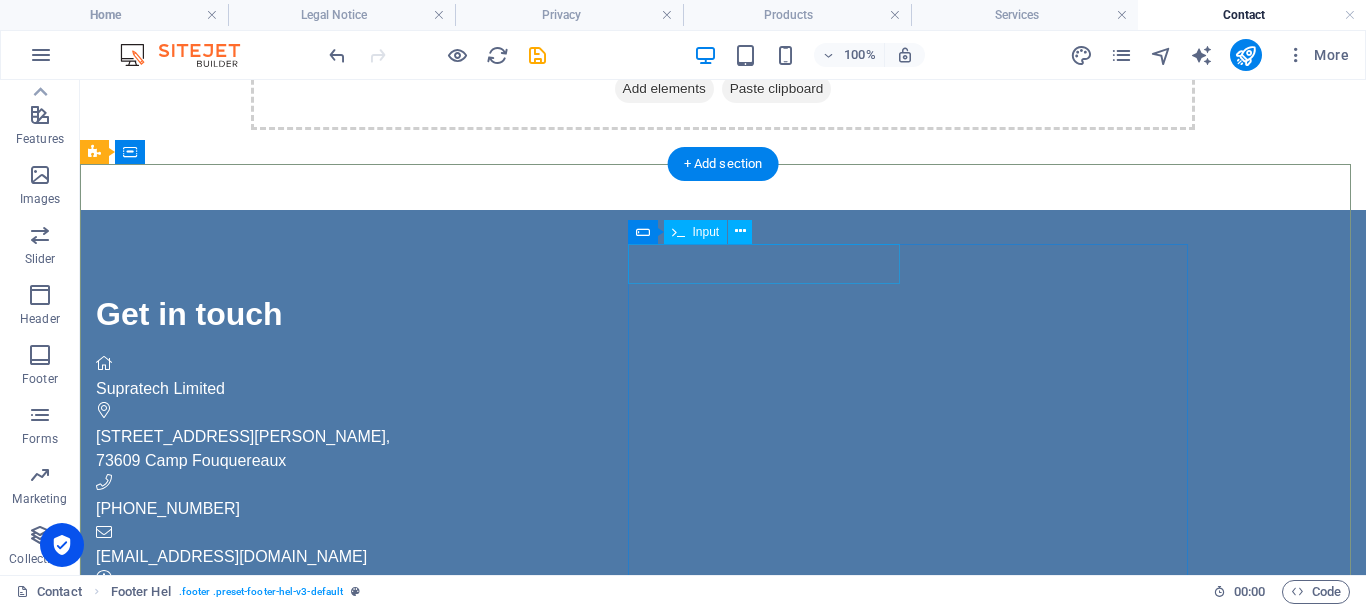 click at bounding box center (328, 646) 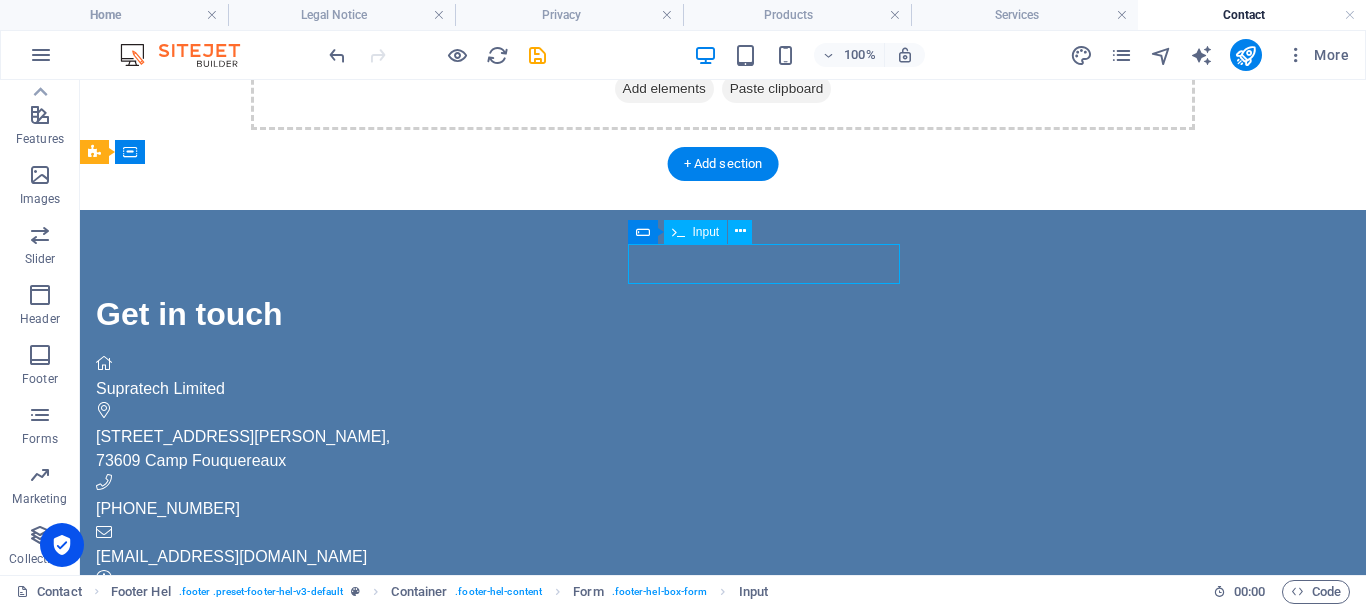 click at bounding box center [328, 646] 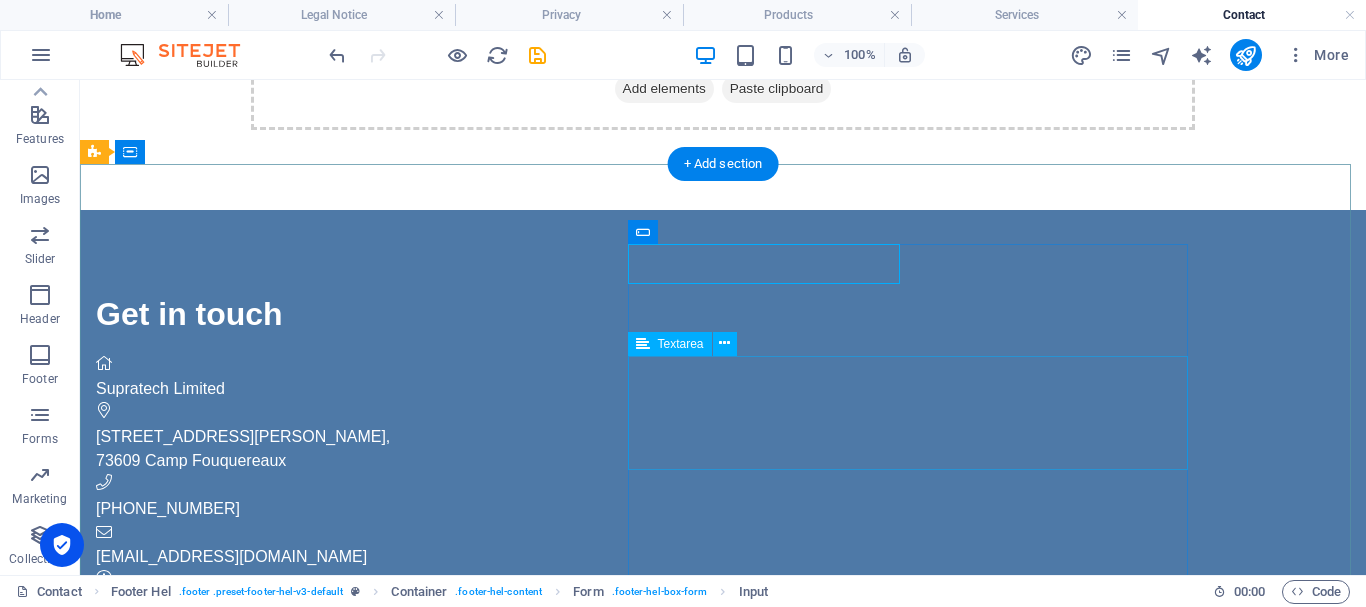scroll, scrollTop: 500, scrollLeft: 0, axis: vertical 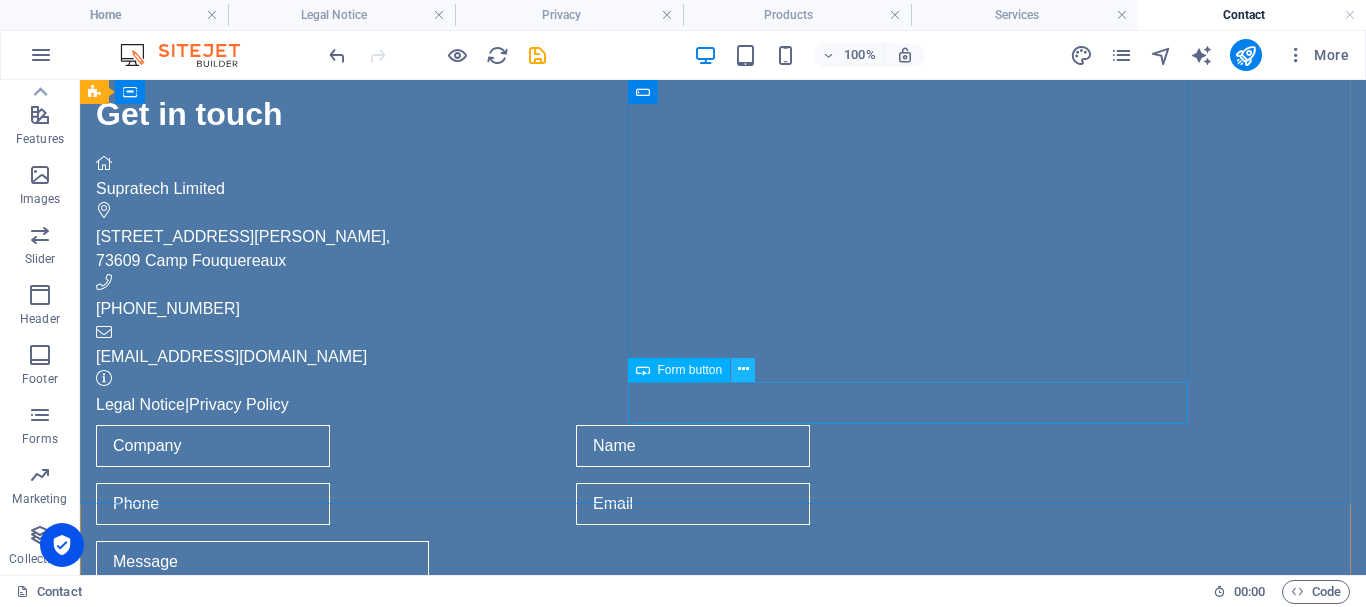 click at bounding box center [743, 369] 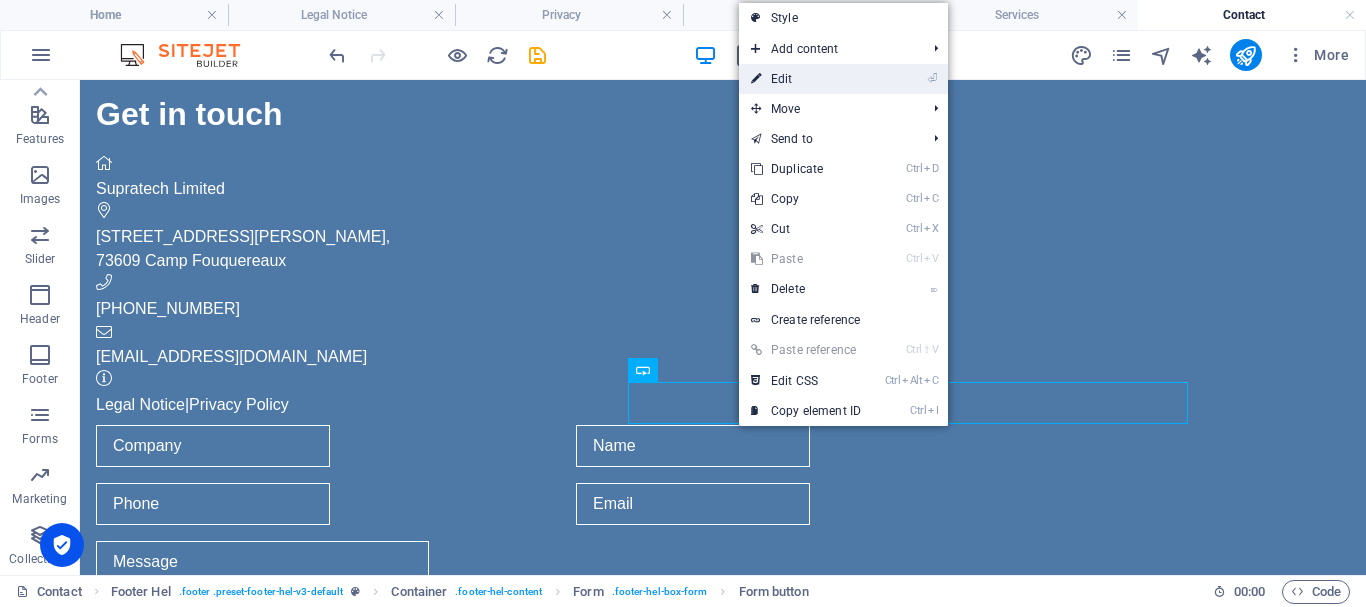 click on "⏎  Edit" at bounding box center (806, 79) 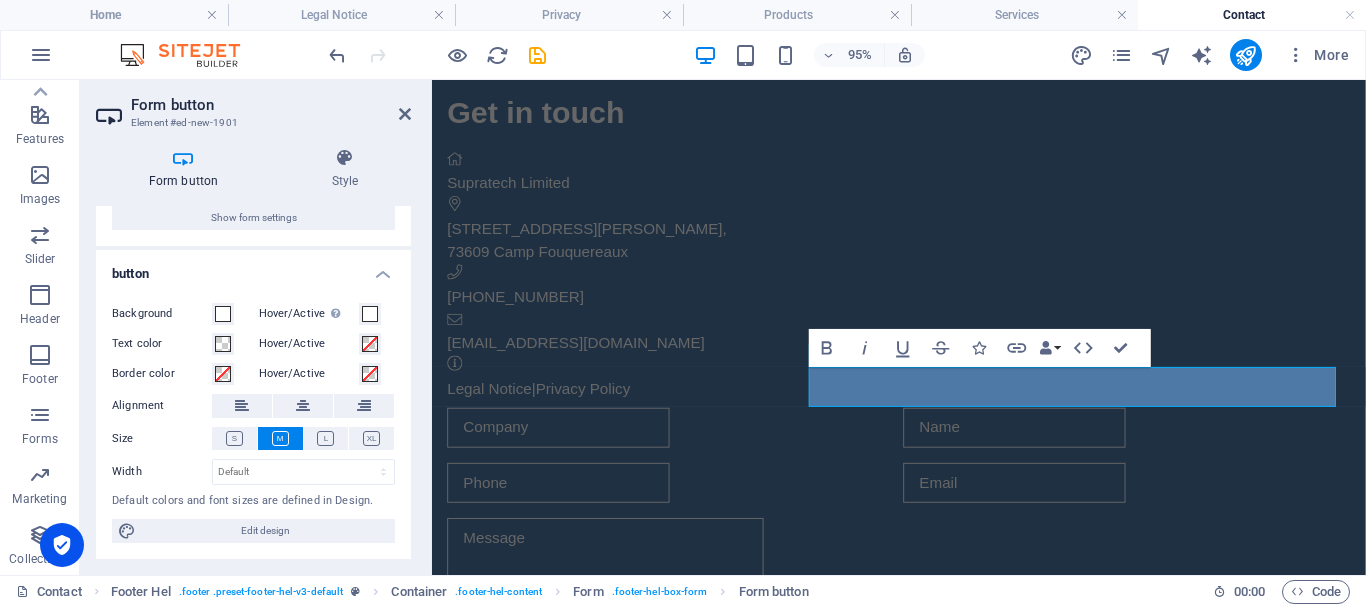 scroll, scrollTop: 0, scrollLeft: 0, axis: both 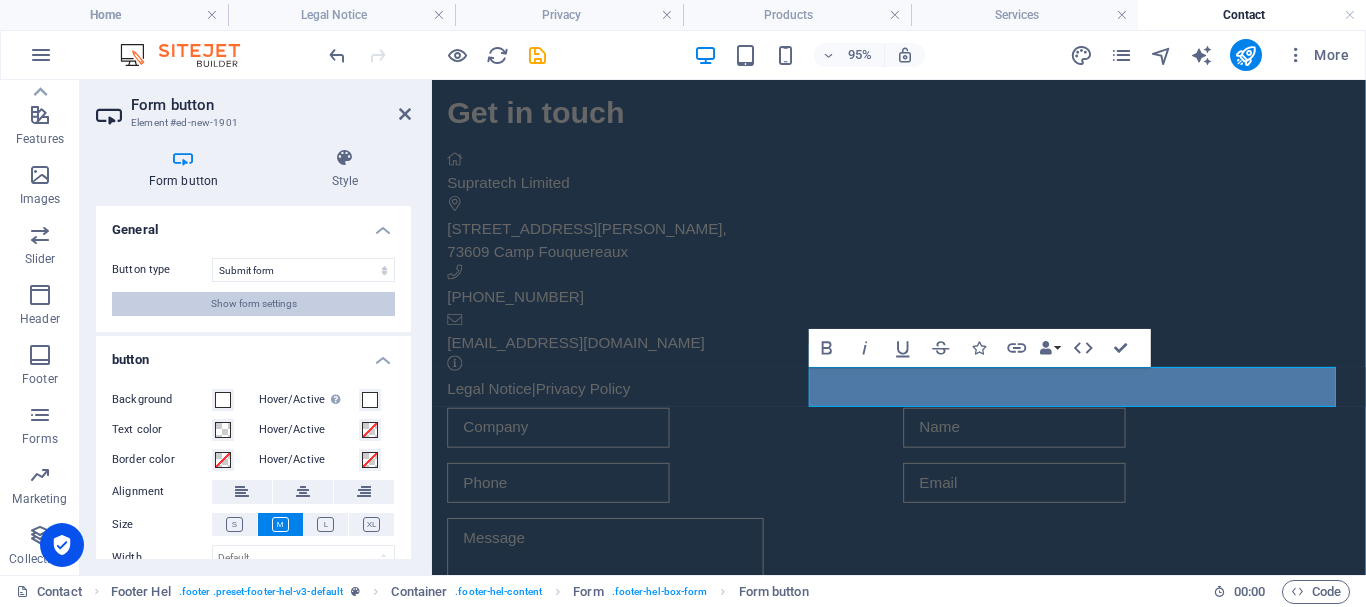 click on "Show form settings" at bounding box center [254, 304] 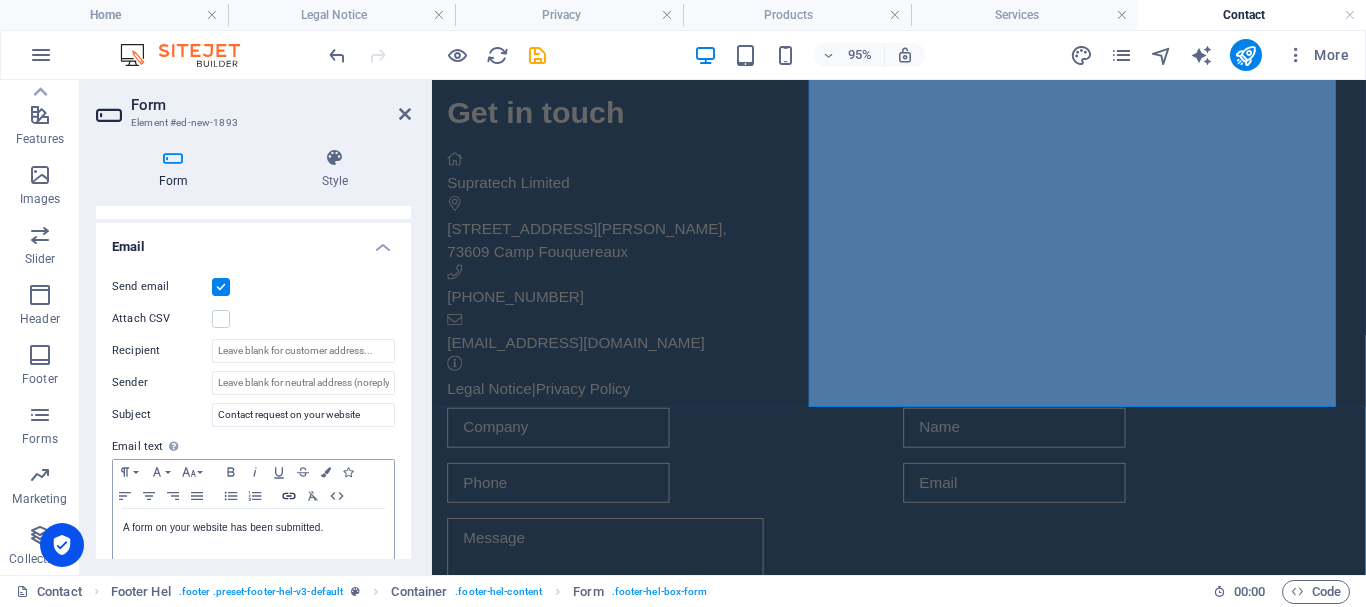 scroll, scrollTop: 466, scrollLeft: 0, axis: vertical 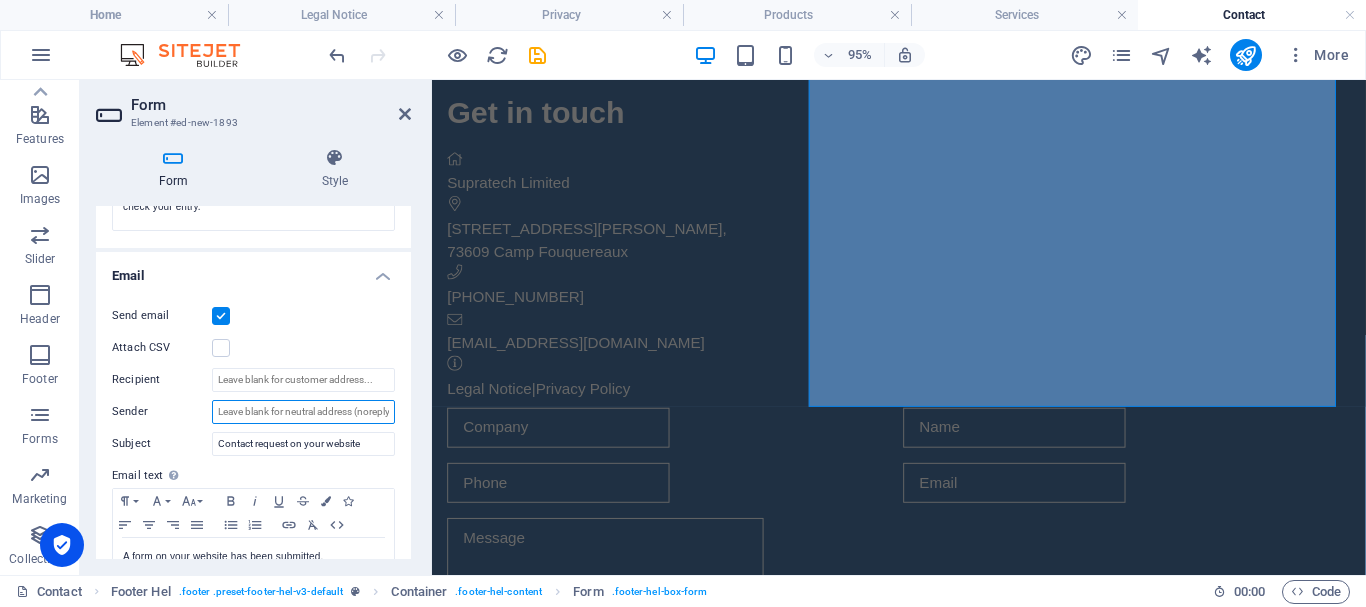 click on "Sender" at bounding box center (303, 412) 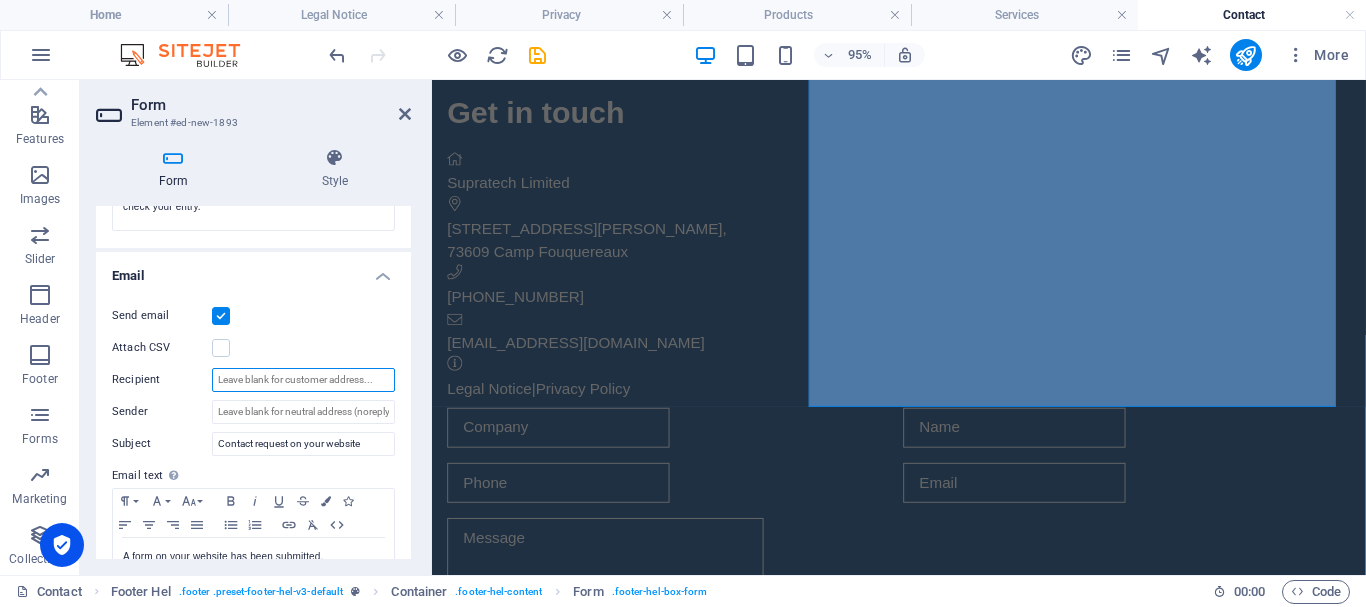 click on "Recipient" at bounding box center (303, 380) 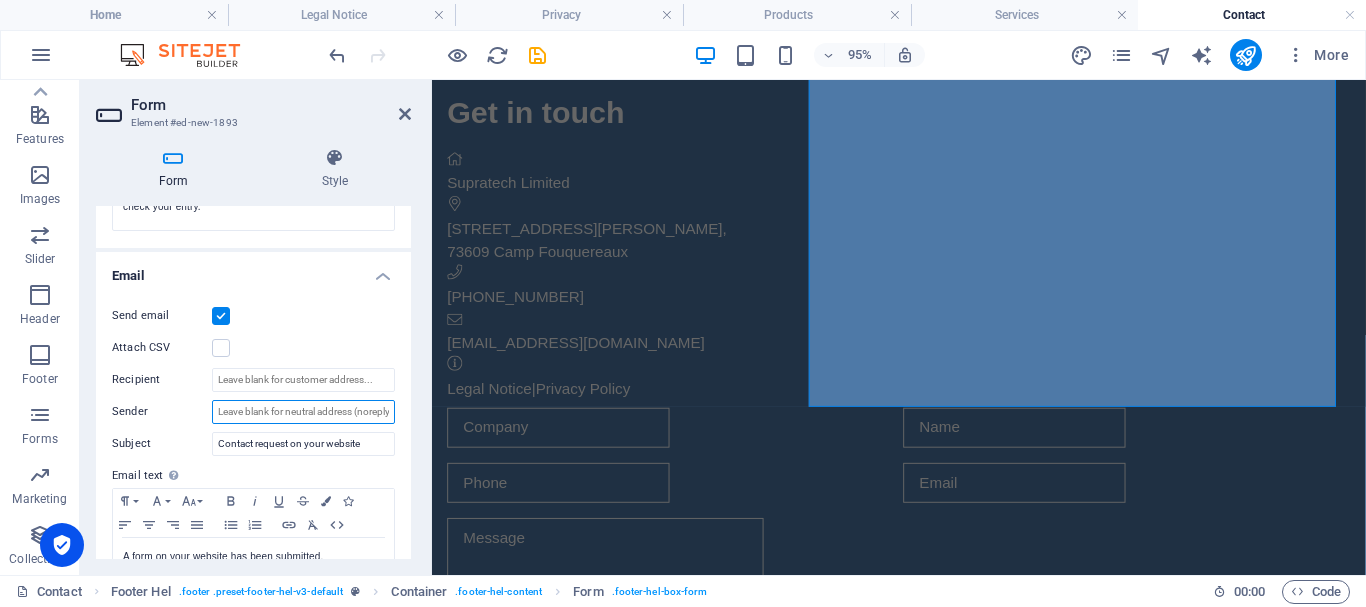 click on "Sender" at bounding box center (303, 412) 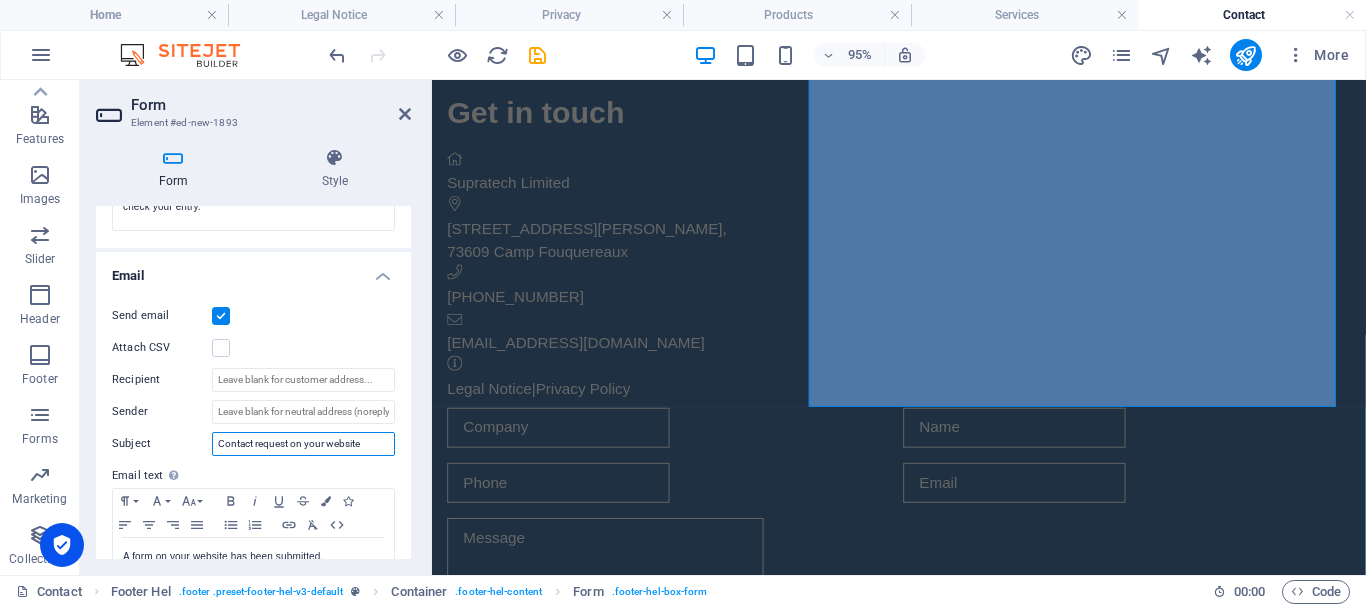 click on "Contact request on your website" at bounding box center [303, 444] 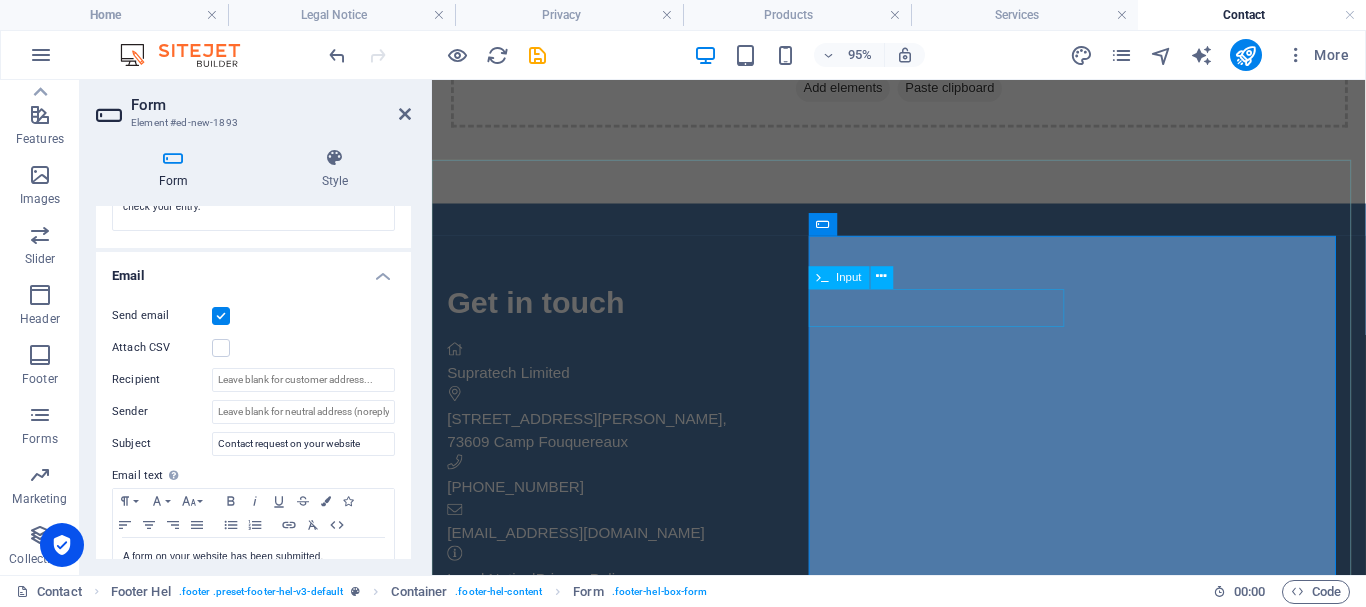 scroll, scrollTop: 400, scrollLeft: 0, axis: vertical 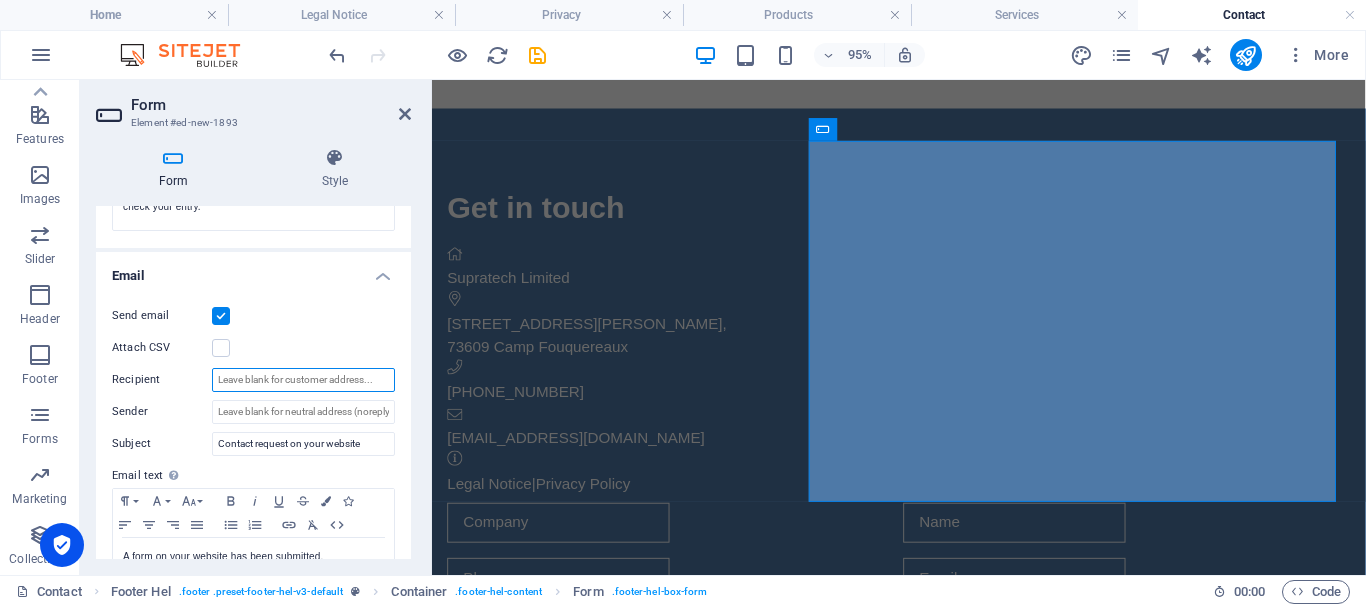 click on "Recipient" at bounding box center (303, 380) 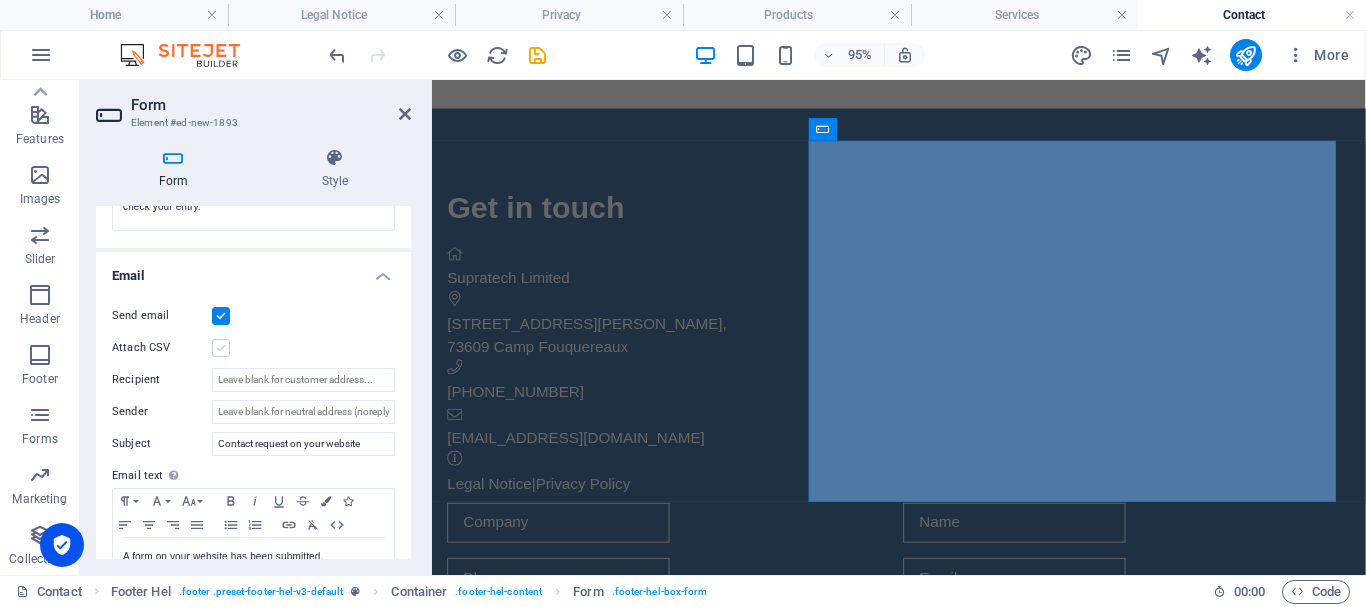 click at bounding box center (221, 348) 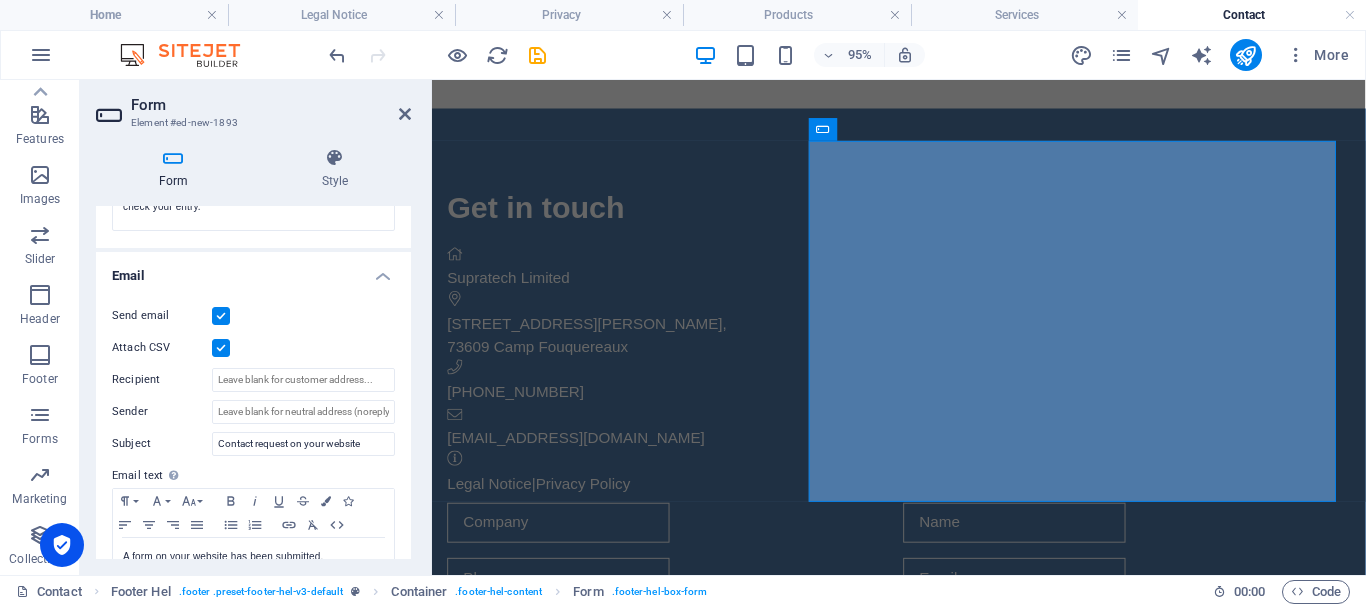 click at bounding box center (221, 348) 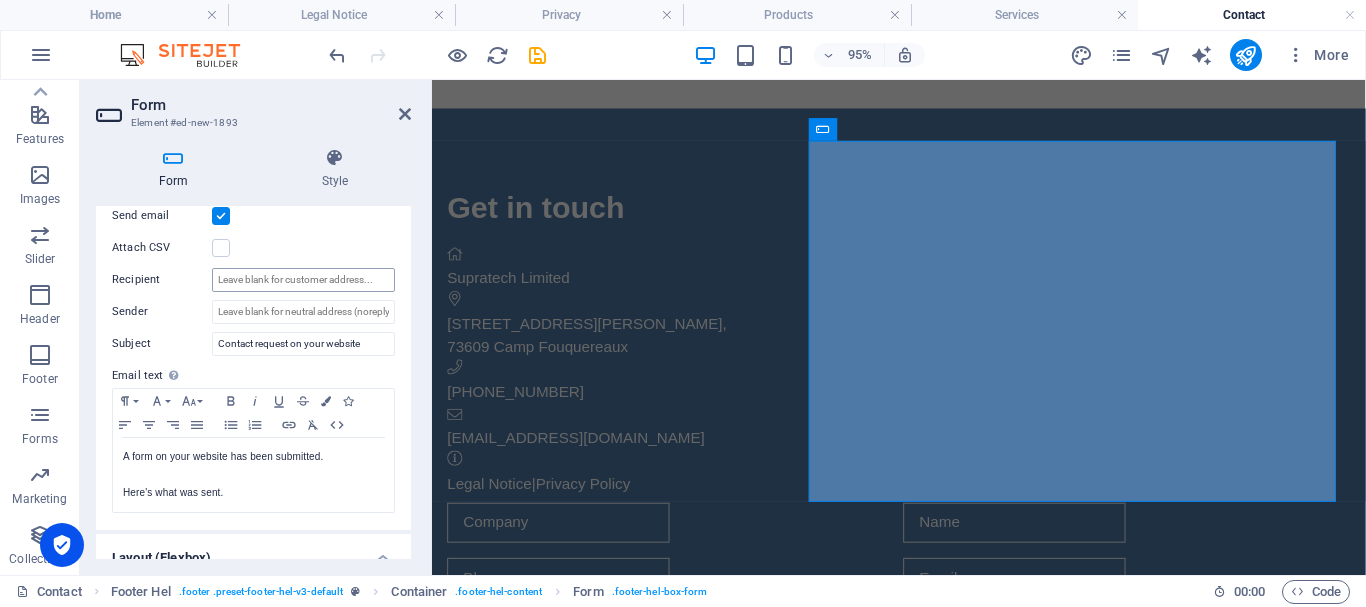 scroll, scrollTop: 666, scrollLeft: 0, axis: vertical 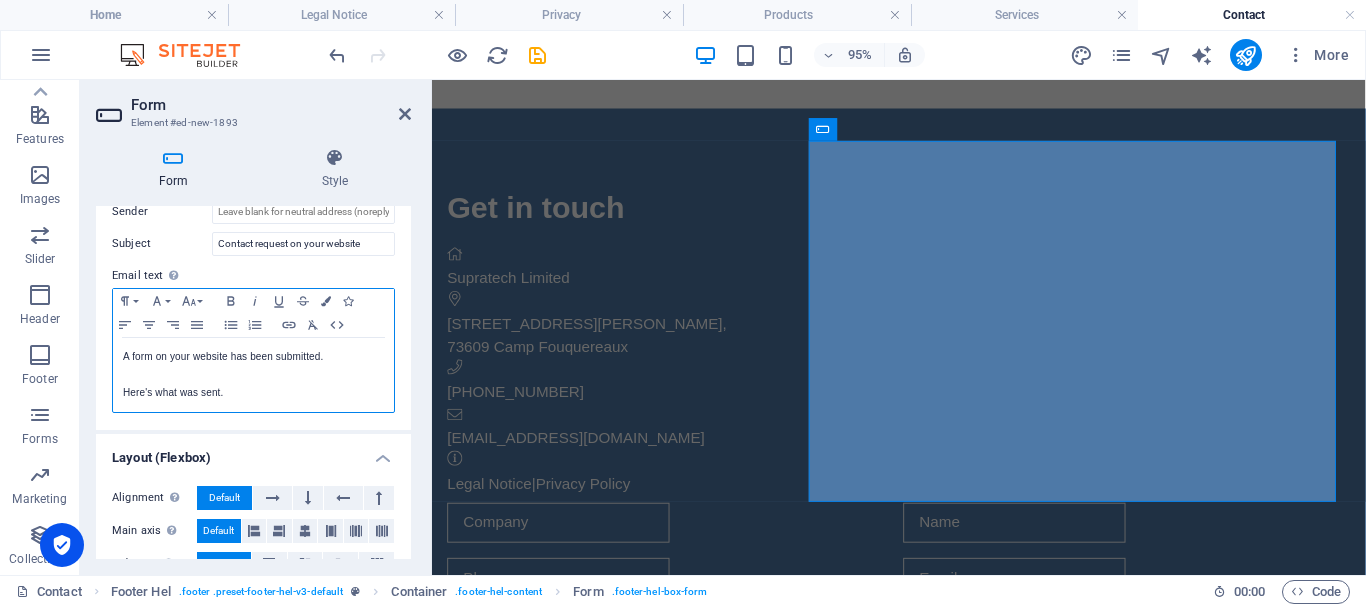 click at bounding box center (253, 375) 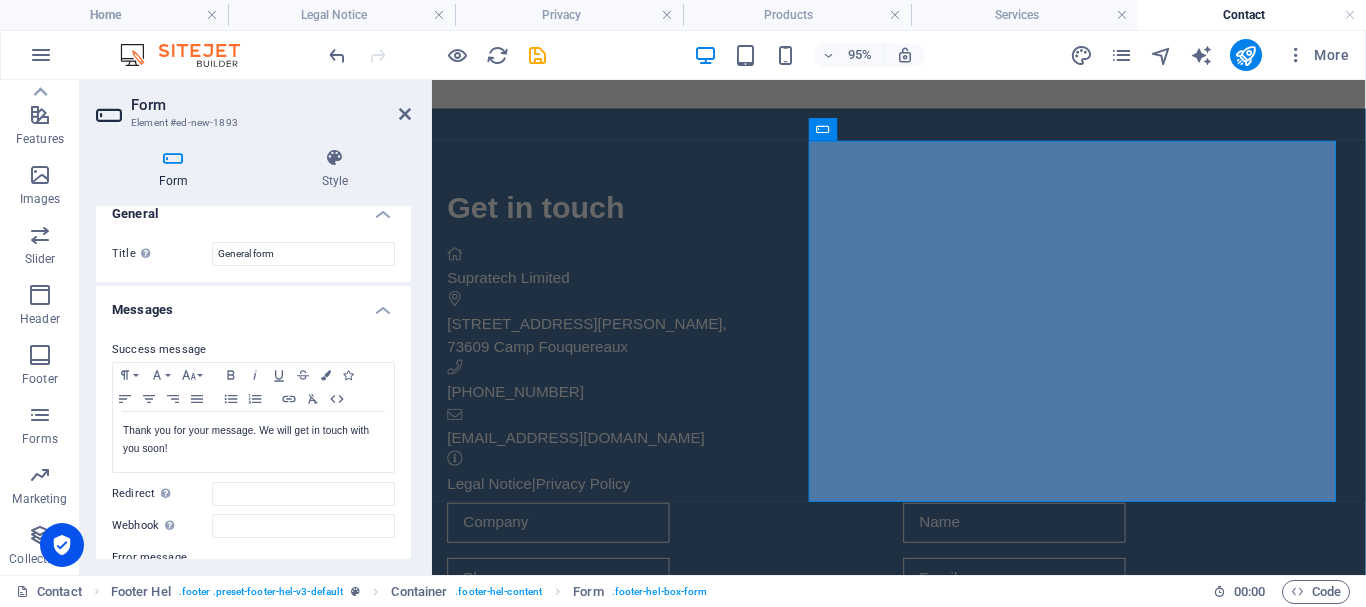scroll, scrollTop: 0, scrollLeft: 0, axis: both 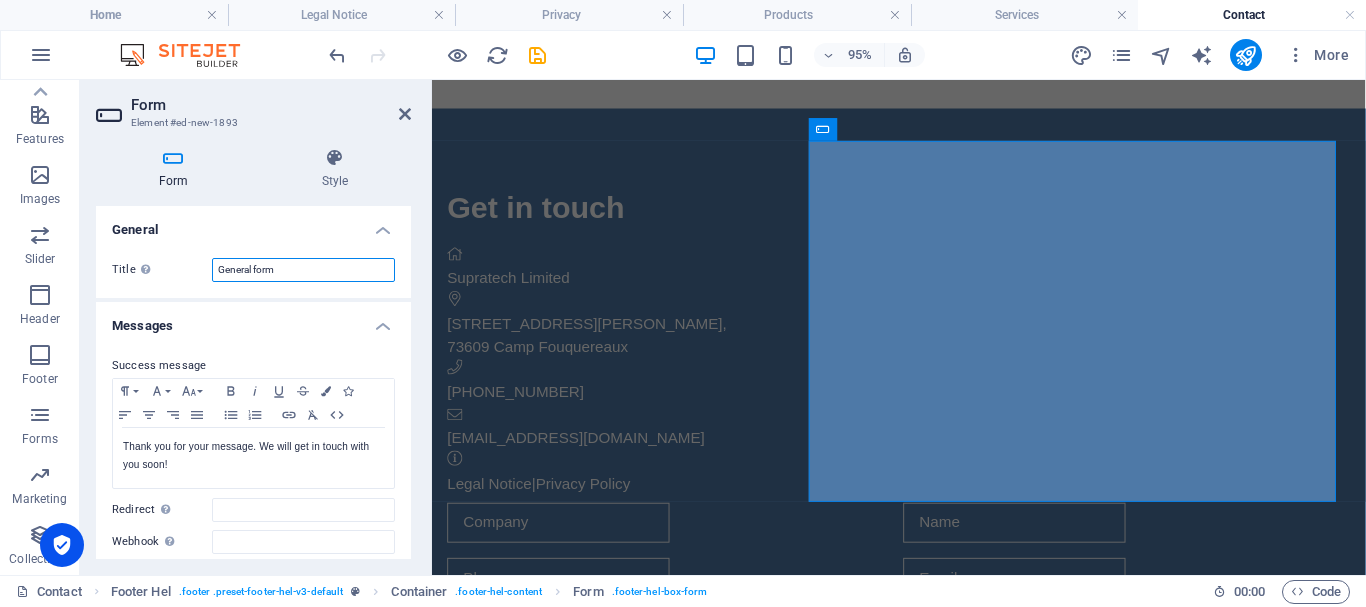 click on "General form" at bounding box center (303, 270) 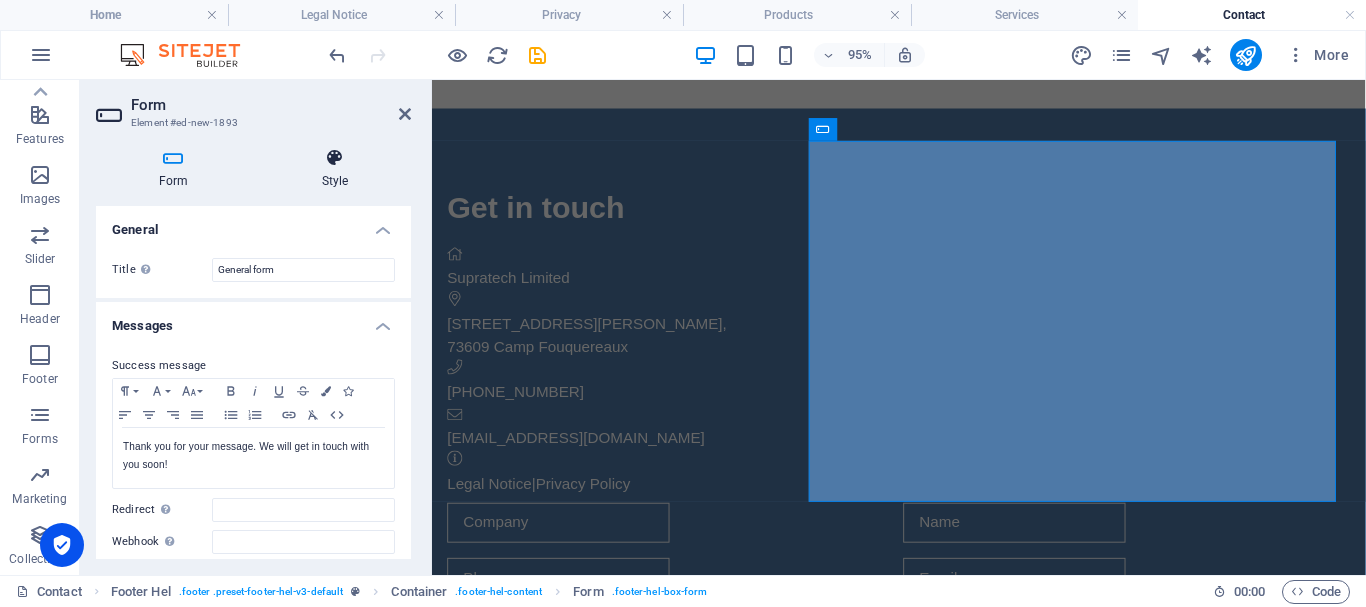click at bounding box center [335, 158] 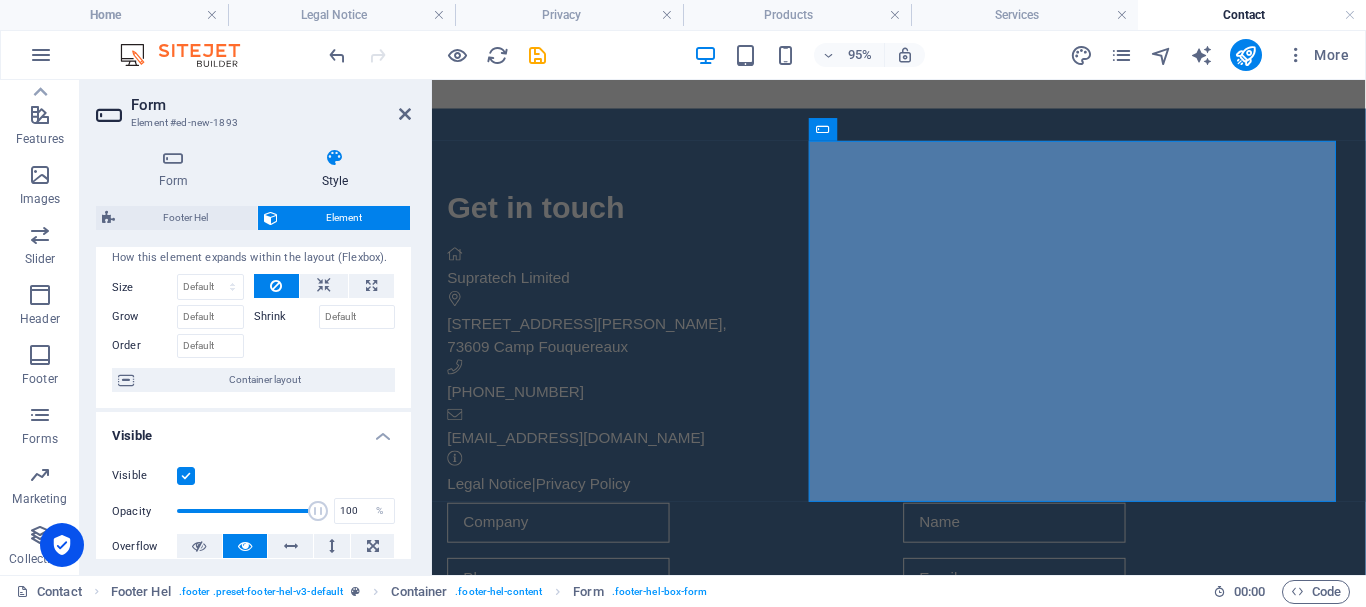 scroll, scrollTop: 0, scrollLeft: 0, axis: both 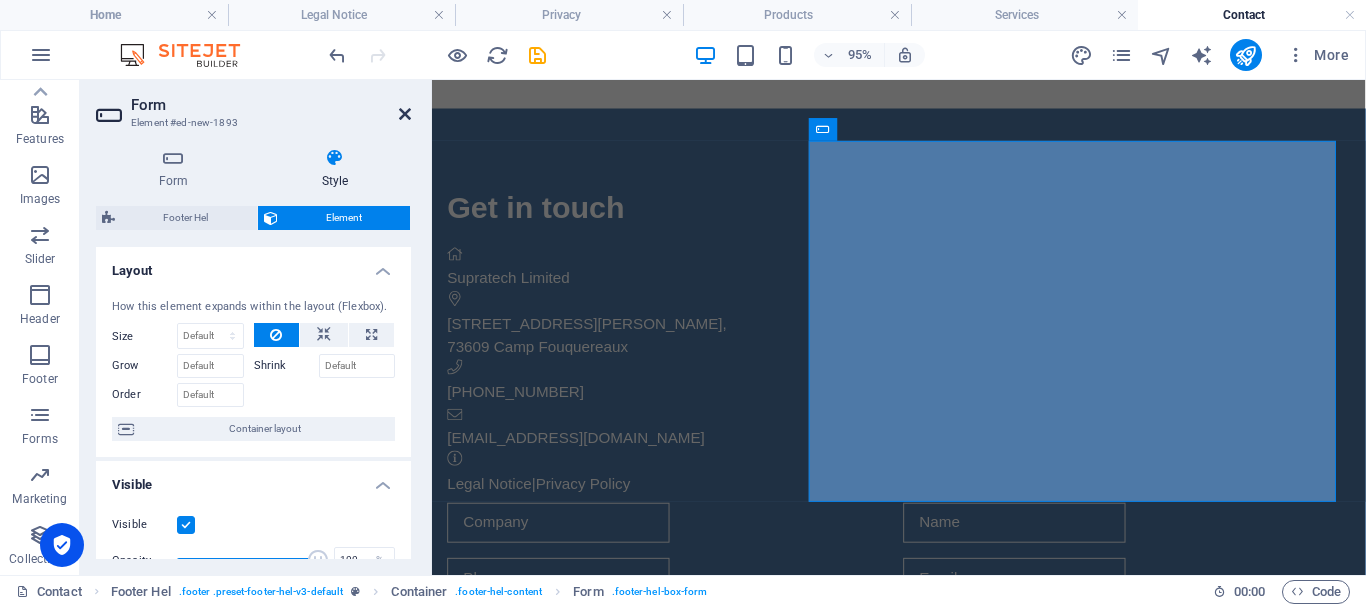 click at bounding box center [405, 114] 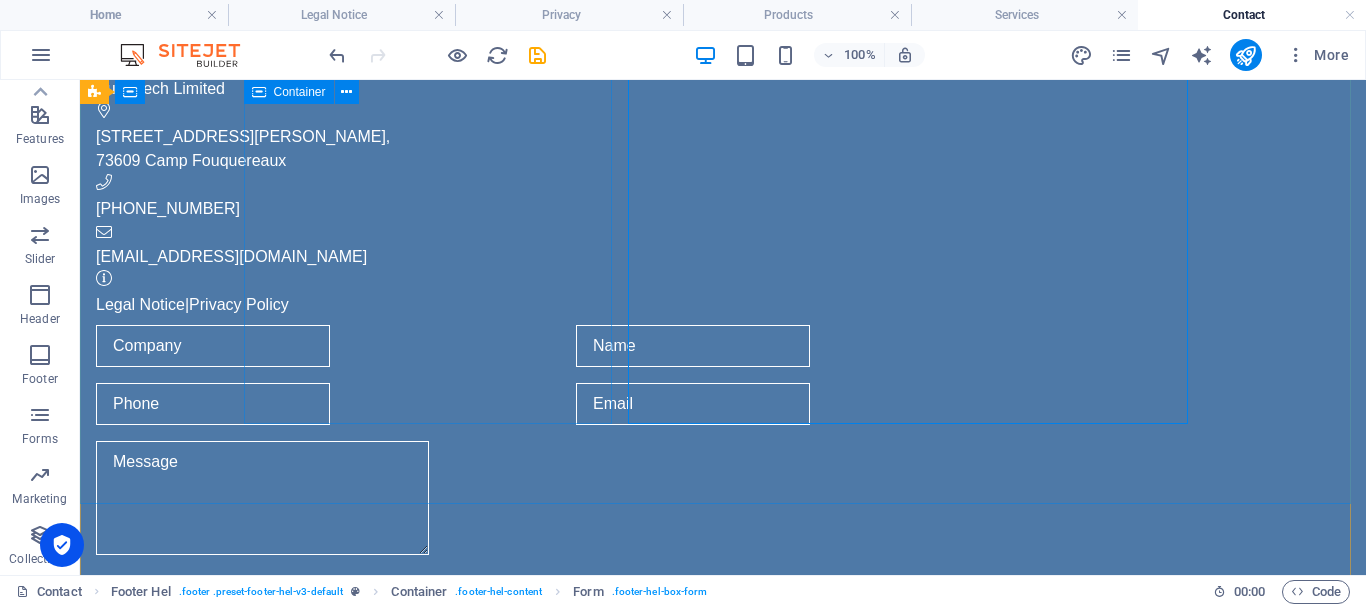 scroll, scrollTop: 500, scrollLeft: 0, axis: vertical 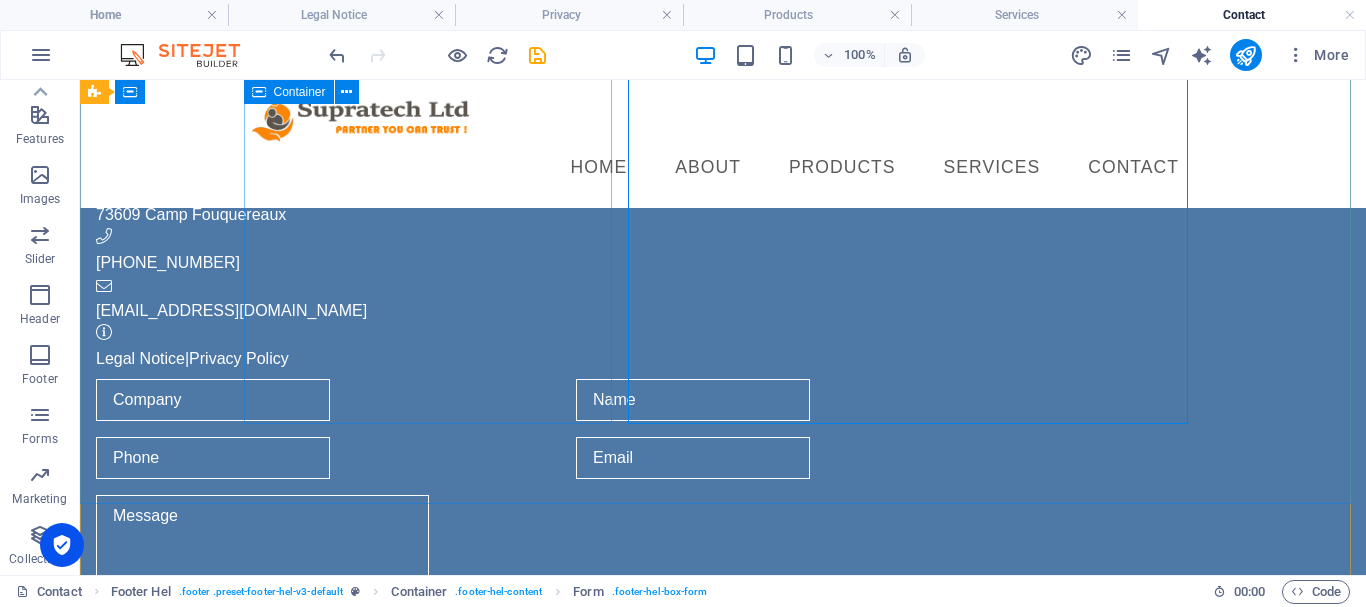 click on "Get in touch Supratech Limited [STREET_ADDRESS][PERSON_NAME] [PHONE_NUMBER] [EMAIL_ADDRESS][DOMAIN_NAME] Legal Notice  |  Privacy Policy" at bounding box center [568, 207] 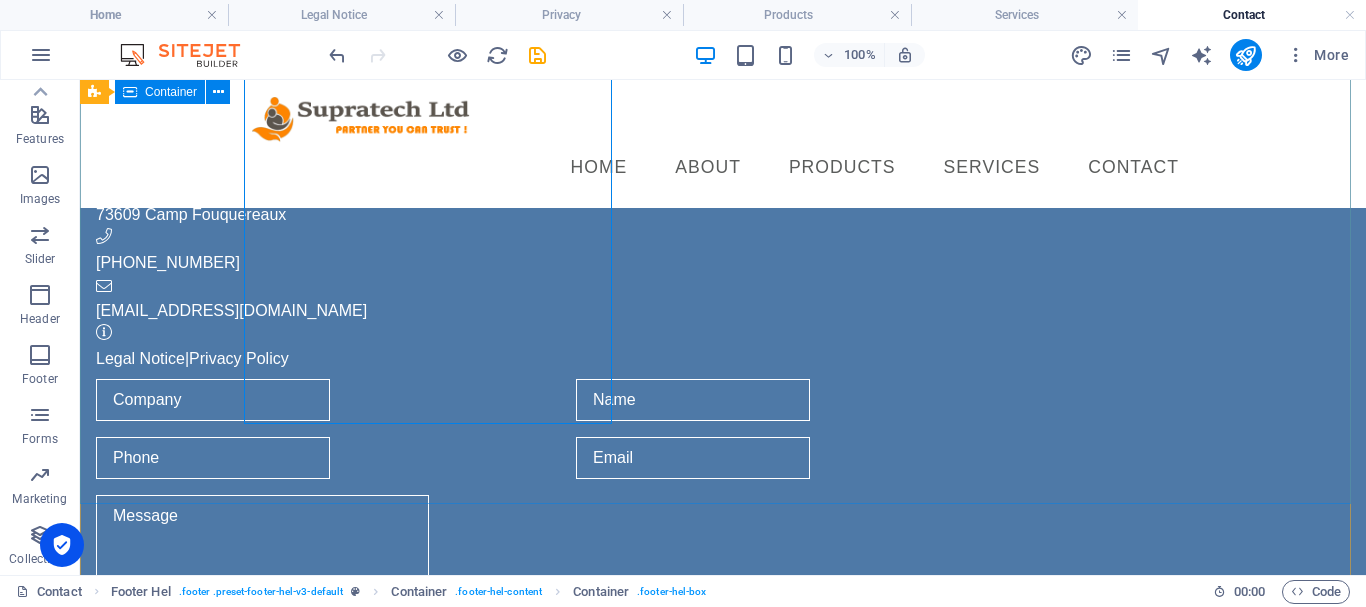 click on "Get in touch Supratech Limited [STREET_ADDRESS][PERSON_NAME] [PHONE_NUMBER] [EMAIL_ADDRESS][DOMAIN_NAME] Legal Notice  |  Privacy Policy   {{ 'content.forms.privacy'|trans }} Nicht lesbar? Neu generieren Submit" at bounding box center [723, 408] 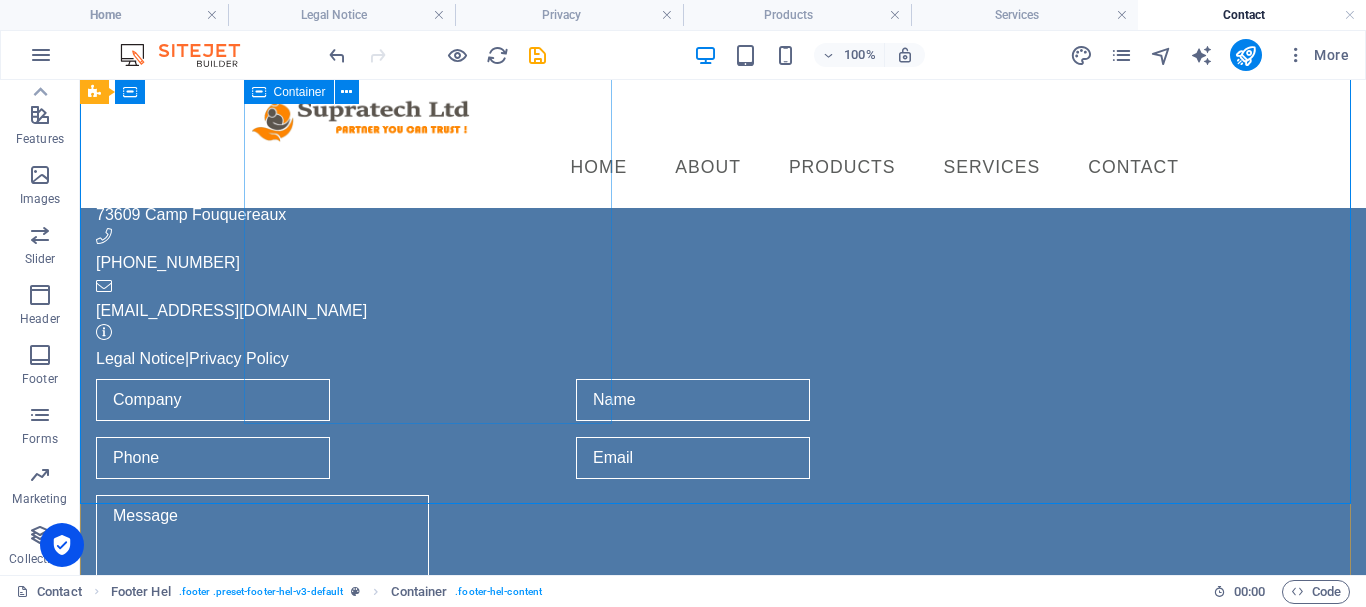 click on "Get in touch Supratech Limited [STREET_ADDRESS][PERSON_NAME] [PHONE_NUMBER] [EMAIL_ADDRESS][DOMAIN_NAME] Legal Notice  |  Privacy Policy" at bounding box center (568, 207) 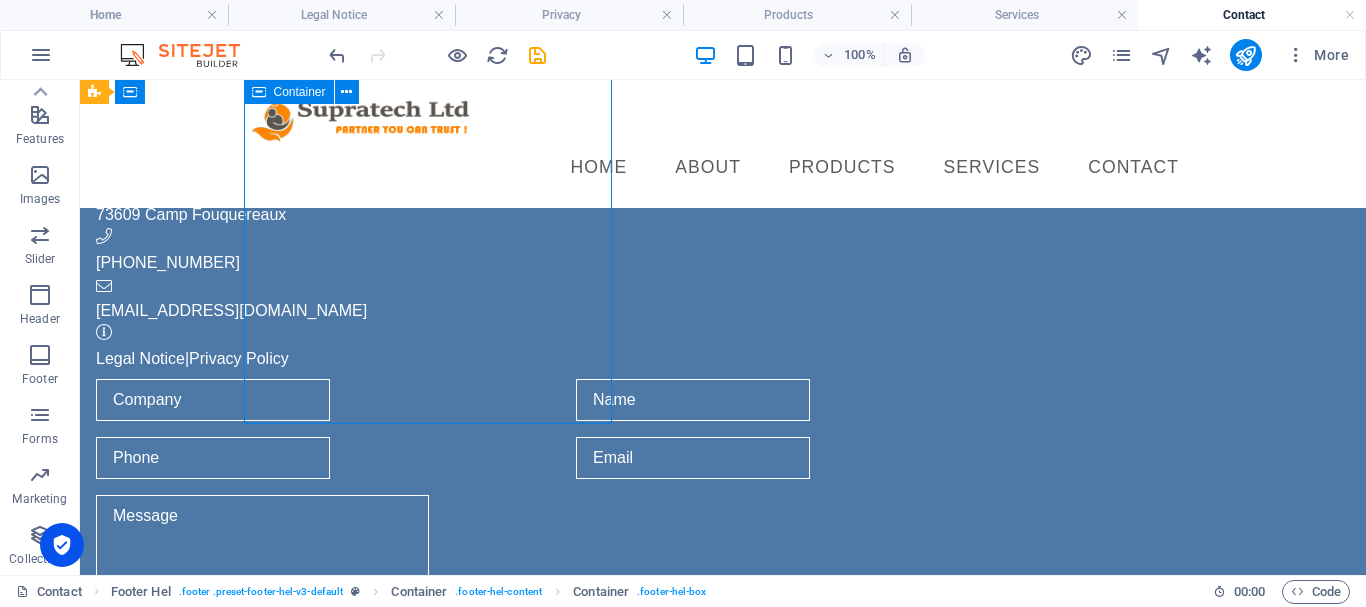 click on "Get in touch Supratech Limited [STREET_ADDRESS][PERSON_NAME] [PHONE_NUMBER] [EMAIL_ADDRESS][DOMAIN_NAME] Legal Notice  |  Privacy Policy" at bounding box center (568, 207) 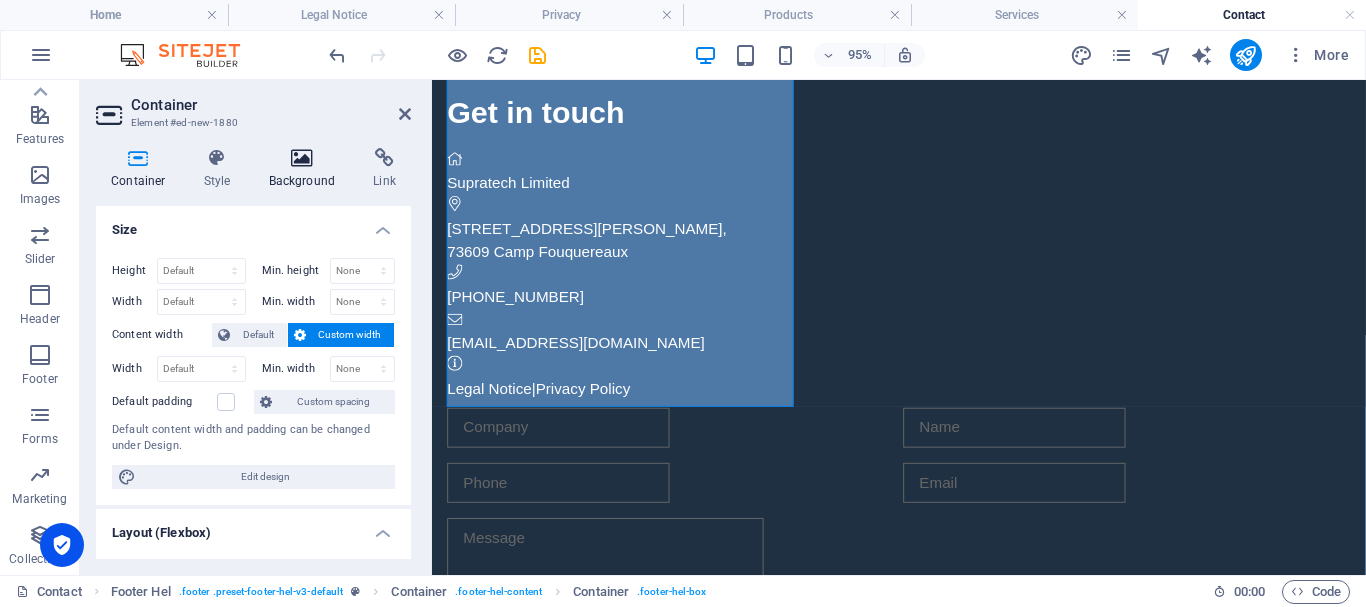 click on "Background" at bounding box center [306, 169] 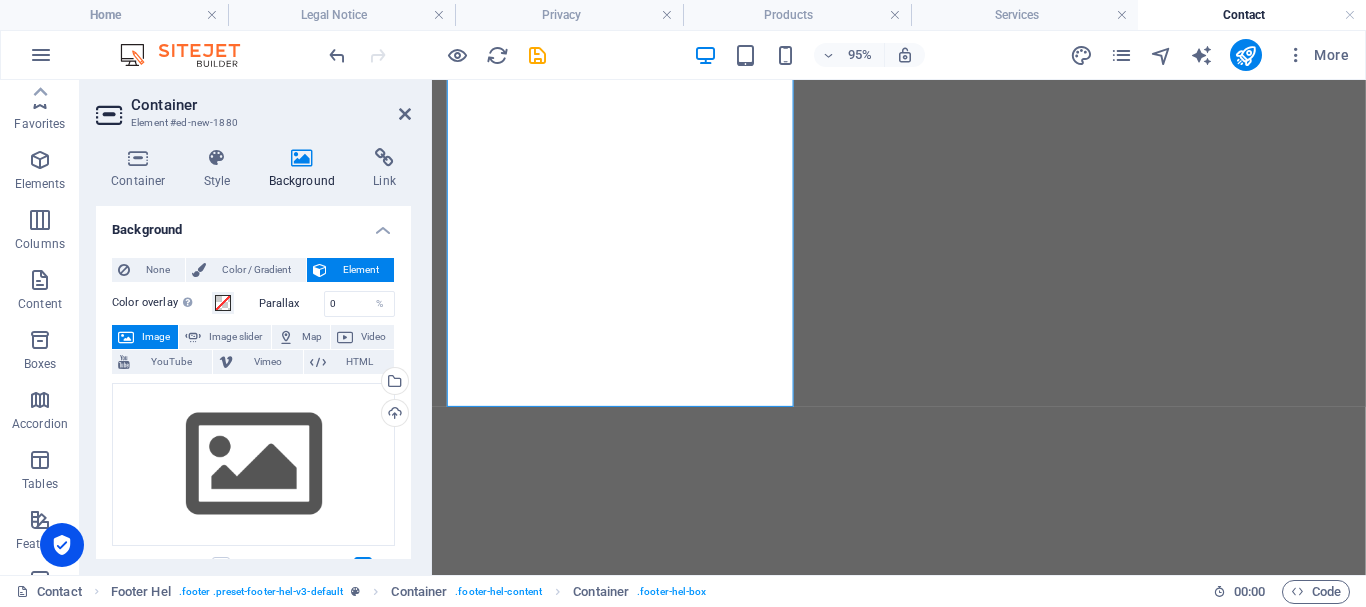 click on "Color / Gradient" at bounding box center [256, 270] 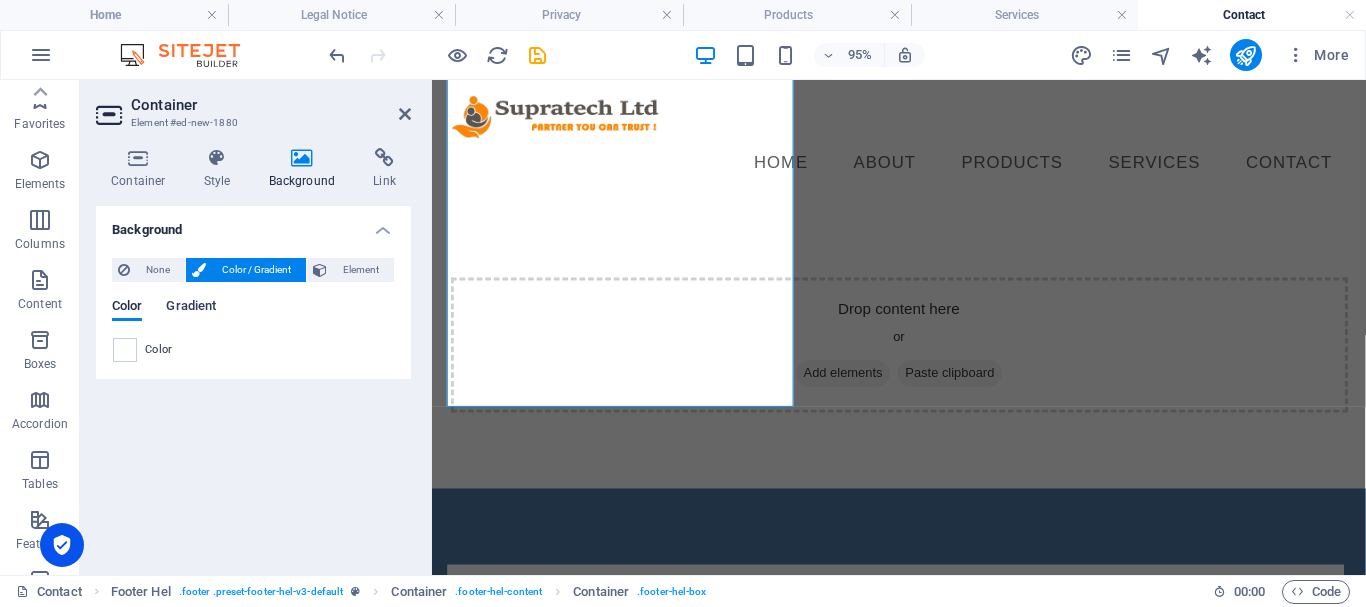 scroll, scrollTop: 405, scrollLeft: 0, axis: vertical 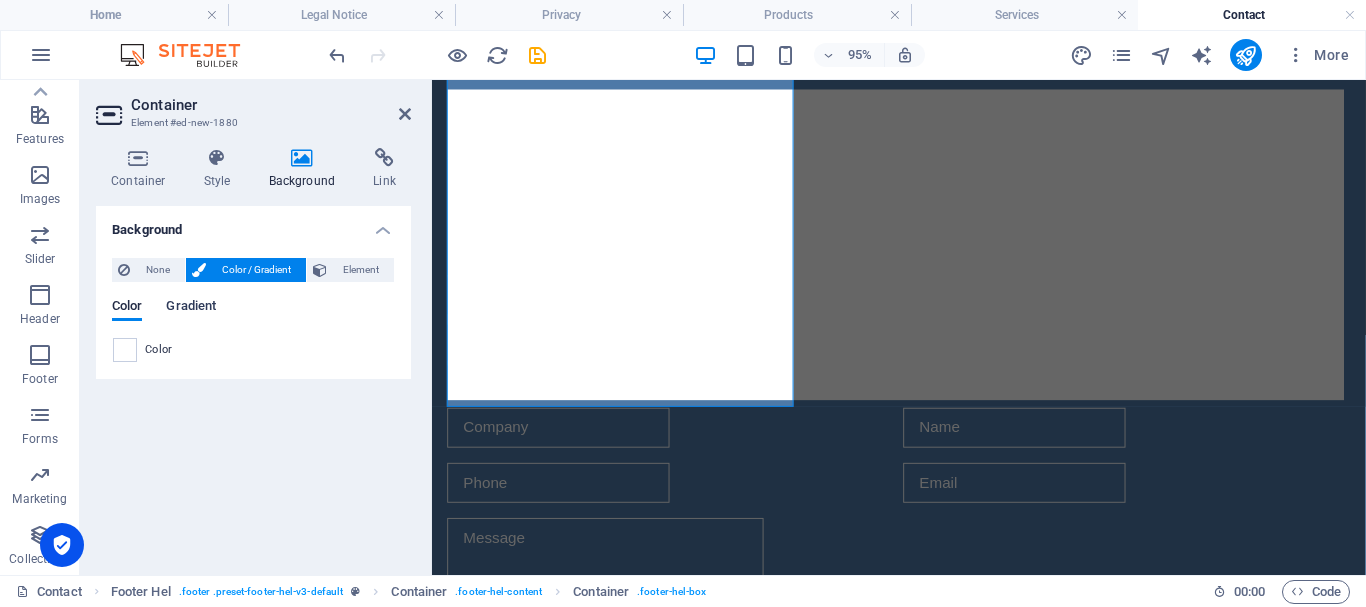 click on "Gradient" at bounding box center [191, 308] 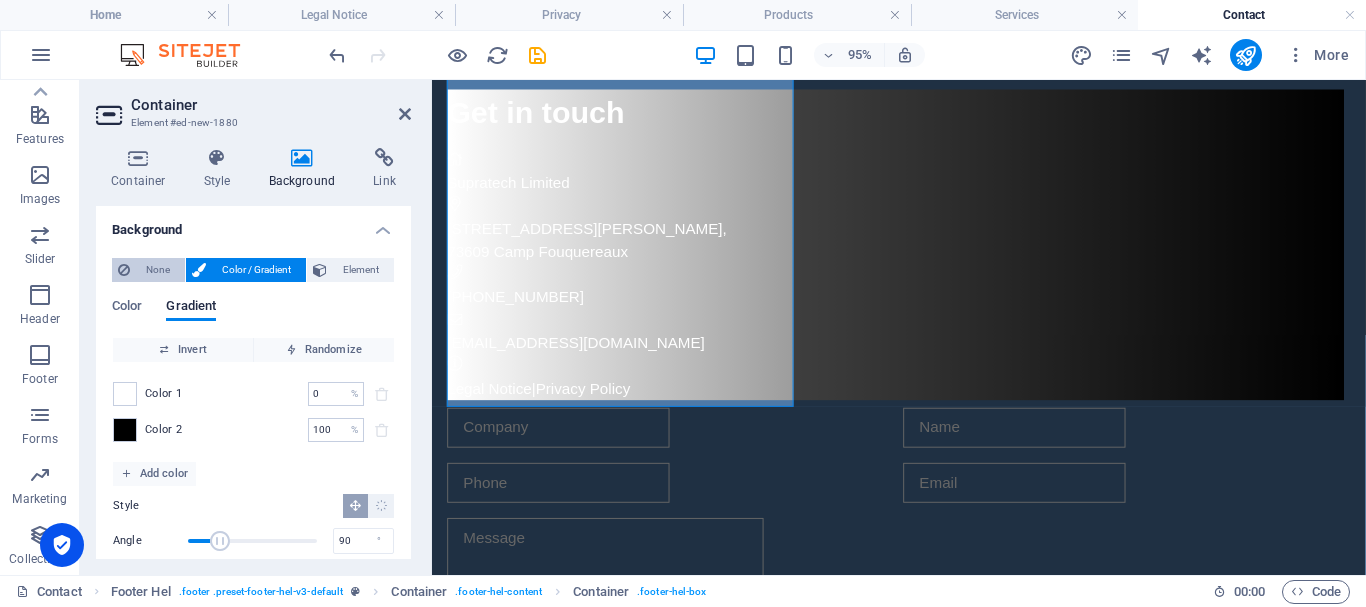 click on "None" at bounding box center [157, 270] 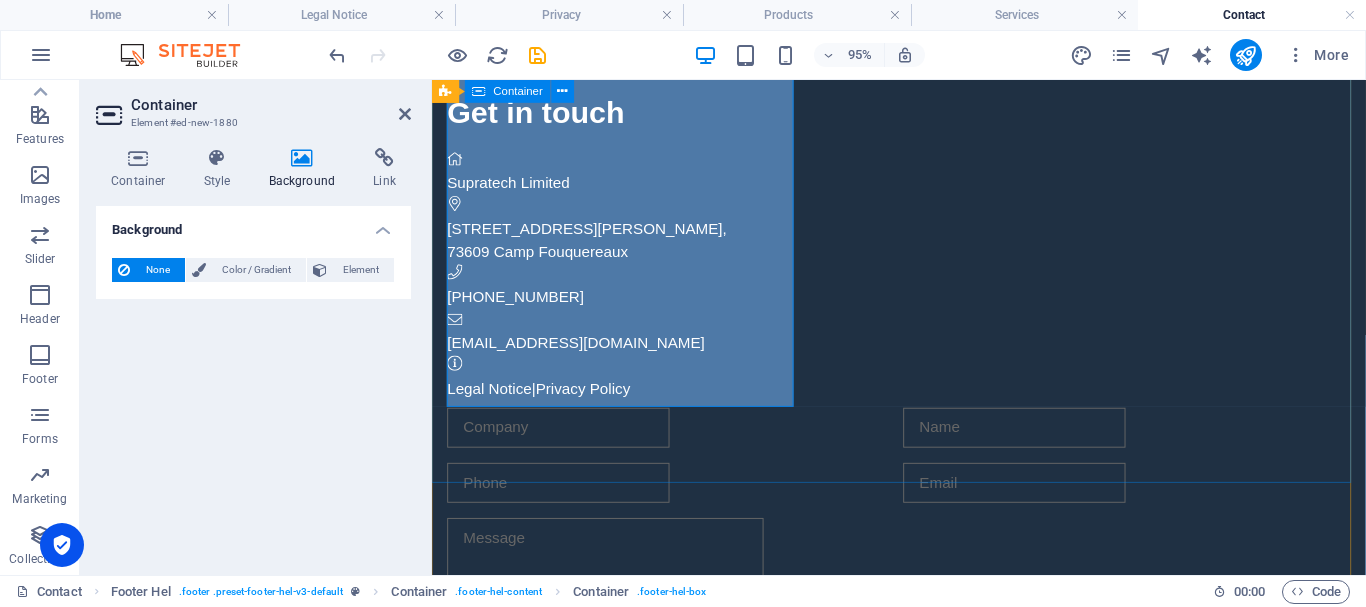 click on "Get in touch Supratech Limited [STREET_ADDRESS][PERSON_NAME] [PHONE_NUMBER] [EMAIL_ADDRESS][DOMAIN_NAME] Legal Notice  |  Privacy Policy   {{ 'content.forms.privacy'|trans }} Nicht lesbar? Neu generieren Submit" at bounding box center (923, 454) 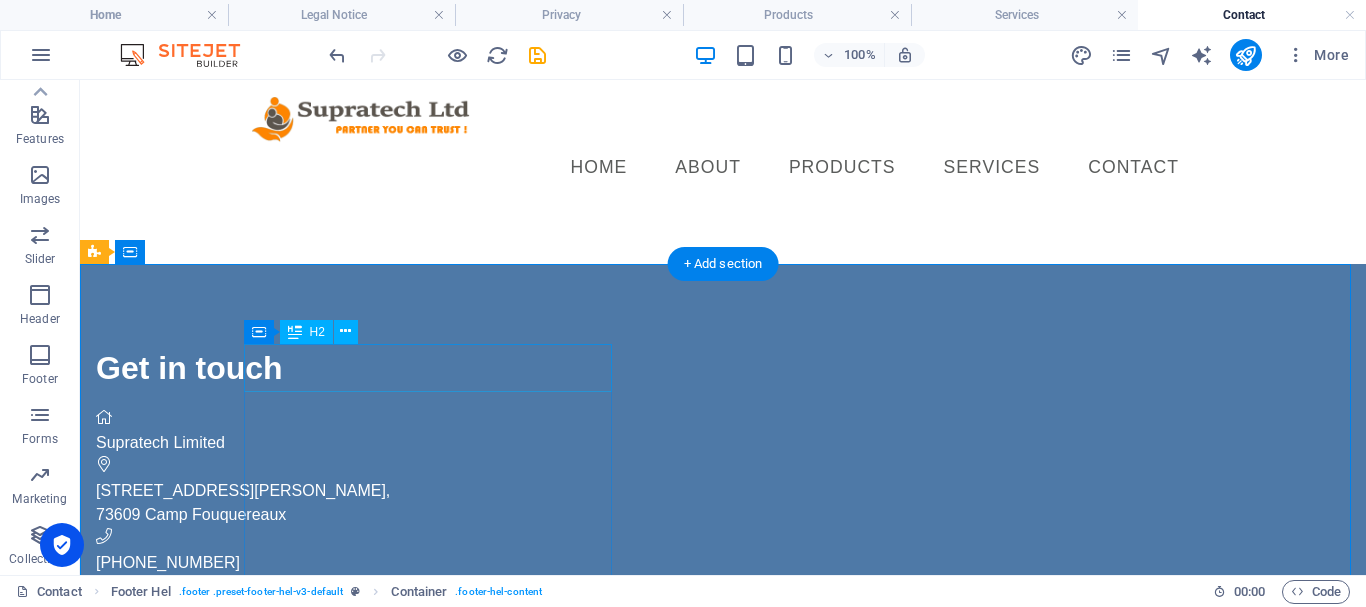 scroll, scrollTop: 0, scrollLeft: 0, axis: both 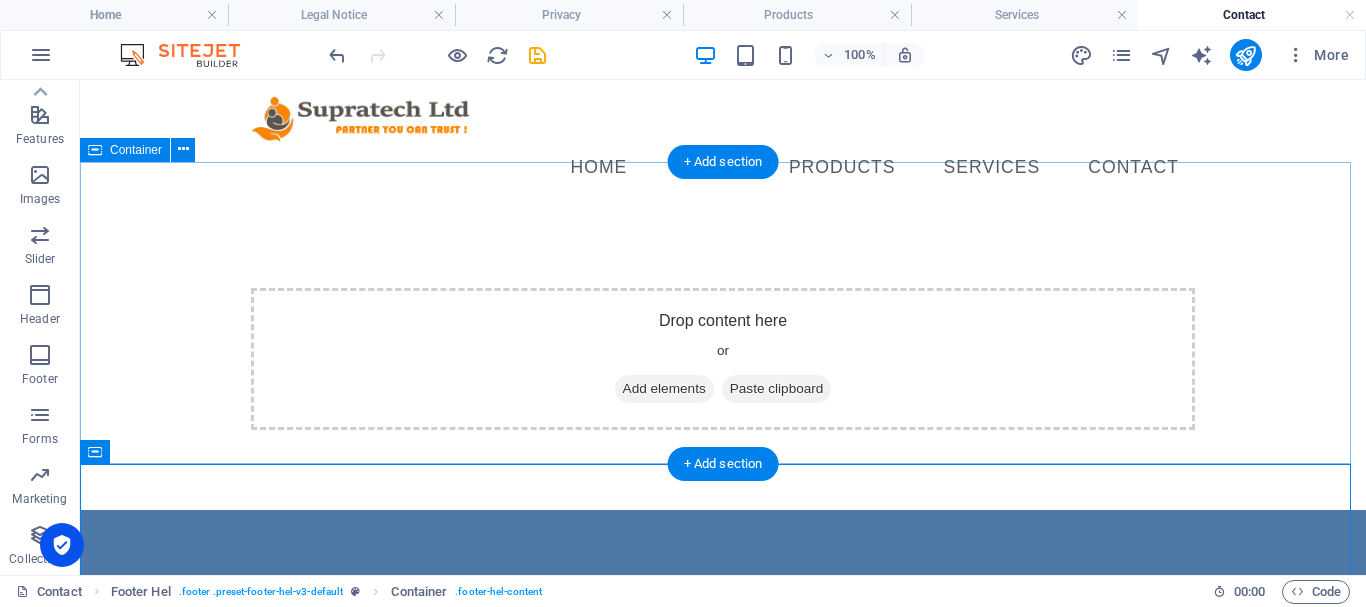 click on "Paste clipboard" at bounding box center [777, 389] 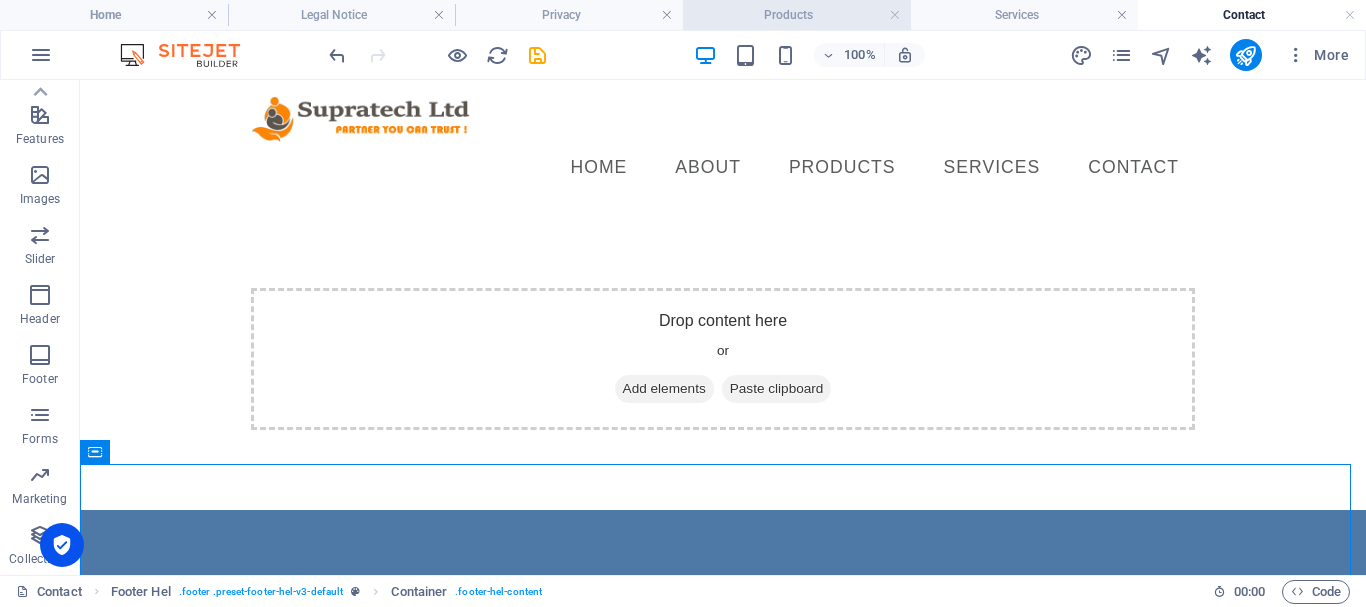 click on "Products" at bounding box center (797, 15) 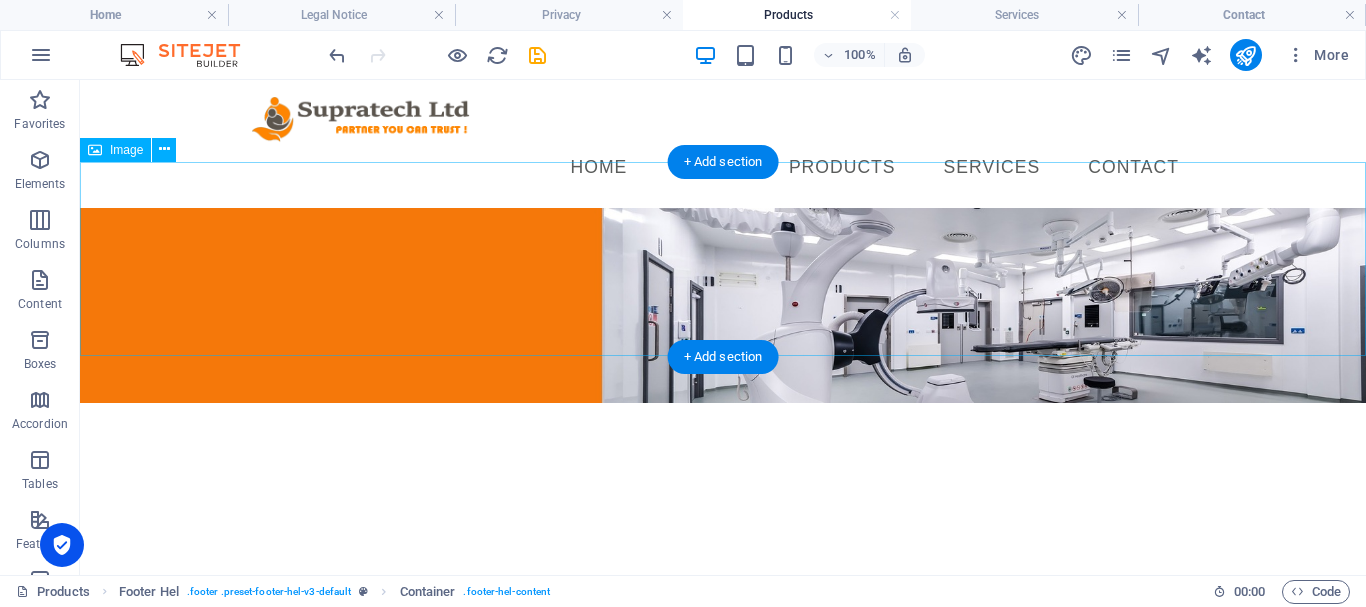 click at bounding box center (723, 305) 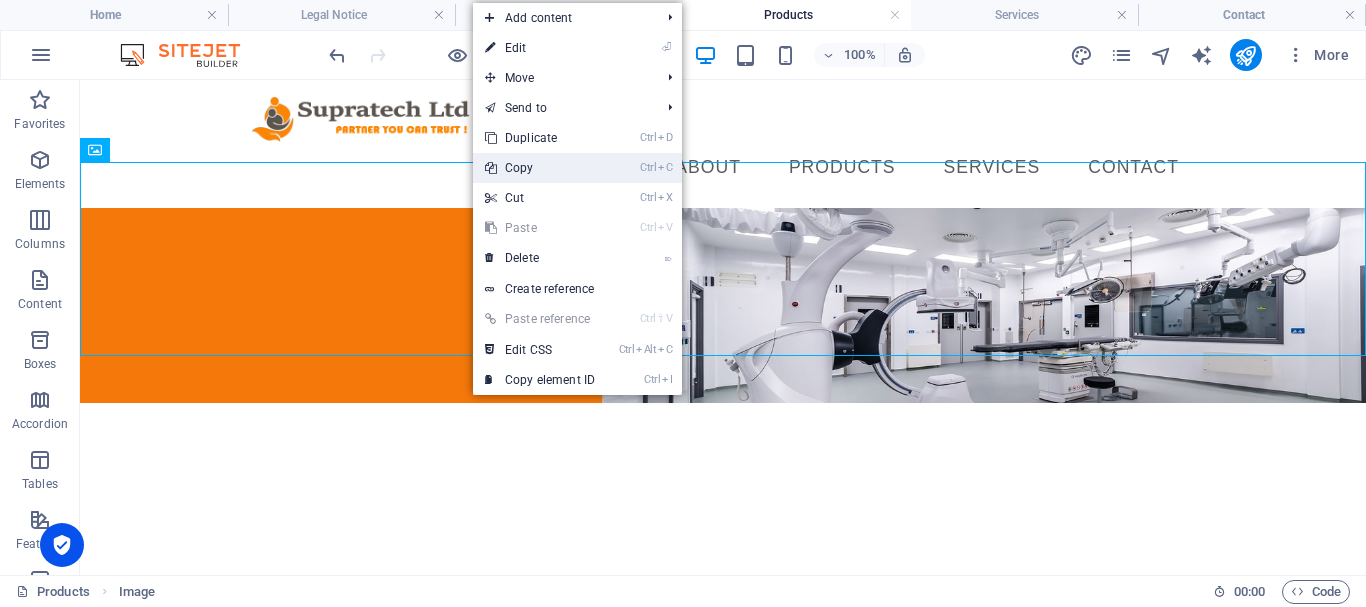 click on "Ctrl C  Copy" at bounding box center [540, 168] 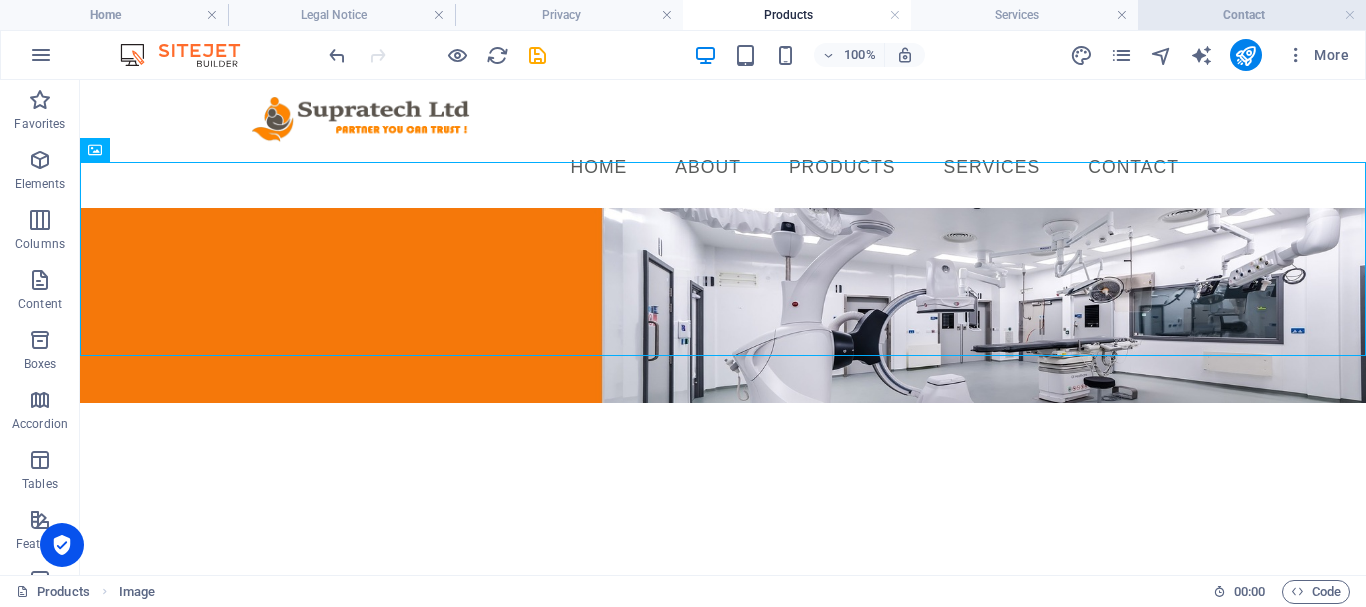 click on "Contact" at bounding box center (1252, 15) 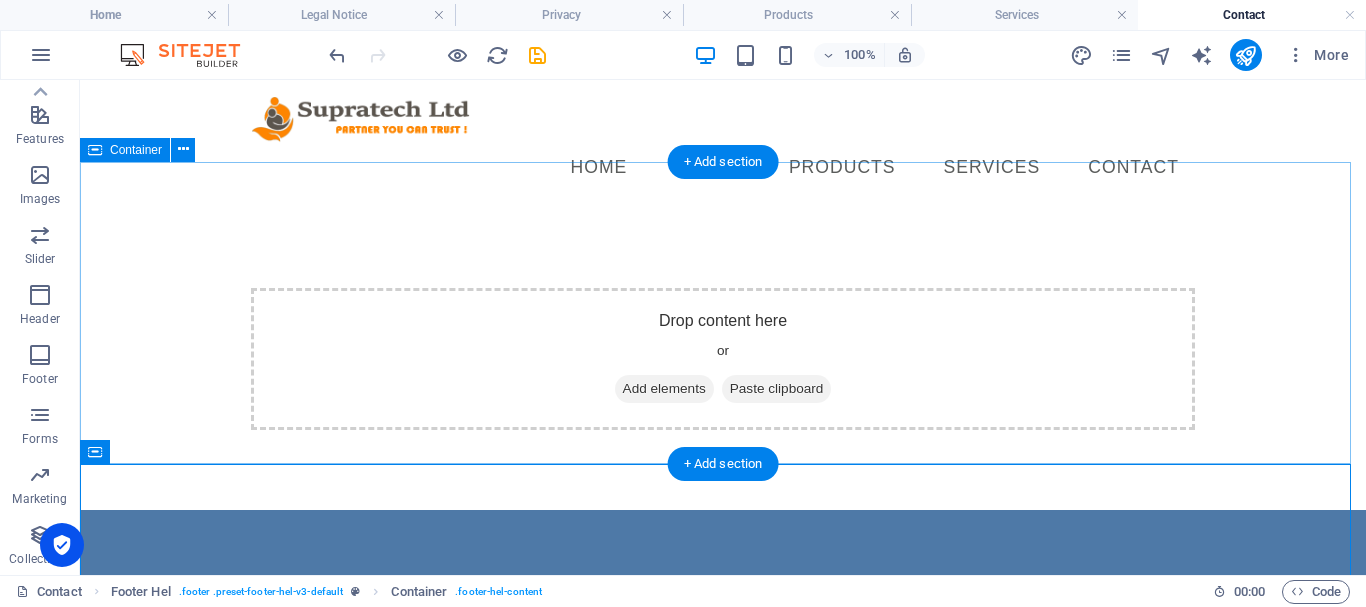 click on "Drop content here or  Add elements  Paste clipboard" at bounding box center [723, 359] 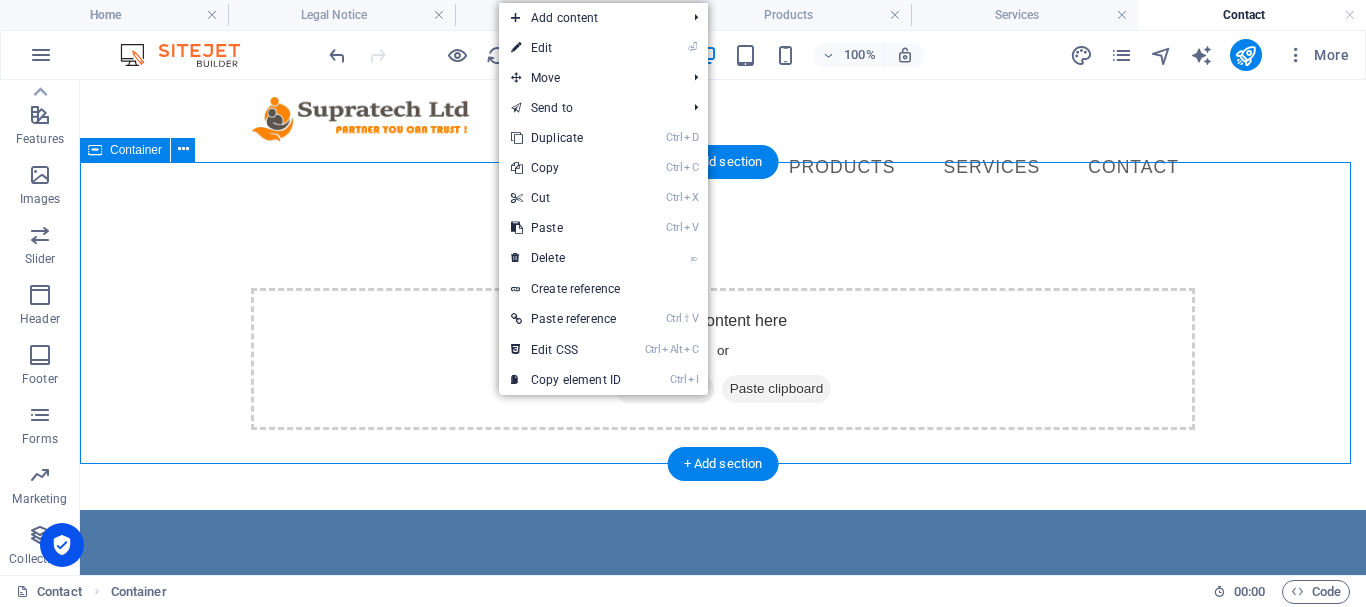 click on "Paste clipboard" at bounding box center (777, 389) 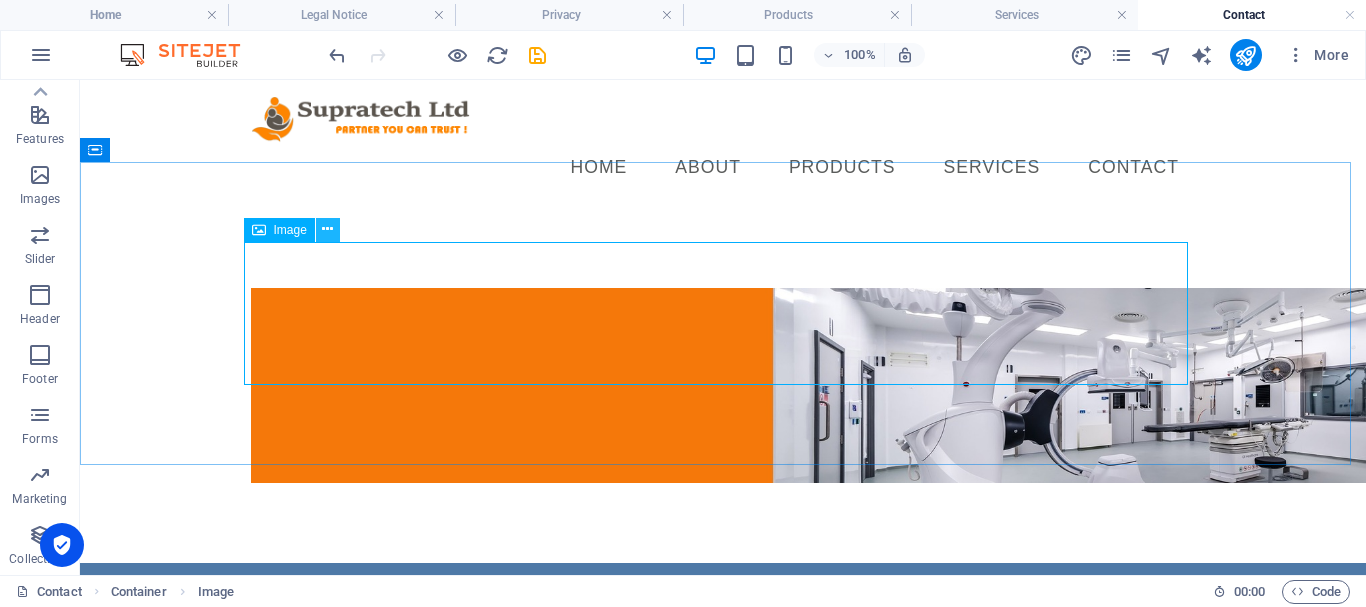 click at bounding box center (327, 229) 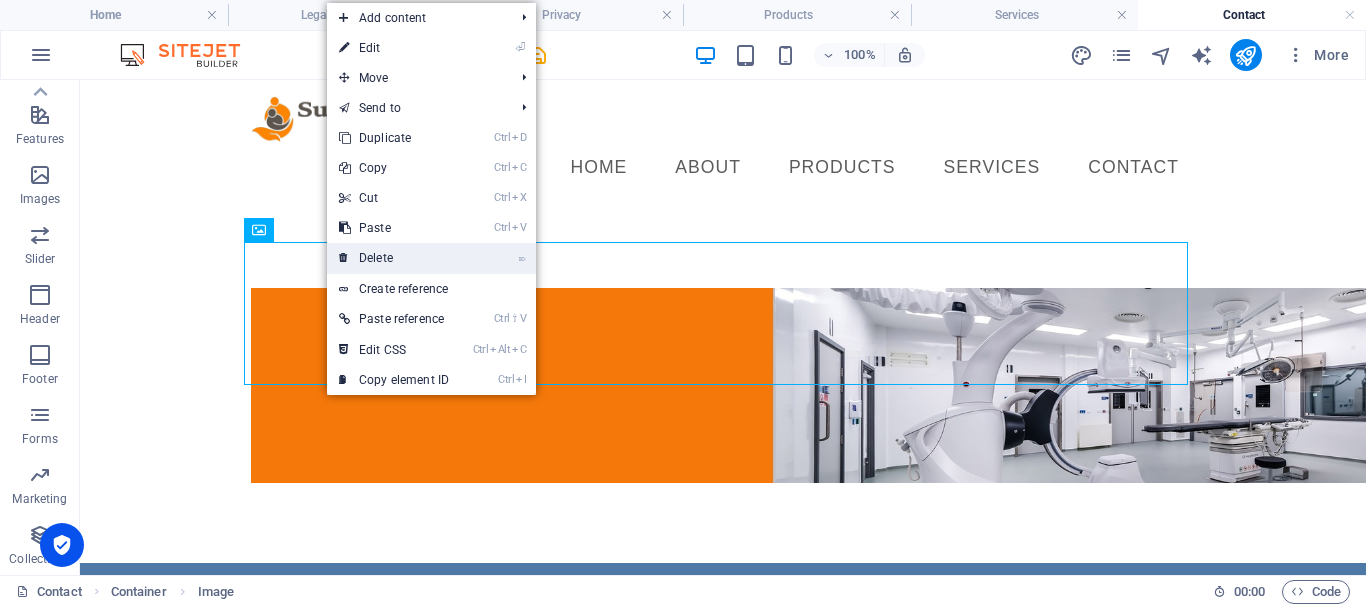 click on "⌦  Delete" at bounding box center (394, 258) 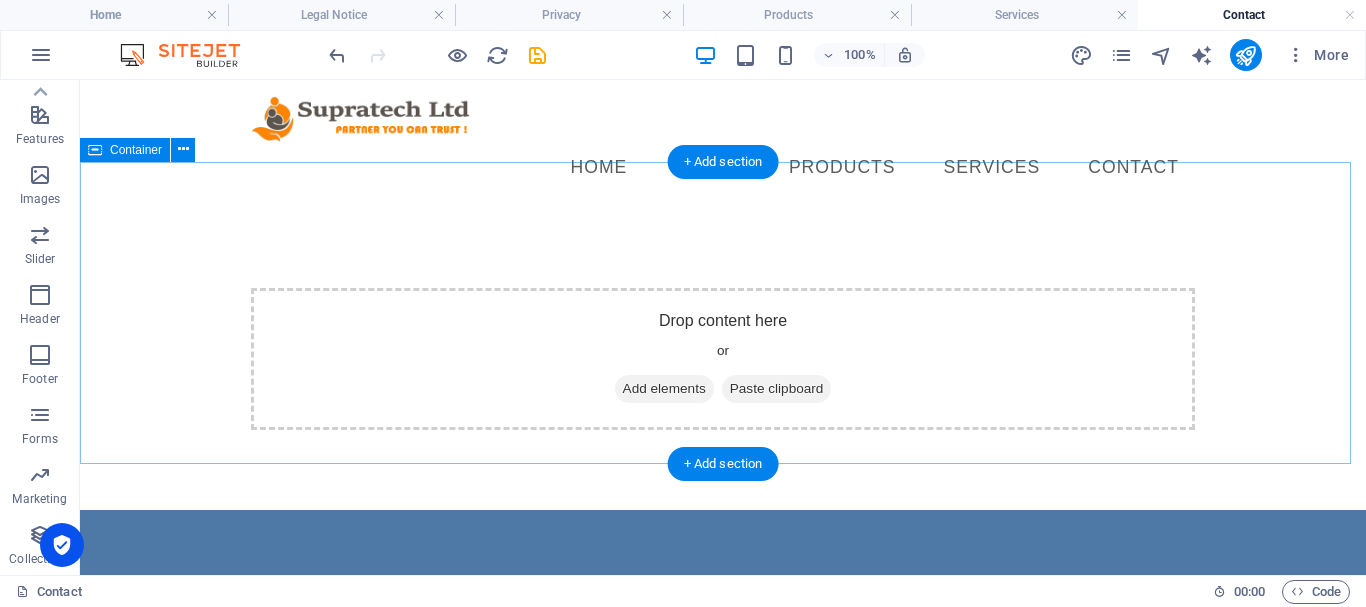 click on "Drop content here or  Add elements  Paste clipboard" at bounding box center [723, 359] 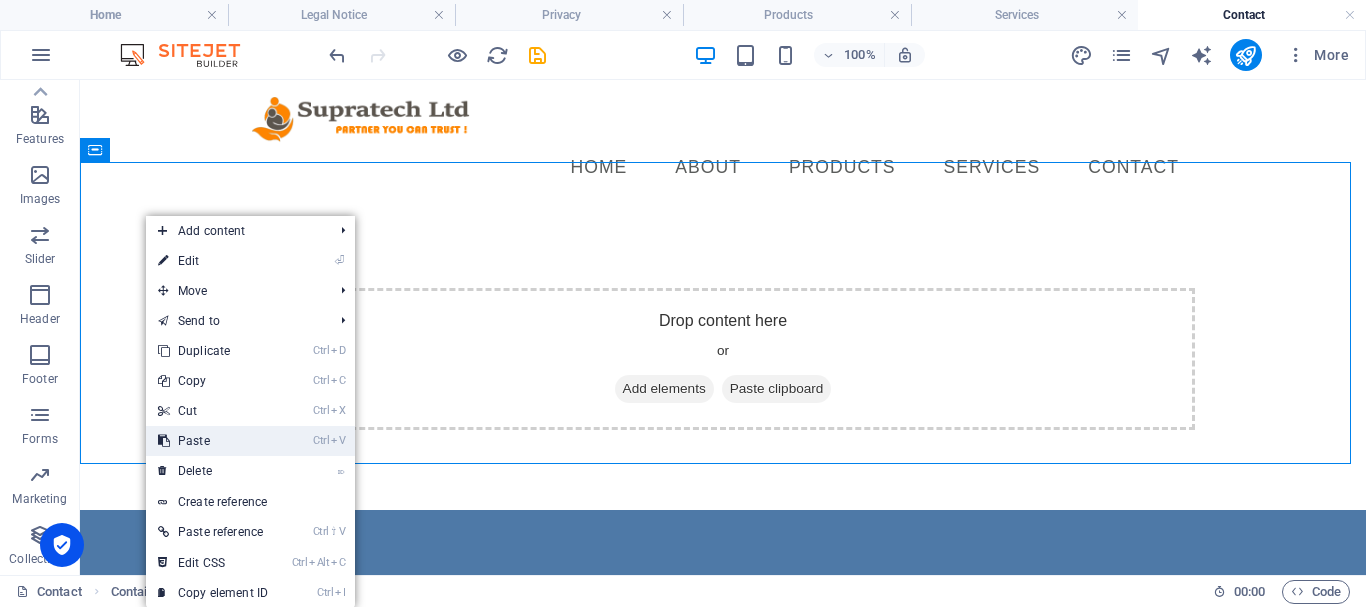 click on "Ctrl V  Paste" at bounding box center [213, 441] 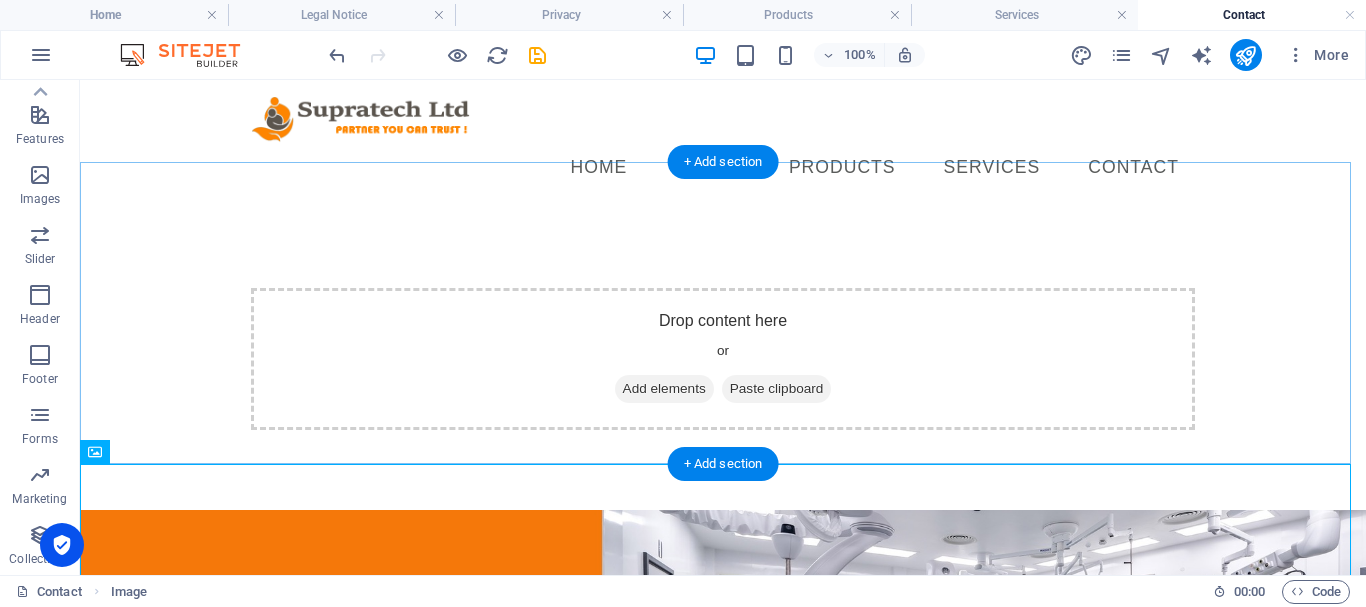 drag, startPoint x: 781, startPoint y: 247, endPoint x: 616, endPoint y: 197, distance: 172.4094 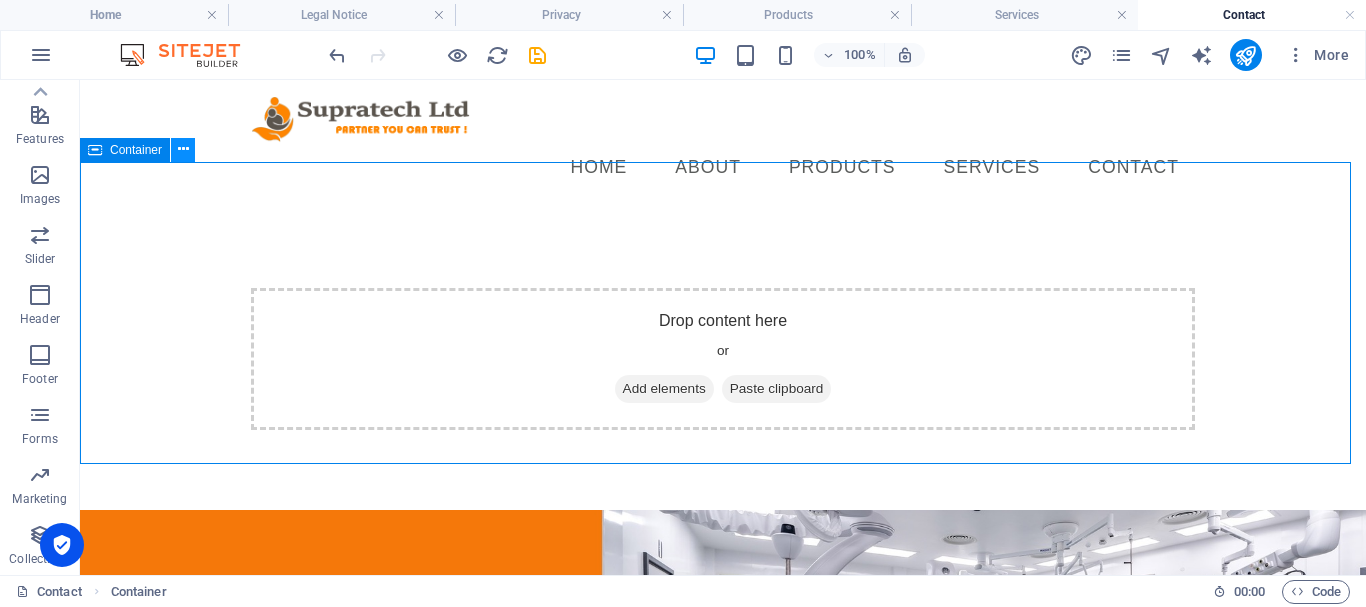 click at bounding box center [183, 149] 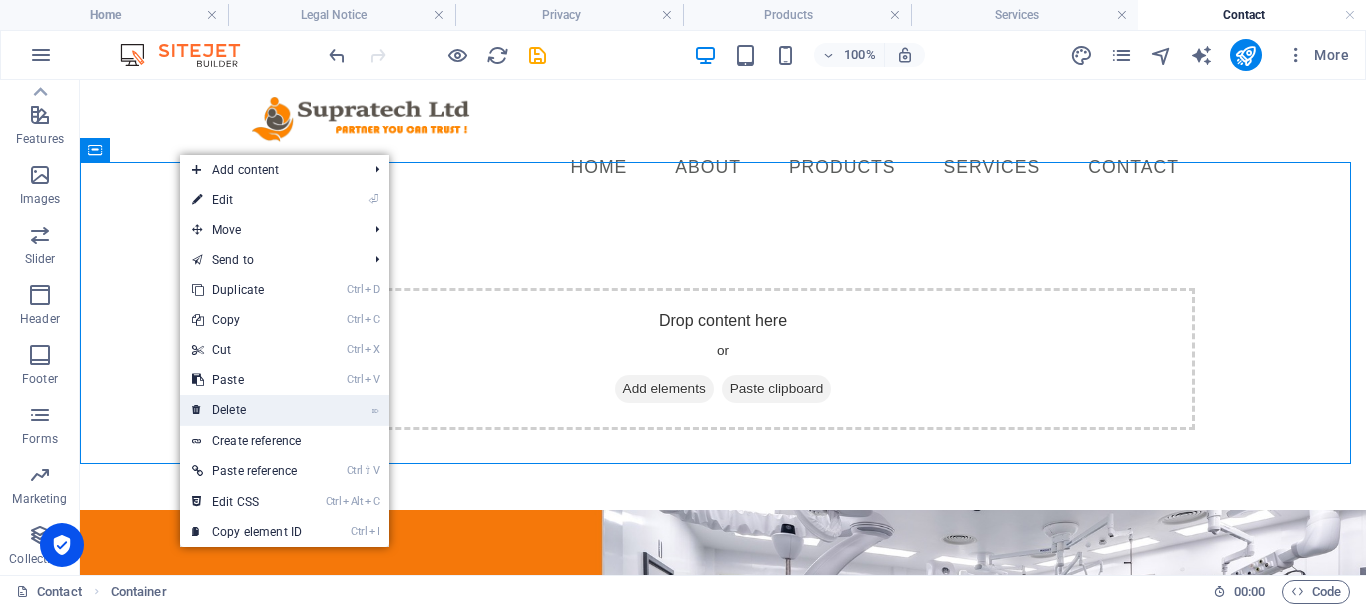 click on "⌦  Delete" at bounding box center (247, 410) 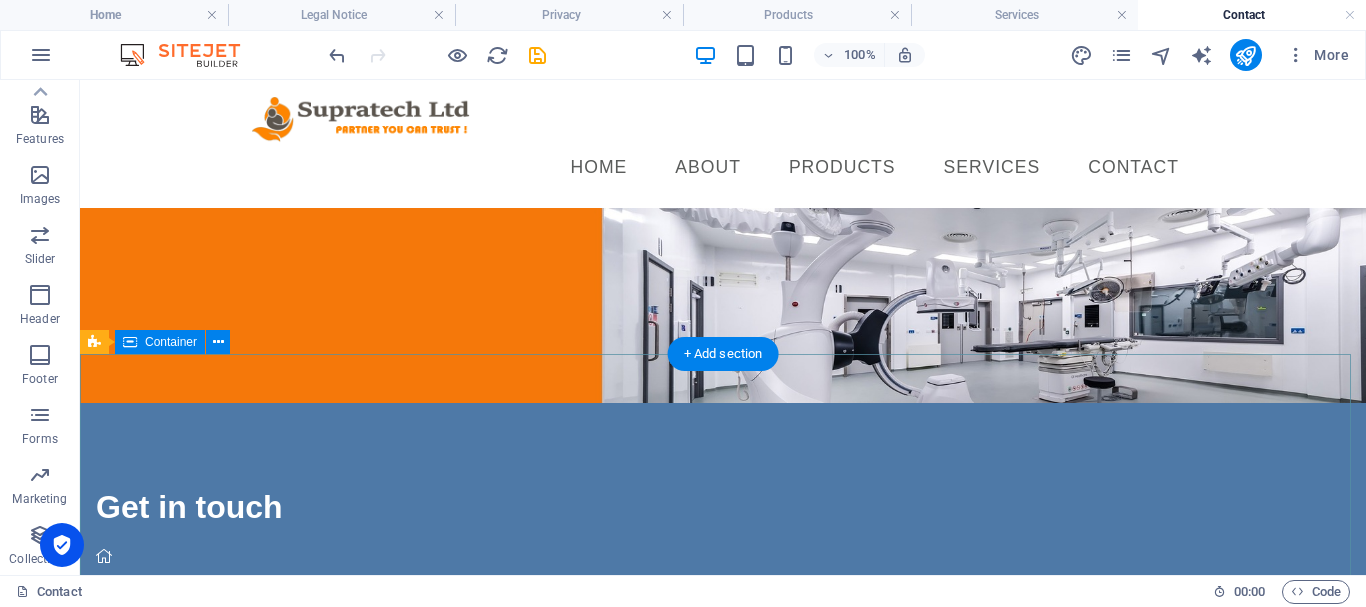 click on "Get in touch Supratech Limited [STREET_ADDRESS][PERSON_NAME] [PHONE_NUMBER] [EMAIL_ADDRESS][DOMAIN_NAME] Legal Notice  |  Privacy Policy   {{ 'content.forms.privacy'|trans }} Nicht lesbar? Neu generieren Submit" at bounding box center [723, 847] 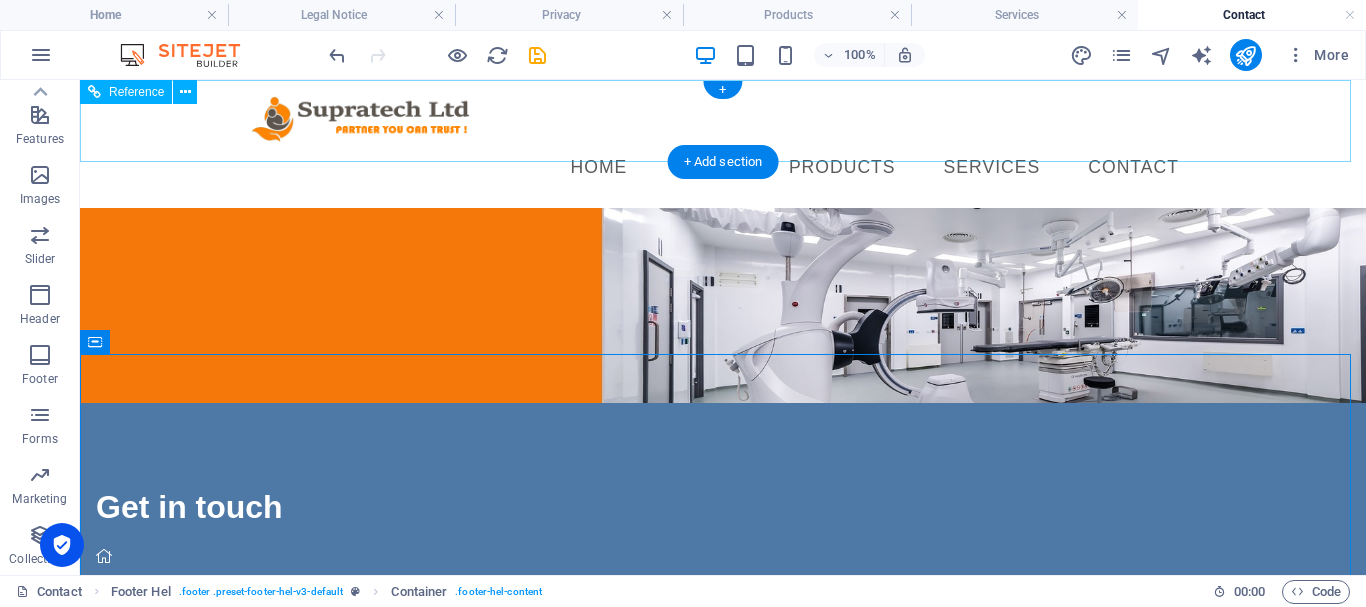 click on "Menu Home About PRODUCTS Services Contact" at bounding box center [723, 144] 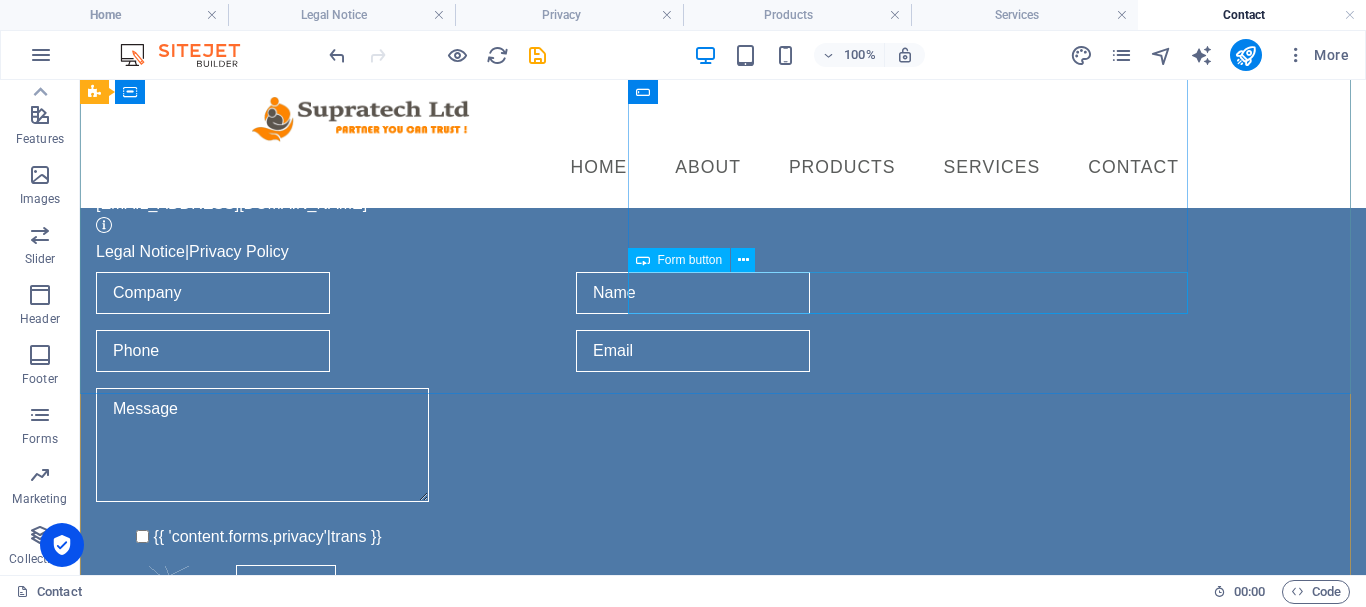 scroll, scrollTop: 400, scrollLeft: 0, axis: vertical 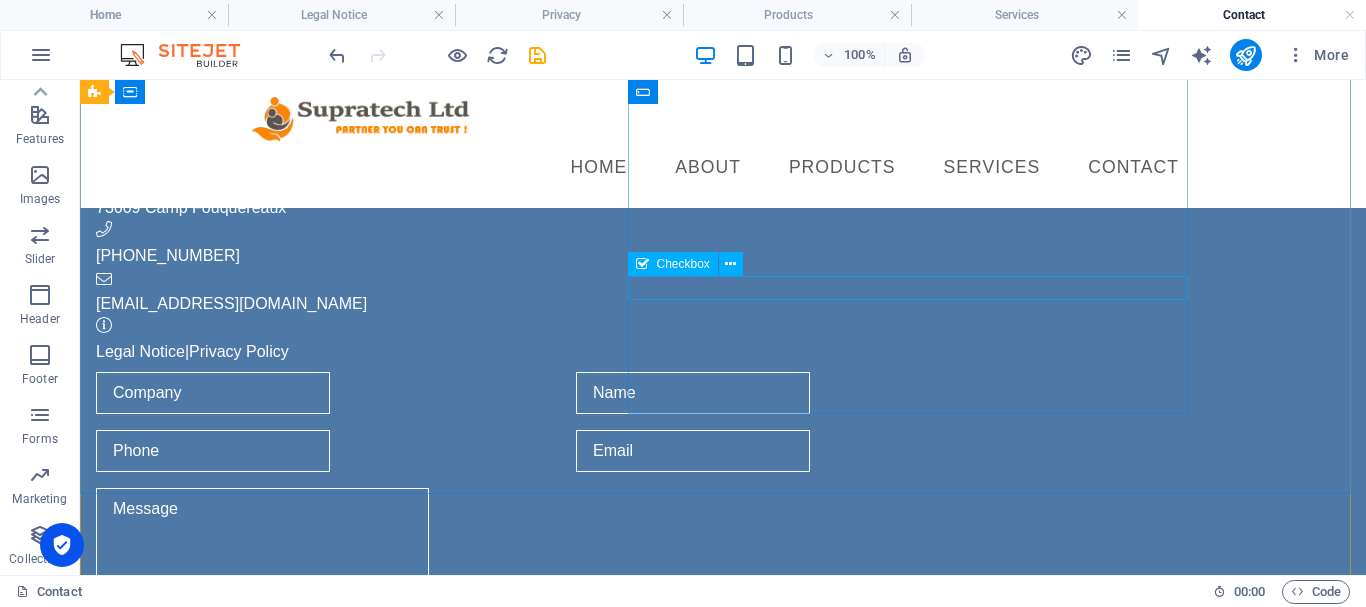 click on "{{ 'content.forms.privacy'|trans }}" at bounding box center (568, 637) 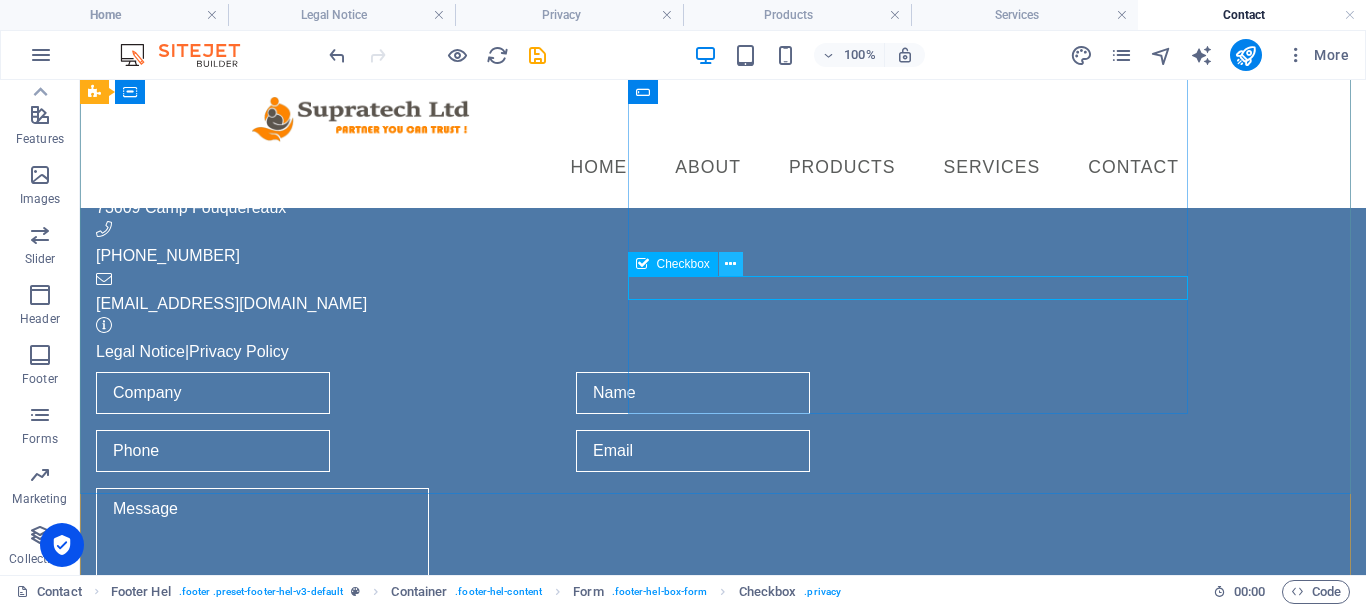 click at bounding box center [730, 264] 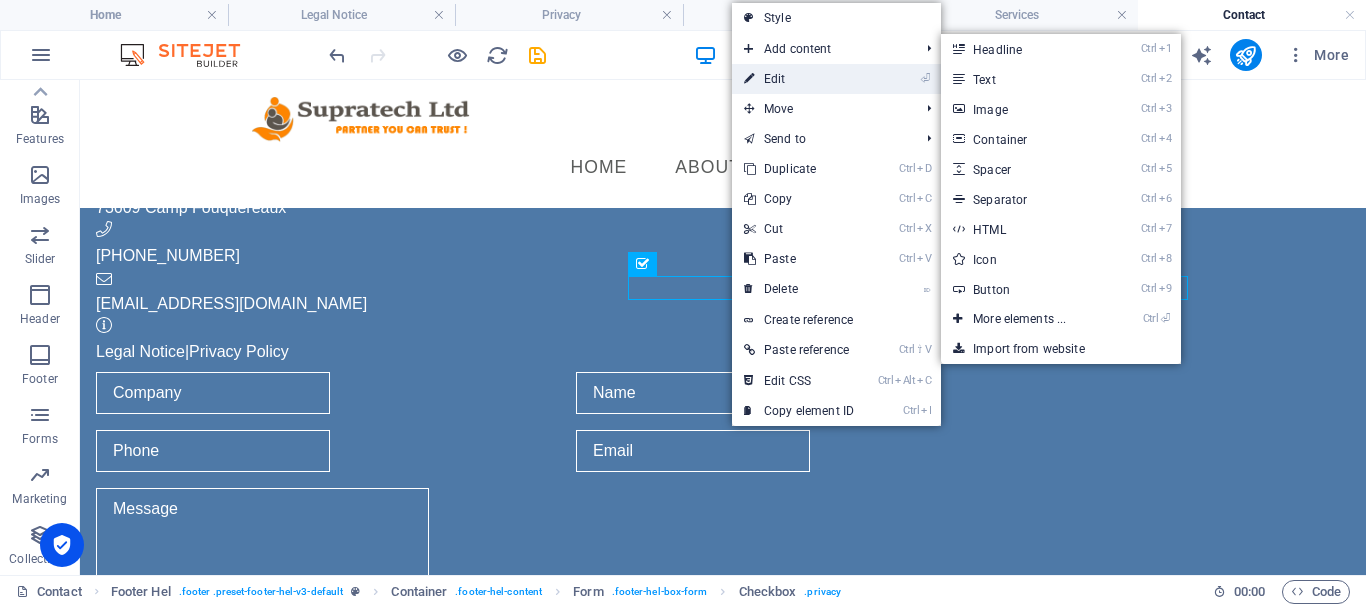 click on "⏎  Edit" at bounding box center [799, 79] 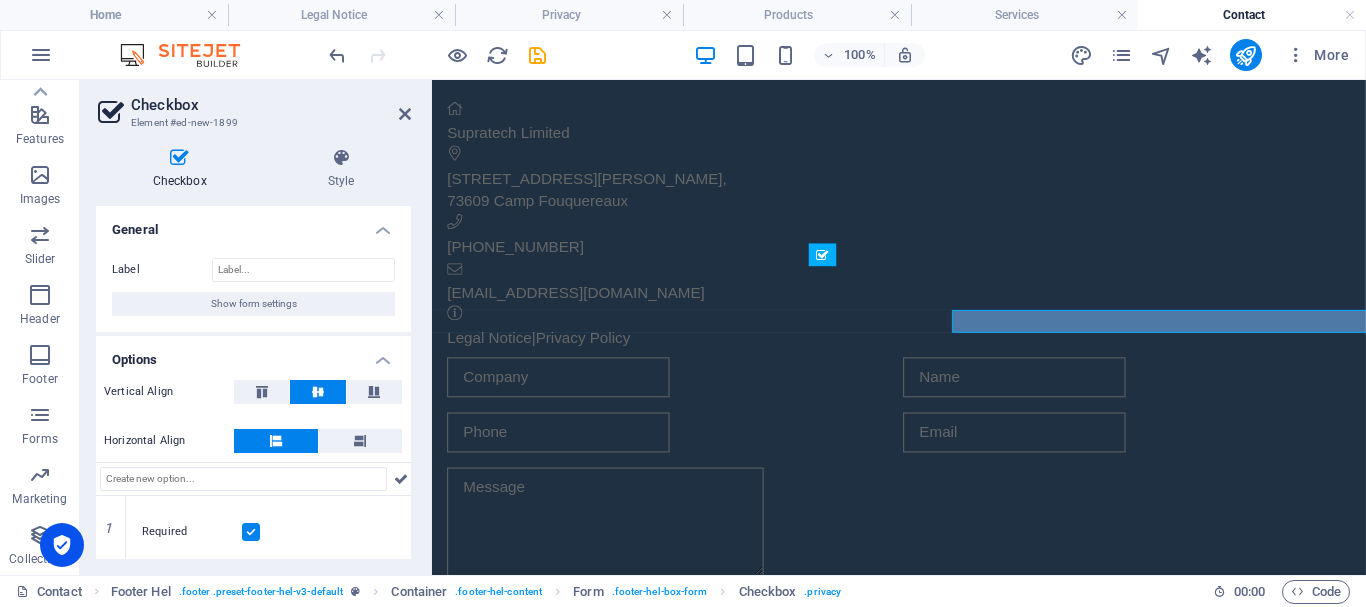 scroll, scrollTop: 354, scrollLeft: 0, axis: vertical 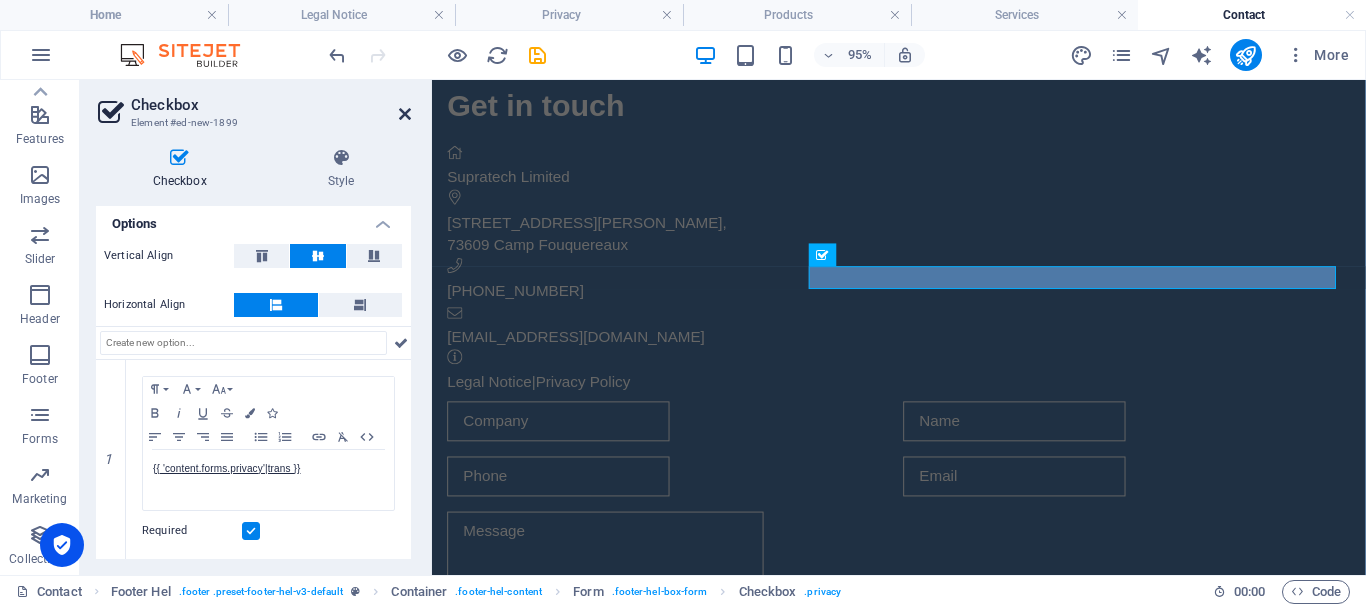 click at bounding box center [405, 114] 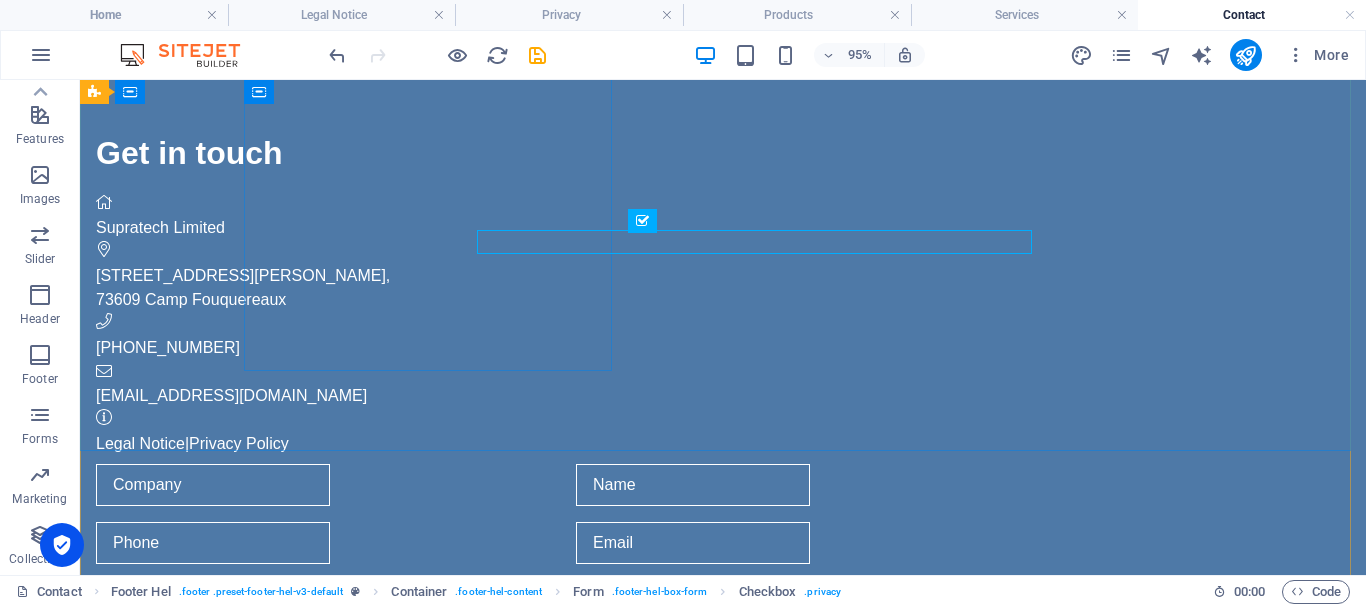 scroll, scrollTop: 400, scrollLeft: 0, axis: vertical 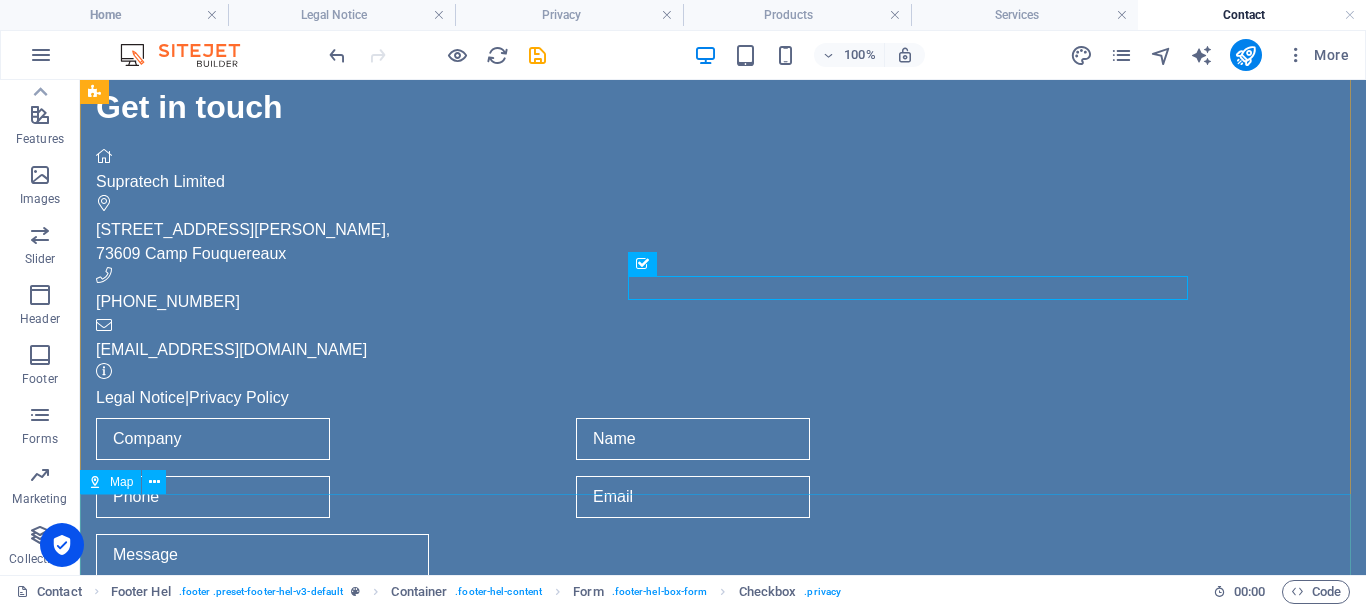 click on "Oops! Something went wrong. This page didn't load Google Maps correctly. See the JavaScript console for technical details." at bounding box center (723, 1071) 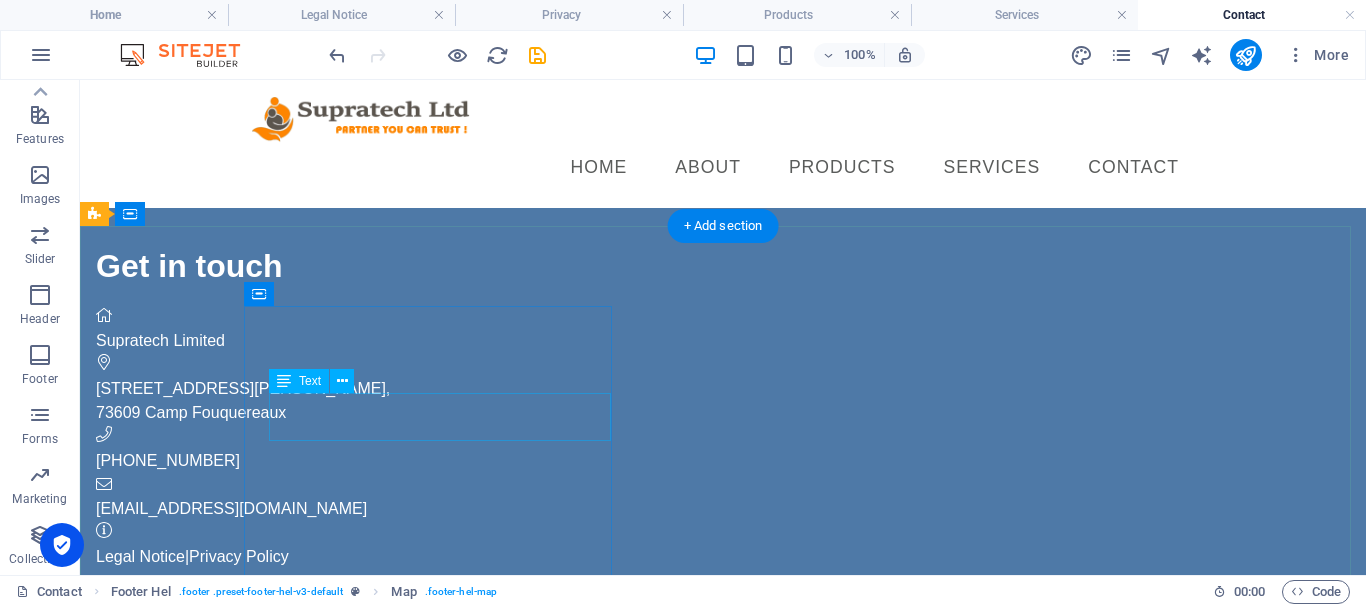 scroll, scrollTop: 0, scrollLeft: 0, axis: both 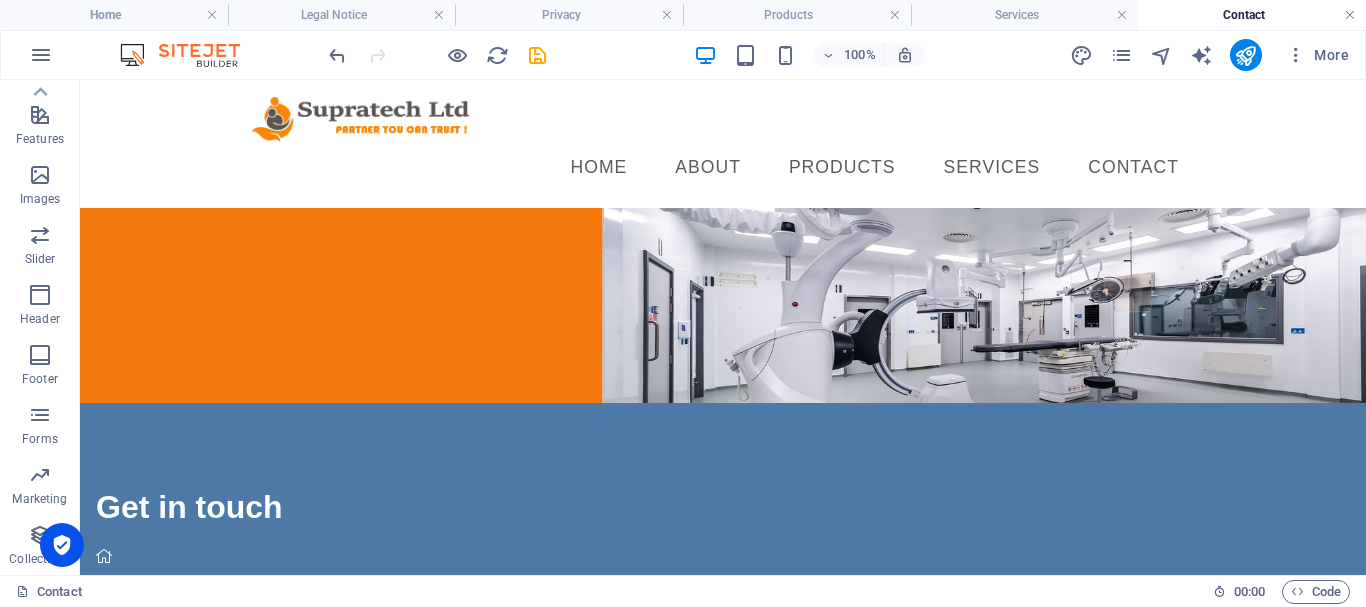 click at bounding box center (1350, 15) 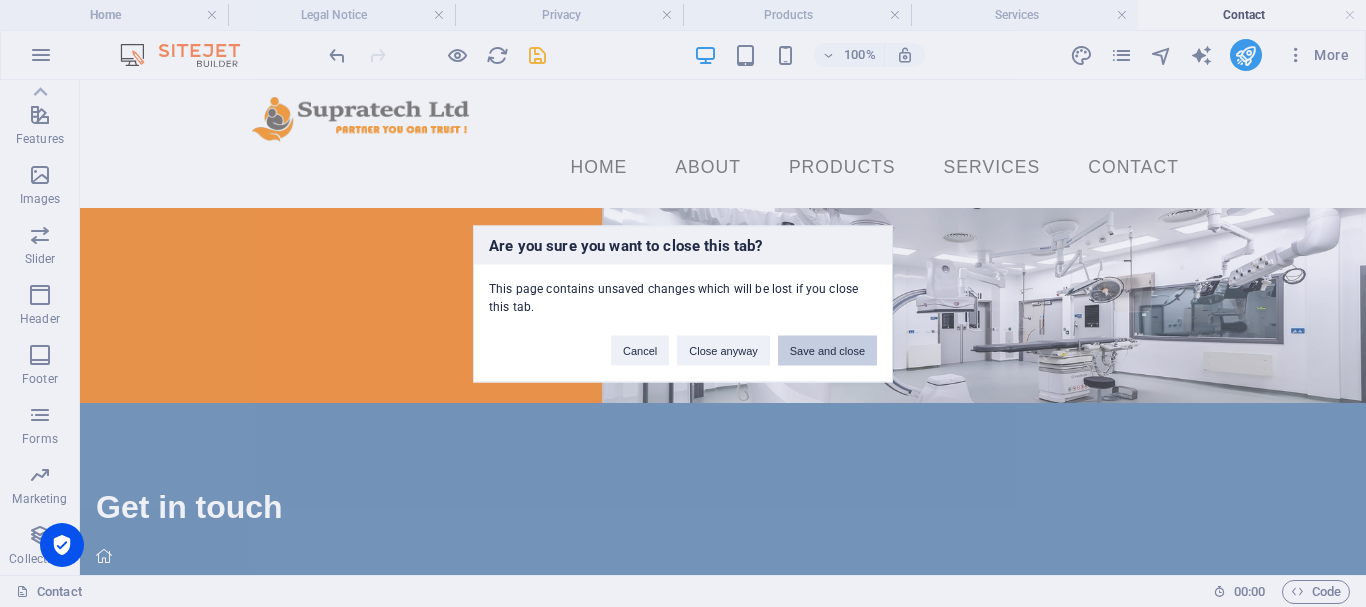 click on "Save and close" at bounding box center (827, 350) 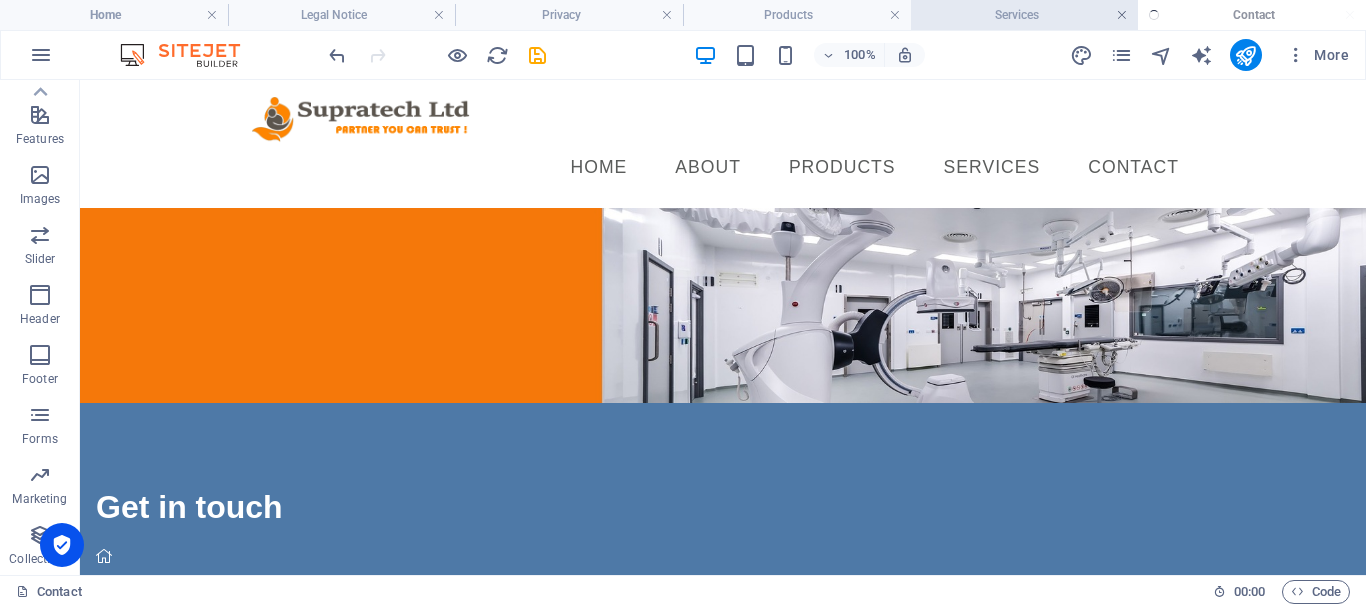 click at bounding box center [1122, 15] 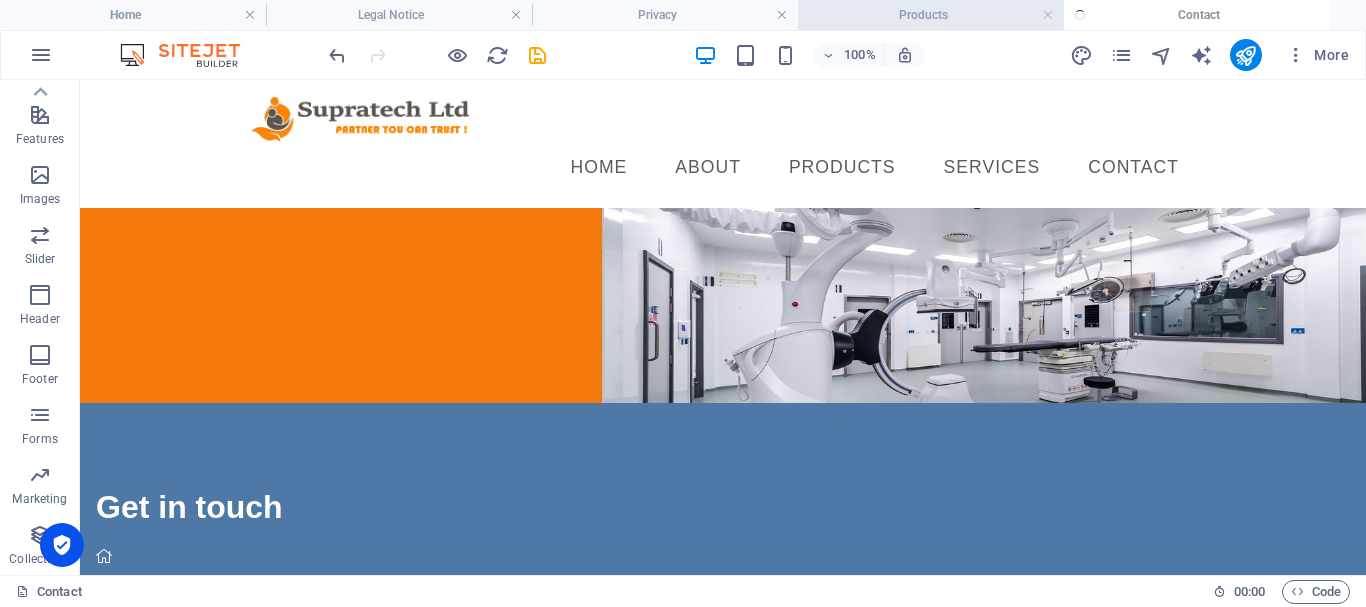 click on "Products" at bounding box center [931, 15] 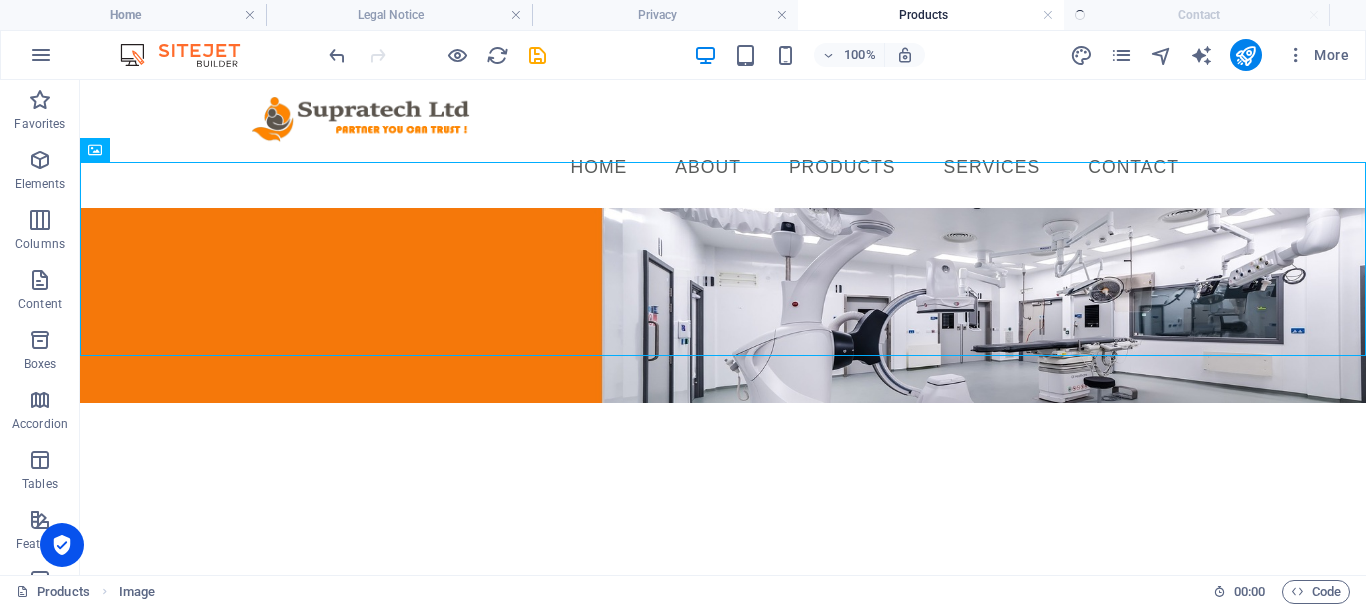 click on "Products" at bounding box center [931, 15] 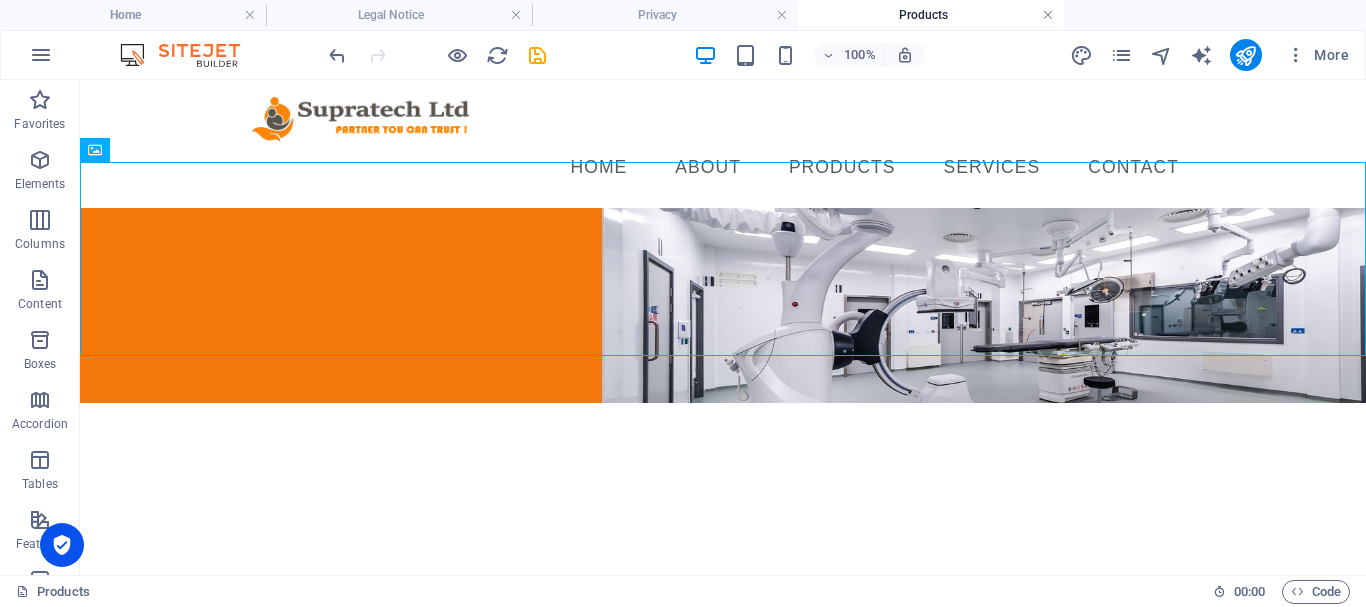 click at bounding box center [1048, 15] 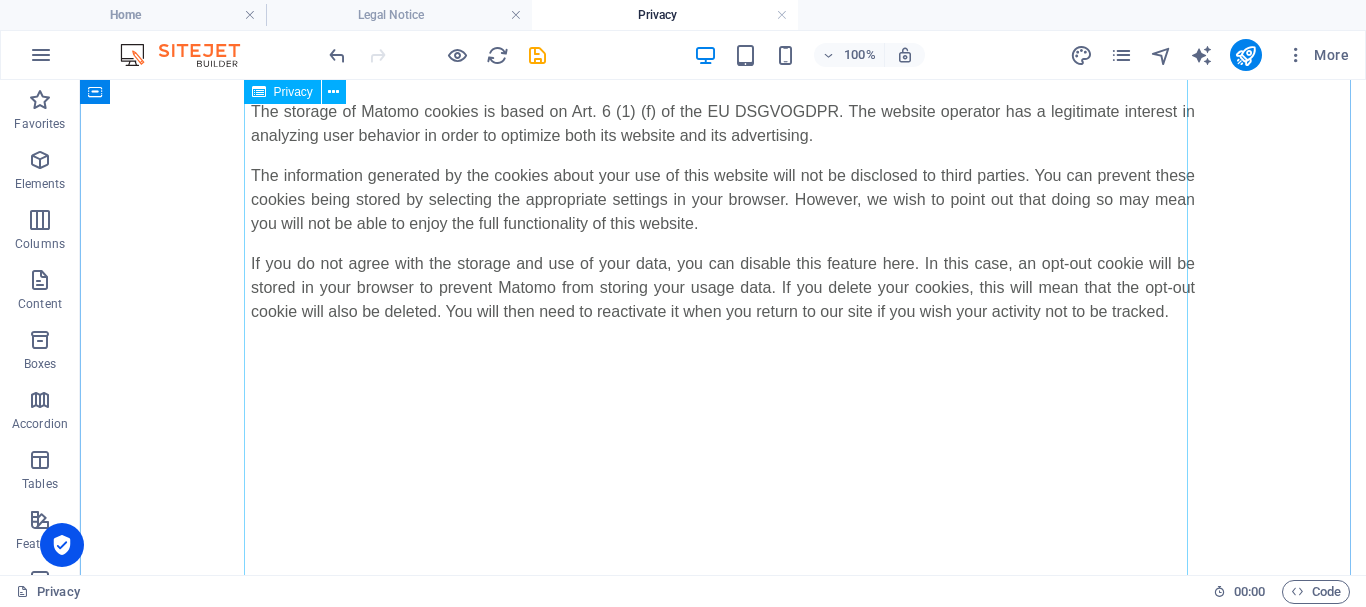 scroll, scrollTop: 5746, scrollLeft: 0, axis: vertical 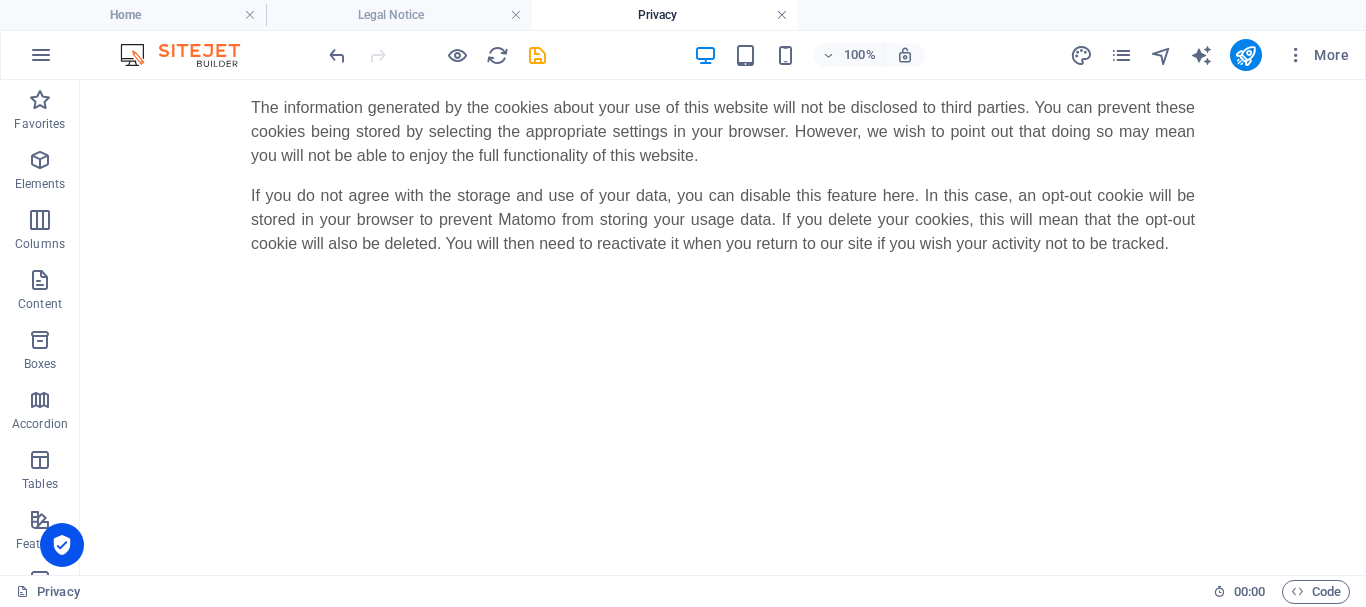 click at bounding box center (782, 15) 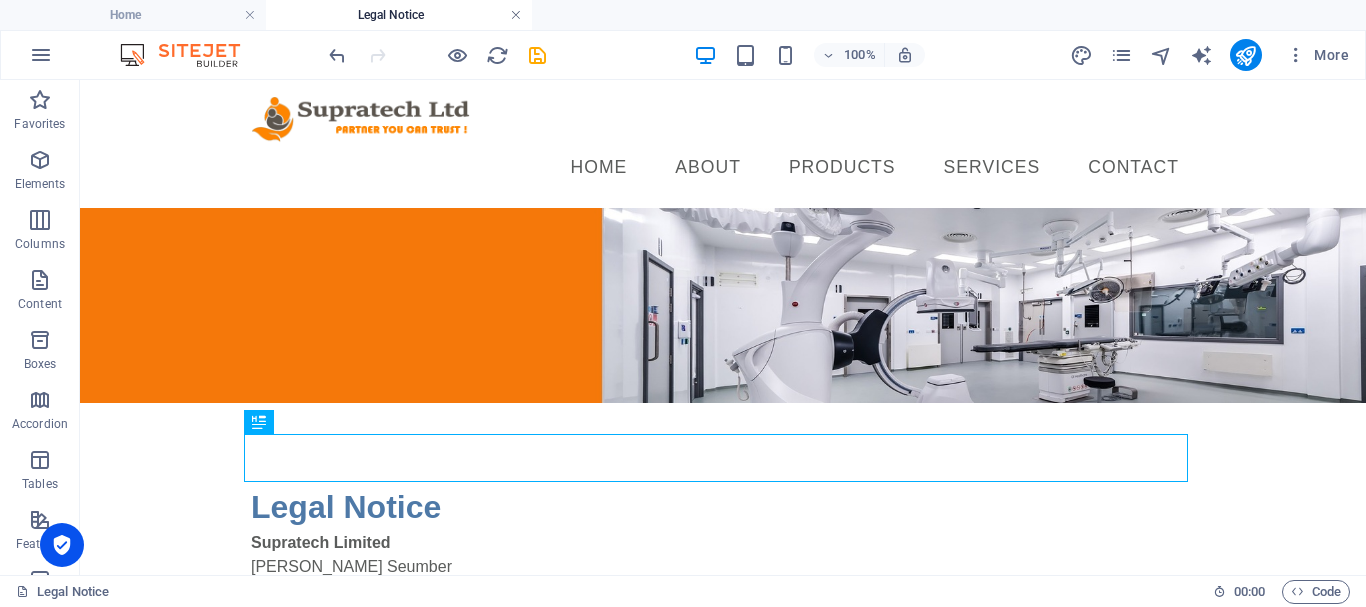 click at bounding box center [516, 15] 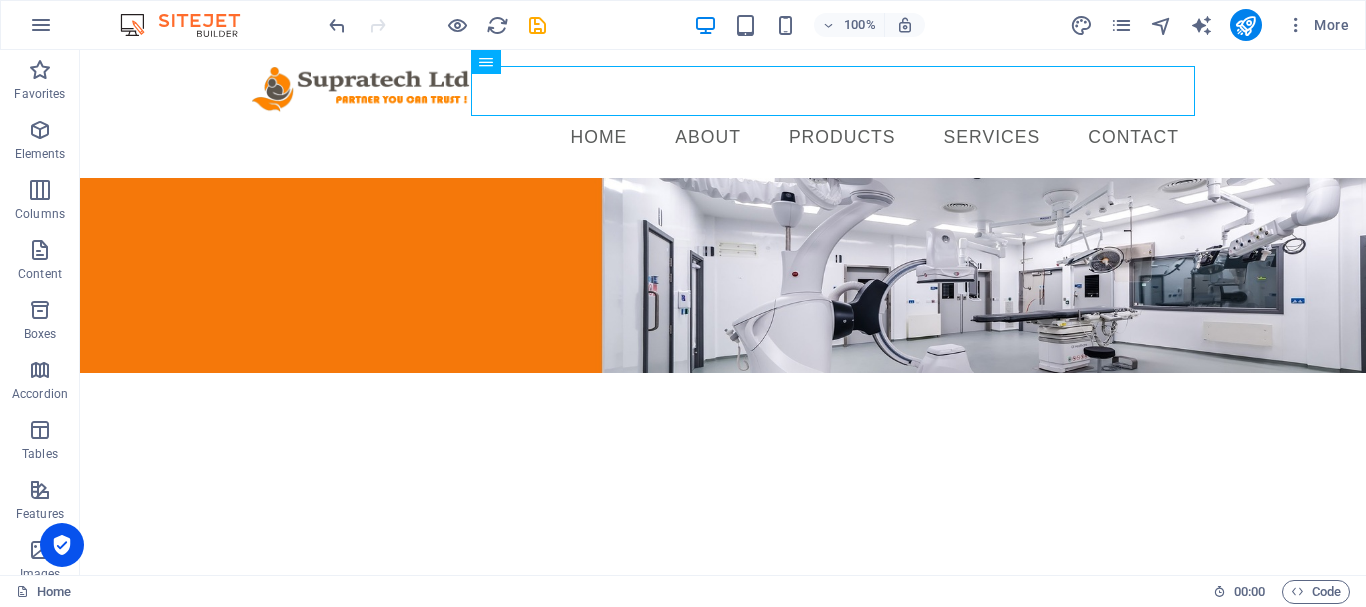 click on "Skip to main content
Menu Home About PRODUCTS Services Contact" at bounding box center [723, 211] 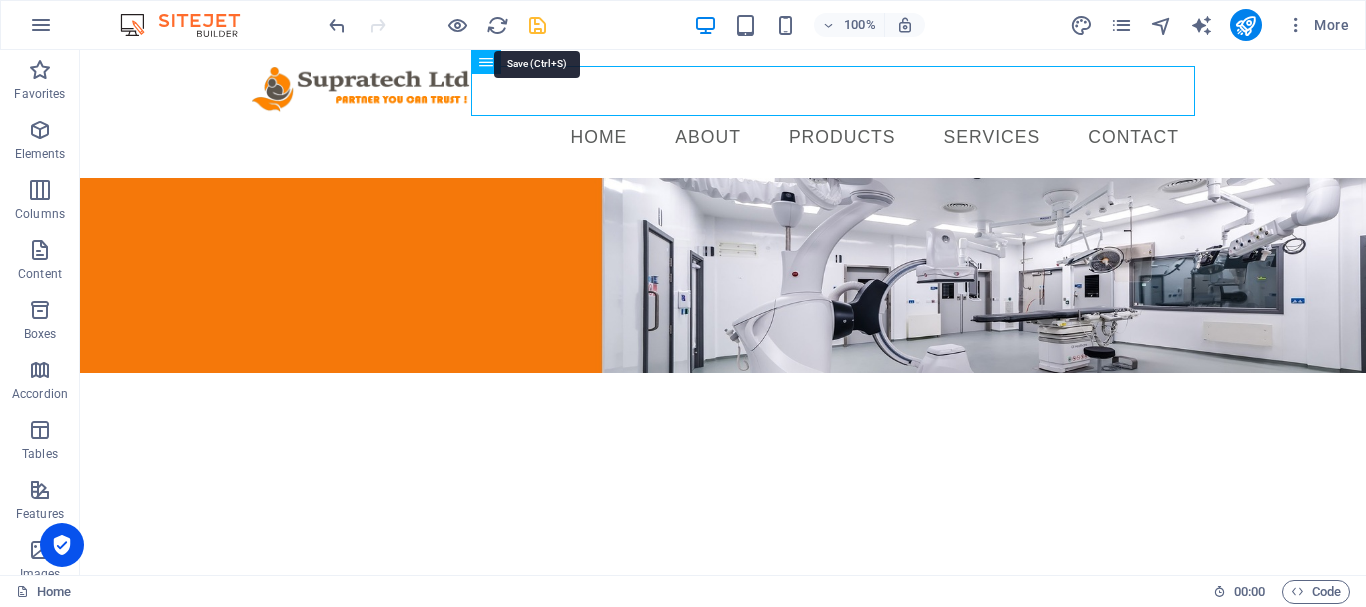 click at bounding box center [537, 25] 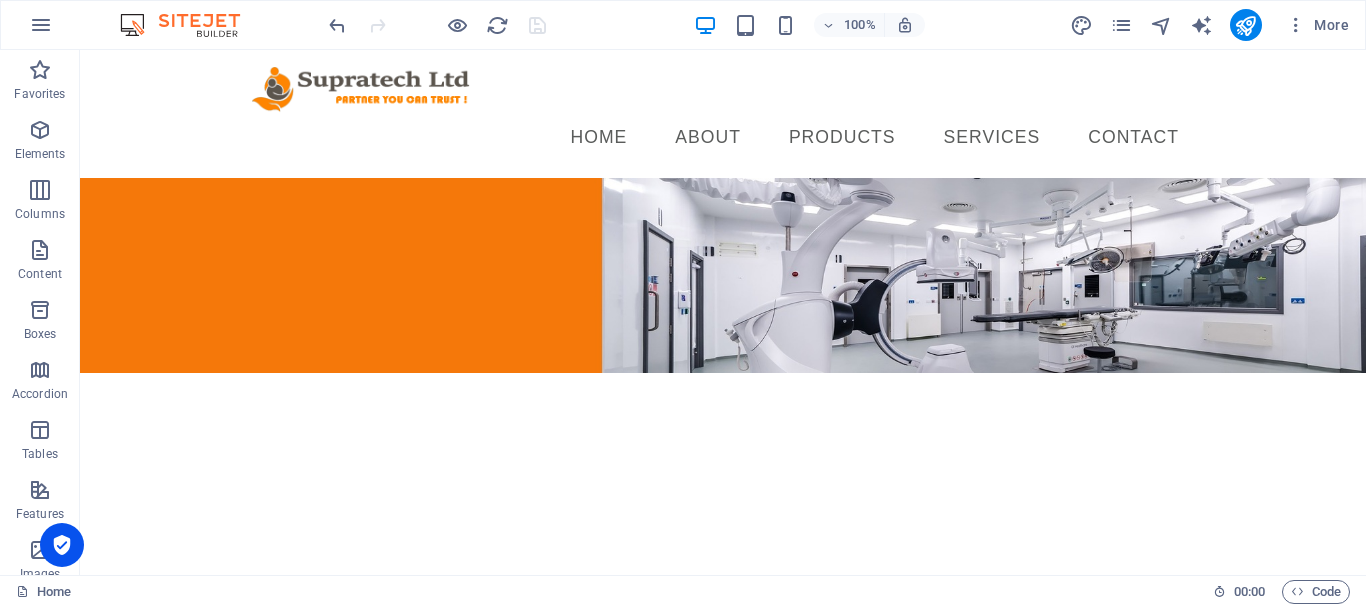 click on "Skip to main content
Menu Home About PRODUCTS Services Contact" at bounding box center [723, 211] 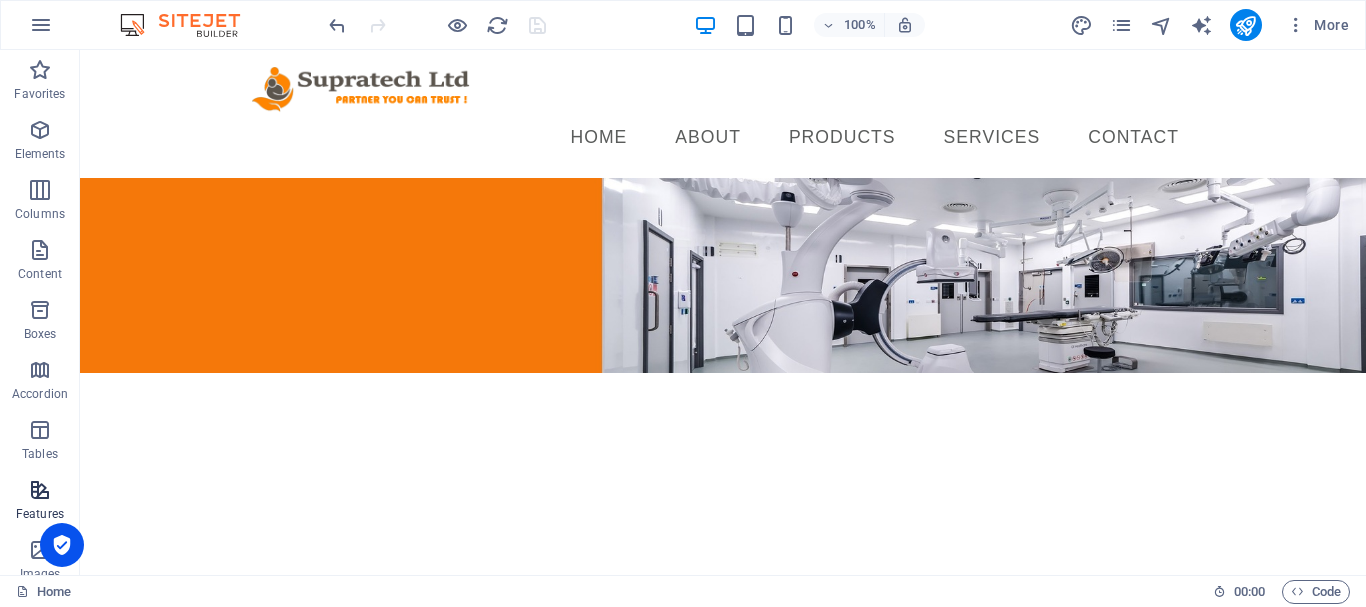 click at bounding box center [40, 490] 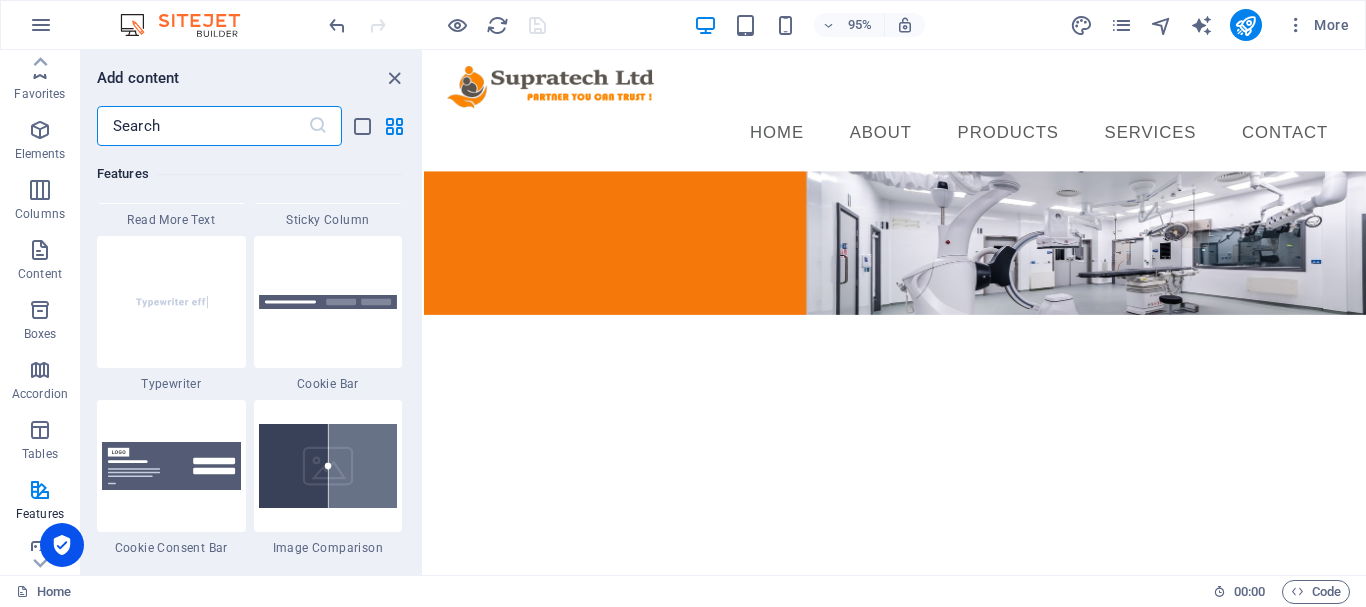 scroll, scrollTop: 7995, scrollLeft: 0, axis: vertical 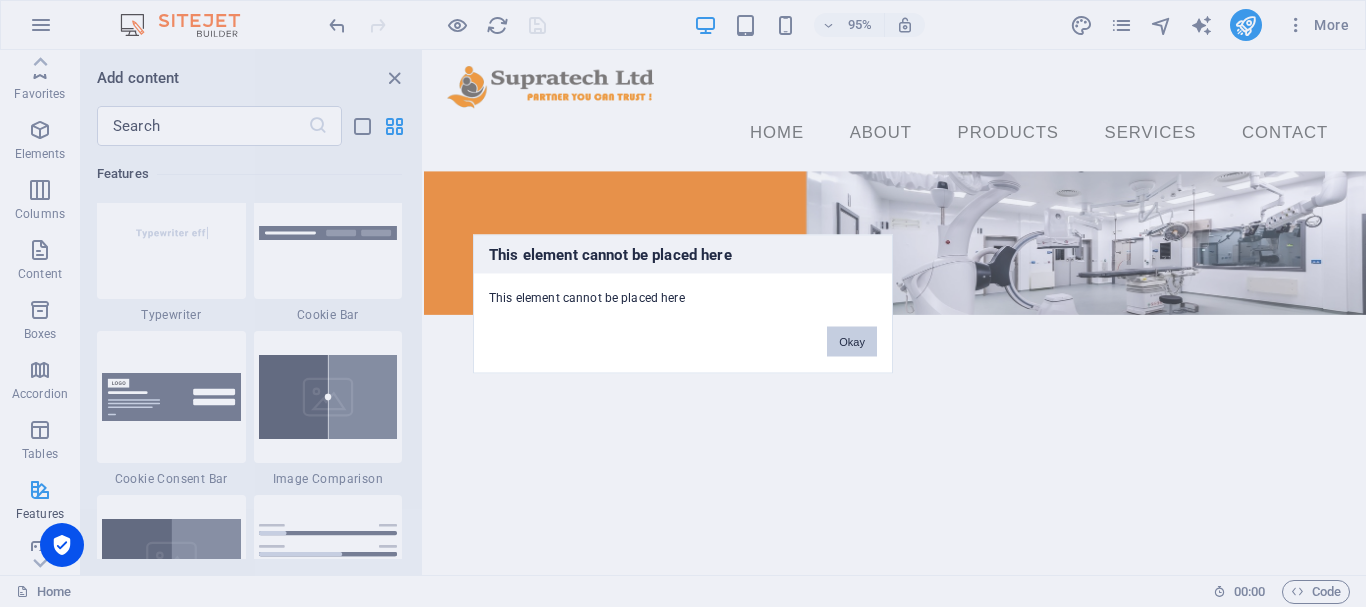 click on "Okay" at bounding box center (852, 341) 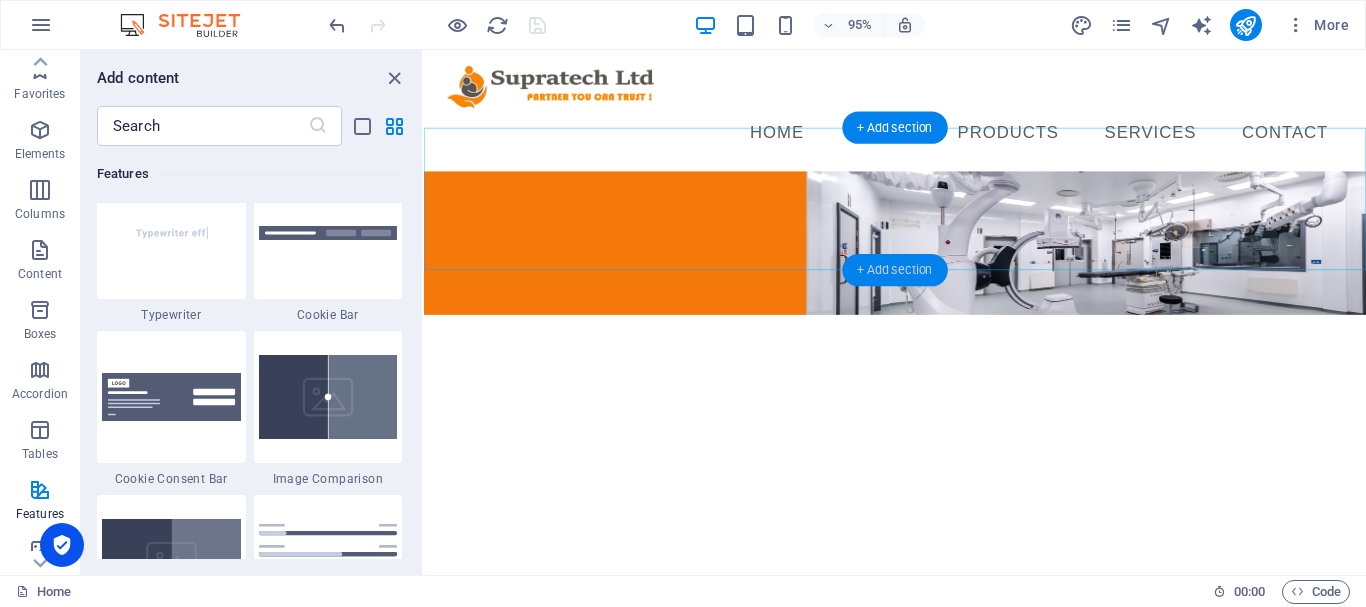 click on "+ Add section" at bounding box center [894, 270] 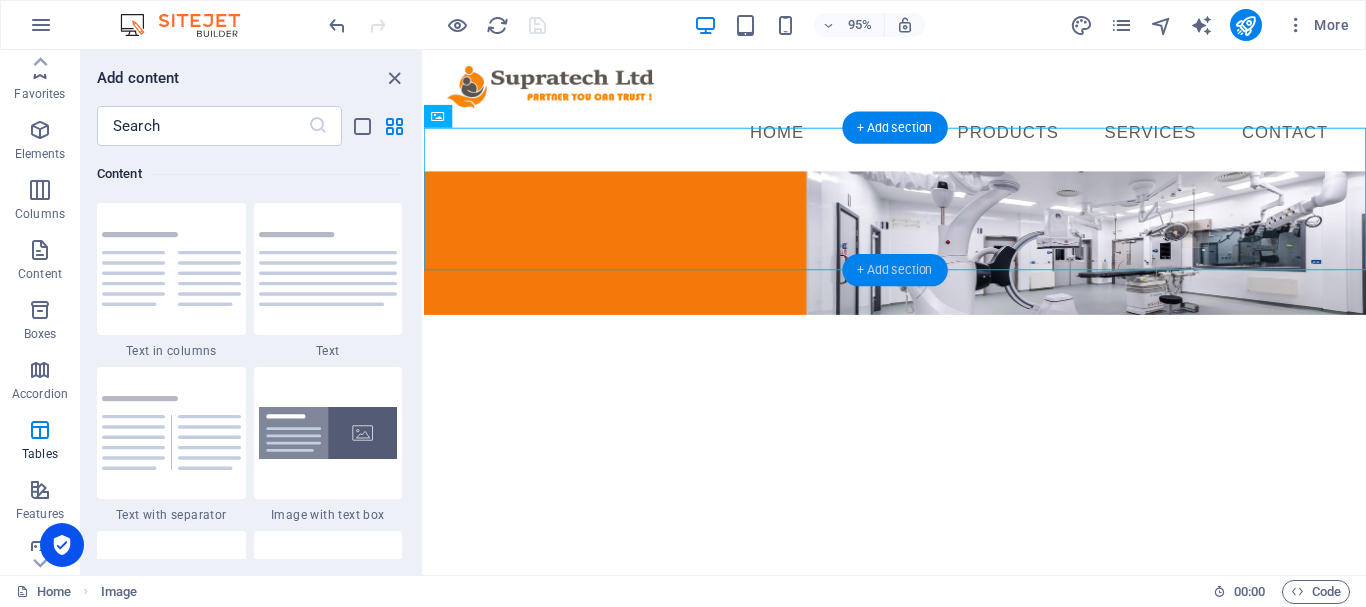 scroll, scrollTop: 3663, scrollLeft: 0, axis: vertical 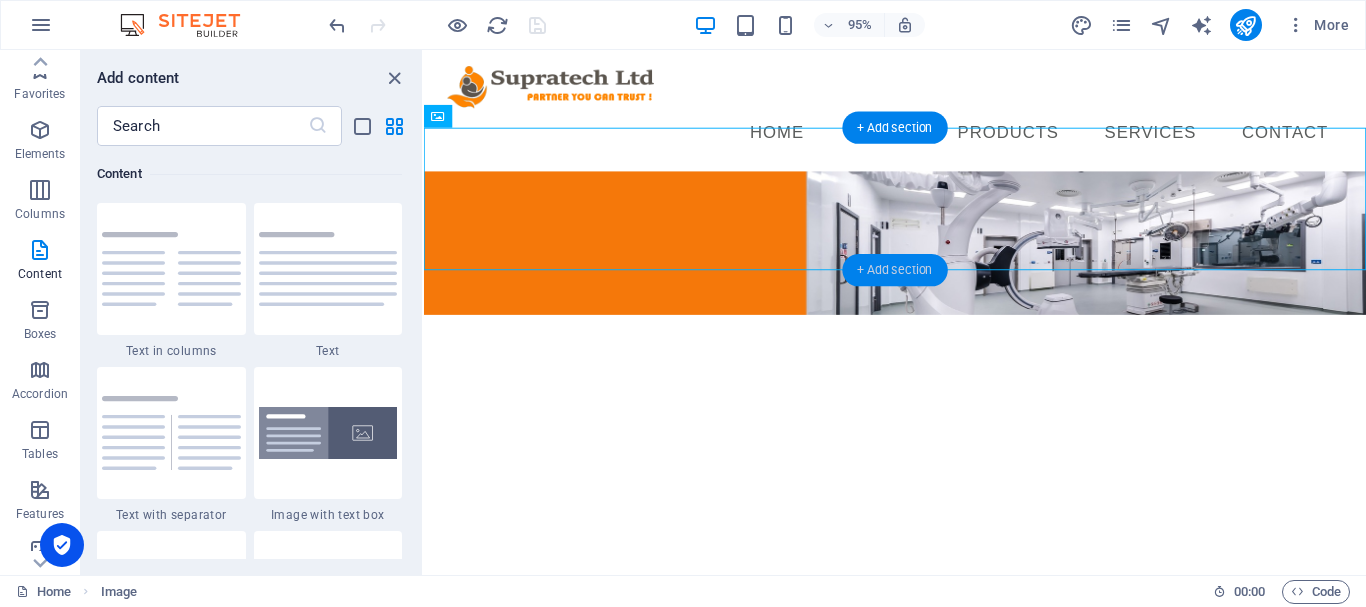 click on "+ Add section" at bounding box center (894, 270) 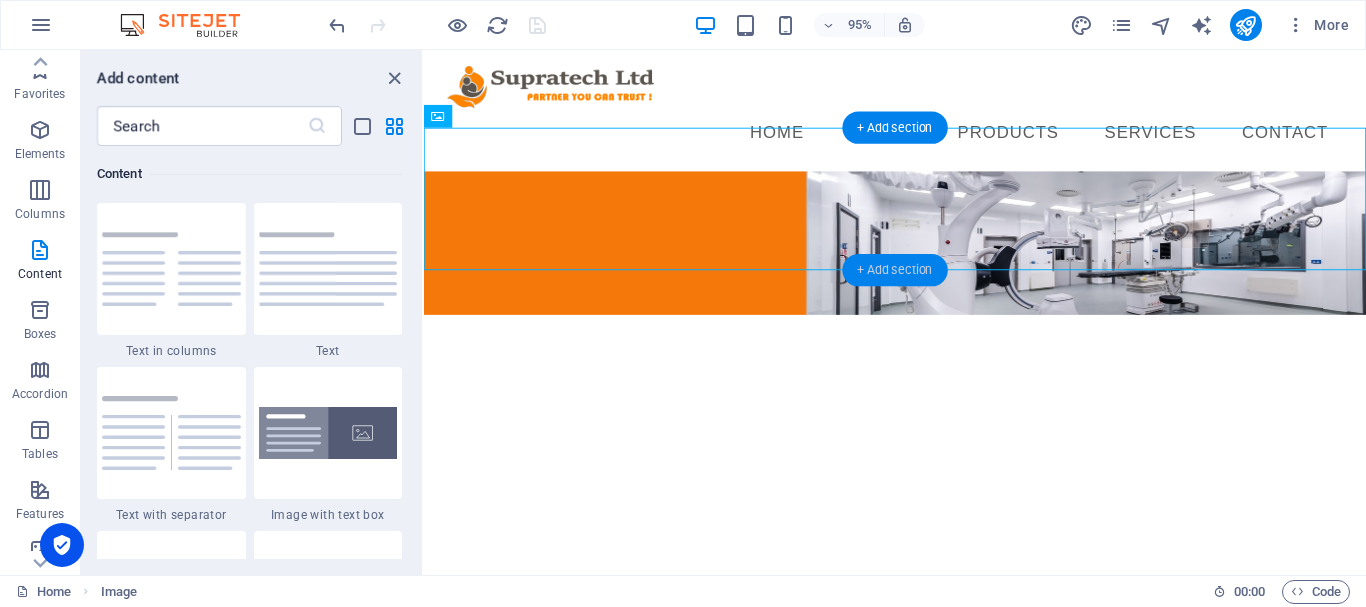 click on "+ Add section" at bounding box center [894, 270] 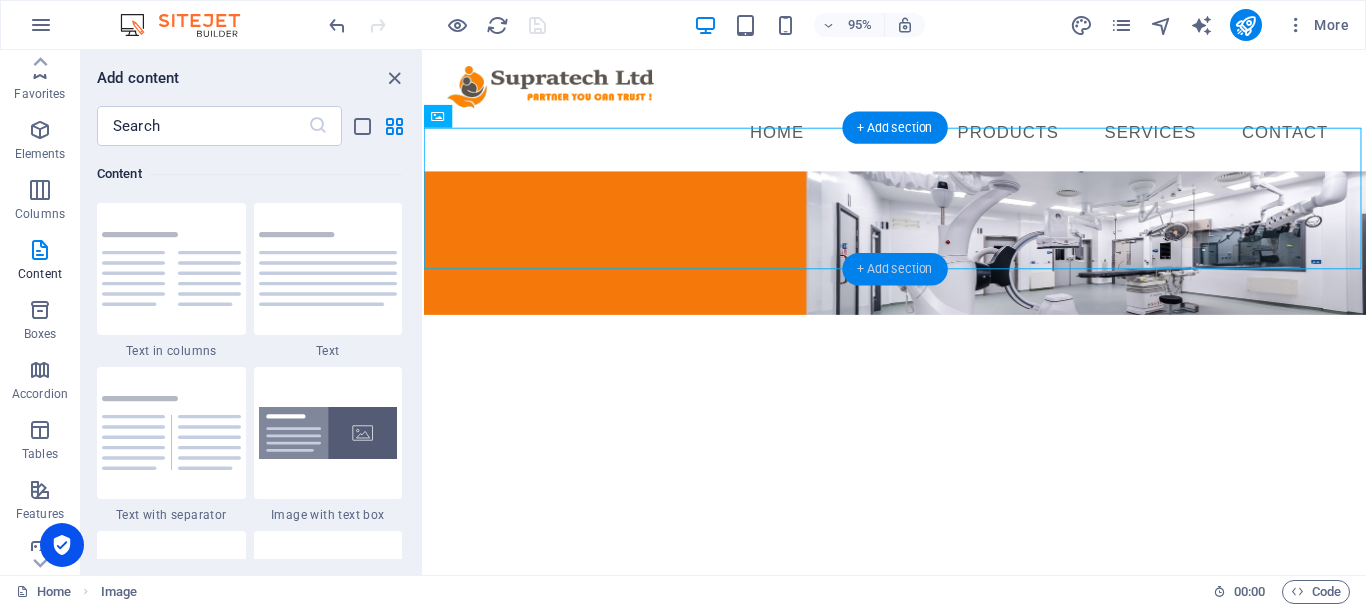click on "+ Add section" at bounding box center [894, 269] 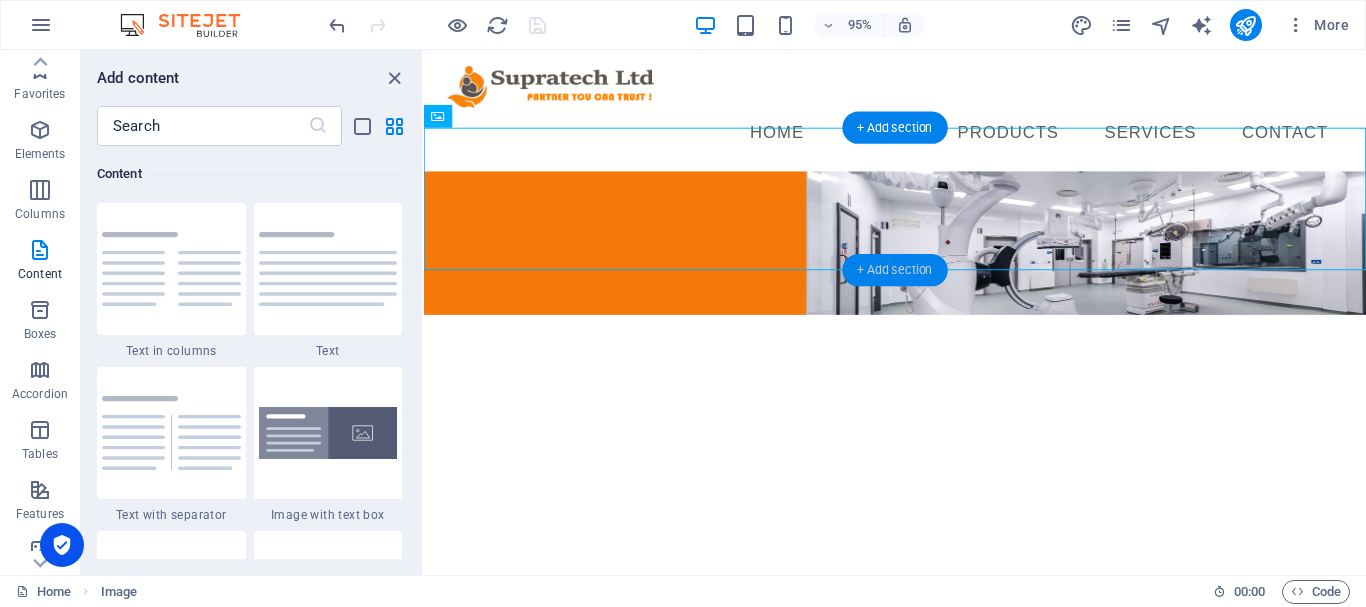 click on "+ Add section" at bounding box center [894, 270] 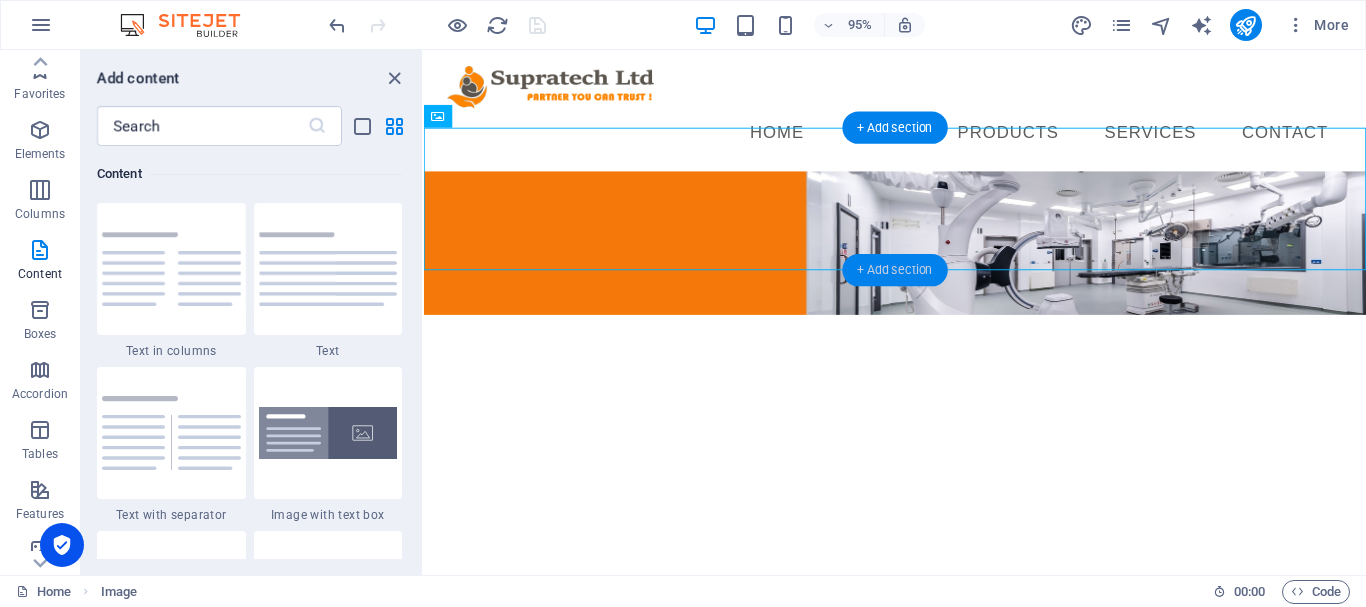 click on "+ Add section" at bounding box center [894, 270] 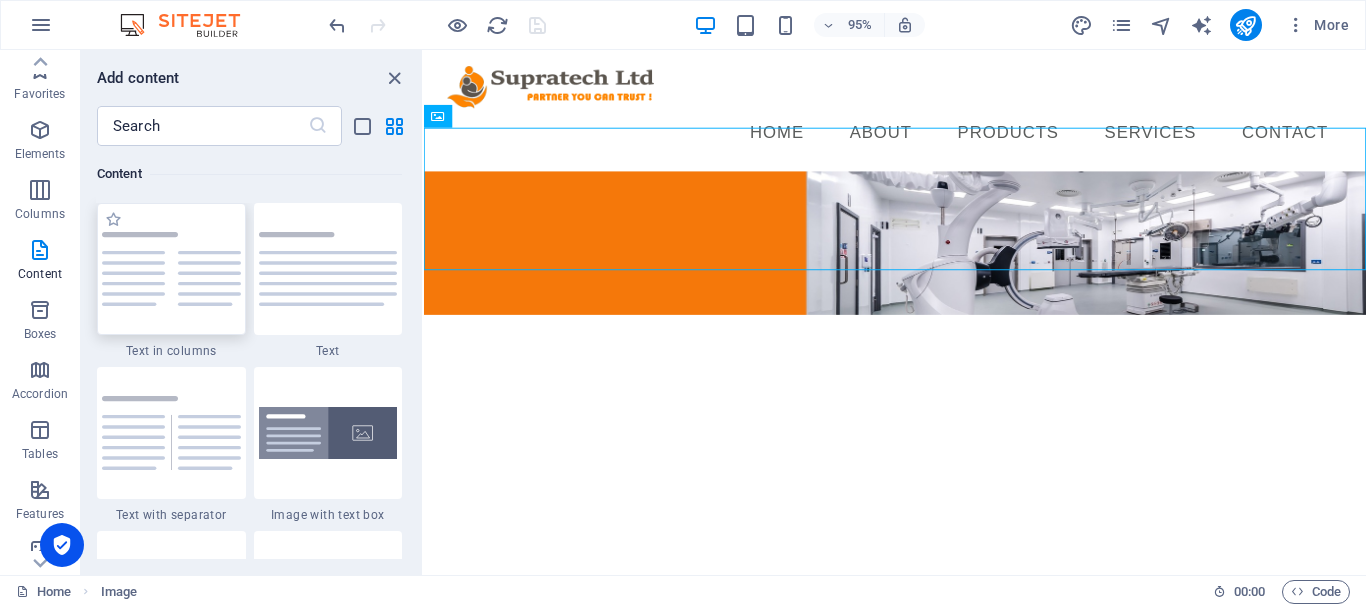 click at bounding box center [171, 269] 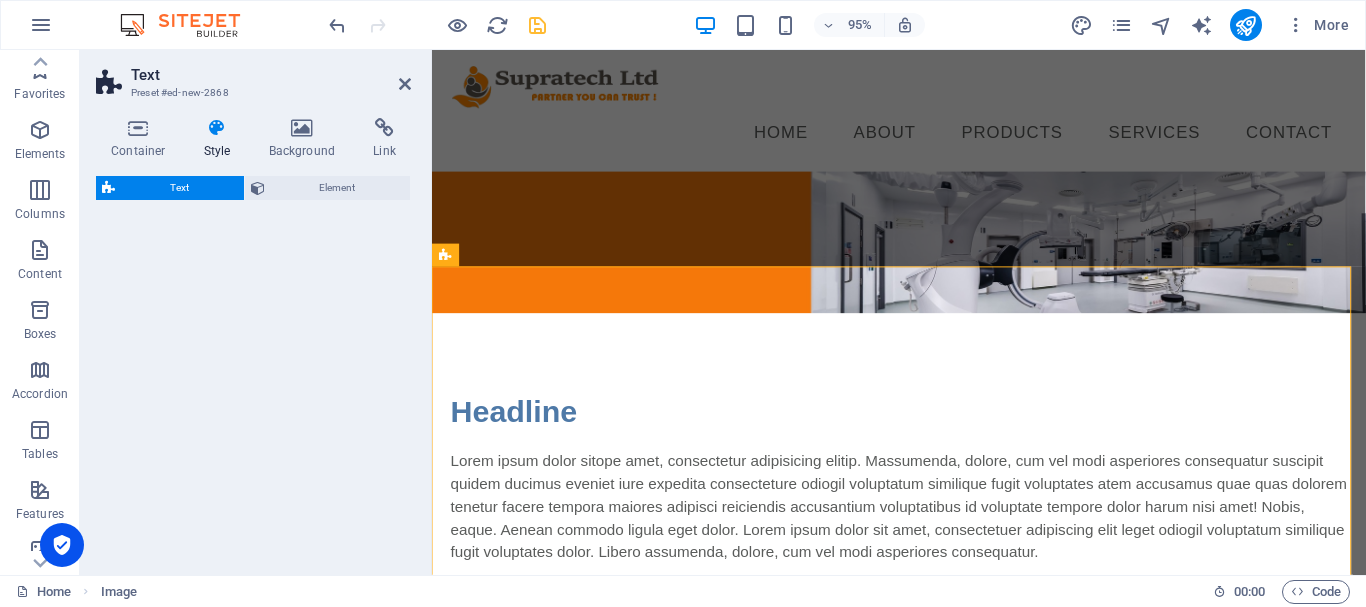 select on "rem" 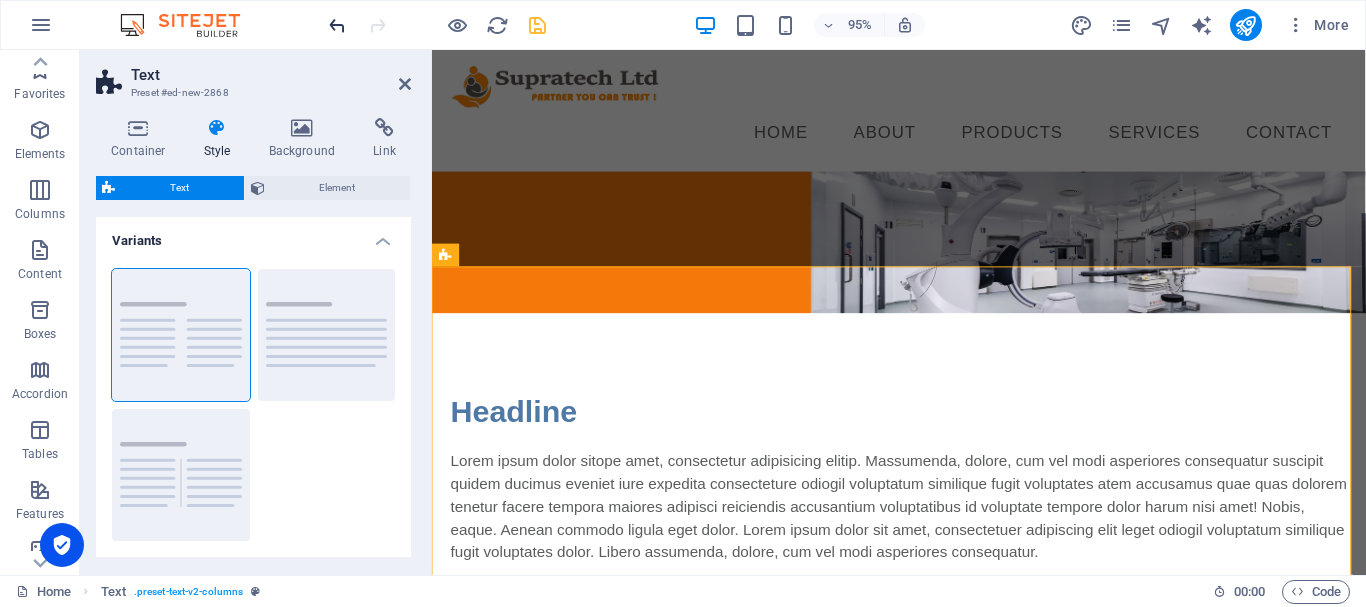 click at bounding box center [337, 25] 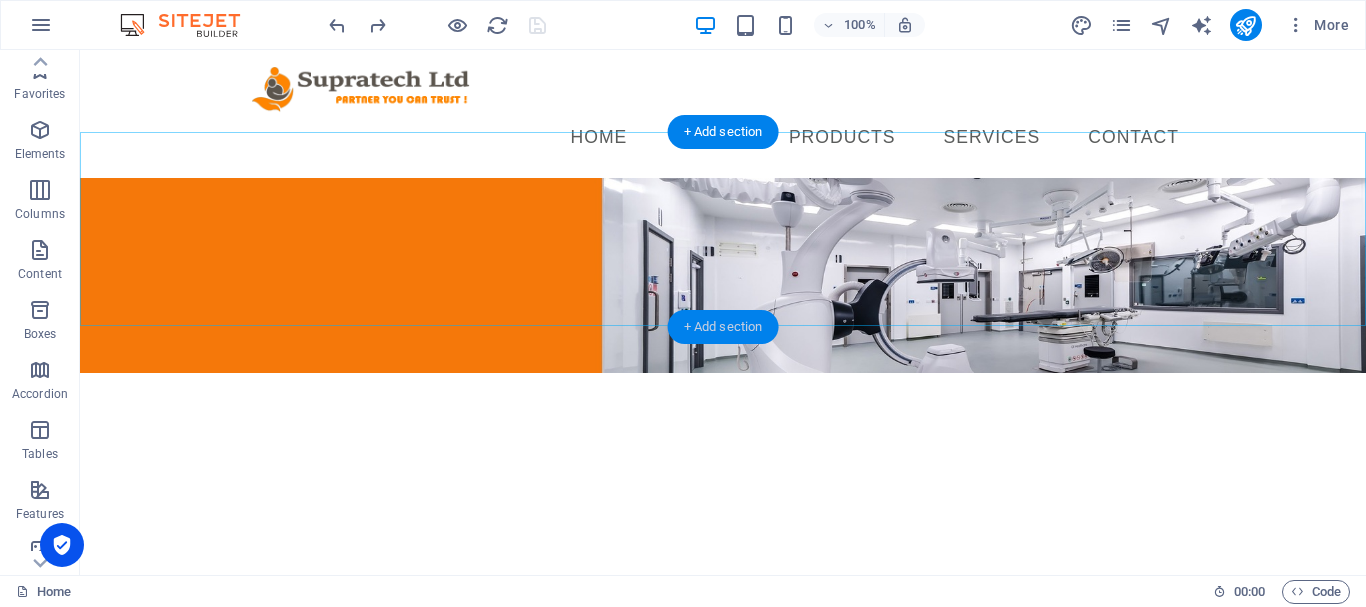 click on "+ Add section" at bounding box center (723, 327) 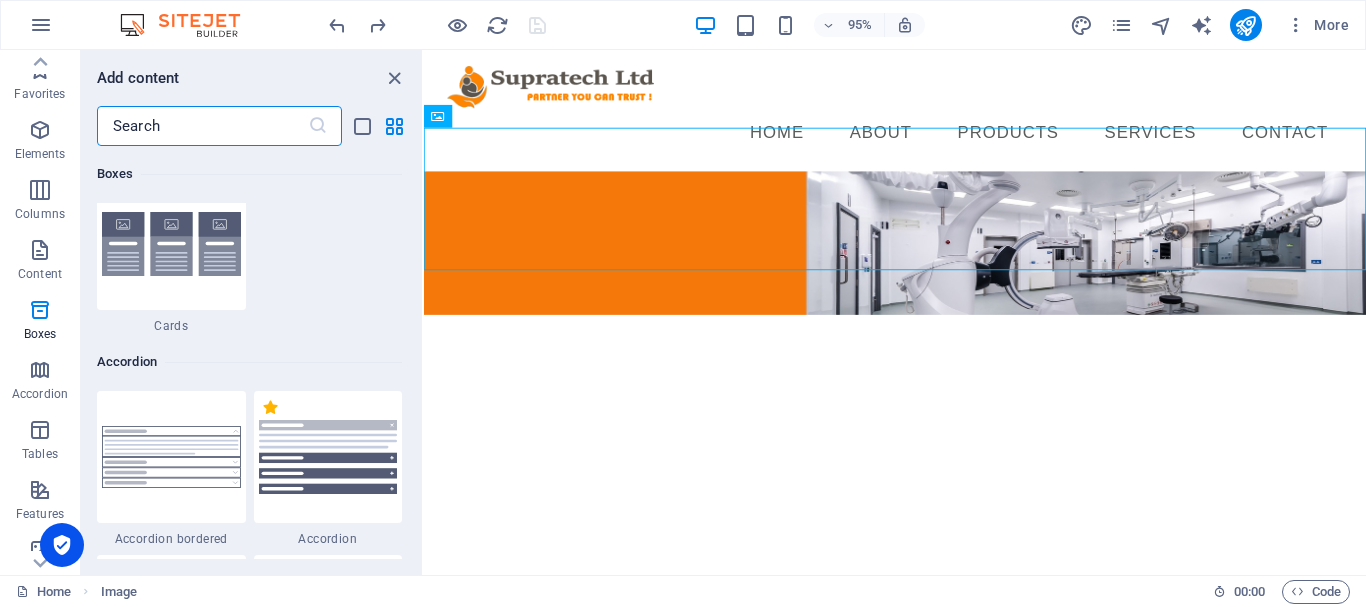 scroll, scrollTop: 6263, scrollLeft: 0, axis: vertical 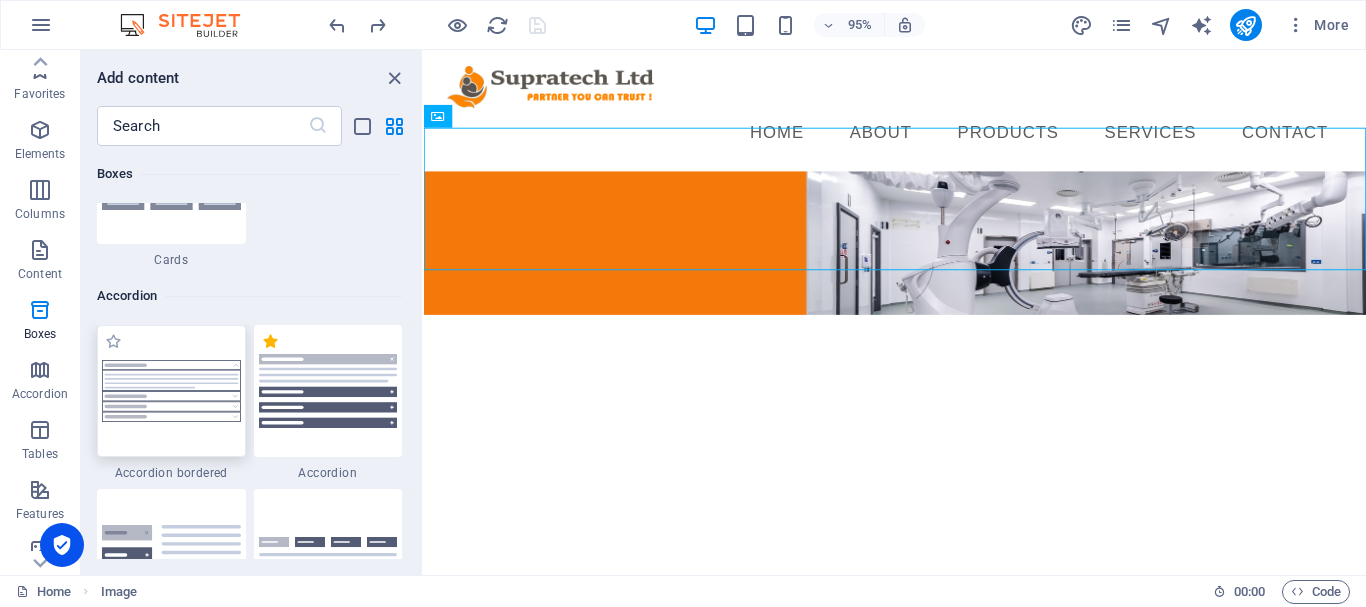 click at bounding box center [171, 391] 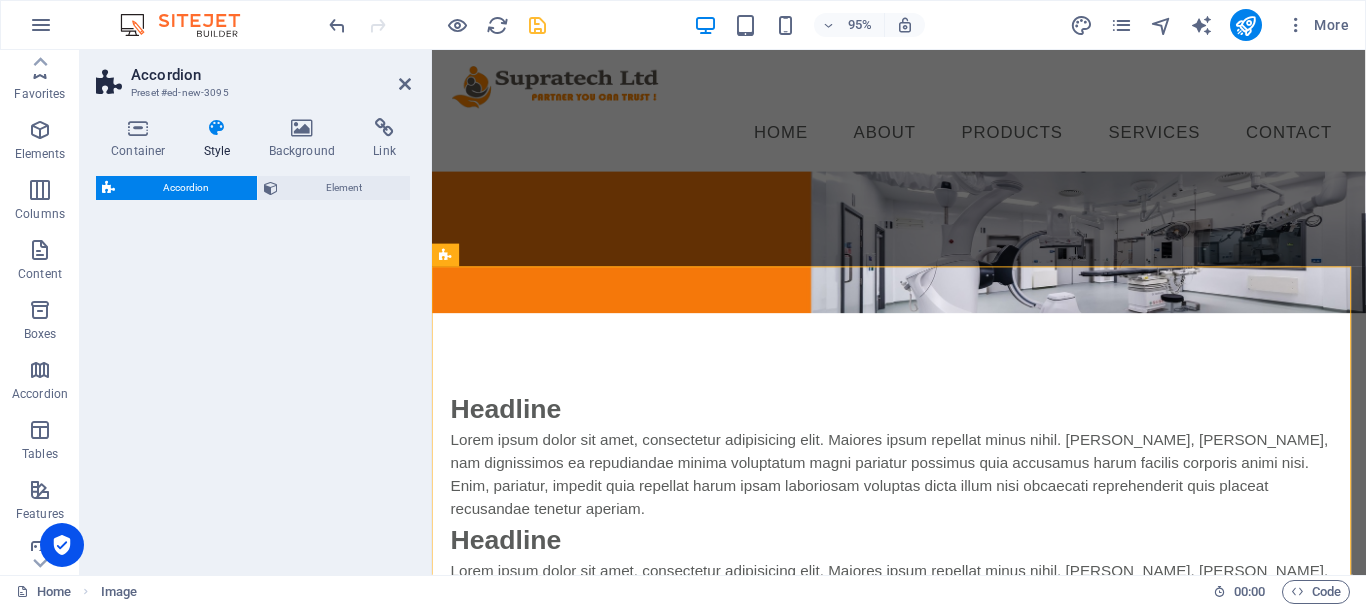 select on "rem" 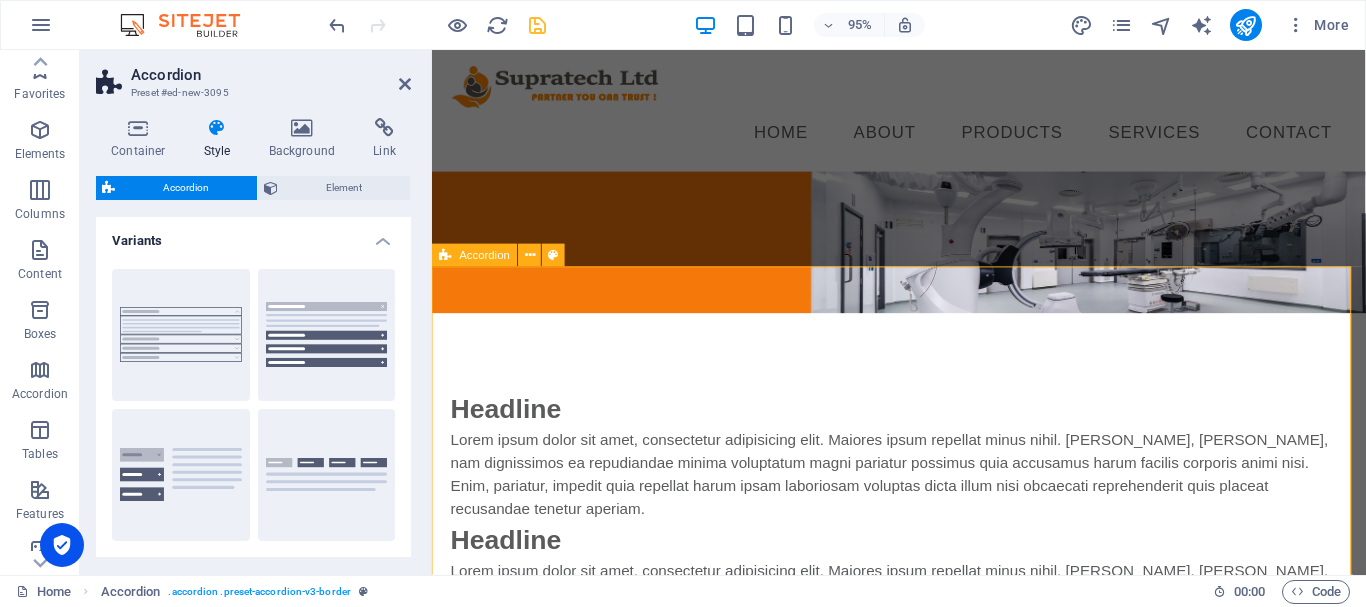 click on "Headline Lorem ipsum dolor sit amet, consectetur adipisicing elit. Maiores ipsum repellat minus nihil. Labore, delectus, nam dignissimos ea repudiandae minima voluptatum magni pariatur possimus quia accusamus harum facilis corporis animi nisi. Enim, pariatur, impedit quia repellat harum ipsam laboriosam voluptas dicta illum nisi obcaecati reprehenderit quis placeat recusandae tenetur aperiam. Headline Lorem ipsum dolor sit amet, consectetur adipisicing elit. Maiores ipsum repellat minus nihil. Labore, delectus, nam dignissimos ea repudiandae minima voluptatum magni pariatur possimus quia accusamus harum facilis corporis animi nisi. Enim, pariatur, impedit quia repellat harum ipsam laboriosam voluptas dicta illum nisi obcaecati reprehenderit quis placeat recusandae tenetur aperiam. Headline Headline" at bounding box center (923, 683) 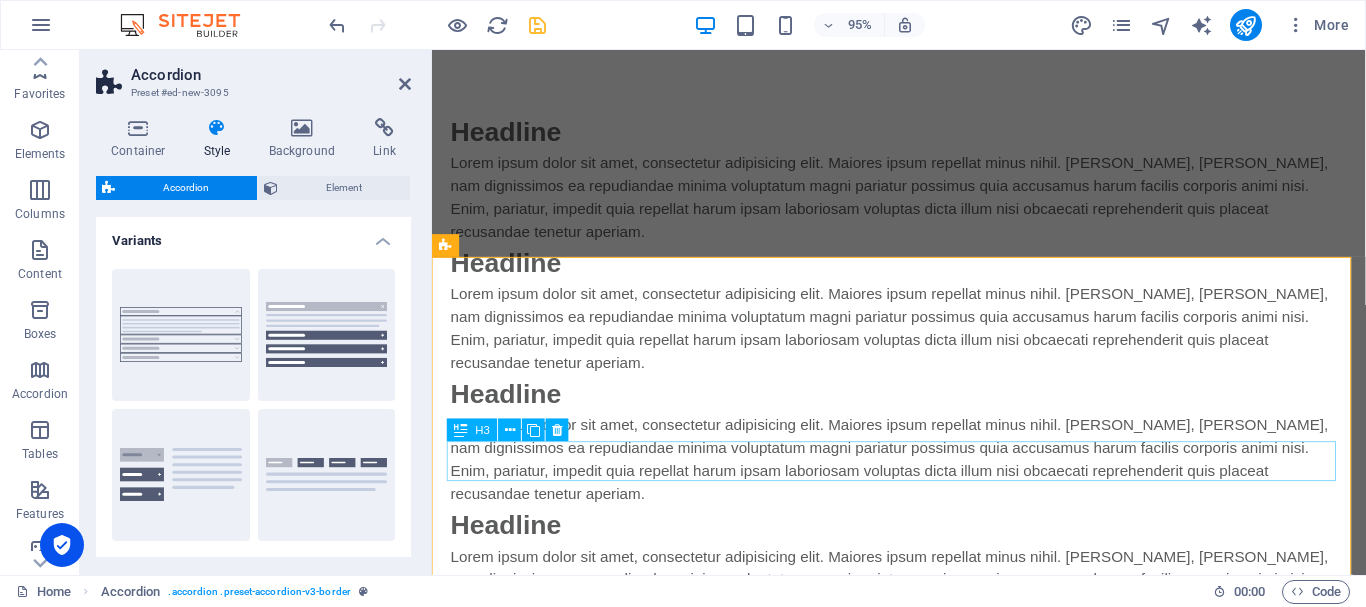 scroll, scrollTop: 0, scrollLeft: 0, axis: both 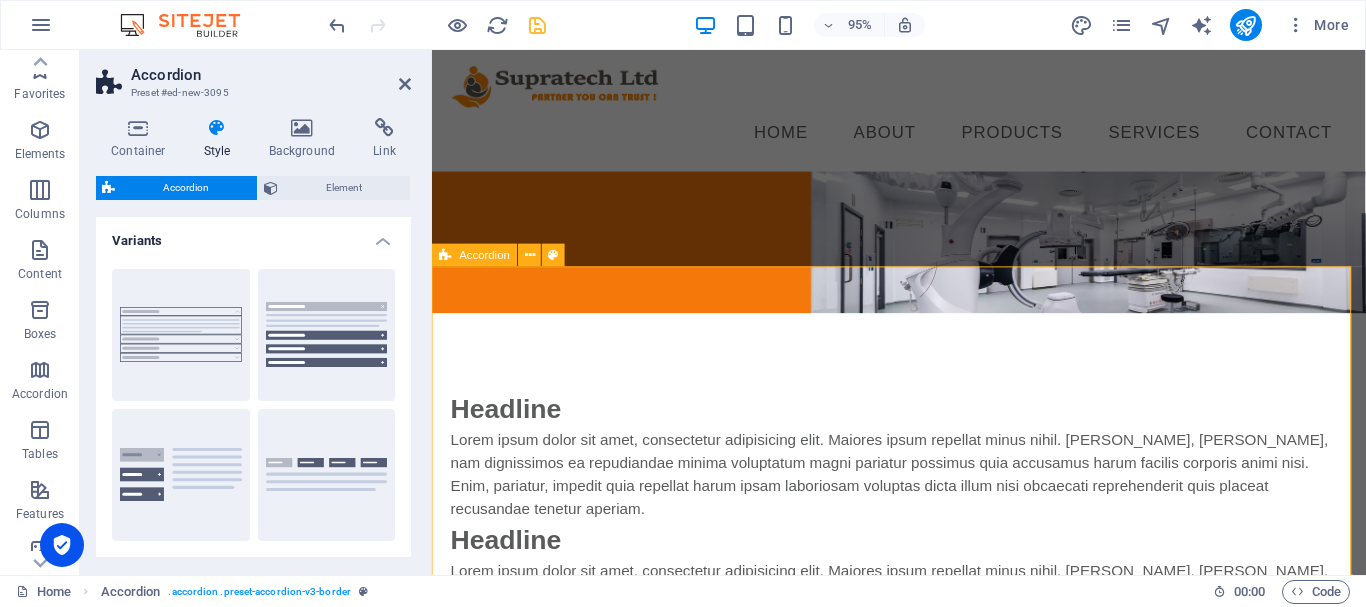 click on "Headline Lorem ipsum dolor sit amet, consectetur adipisicing elit. Maiores ipsum repellat minus nihil. Labore, delectus, nam dignissimos ea repudiandae minima voluptatum magni pariatur possimus quia accusamus harum facilis corporis animi nisi. Enim, pariatur, impedit quia repellat harum ipsam laboriosam voluptas dicta illum nisi obcaecati reprehenderit quis placeat recusandae tenetur aperiam. Headline Lorem ipsum dolor sit amet, consectetur adipisicing elit. Maiores ipsum repellat minus nihil. Labore, delectus, nam dignissimos ea repudiandae minima voluptatum magni pariatur possimus quia accusamus harum facilis corporis animi nisi. Enim, pariatur, impedit quia repellat harum ipsam laboriosam voluptas dicta illum nisi obcaecati reprehenderit quis placeat recusandae tenetur aperiam. Headline Headline" at bounding box center [923, 683] 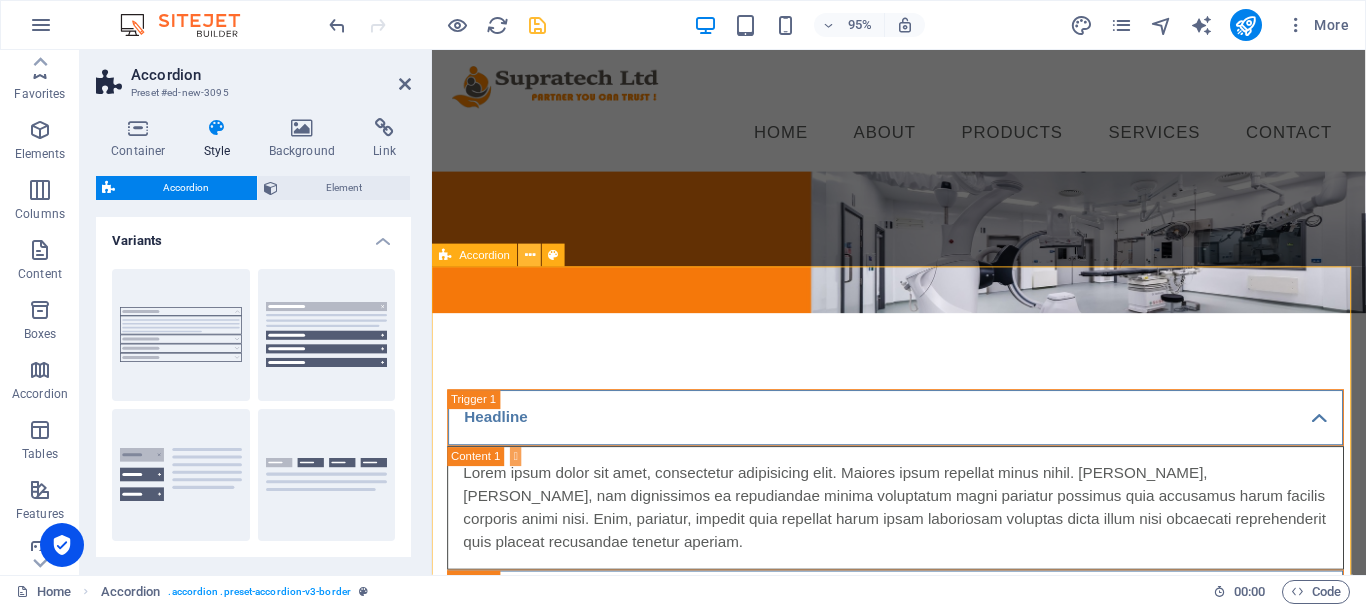 click at bounding box center [530, 256] 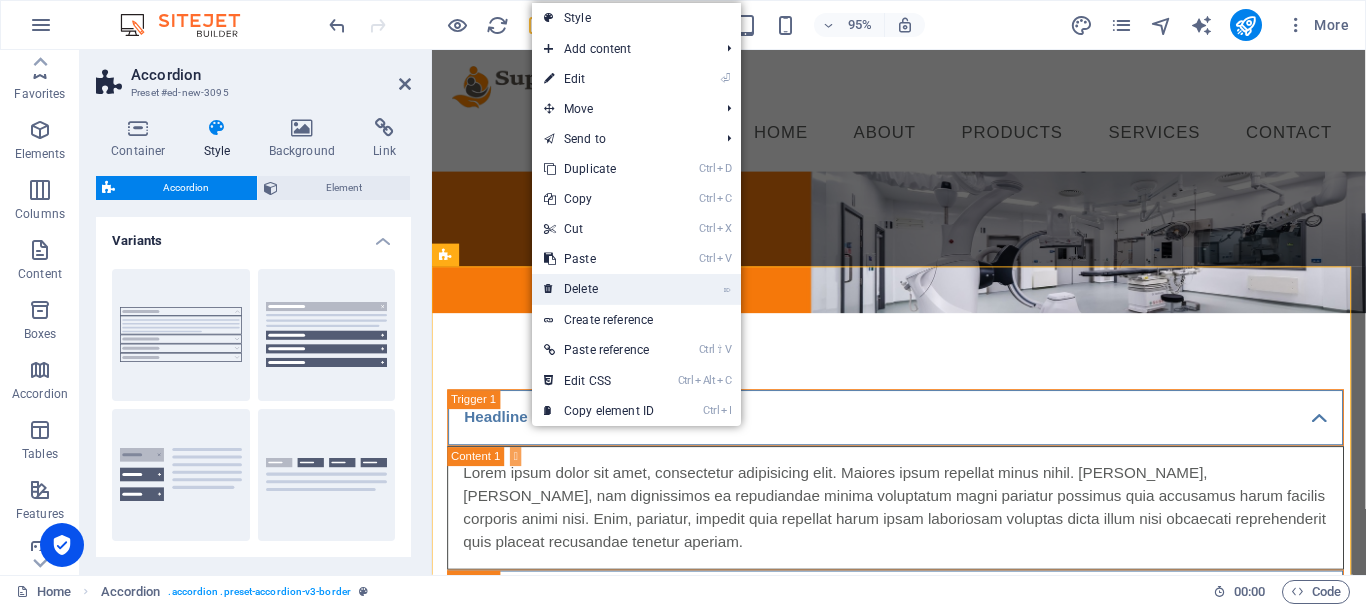 click on "⌦  Delete" at bounding box center [599, 289] 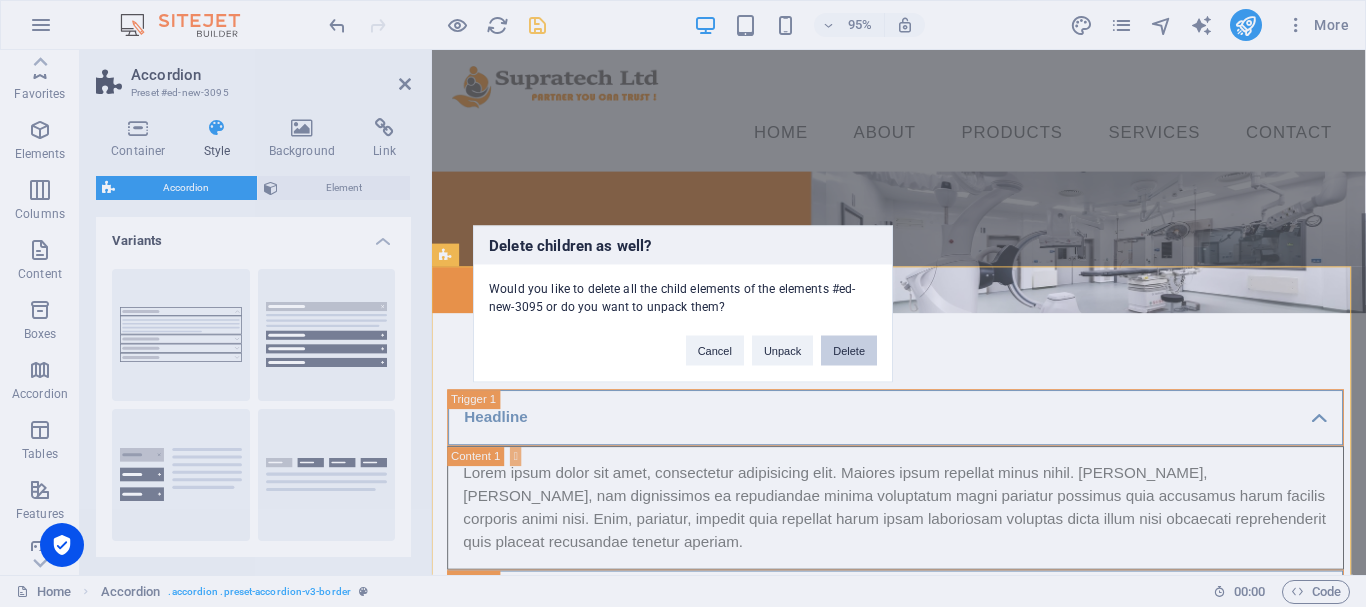 click on "Delete" at bounding box center (849, 350) 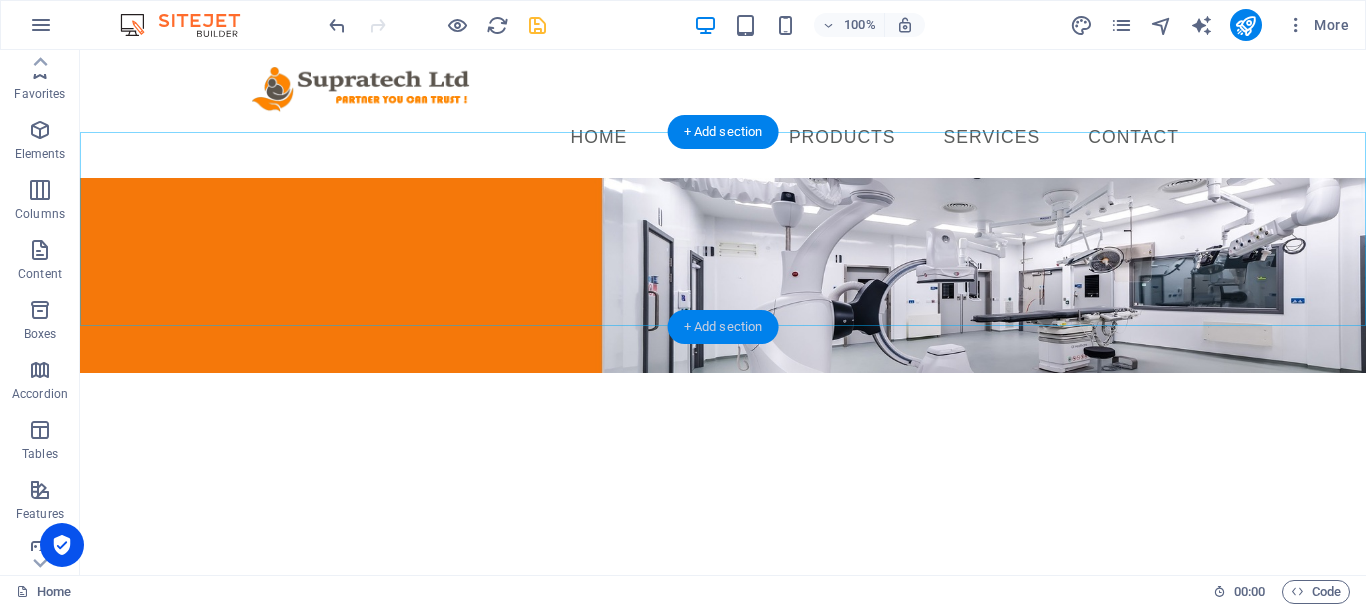 drag, startPoint x: 700, startPoint y: 312, endPoint x: 259, endPoint y: 283, distance: 441.95248 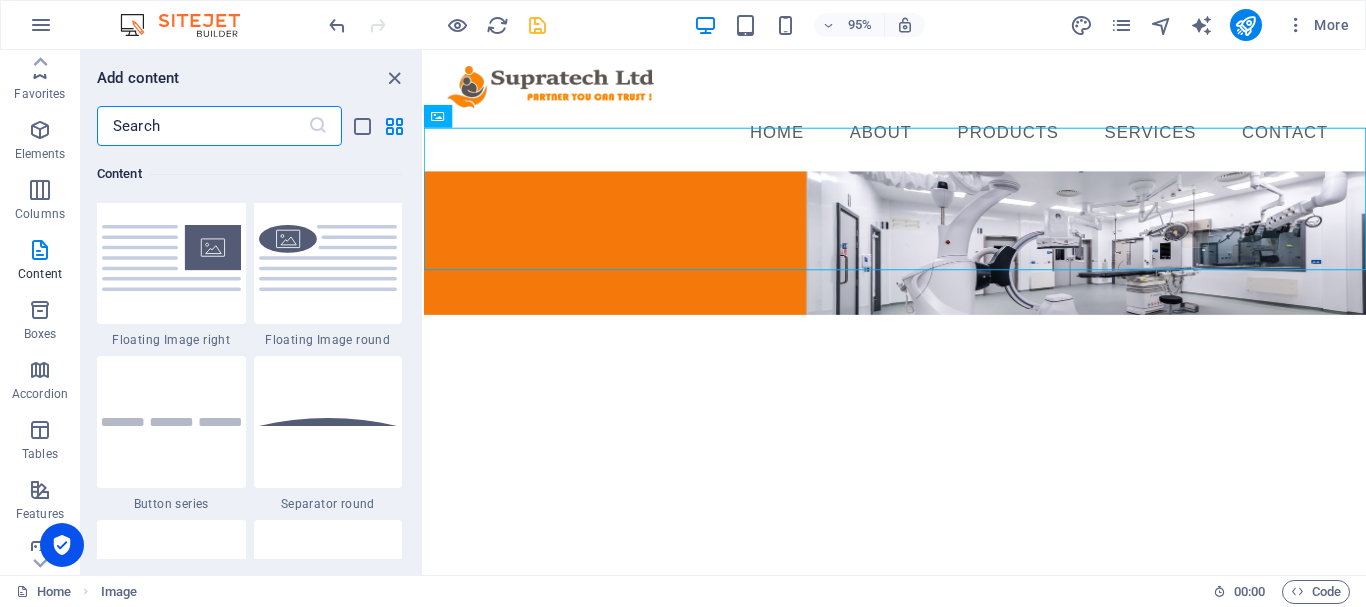 scroll, scrollTop: 4663, scrollLeft: 0, axis: vertical 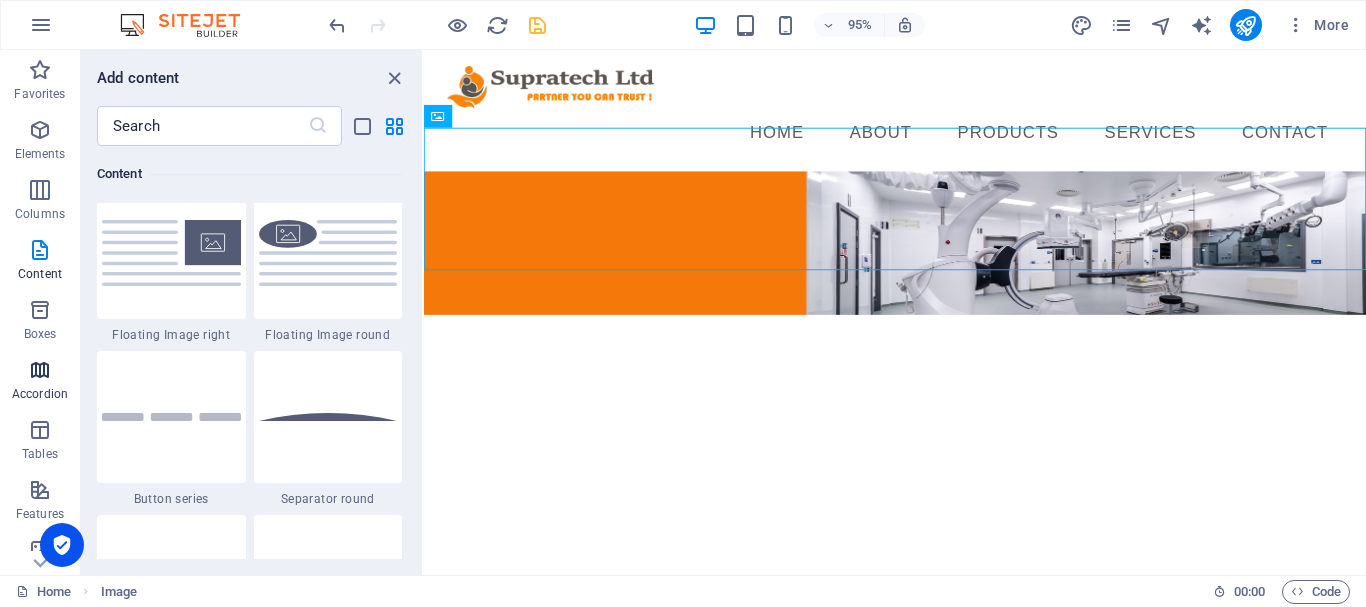 click at bounding box center (40, 370) 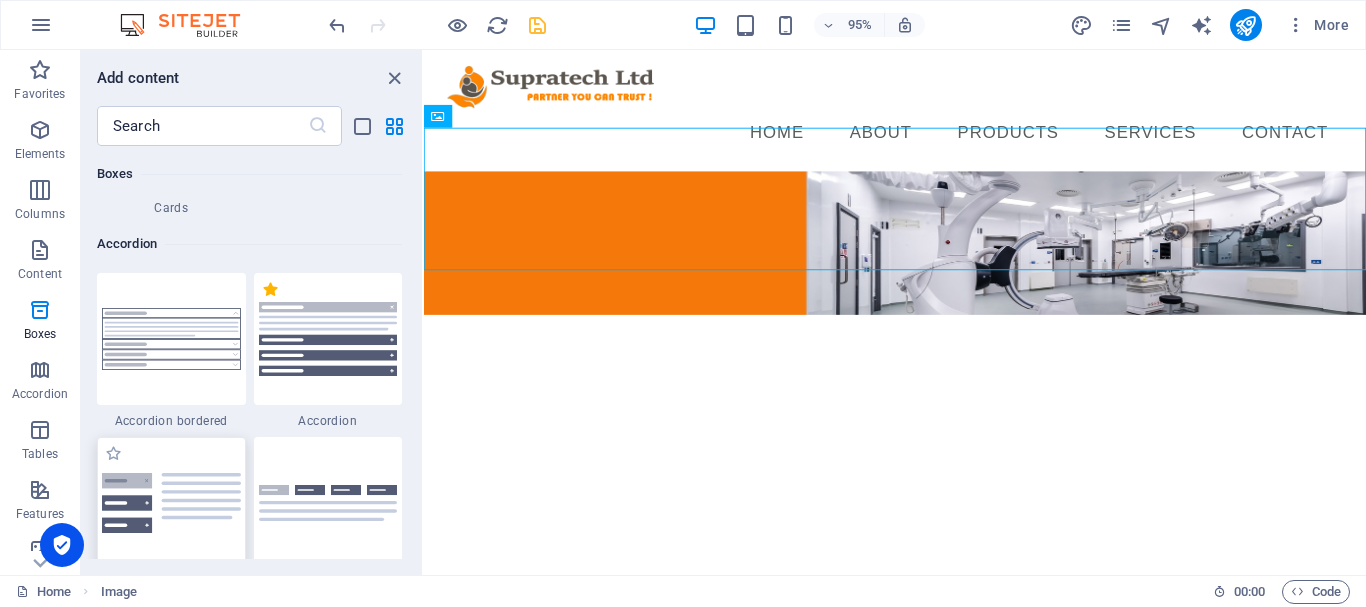 scroll, scrollTop: 6385, scrollLeft: 0, axis: vertical 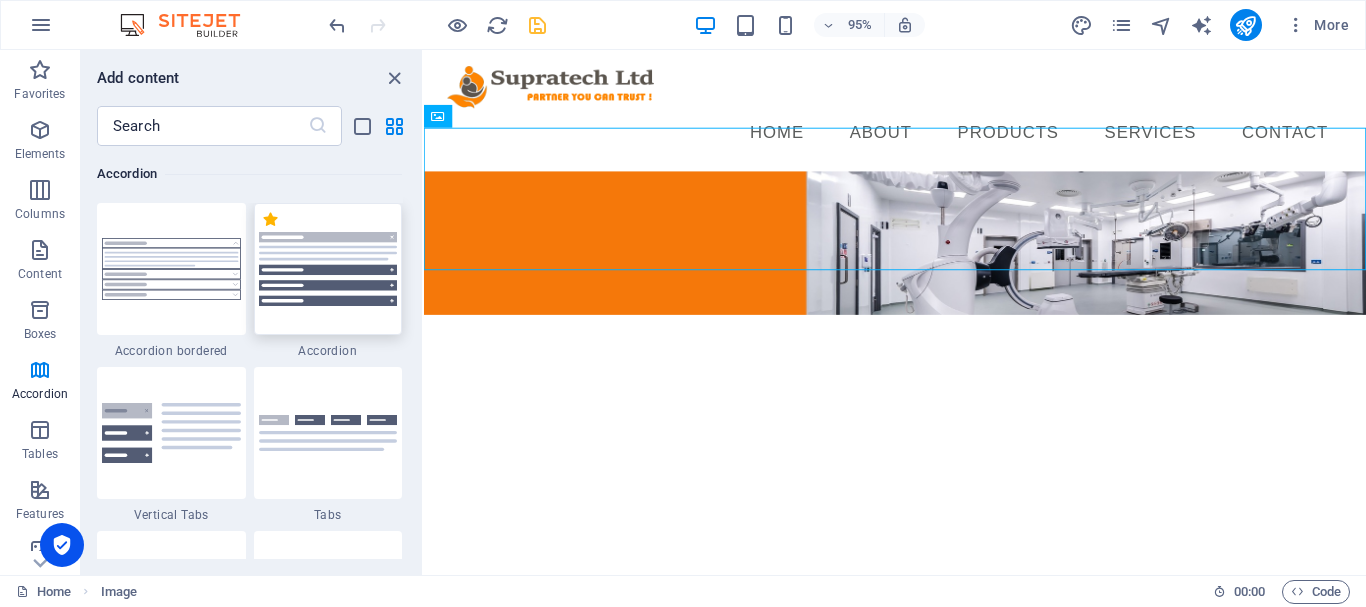 click at bounding box center [328, 269] 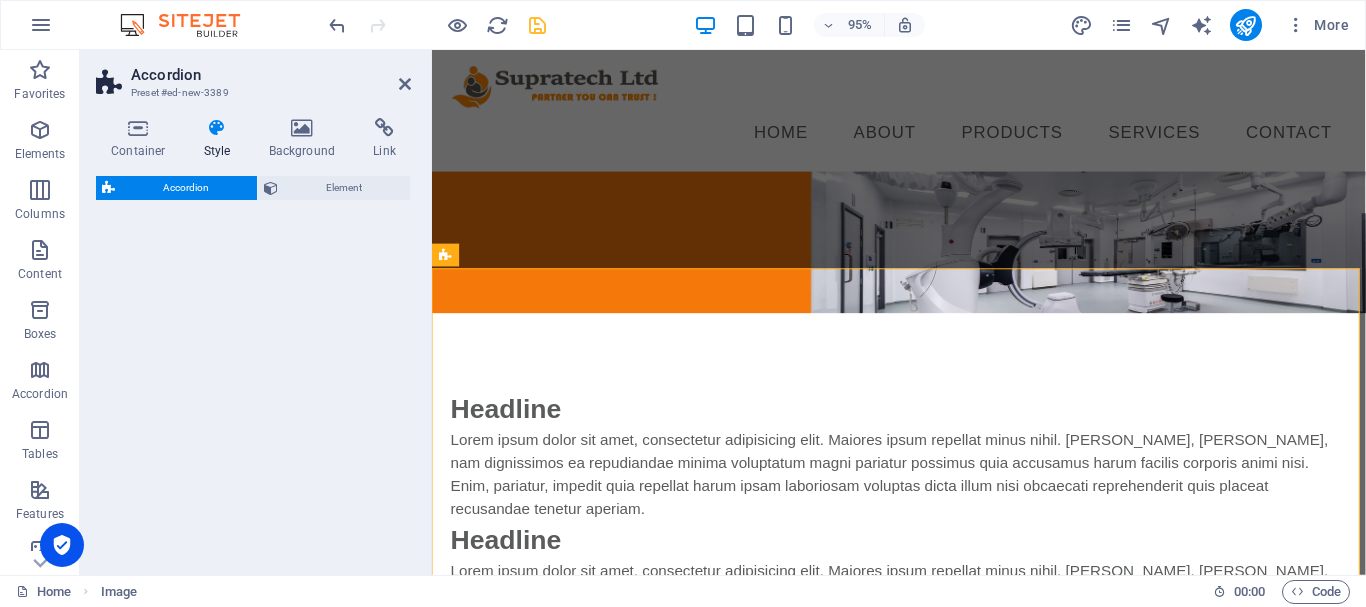 select on "rem" 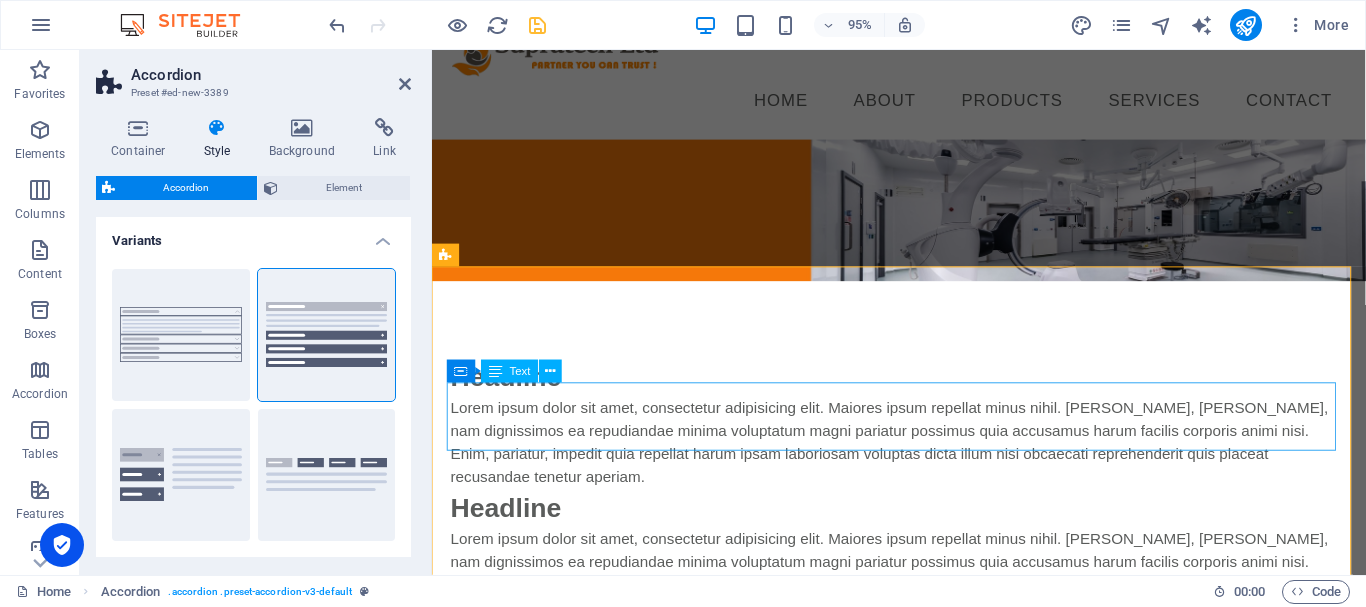 scroll, scrollTop: 0, scrollLeft: 0, axis: both 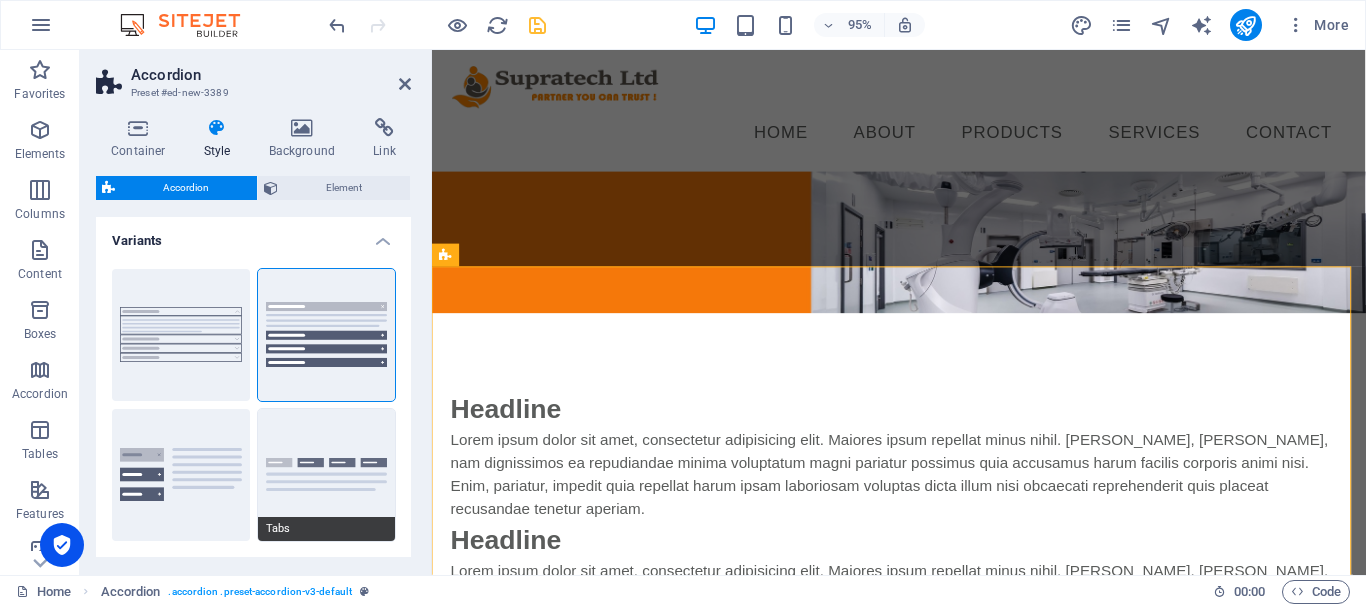 click on "Tabs" at bounding box center (327, 475) 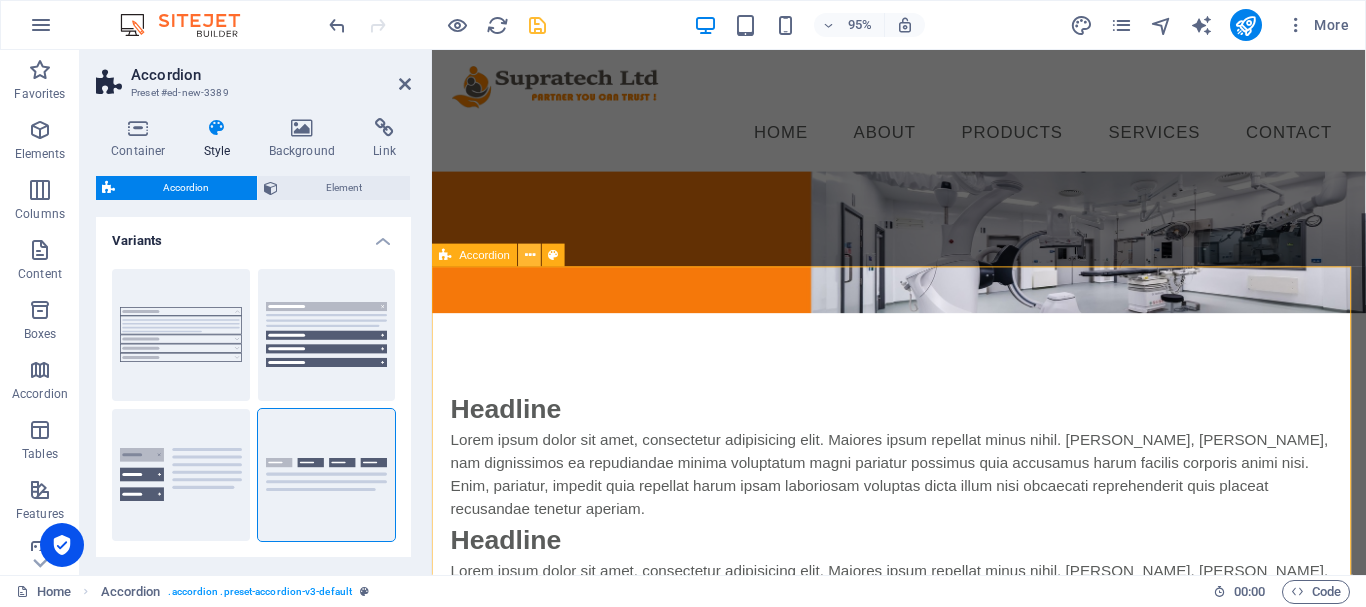 click at bounding box center [530, 256] 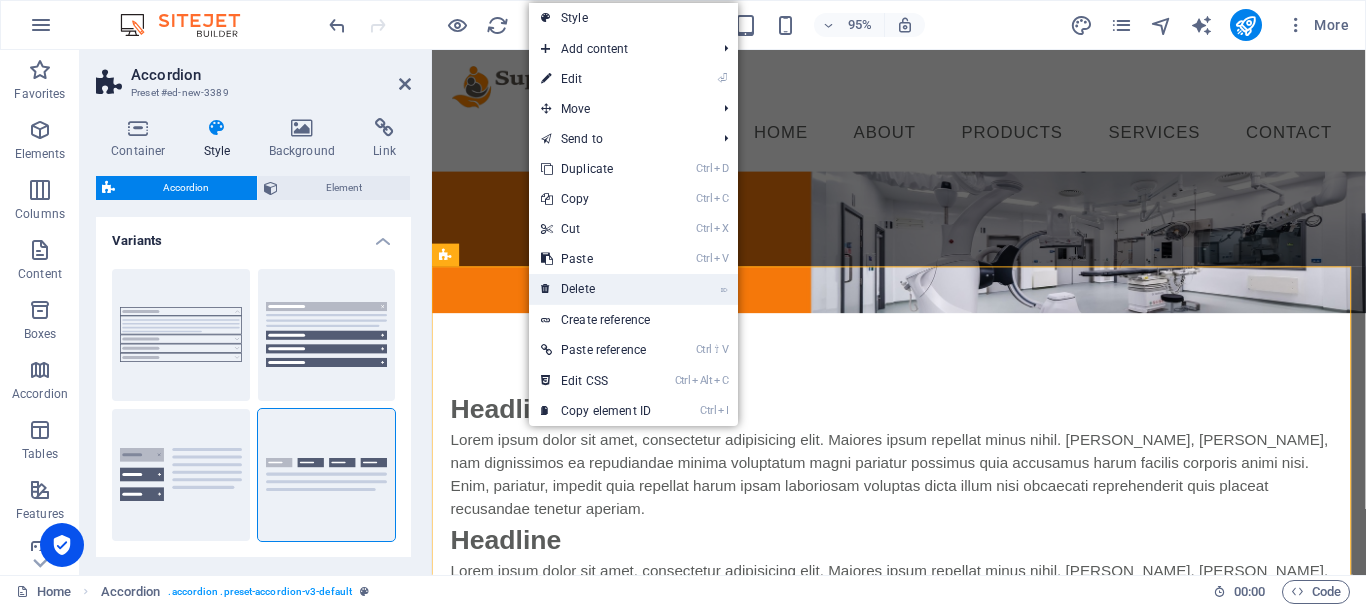 click on "⌦  Delete" at bounding box center (596, 289) 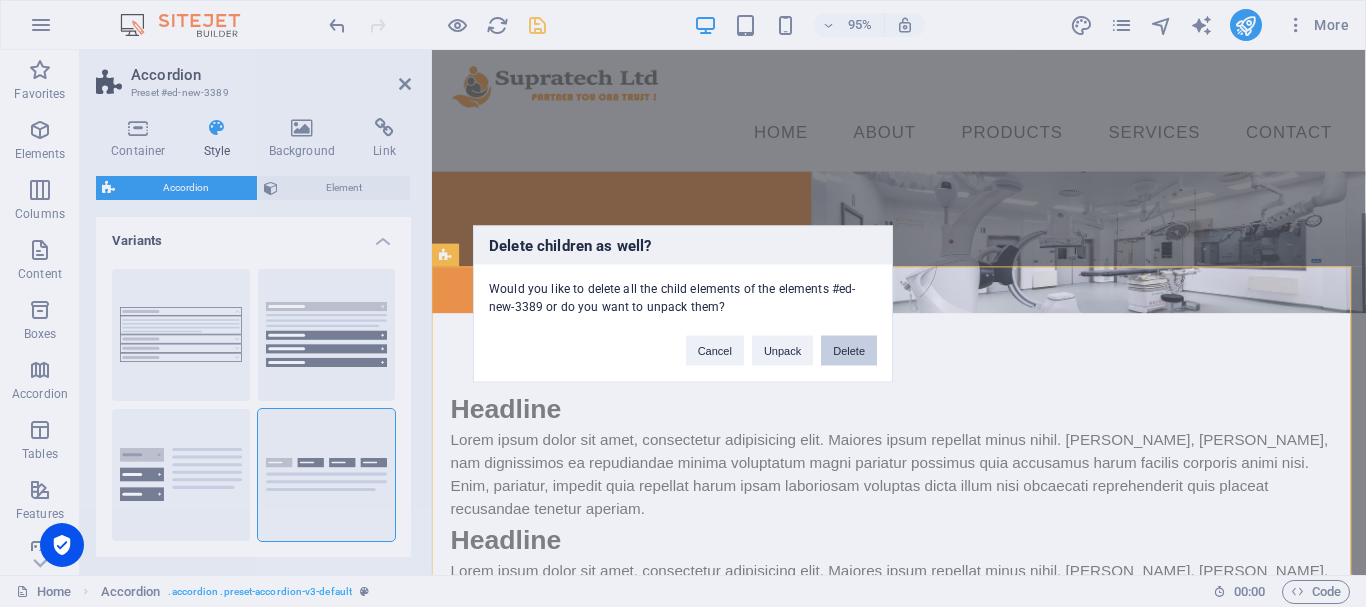 drag, startPoint x: 780, startPoint y: 300, endPoint x: 860, endPoint y: 350, distance: 94.33981 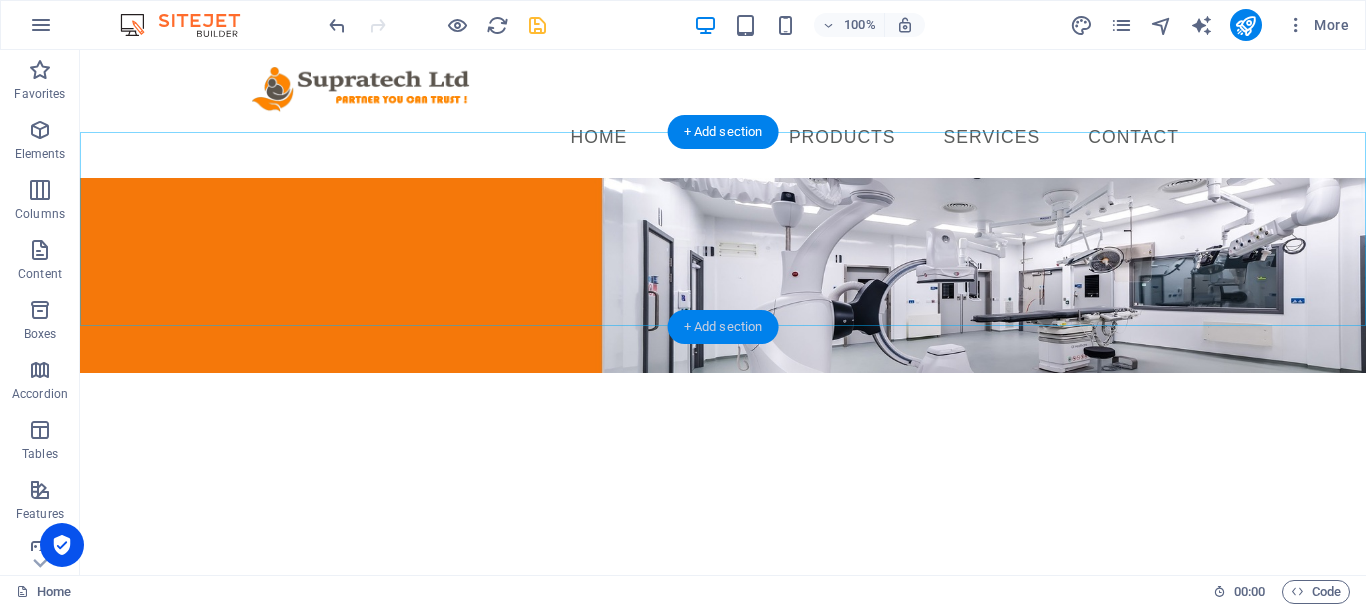 click on "+ Add section" at bounding box center [723, 327] 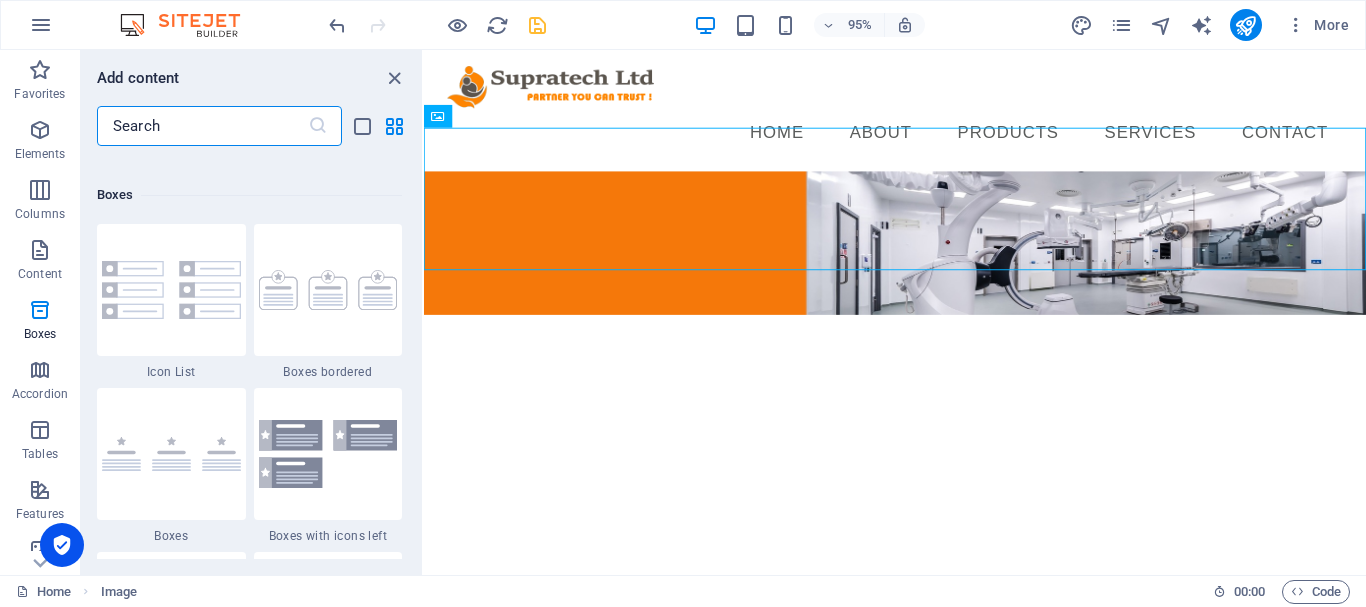 scroll, scrollTop: 5463, scrollLeft: 0, axis: vertical 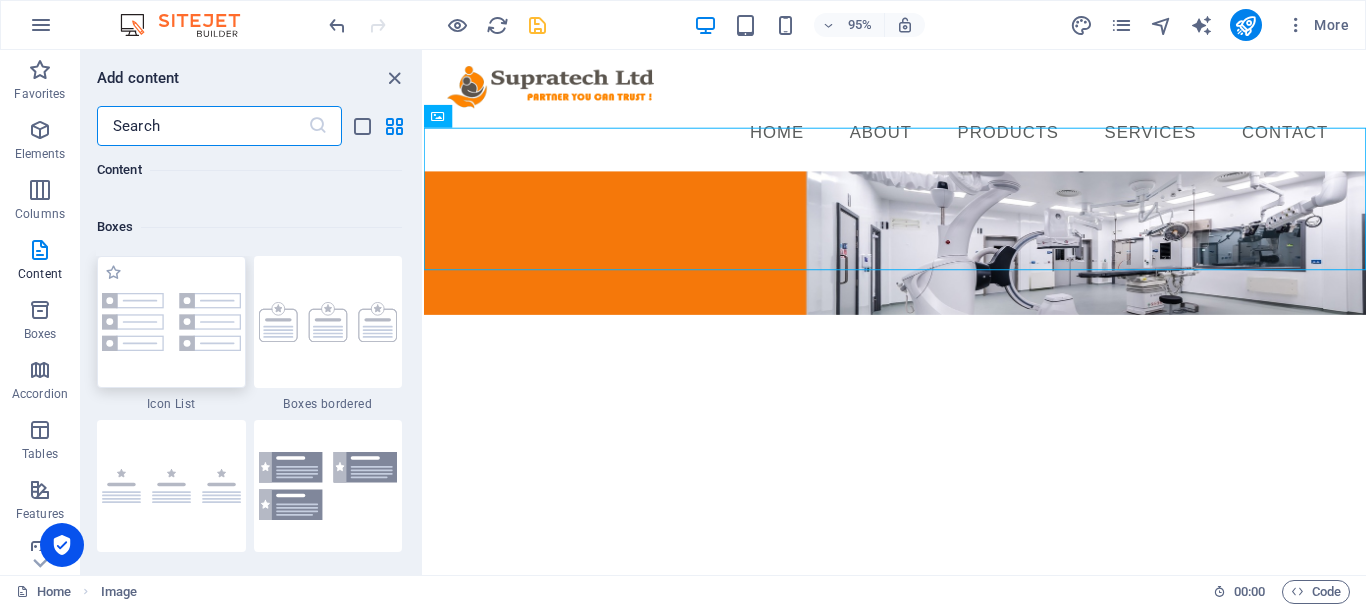 click at bounding box center [171, 322] 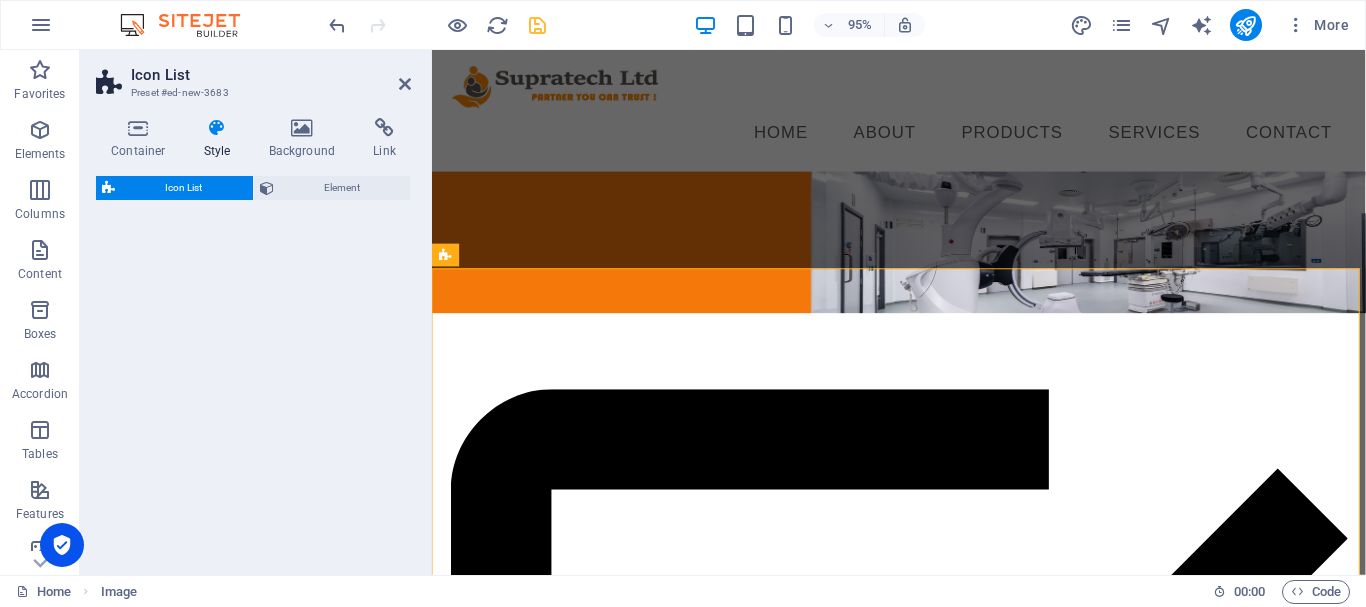 select on "rem" 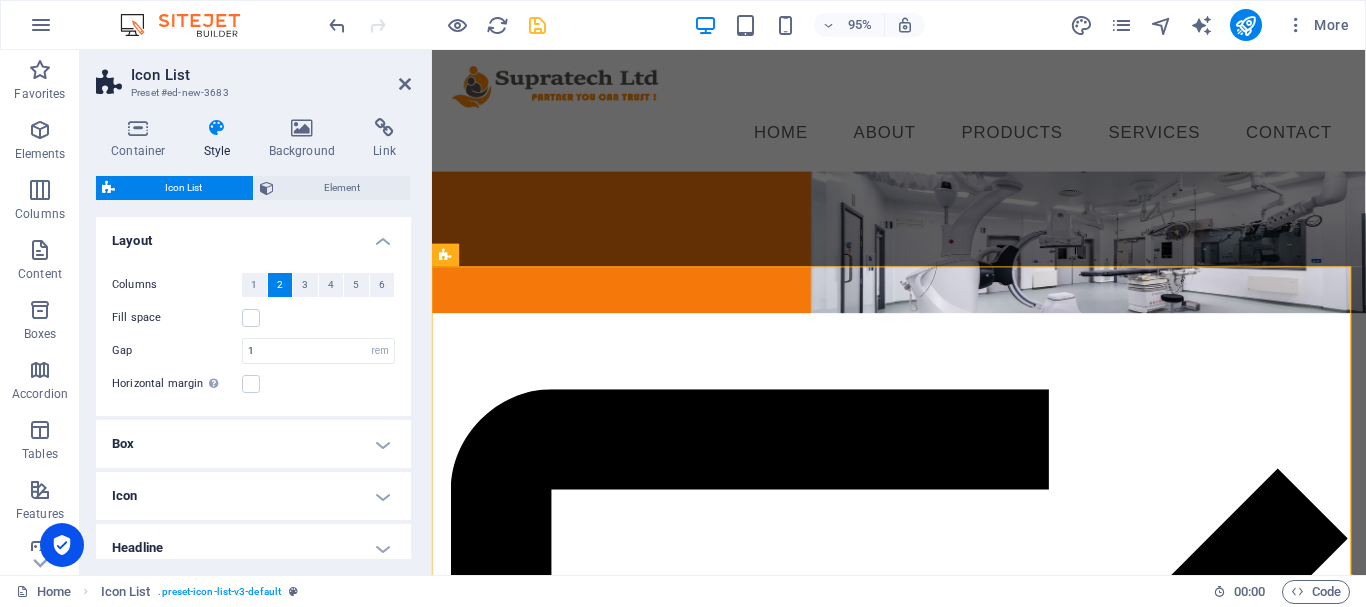 click on "Columns 1 2 3 4 5 6 Fill space Gap 1 px rem % vw vh Horizontal margin Only if the containers "Content width" is not set to "Default"" at bounding box center [253, 334] 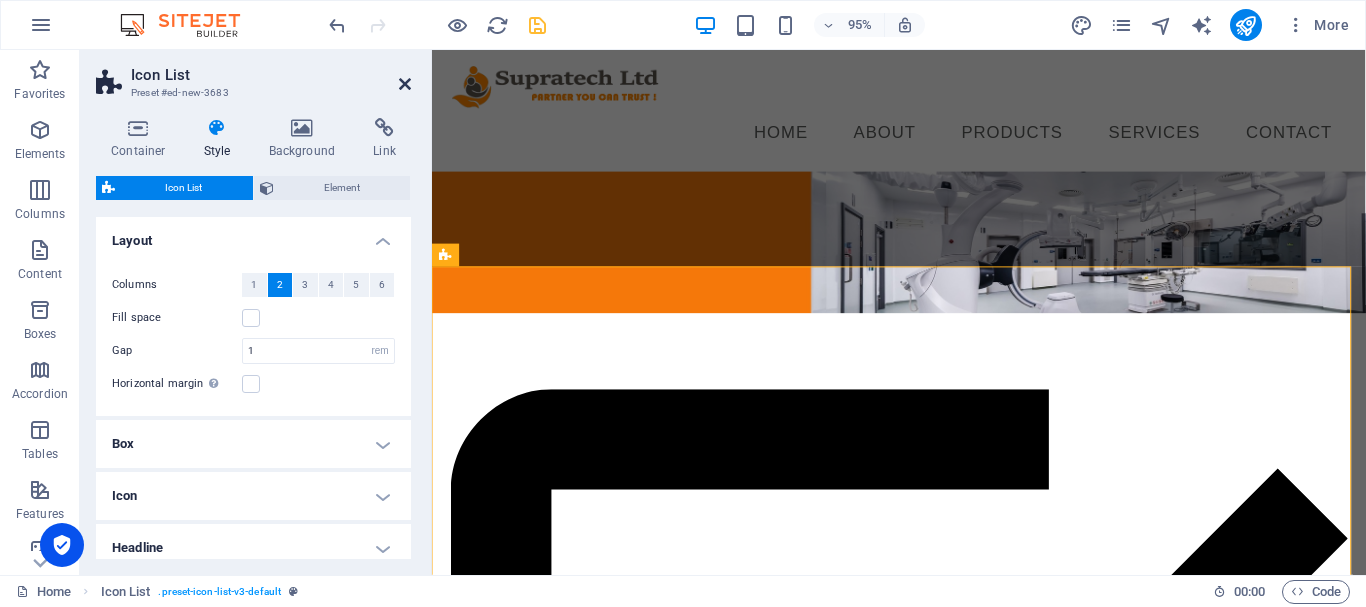 click at bounding box center [405, 84] 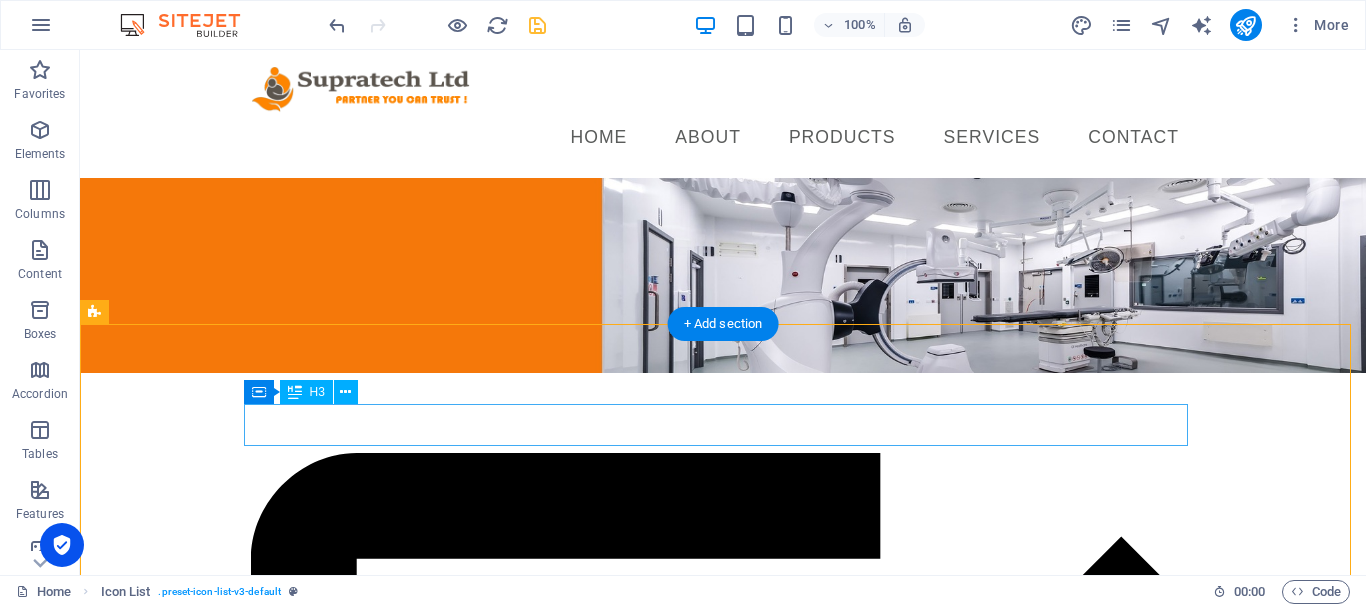 click on "Headline" at bounding box center (723, 1425) 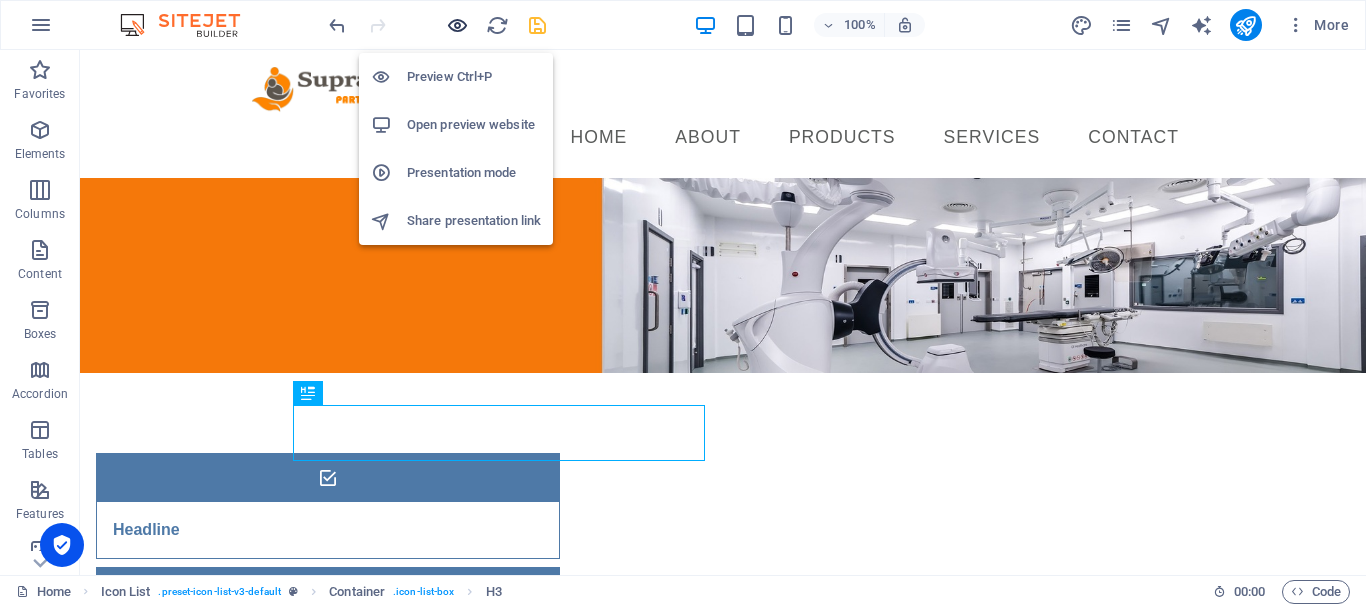 click at bounding box center [457, 25] 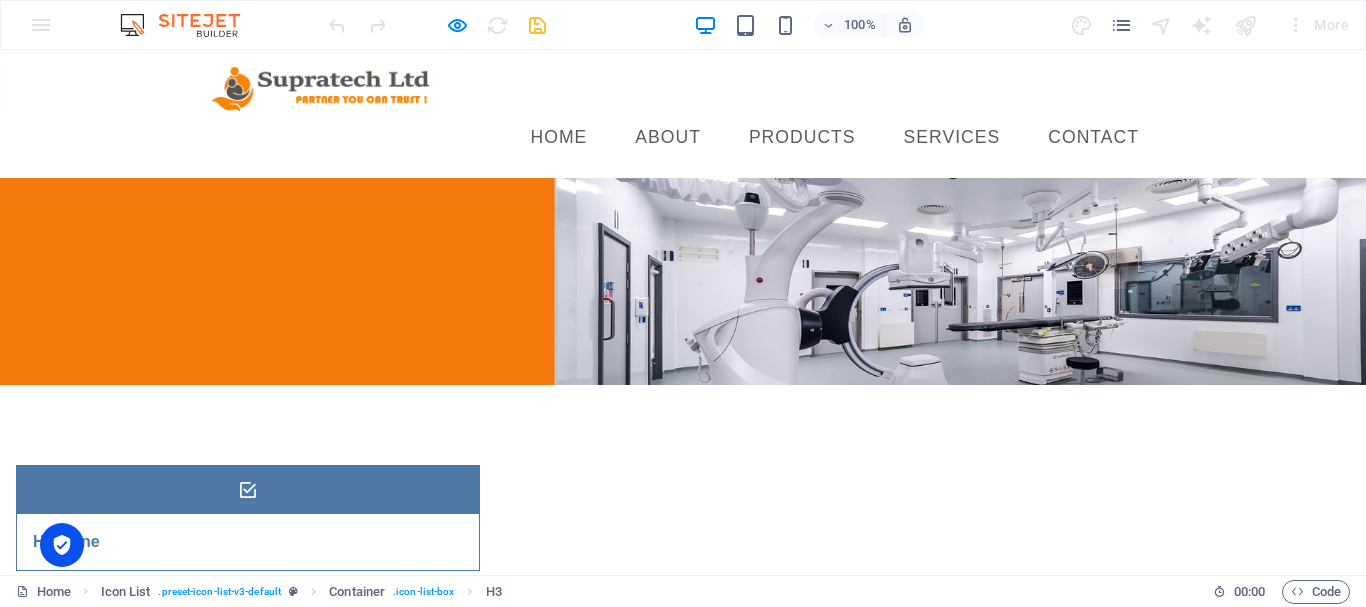 click on "Headline" at bounding box center [66, 542] 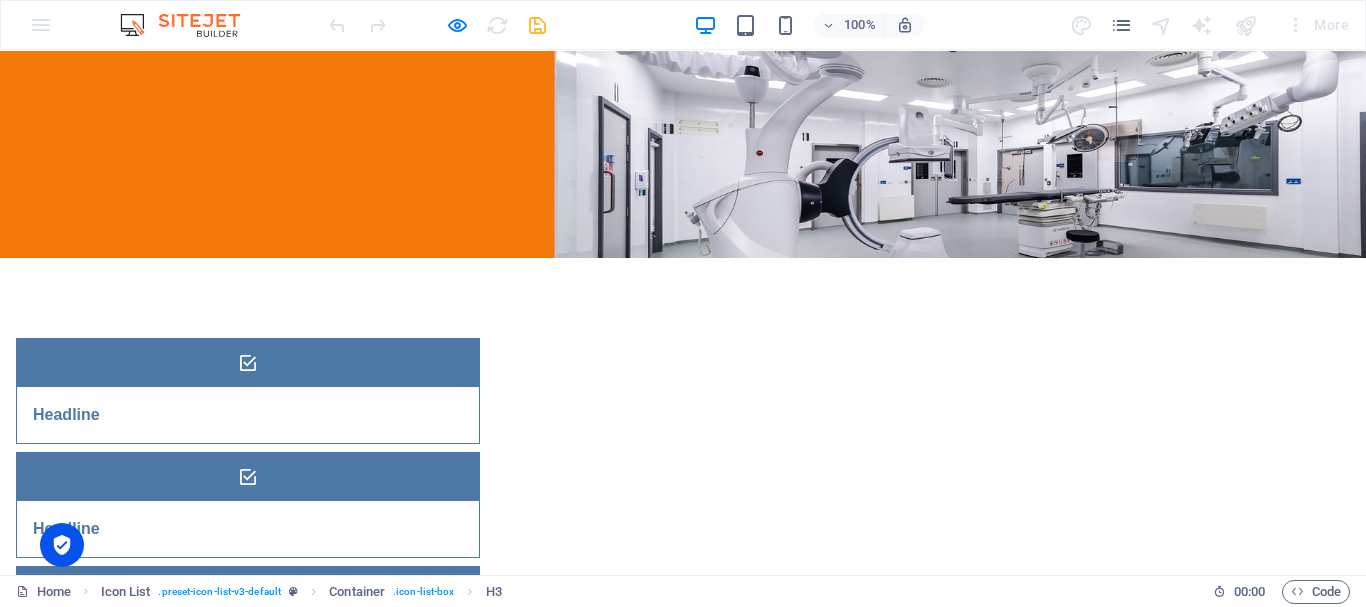click on "Headline Headline Headline Headline Headline Headline" at bounding box center (683, 676) 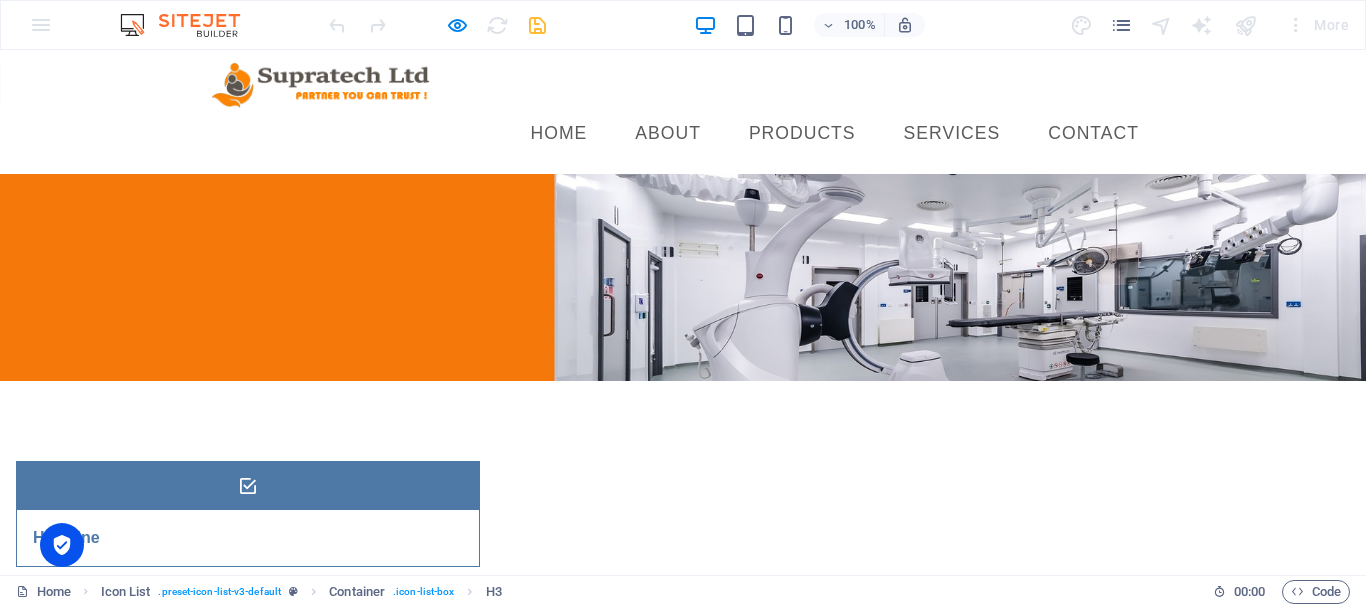 scroll, scrollTop: 0, scrollLeft: 0, axis: both 